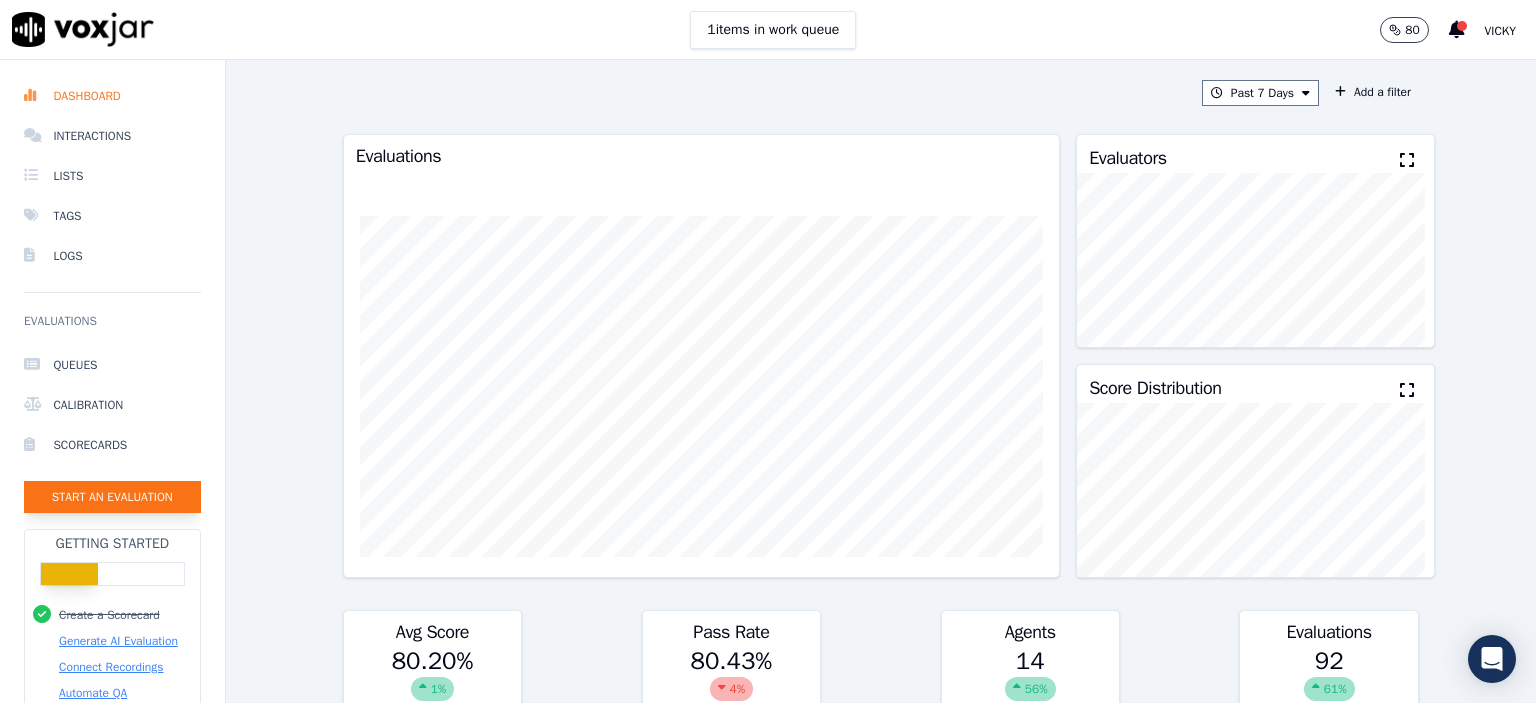 scroll, scrollTop: 0, scrollLeft: 0, axis: both 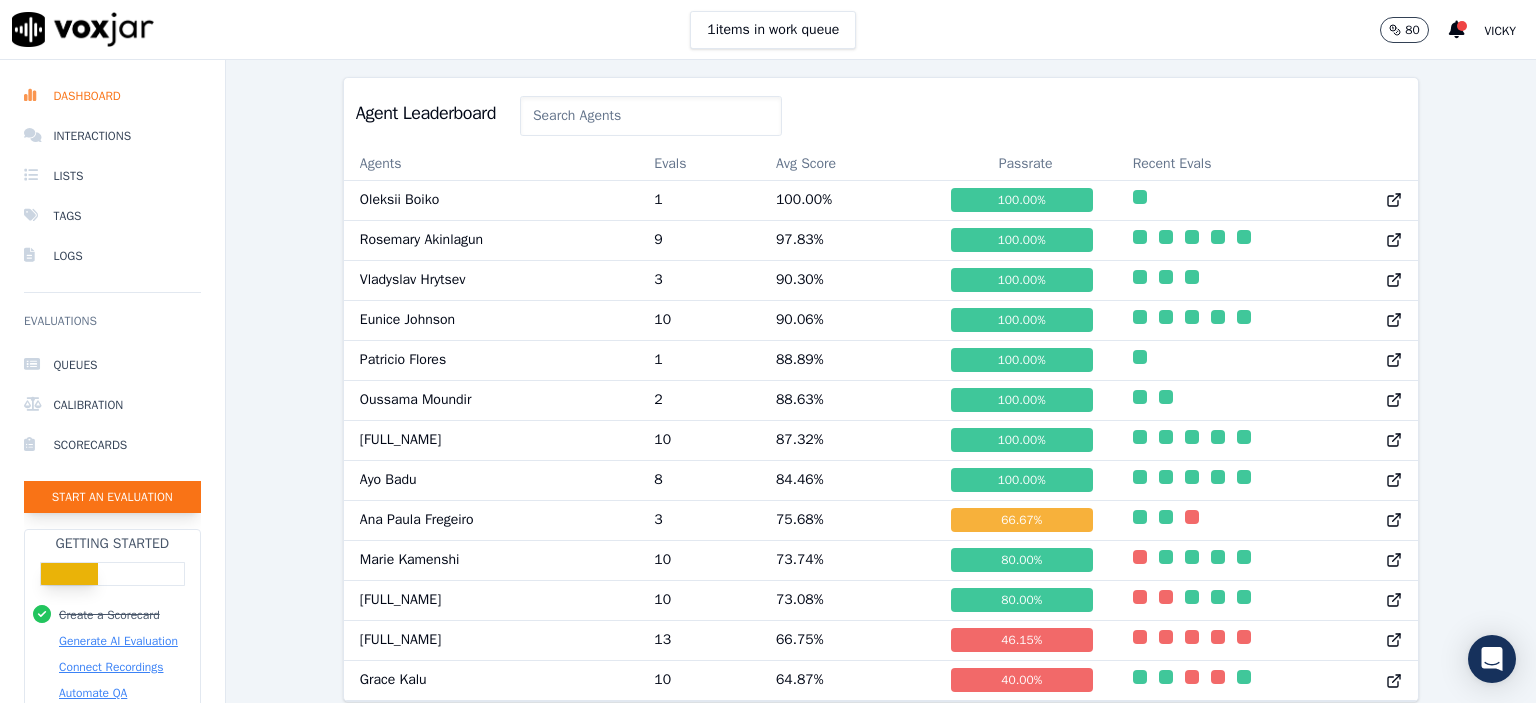 click on "Start an Evaluation" 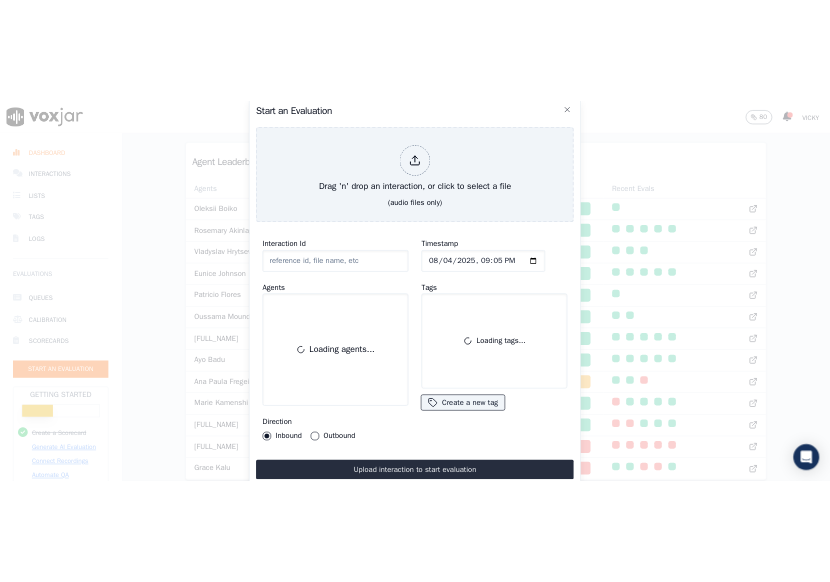 scroll, scrollTop: 122, scrollLeft: 0, axis: vertical 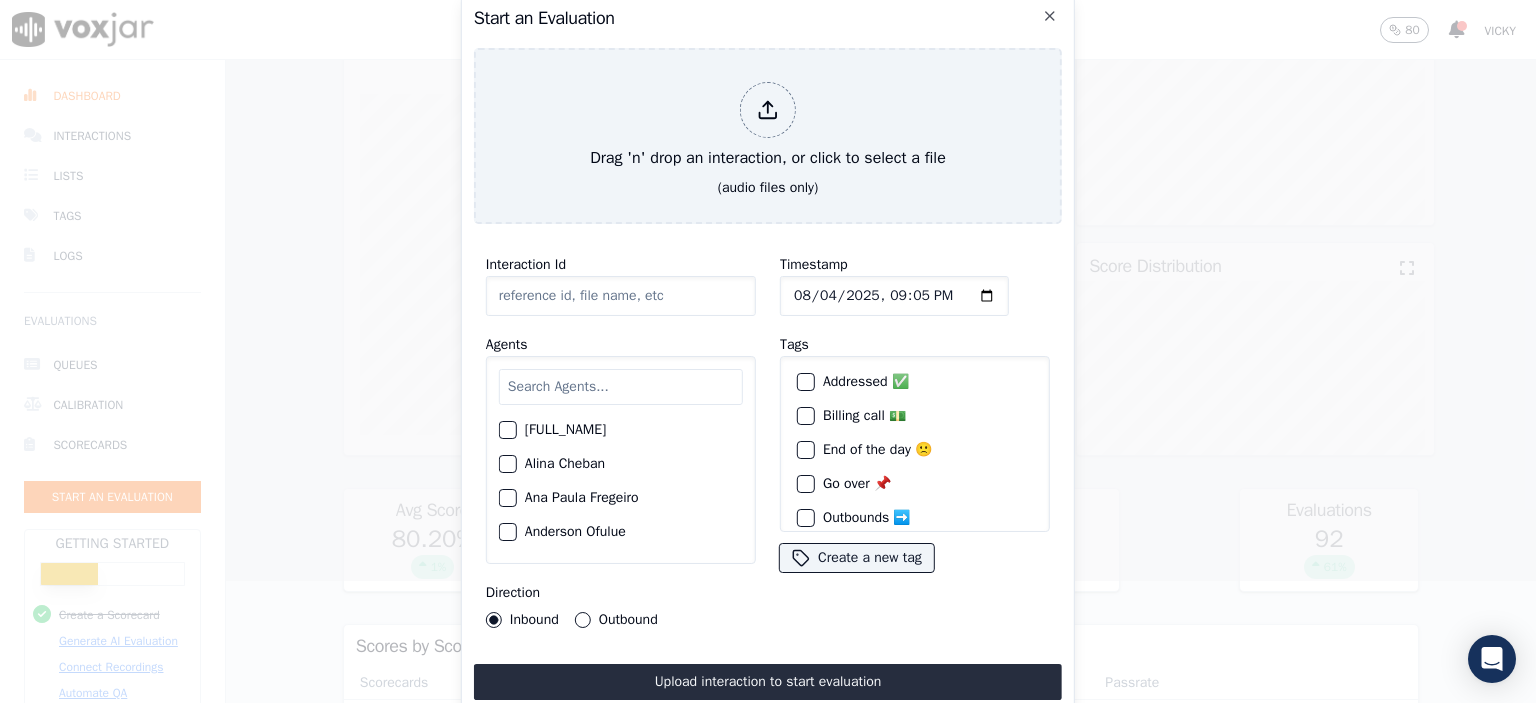 click on "Interaction Id" 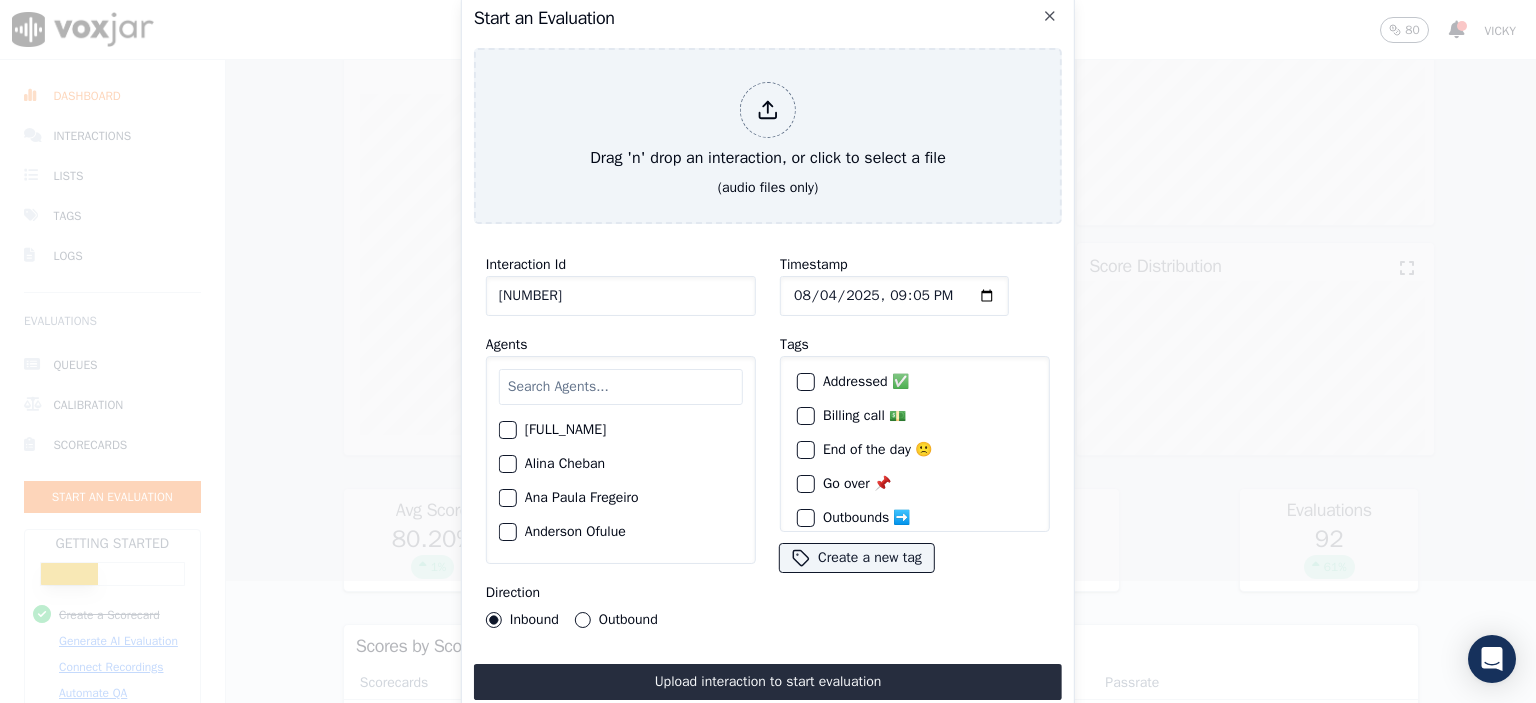 type on "[NUMBER]" 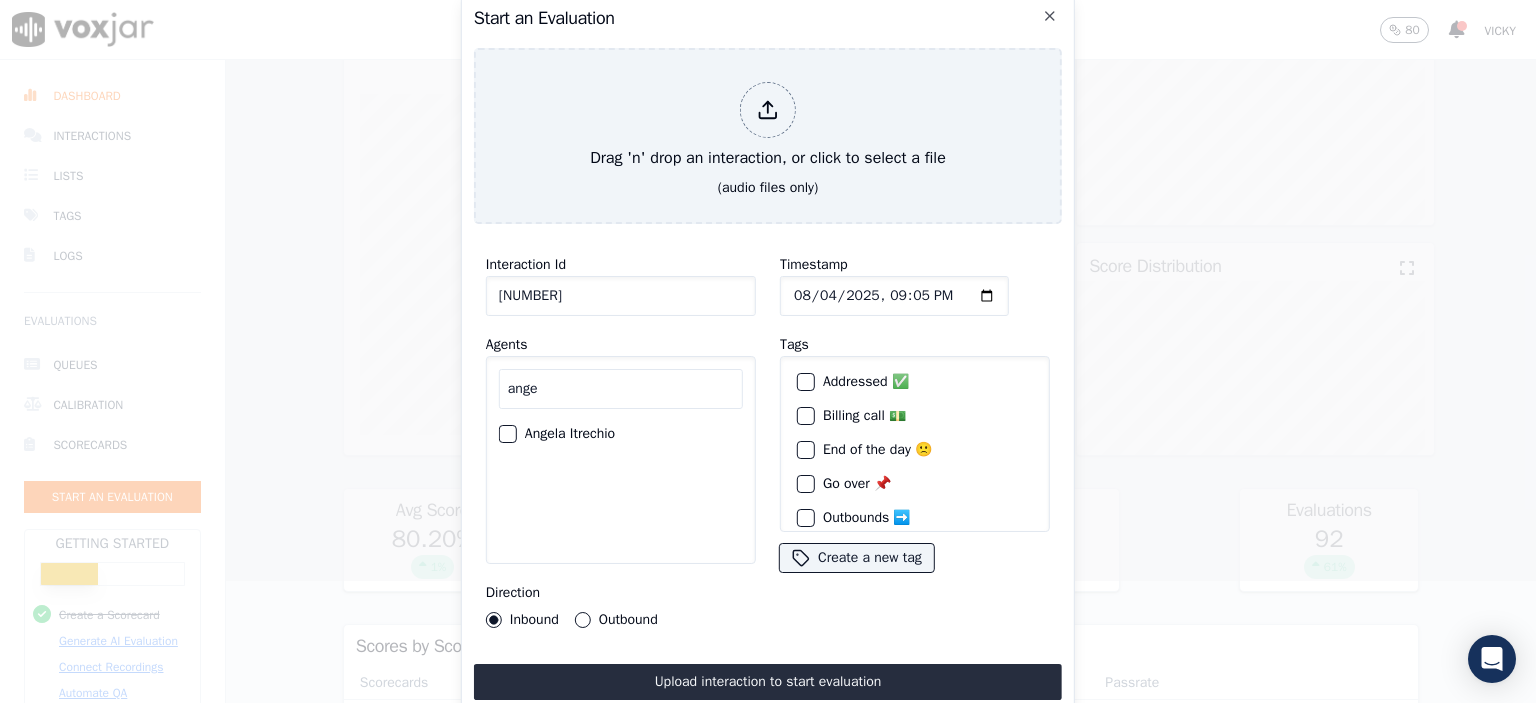 type on "ange" 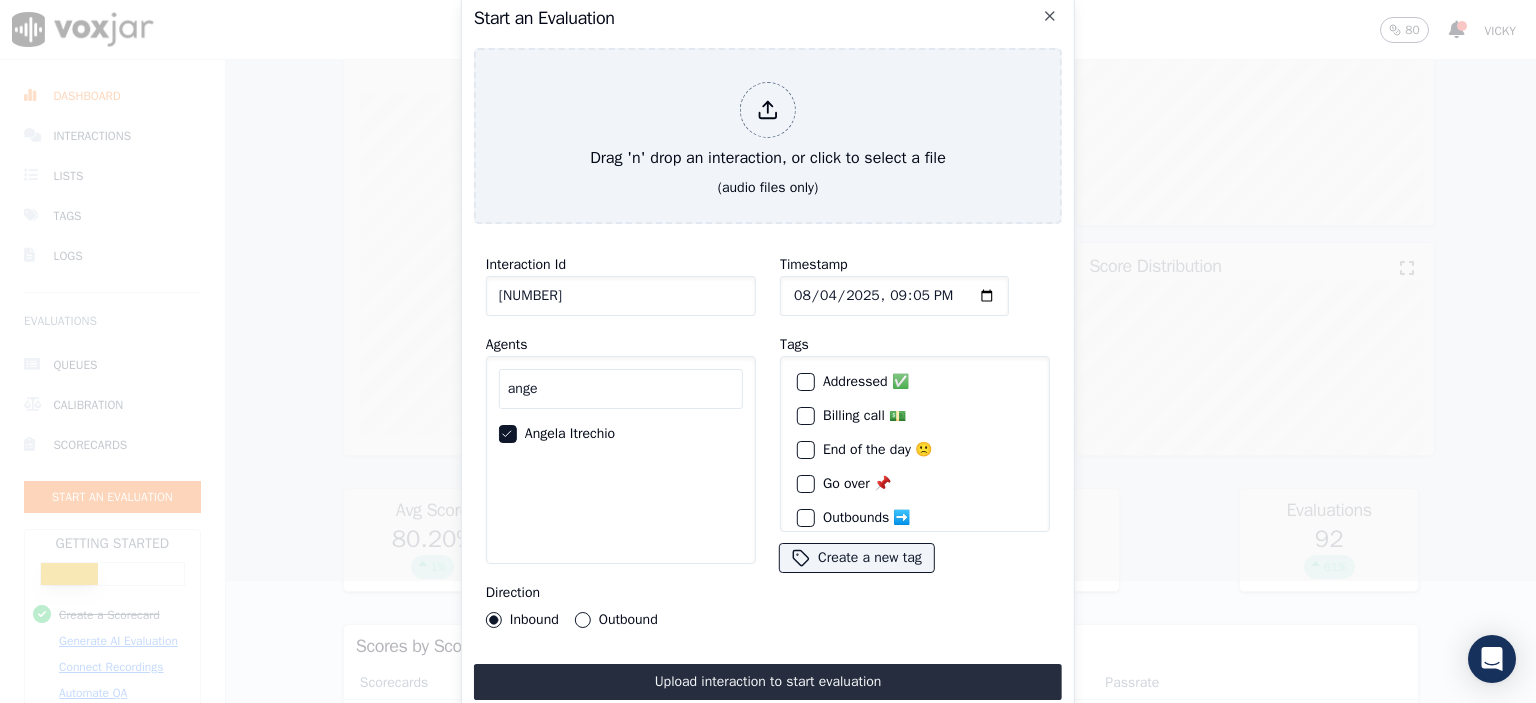 click on "Timestamp" 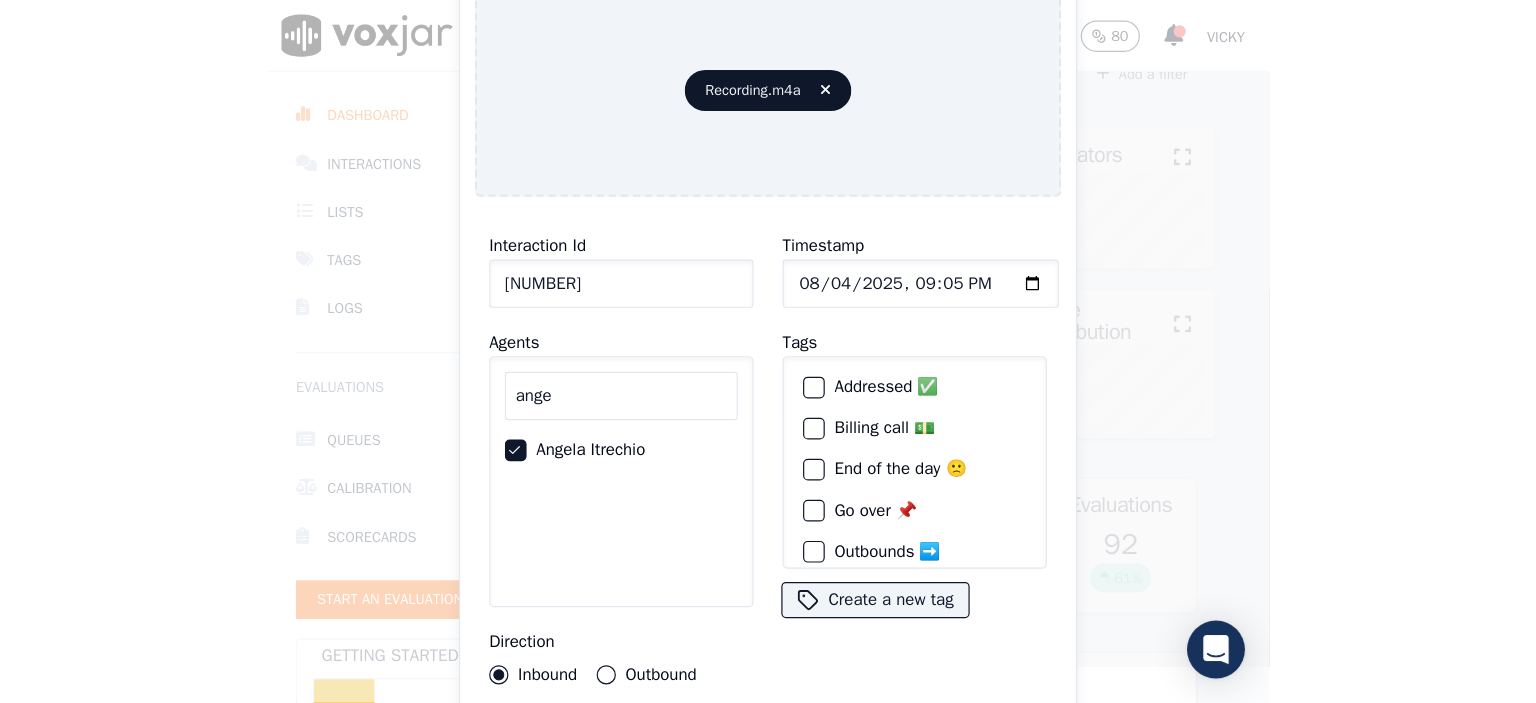 scroll, scrollTop: 27, scrollLeft: 0, axis: vertical 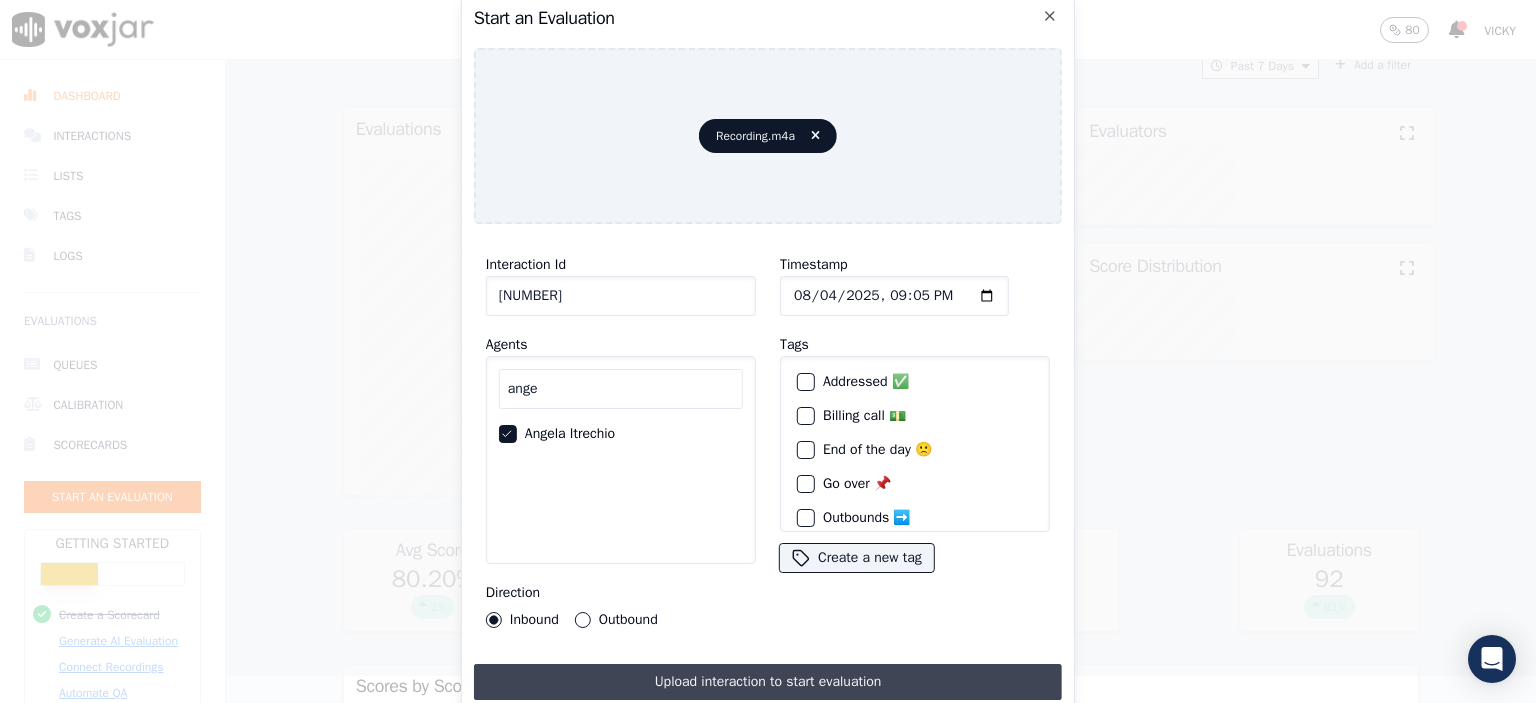 click on "Upload interaction to start evaluation" at bounding box center [768, 682] 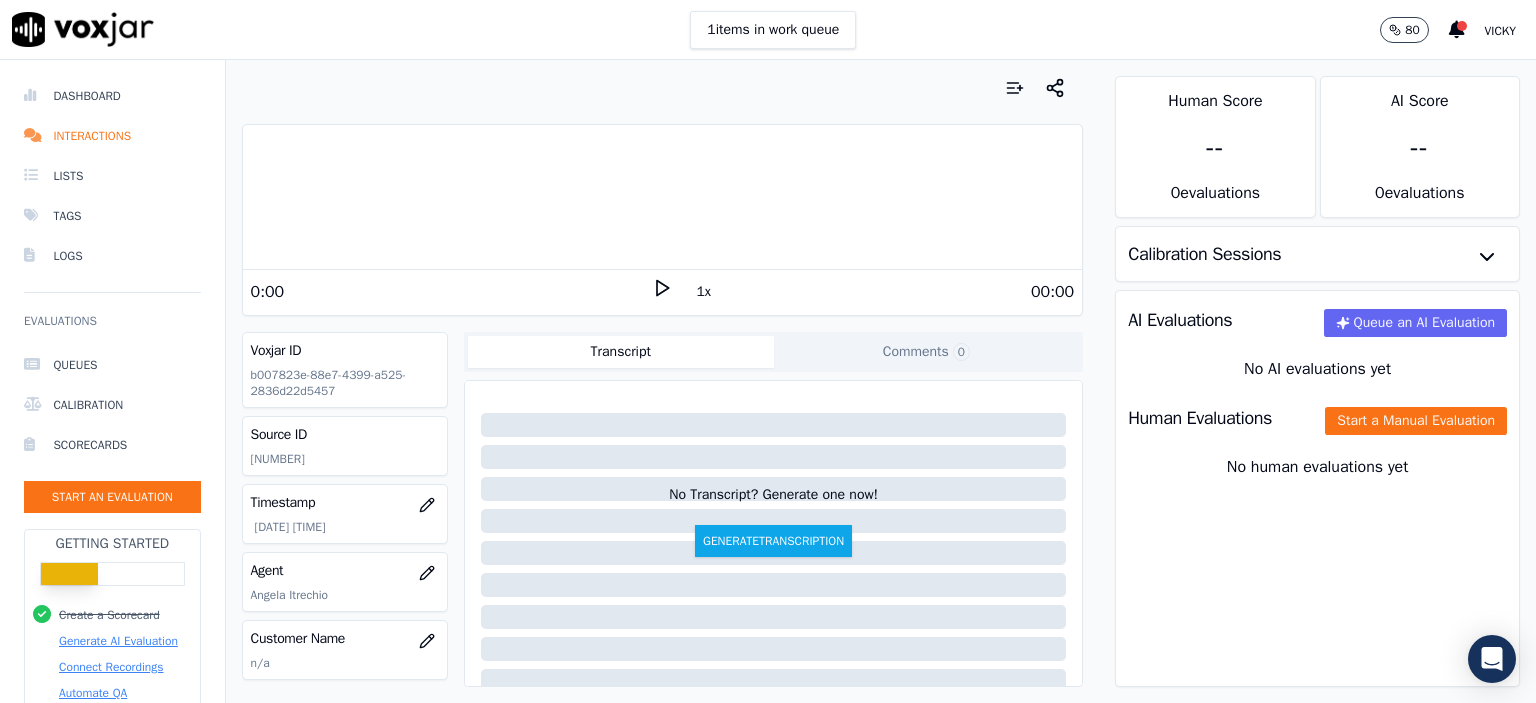 scroll, scrollTop: 0, scrollLeft: 0, axis: both 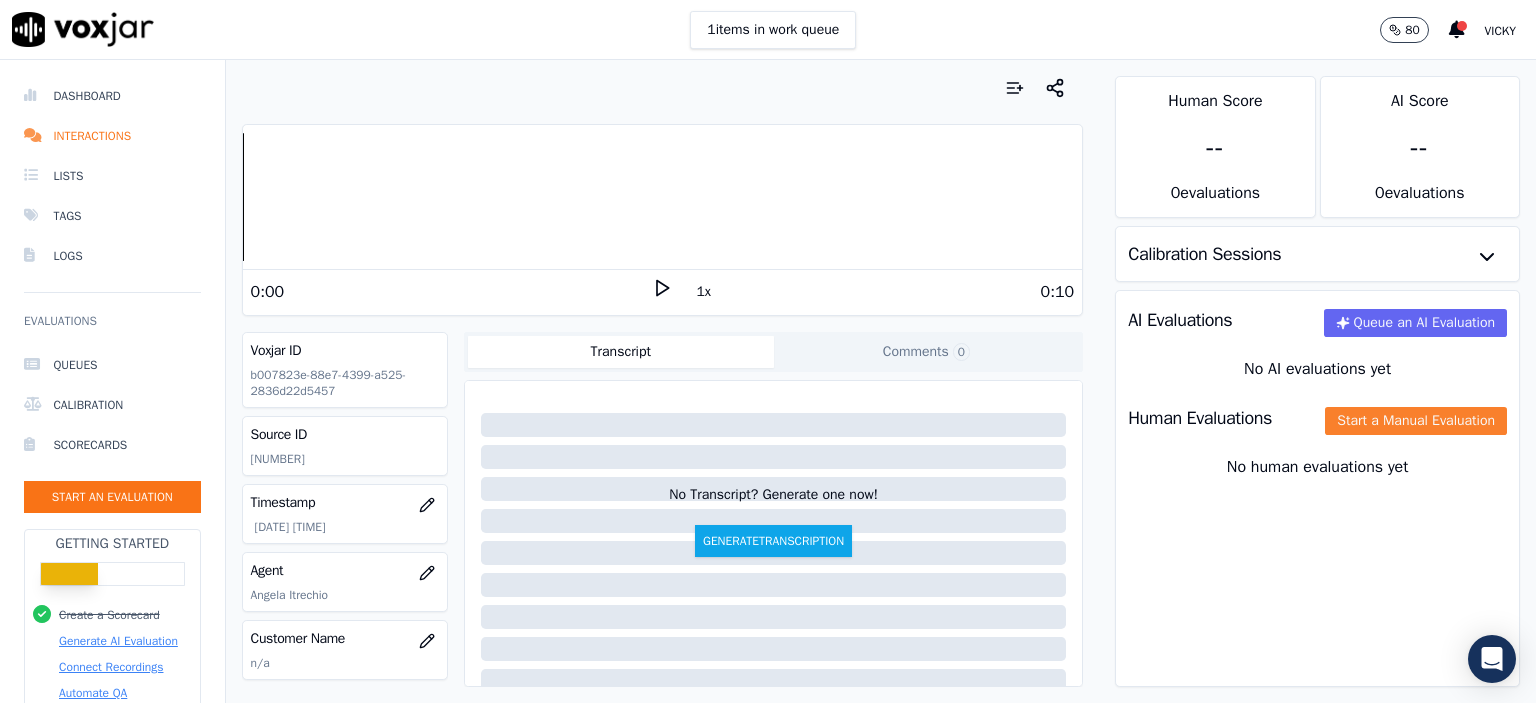 click on "Start a Manual Evaluation" 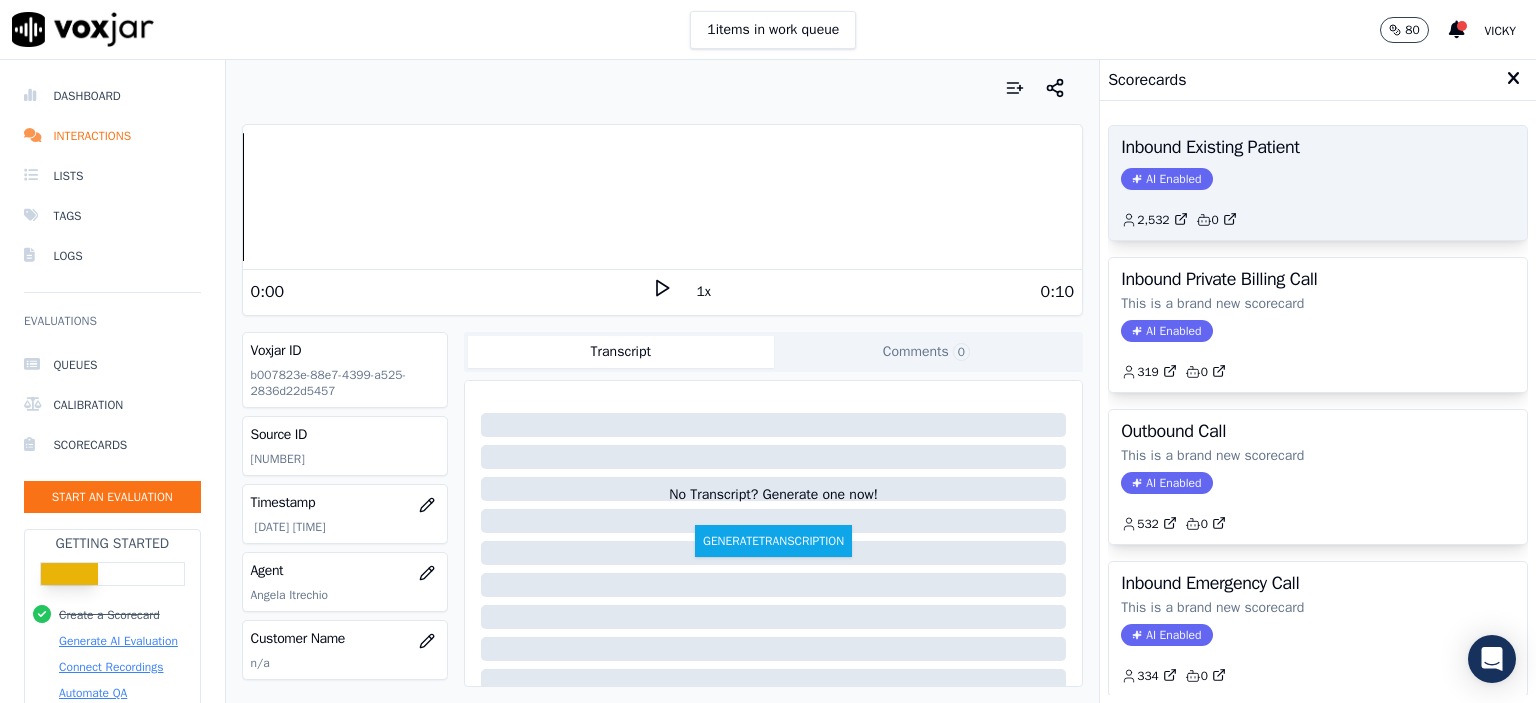 click on "AI Enabled" 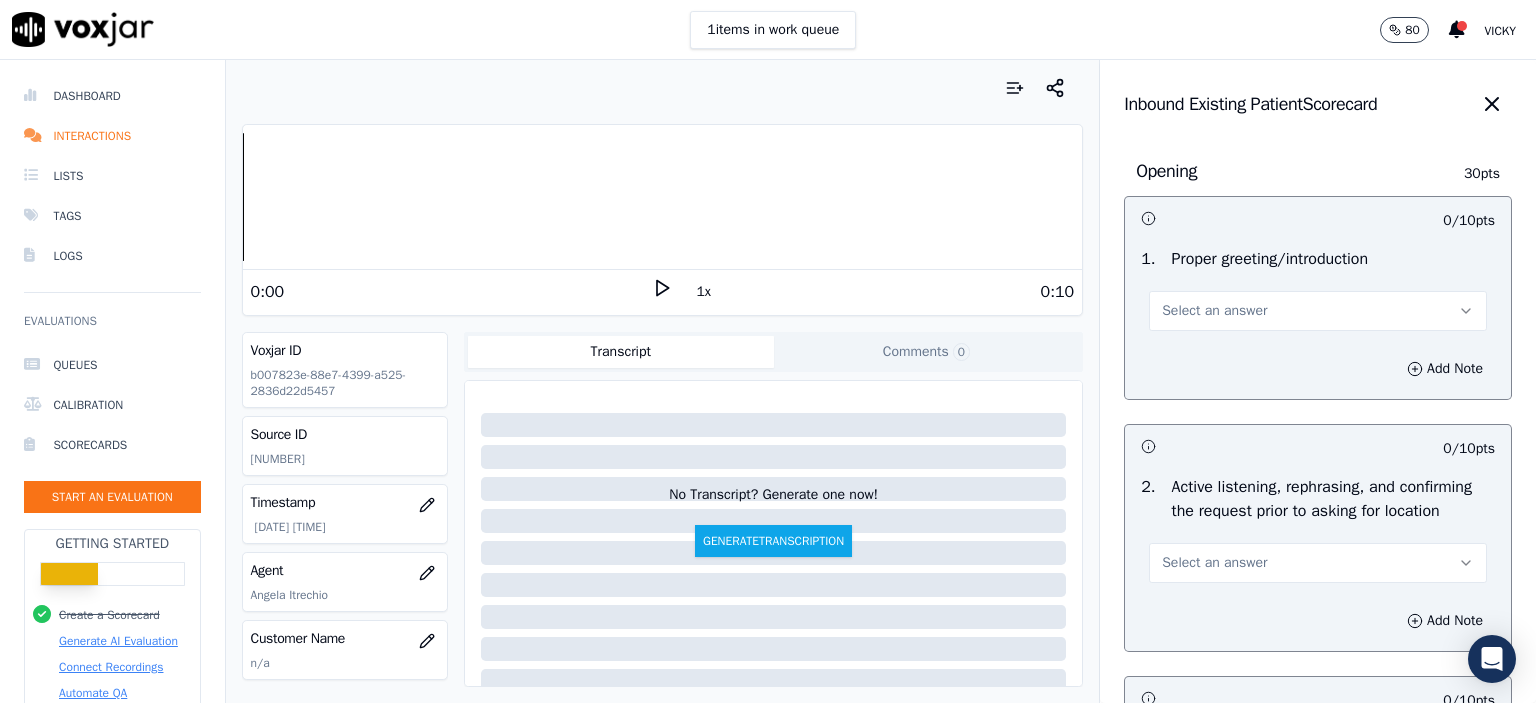 click on "Select an answer" at bounding box center [1318, 311] 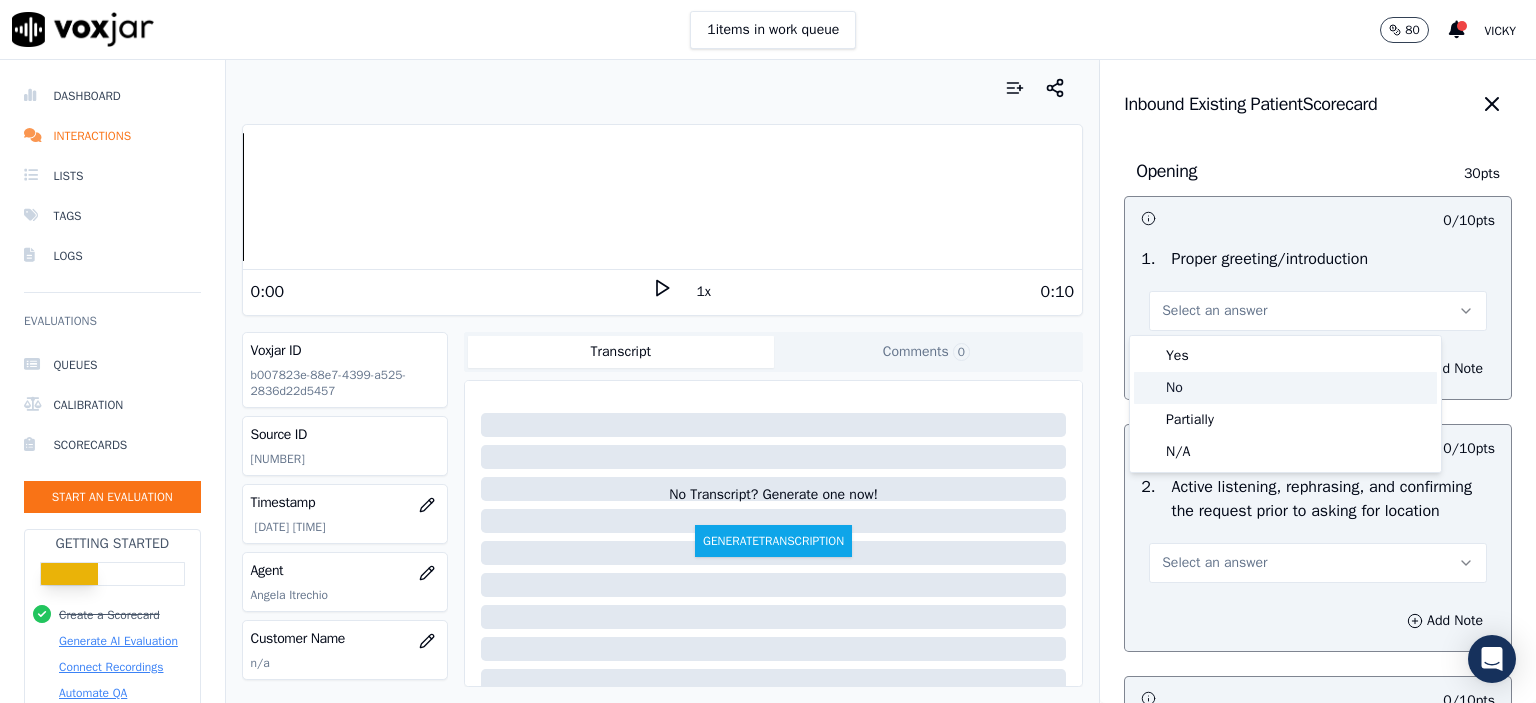 click on "No" 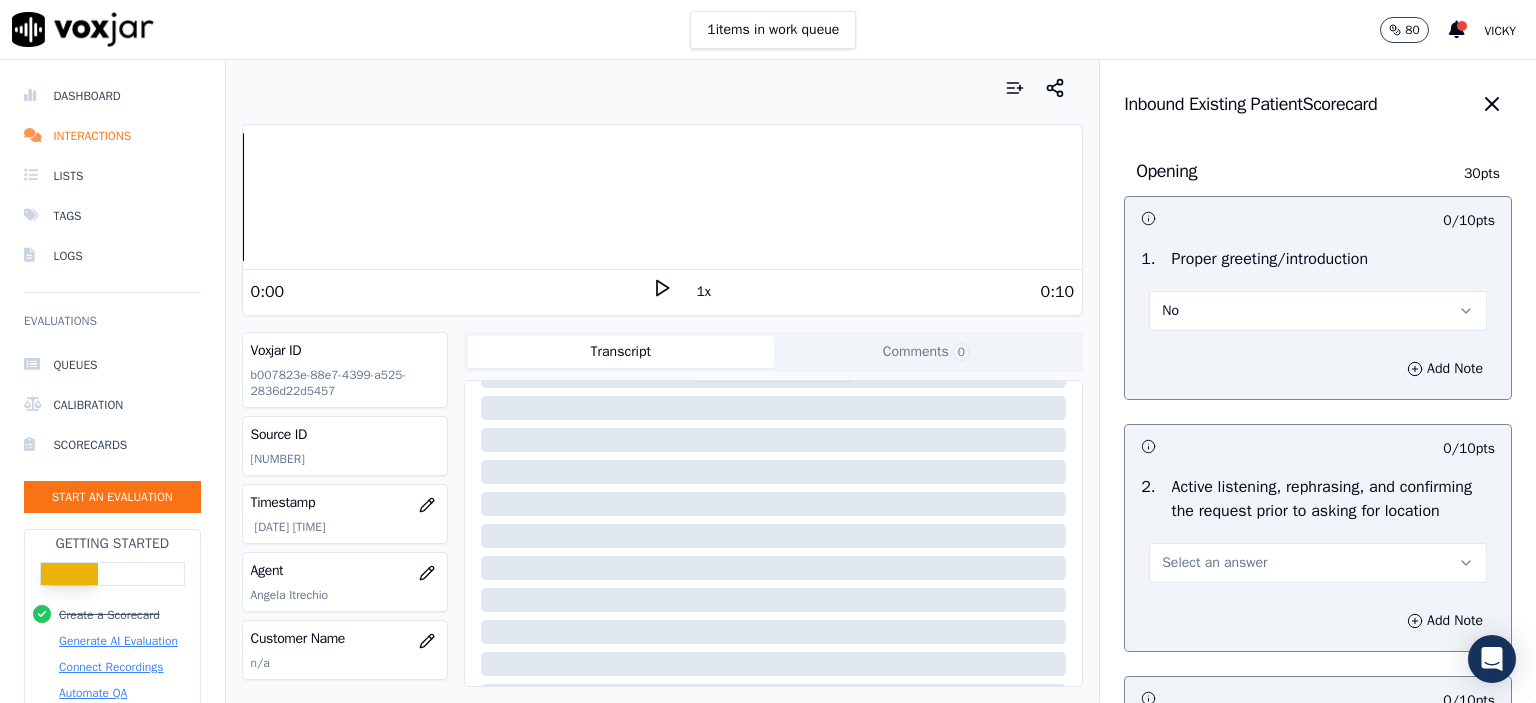 scroll, scrollTop: 300, scrollLeft: 0, axis: vertical 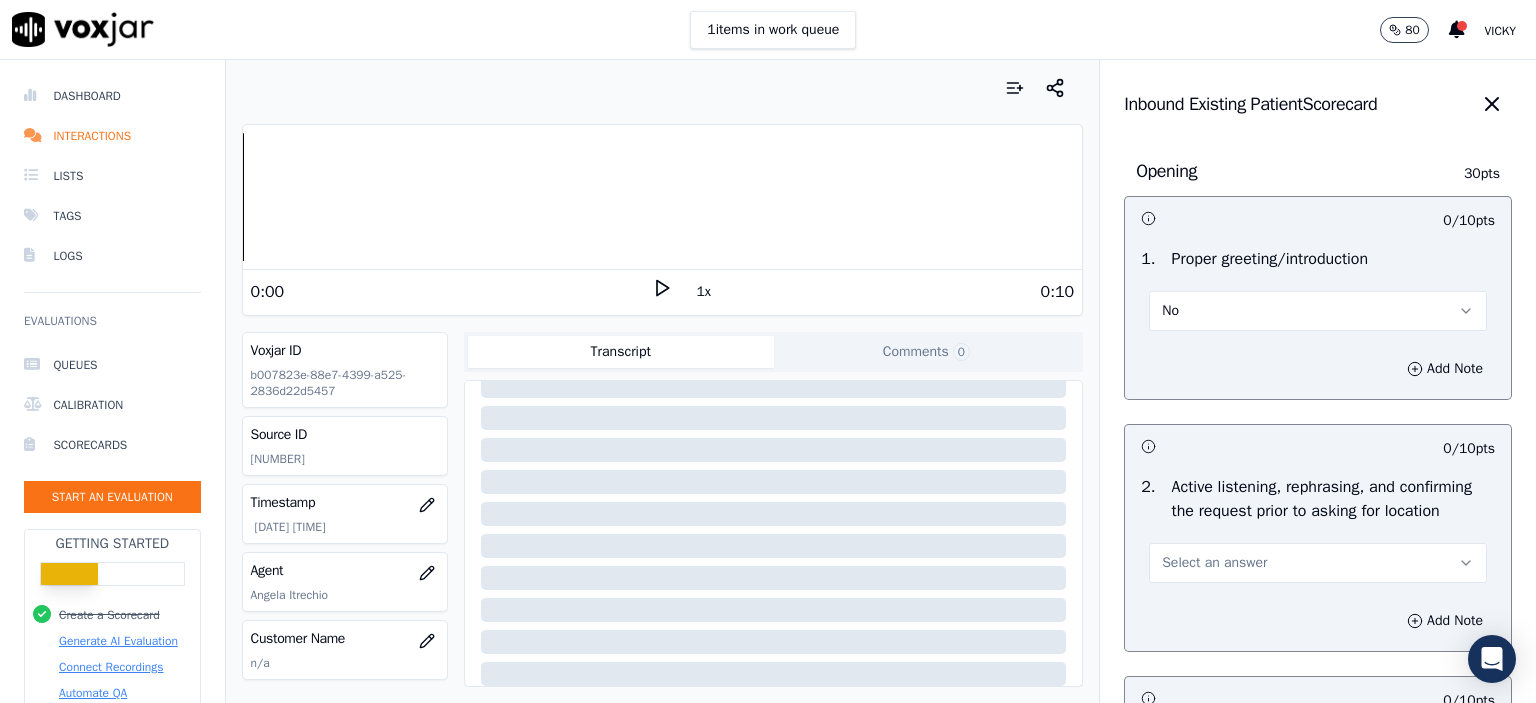click on "Select an answer" at bounding box center [1318, 563] 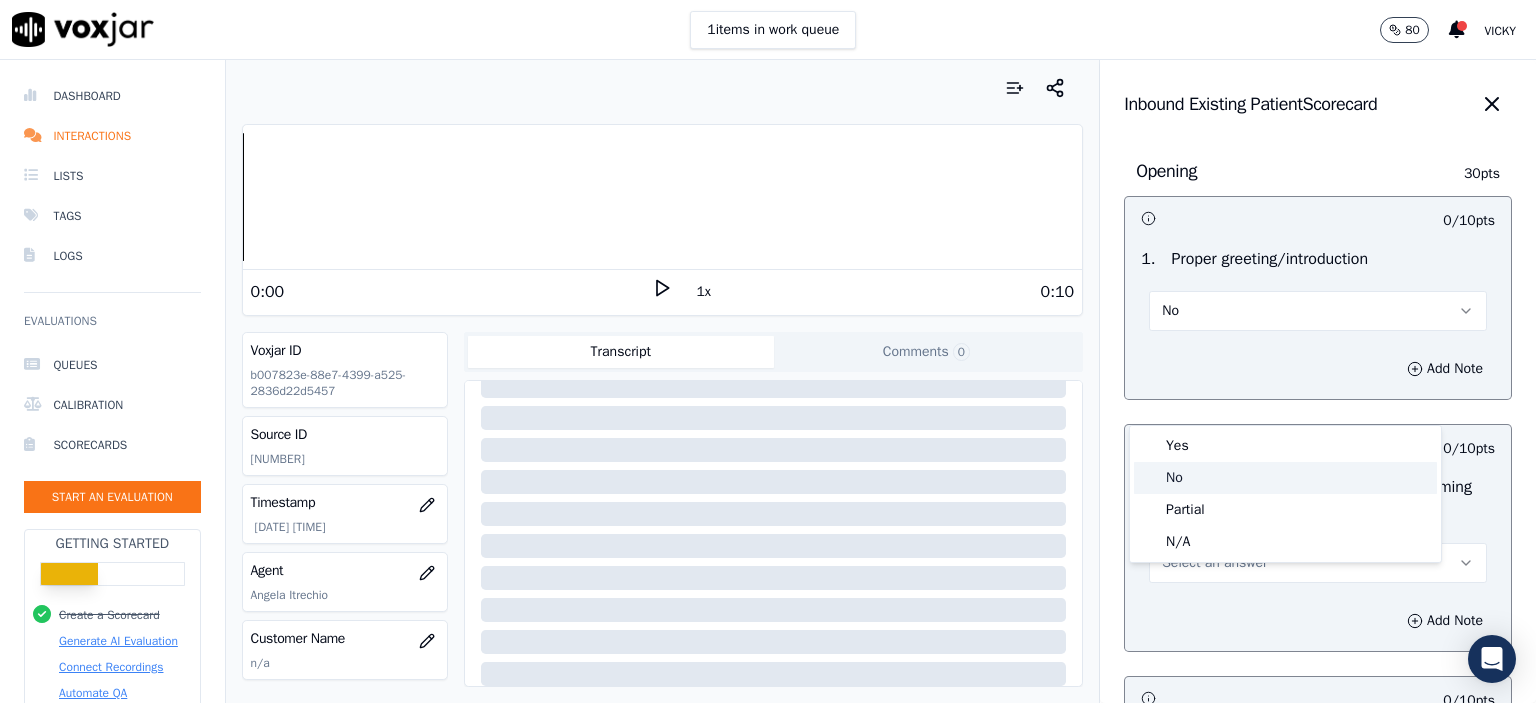 click on "No" 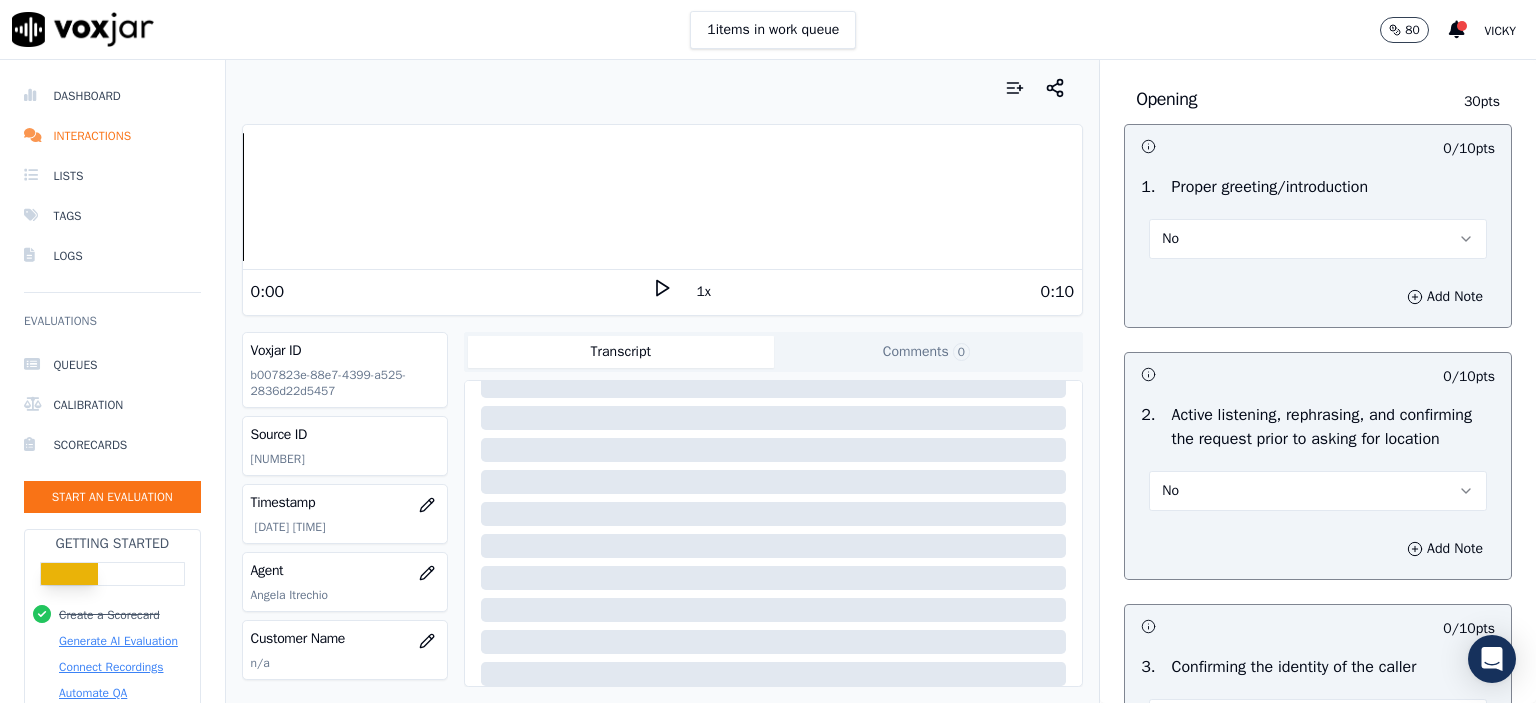 scroll, scrollTop: 300, scrollLeft: 0, axis: vertical 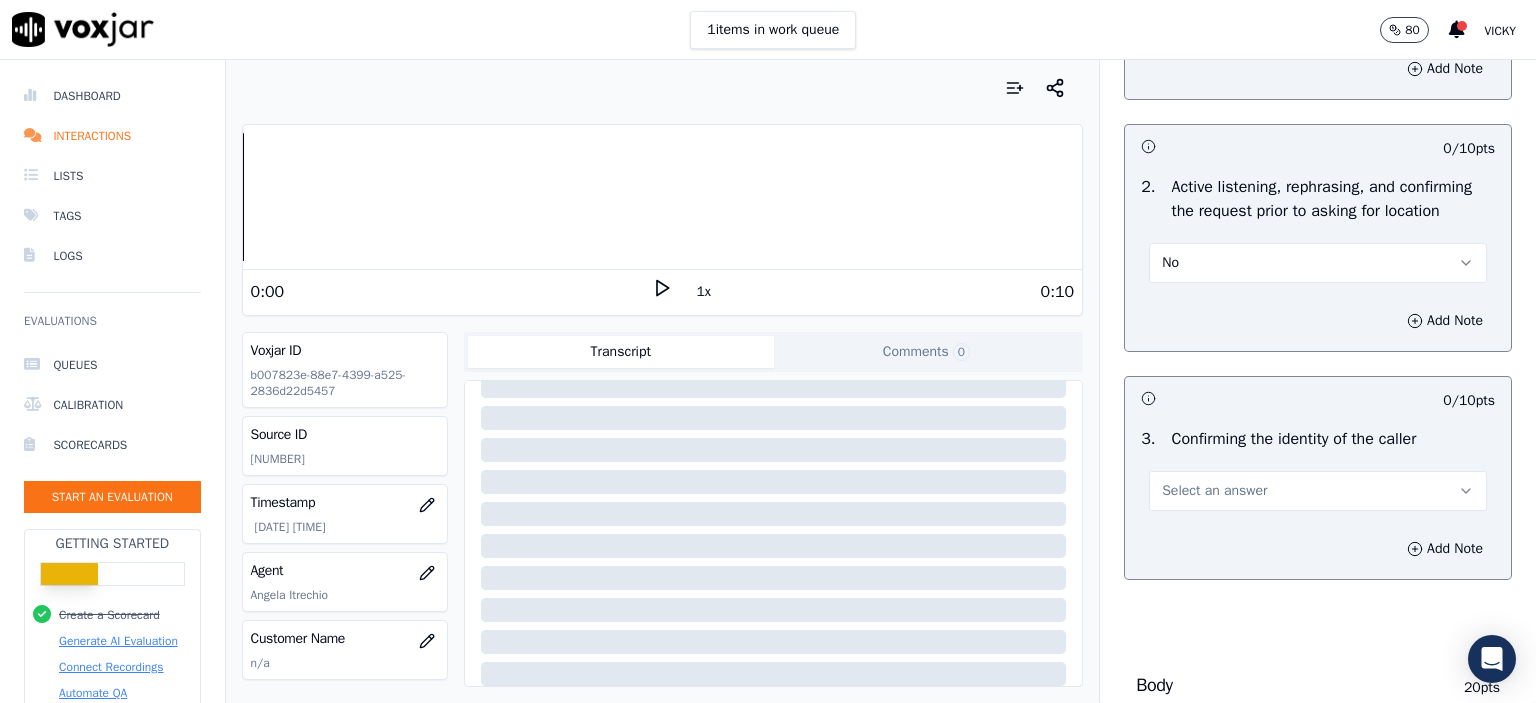 click on "Select an answer" at bounding box center [1318, 491] 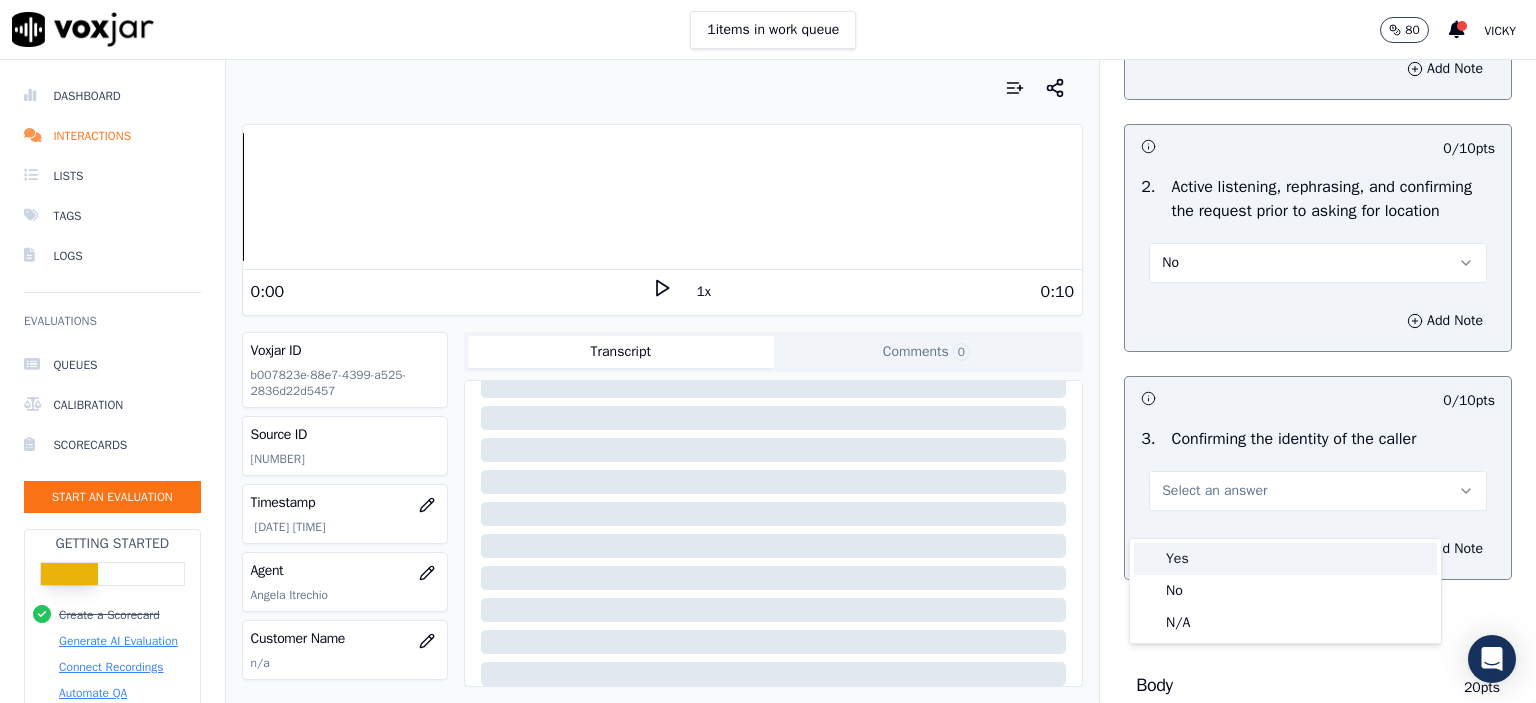 click on "Yes" at bounding box center [1285, 559] 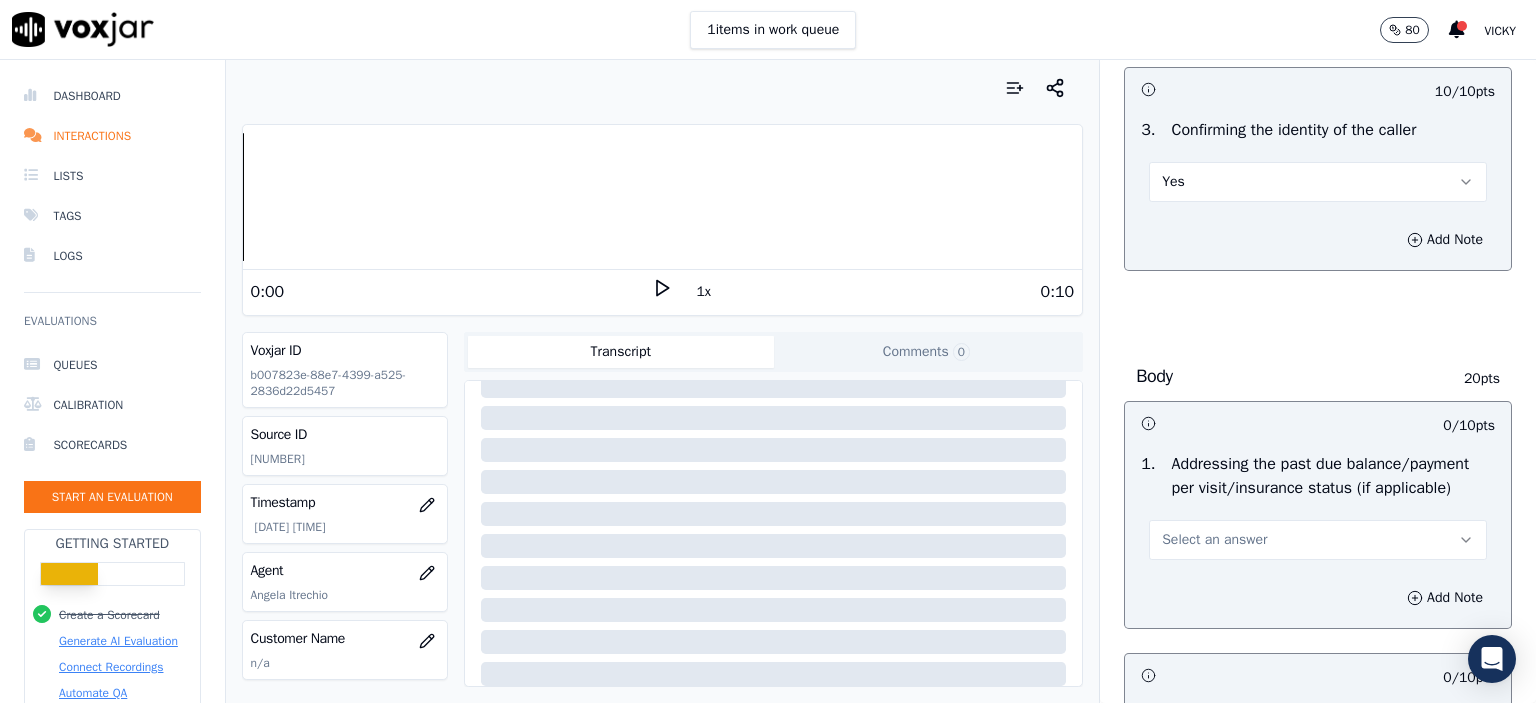 scroll, scrollTop: 700, scrollLeft: 0, axis: vertical 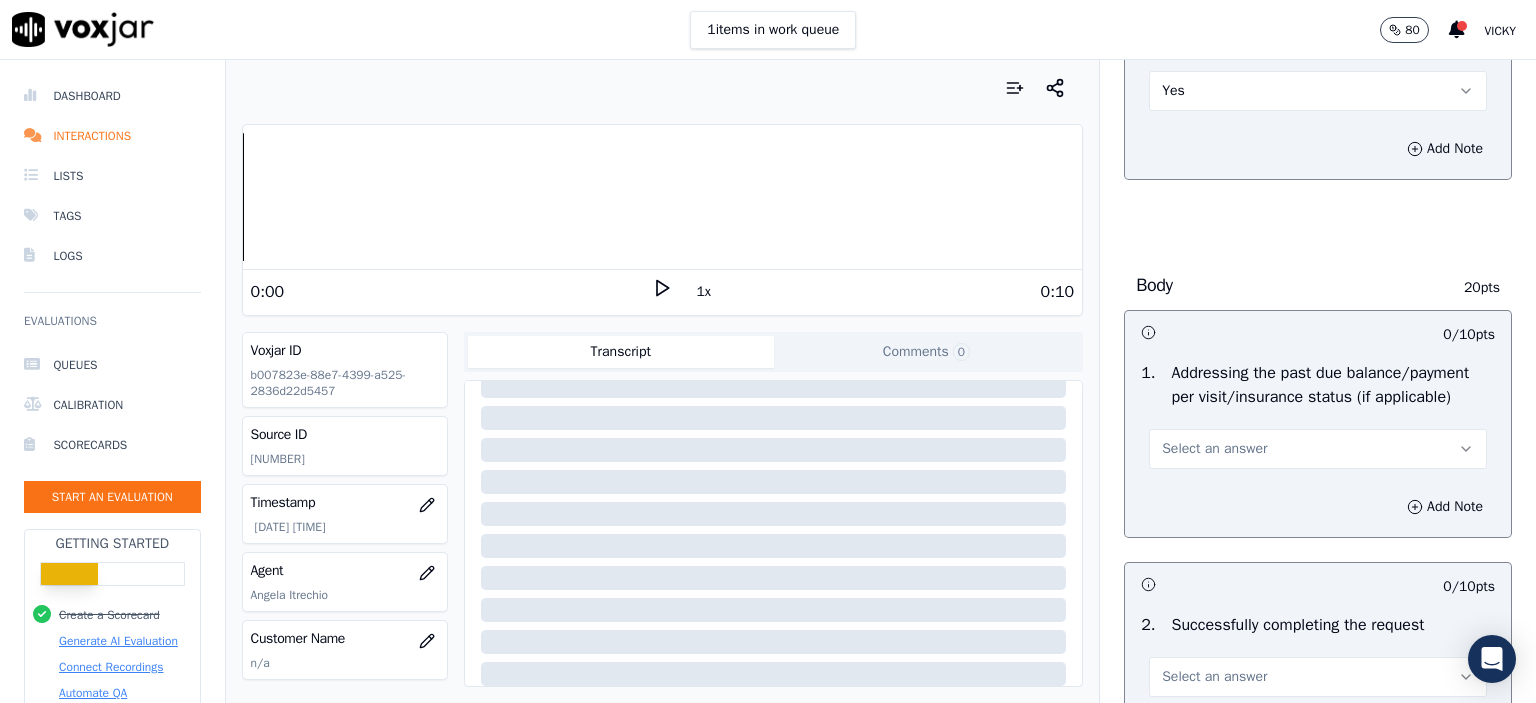 click on "Select an answer" at bounding box center [1214, 449] 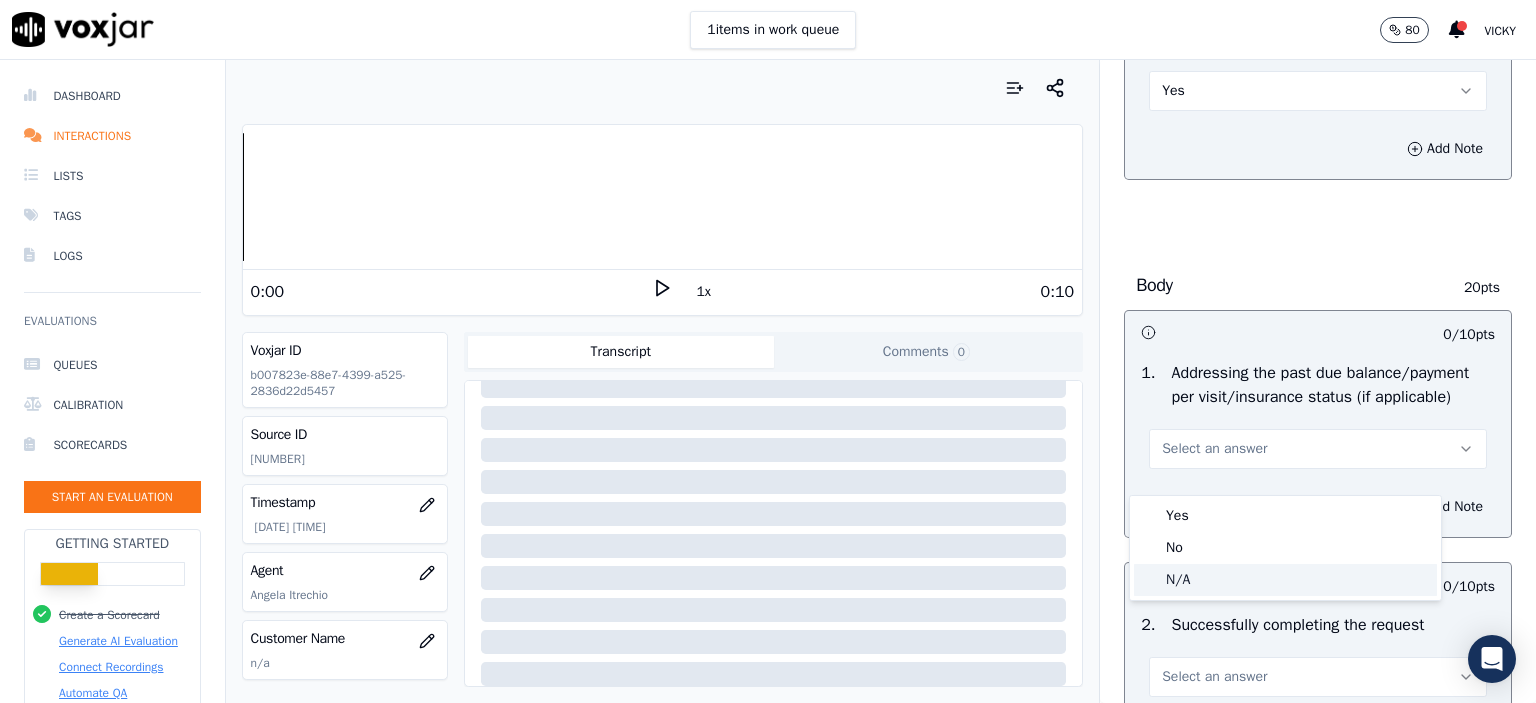 click on "N/A" 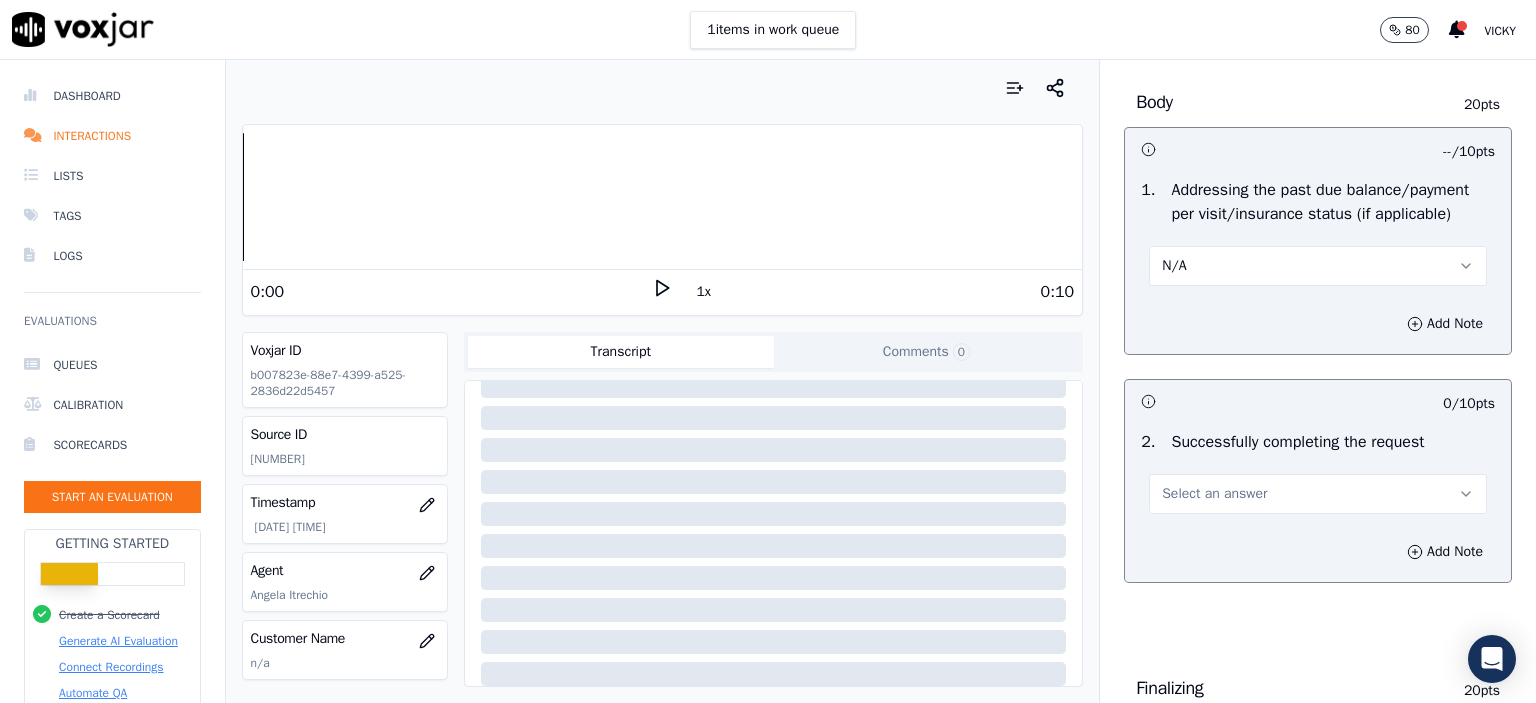 scroll, scrollTop: 1000, scrollLeft: 0, axis: vertical 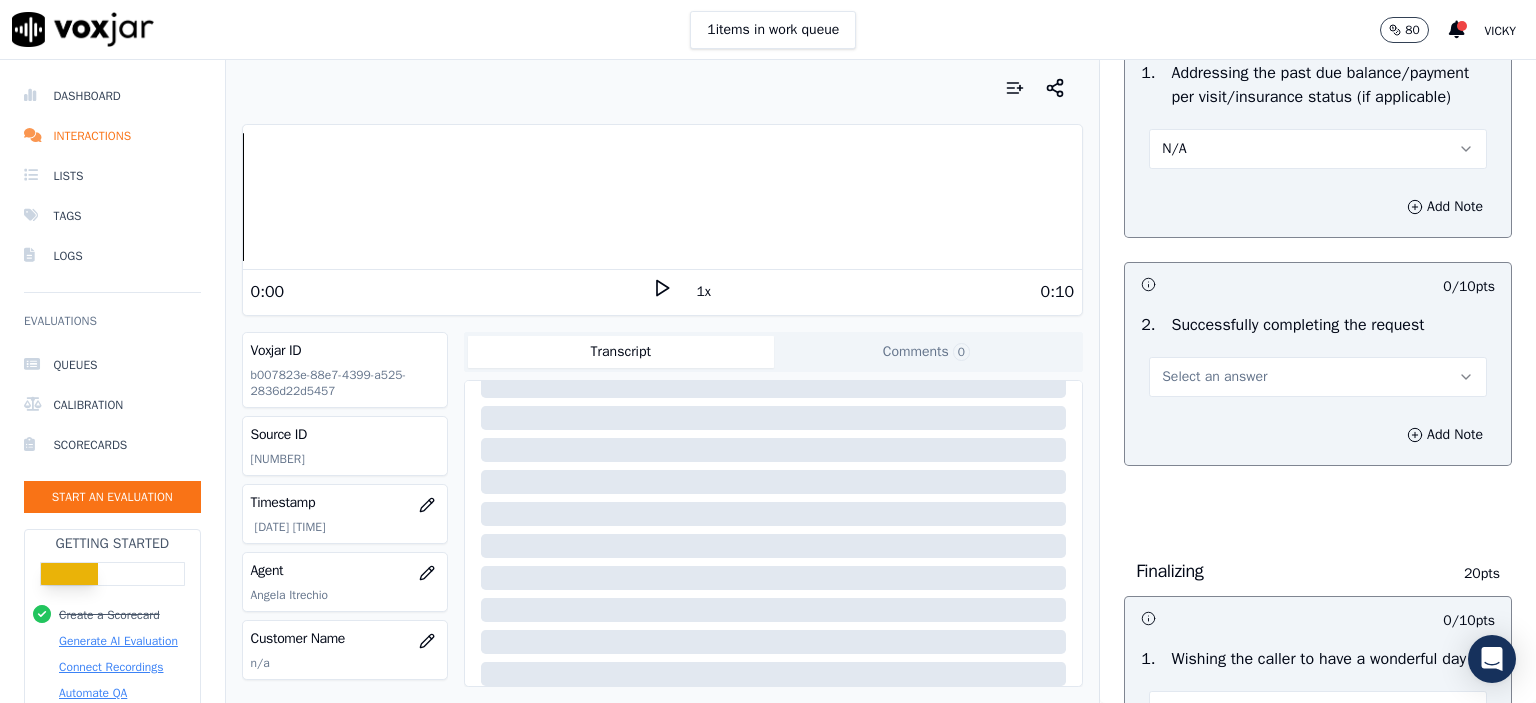 click on "Select an answer" at bounding box center (1214, 377) 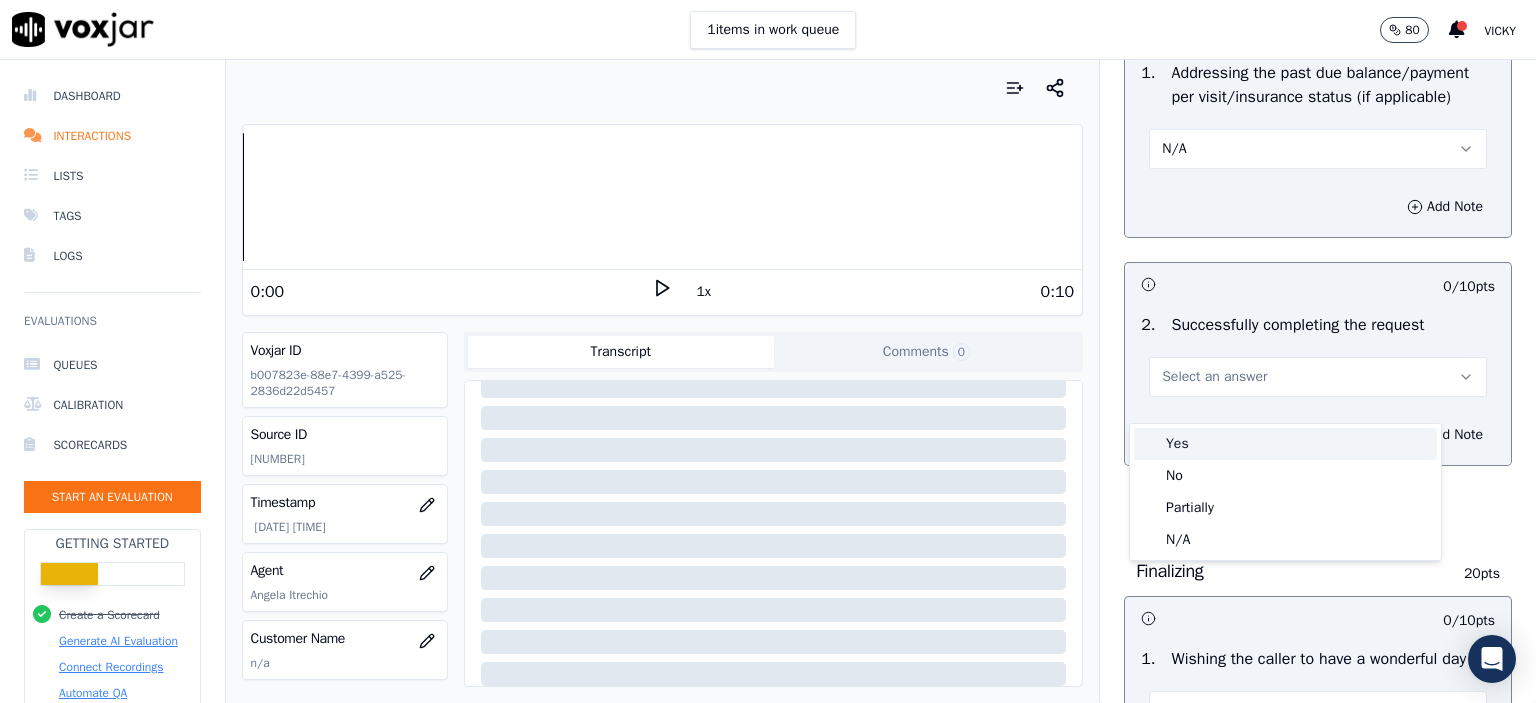 click on "Yes" at bounding box center (1285, 444) 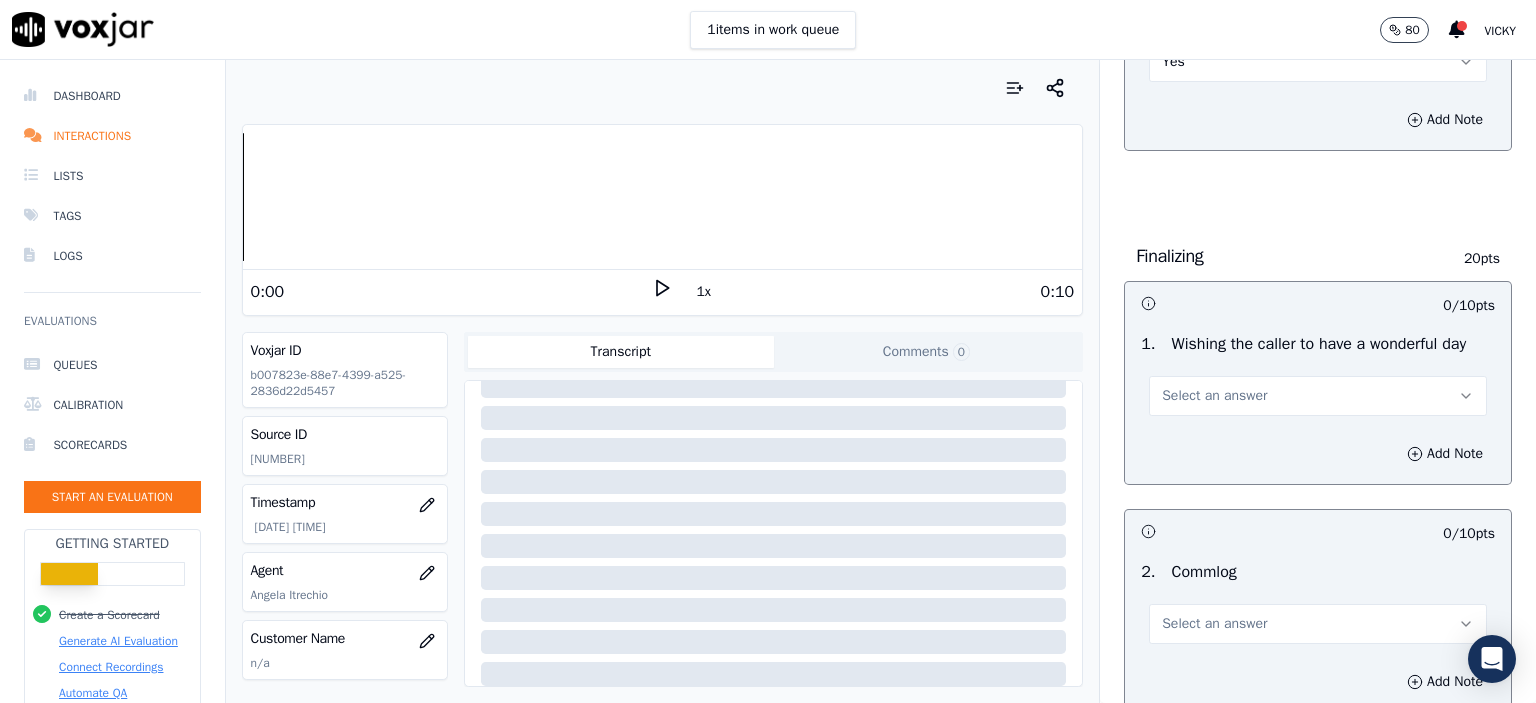 scroll, scrollTop: 1400, scrollLeft: 0, axis: vertical 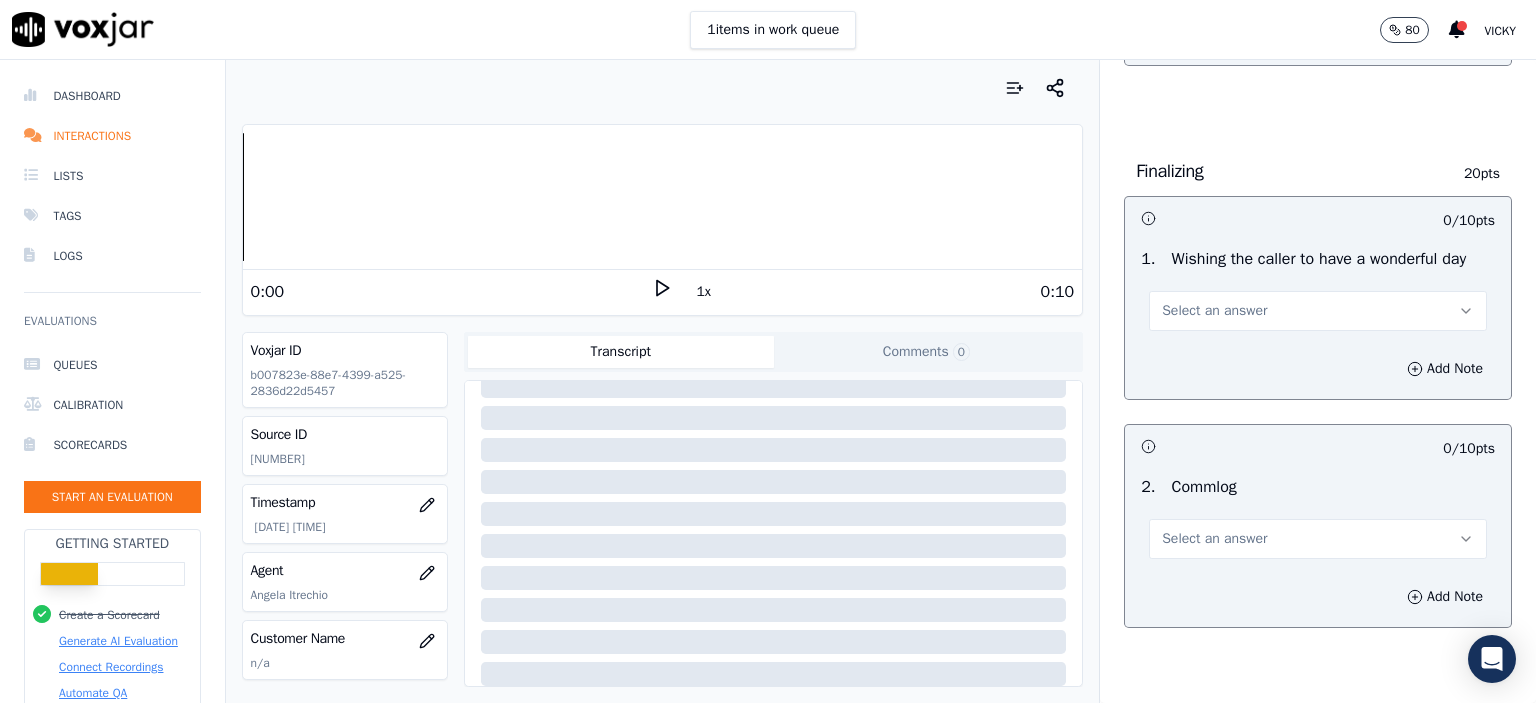 click on "Select an answer" at bounding box center [1214, 311] 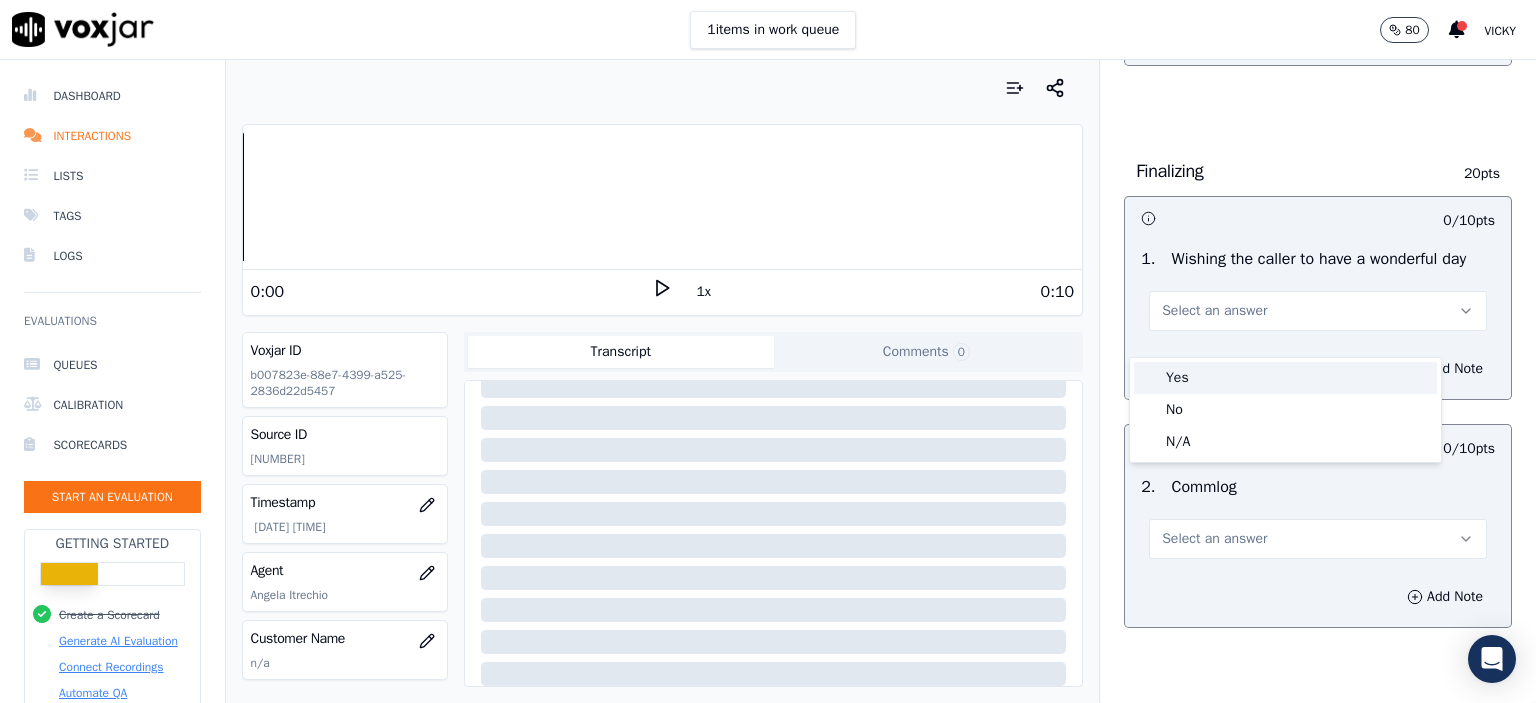 click on "Yes" at bounding box center (1285, 378) 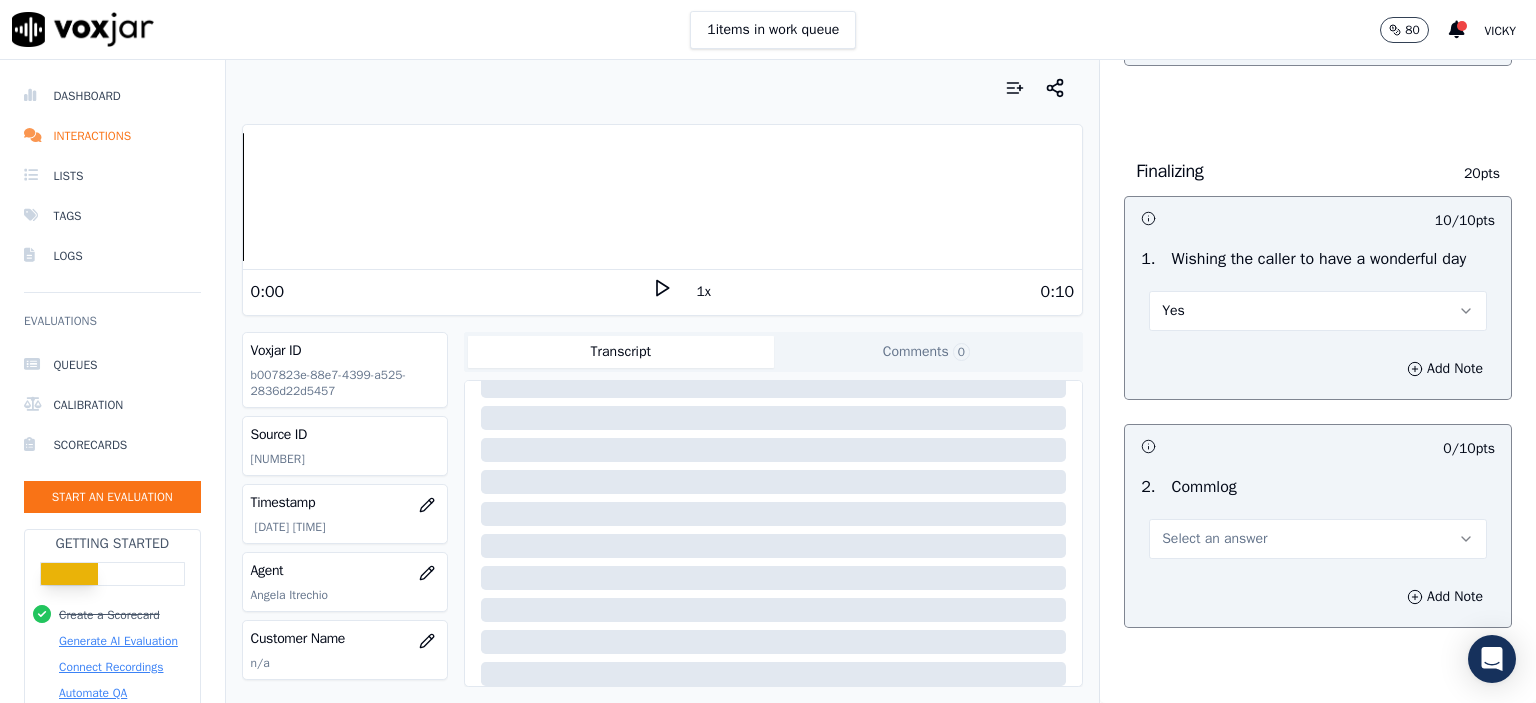 click on "Select an answer" at bounding box center (1318, 539) 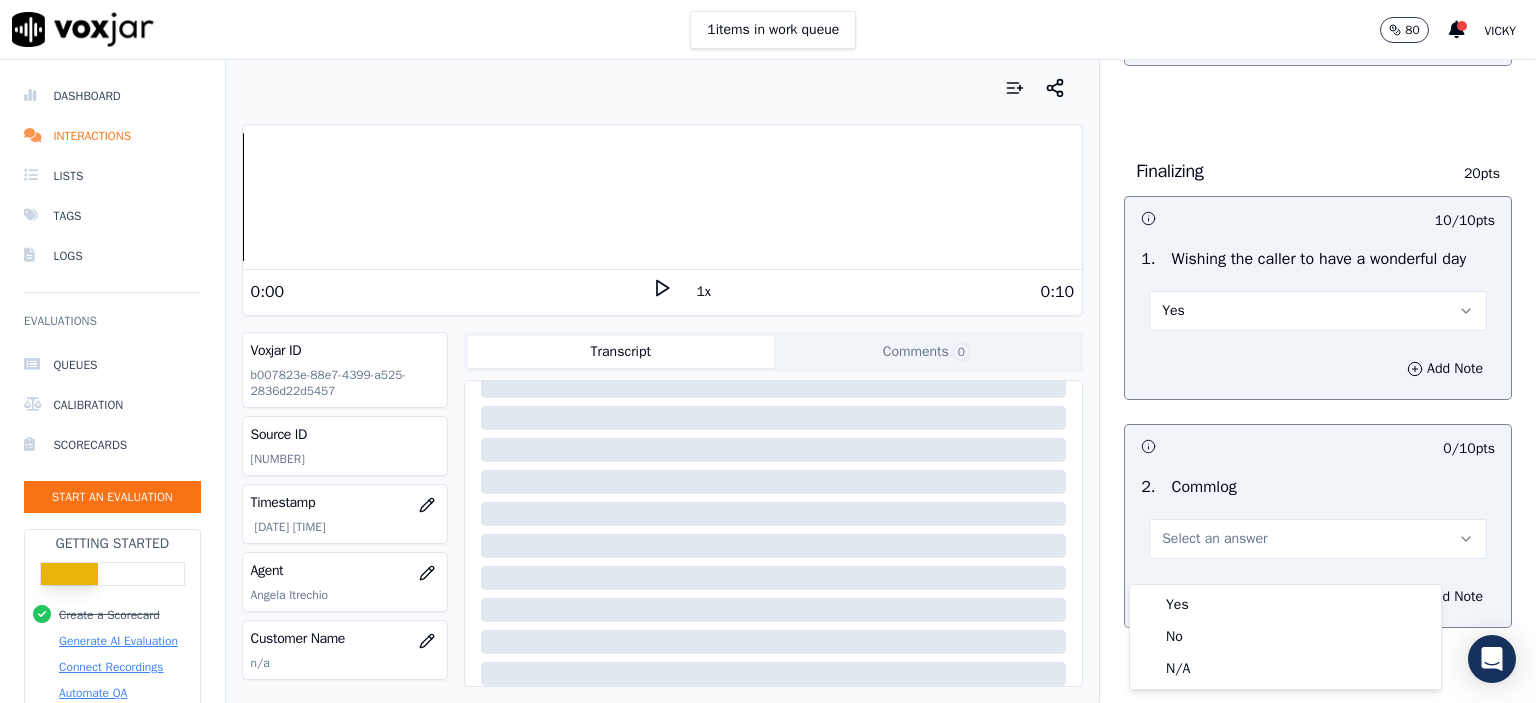 click on "Yes   No     N/A" at bounding box center [1285, 637] 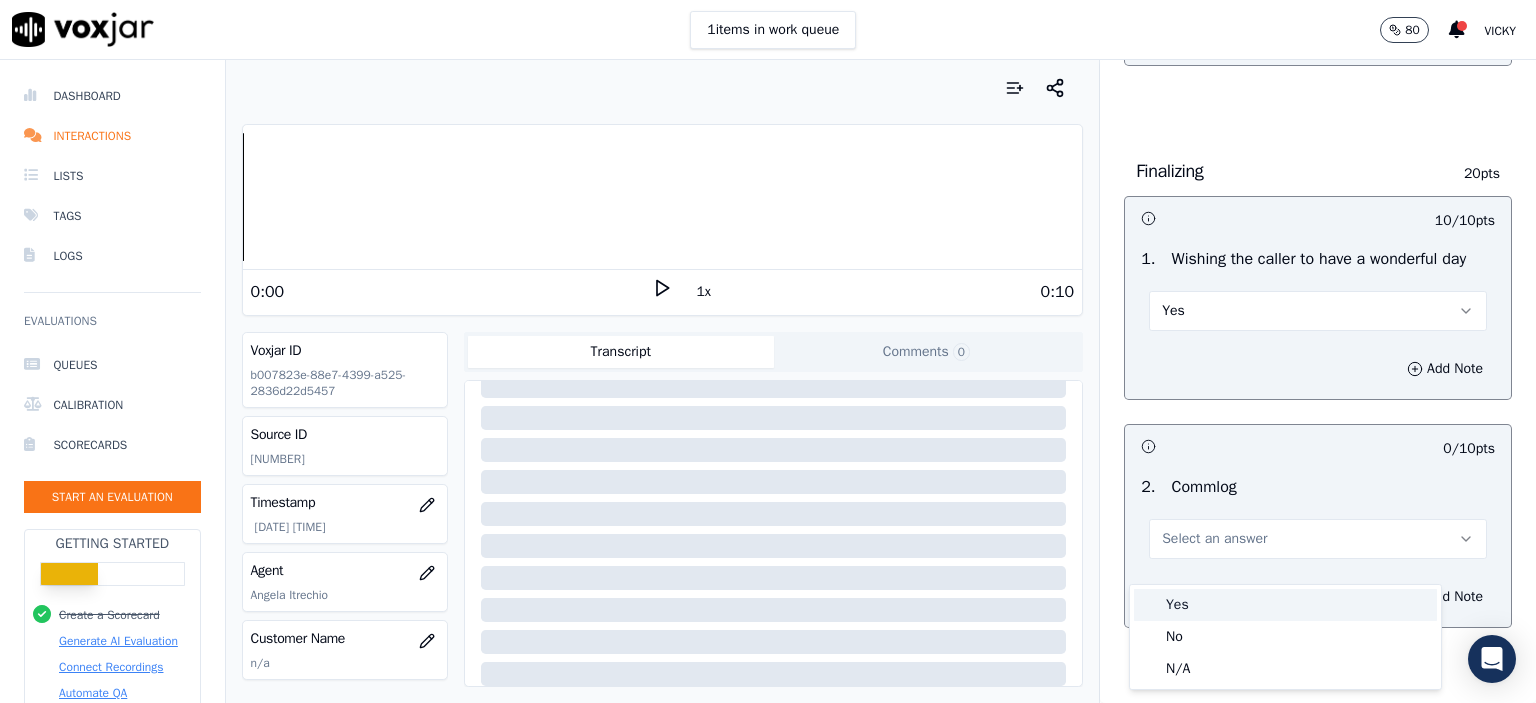 click on "Yes" at bounding box center [1285, 605] 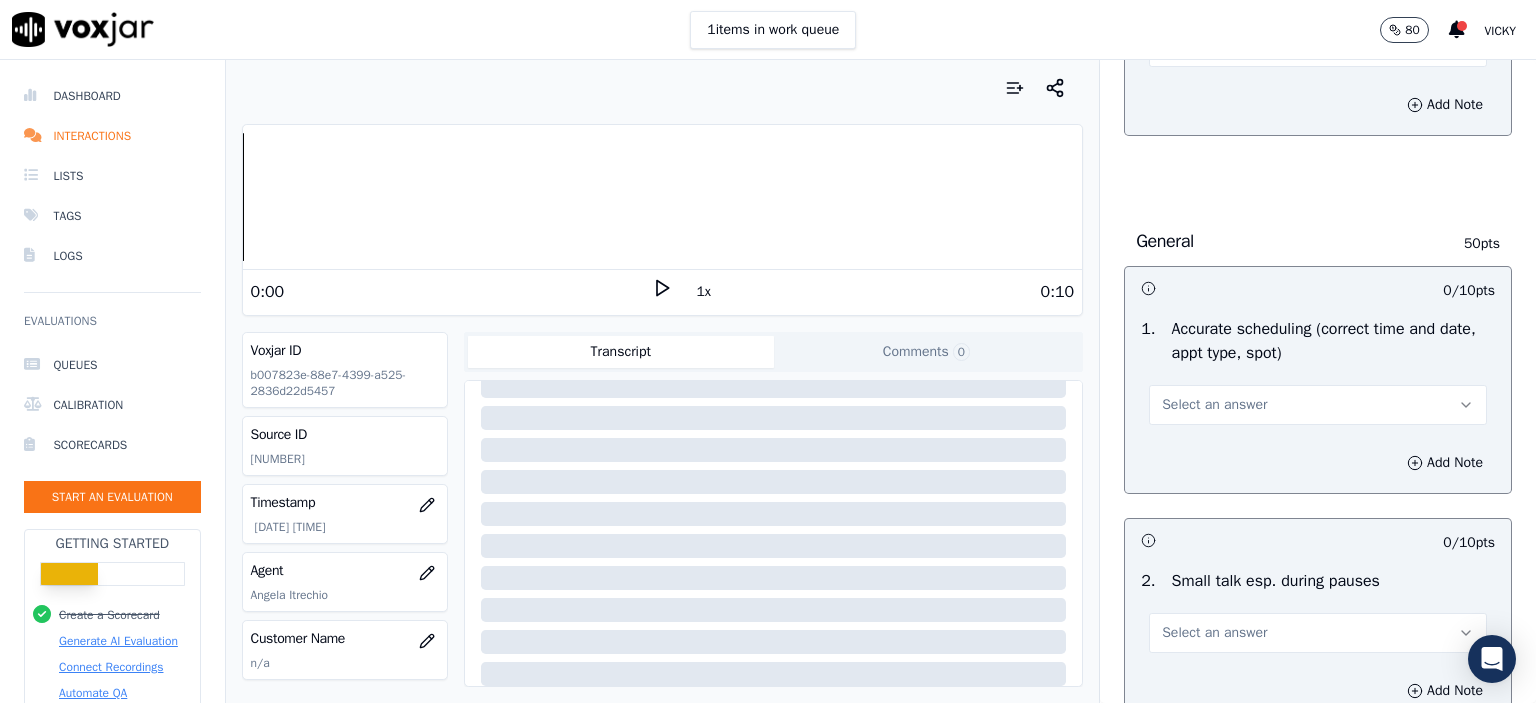 scroll, scrollTop: 1900, scrollLeft: 0, axis: vertical 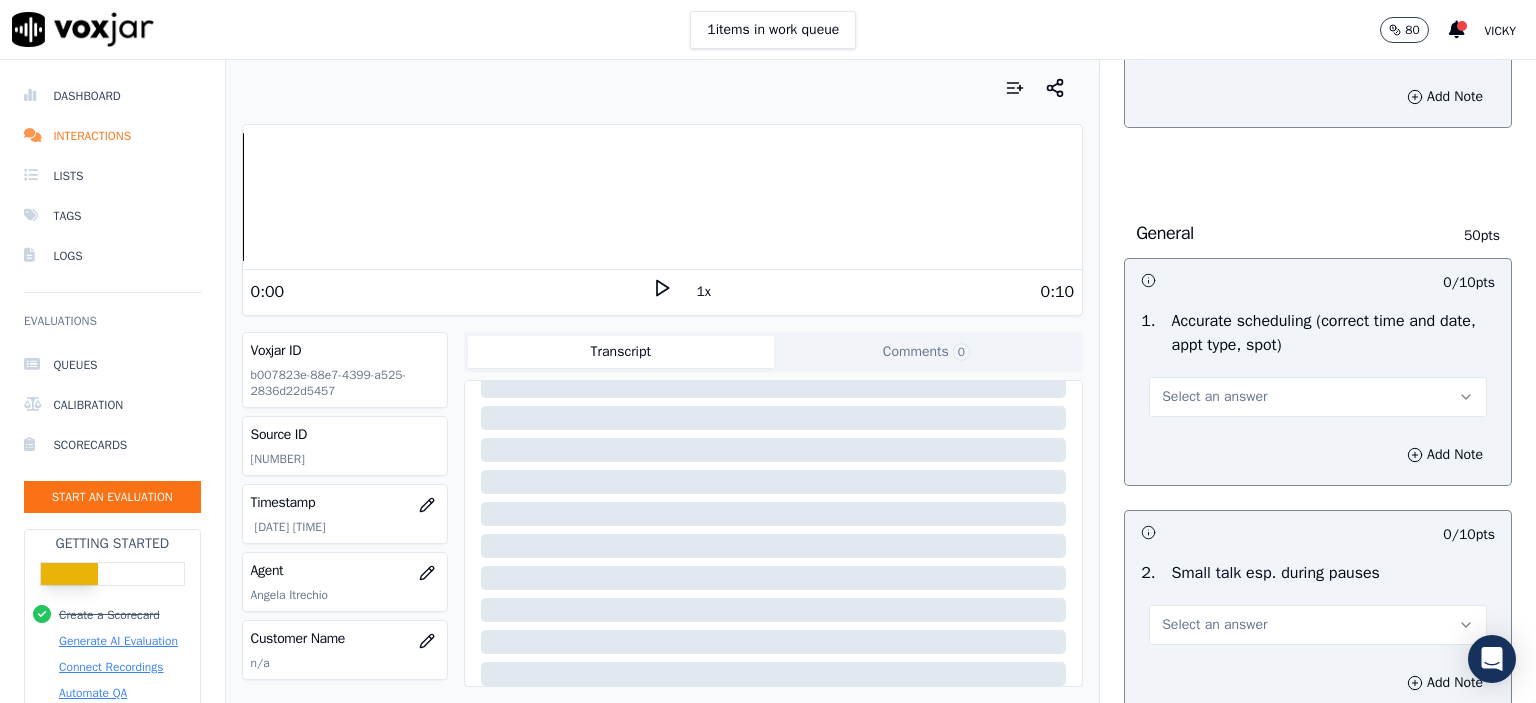click on "Select an answer" at bounding box center [1214, 397] 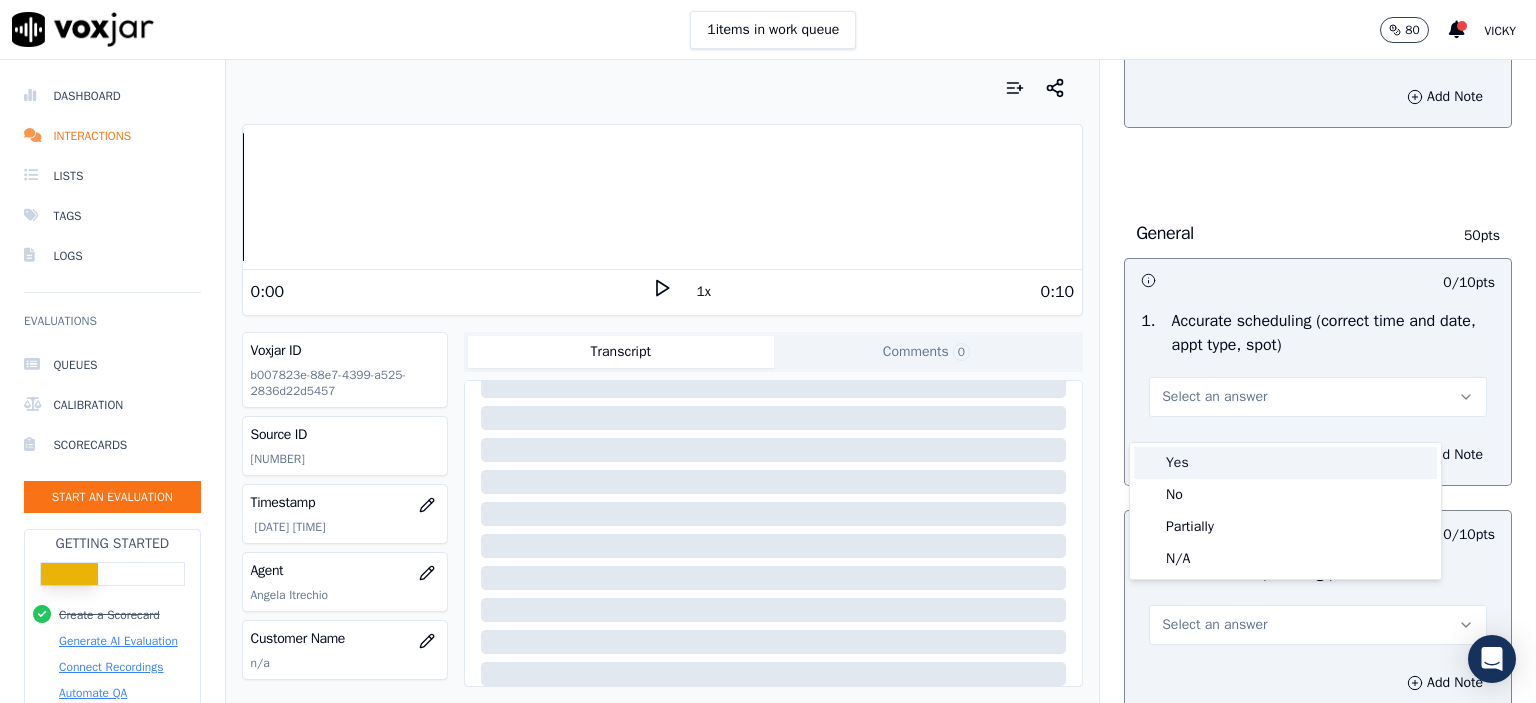 click on "Yes" at bounding box center [1285, 463] 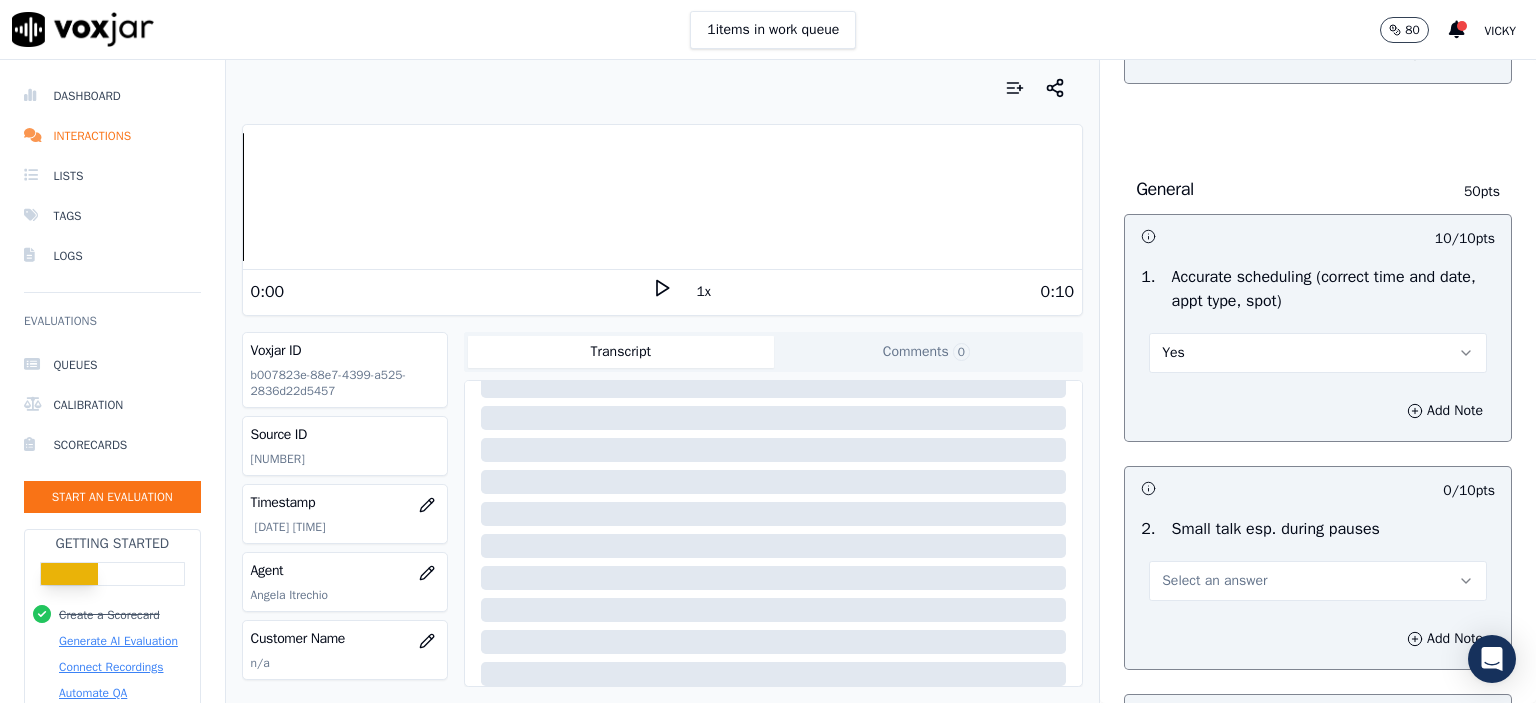 scroll, scrollTop: 2100, scrollLeft: 0, axis: vertical 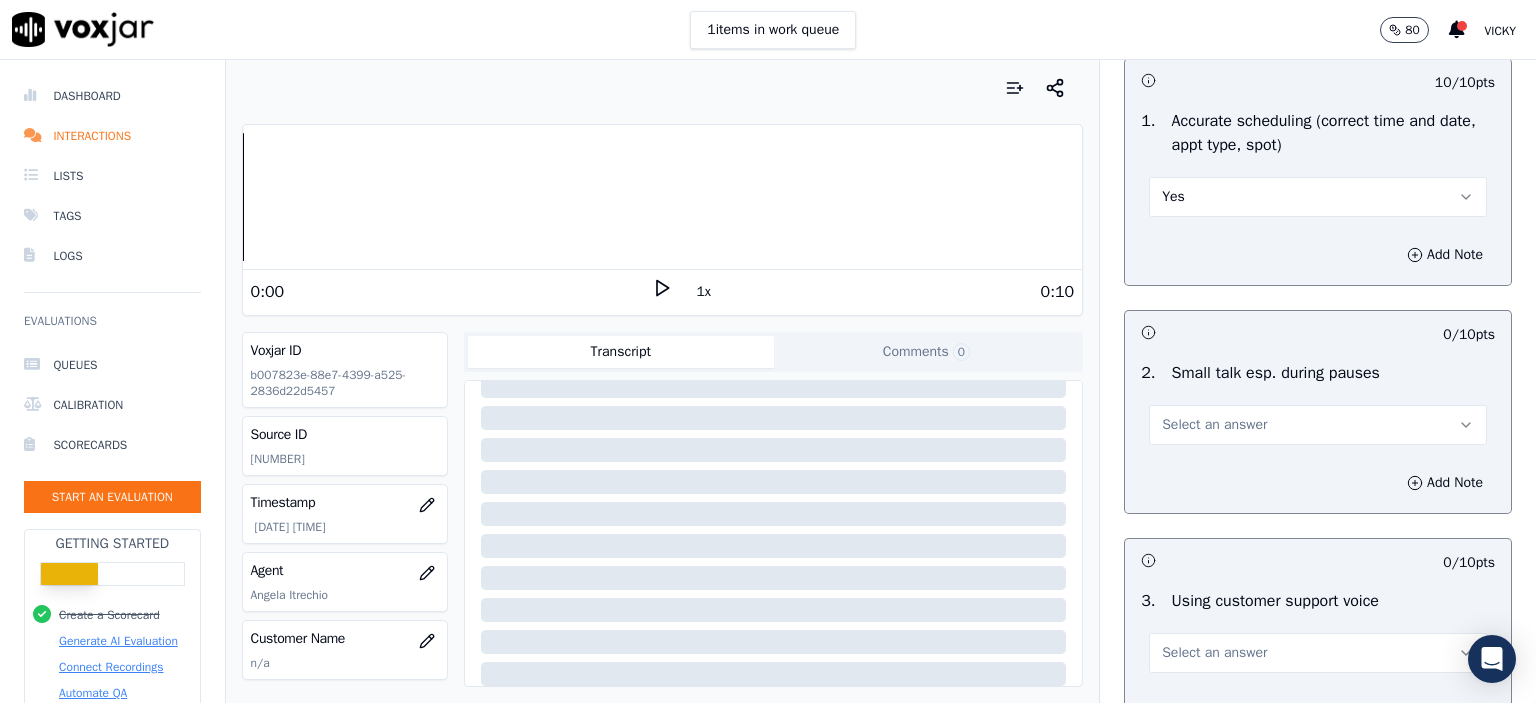 drag, startPoint x: 1237, startPoint y: 428, endPoint x: 1236, endPoint y: 441, distance: 13.038404 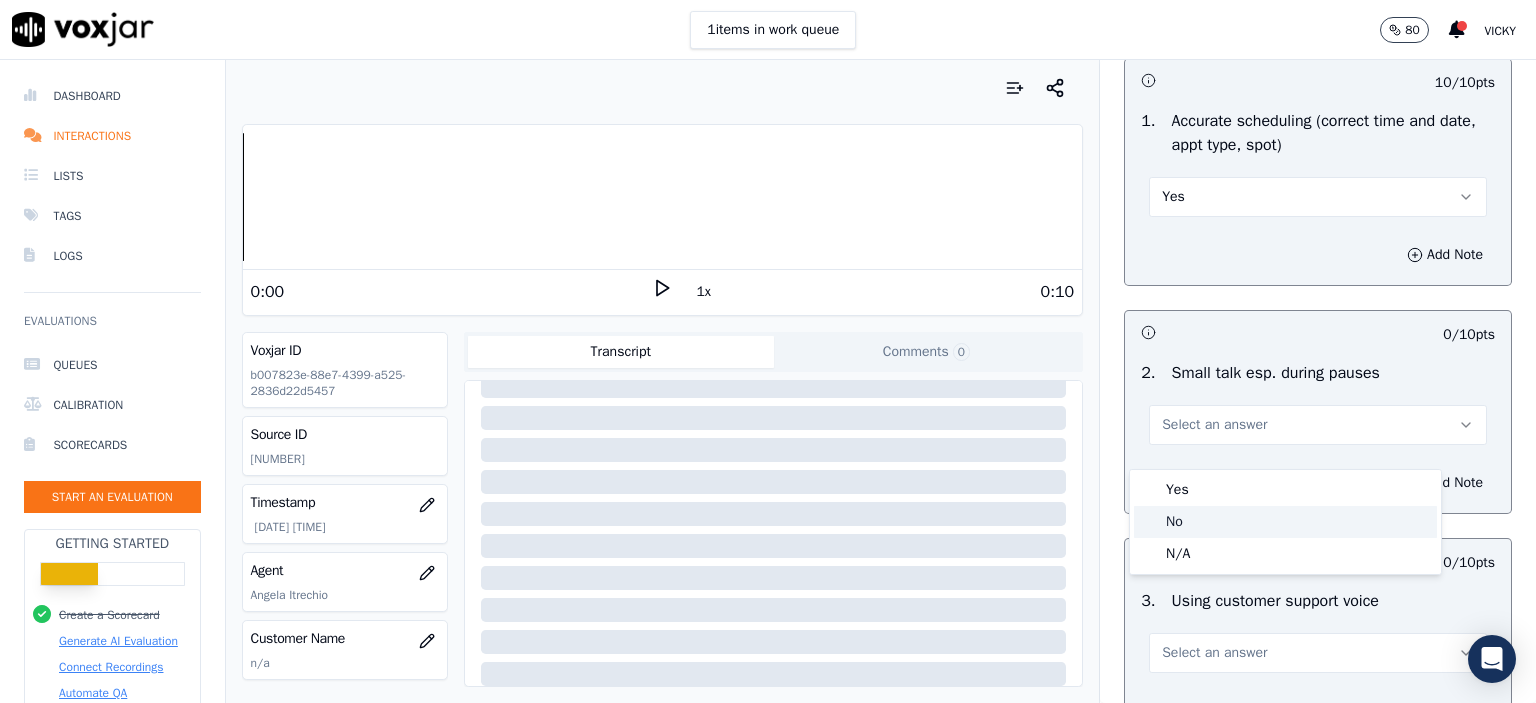 click on "No" 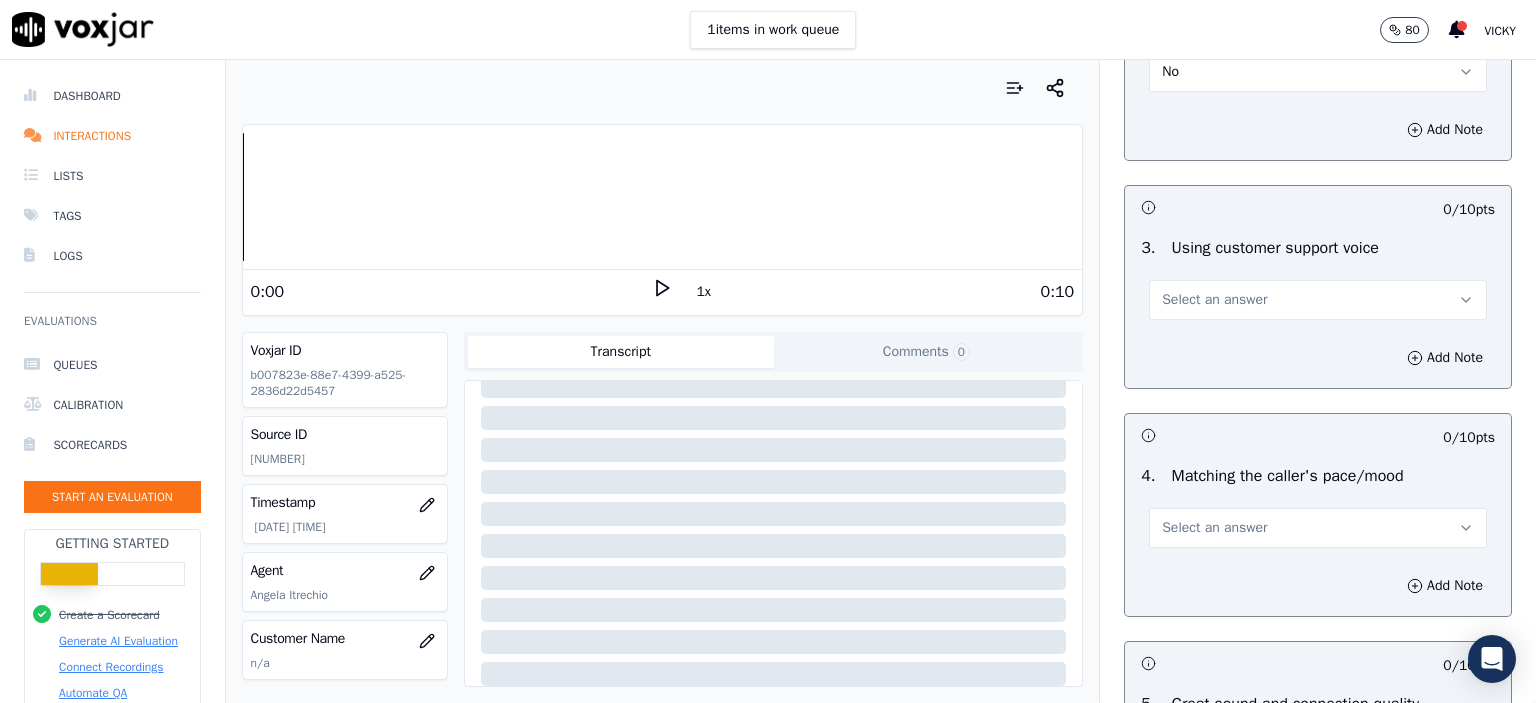scroll, scrollTop: 2500, scrollLeft: 0, axis: vertical 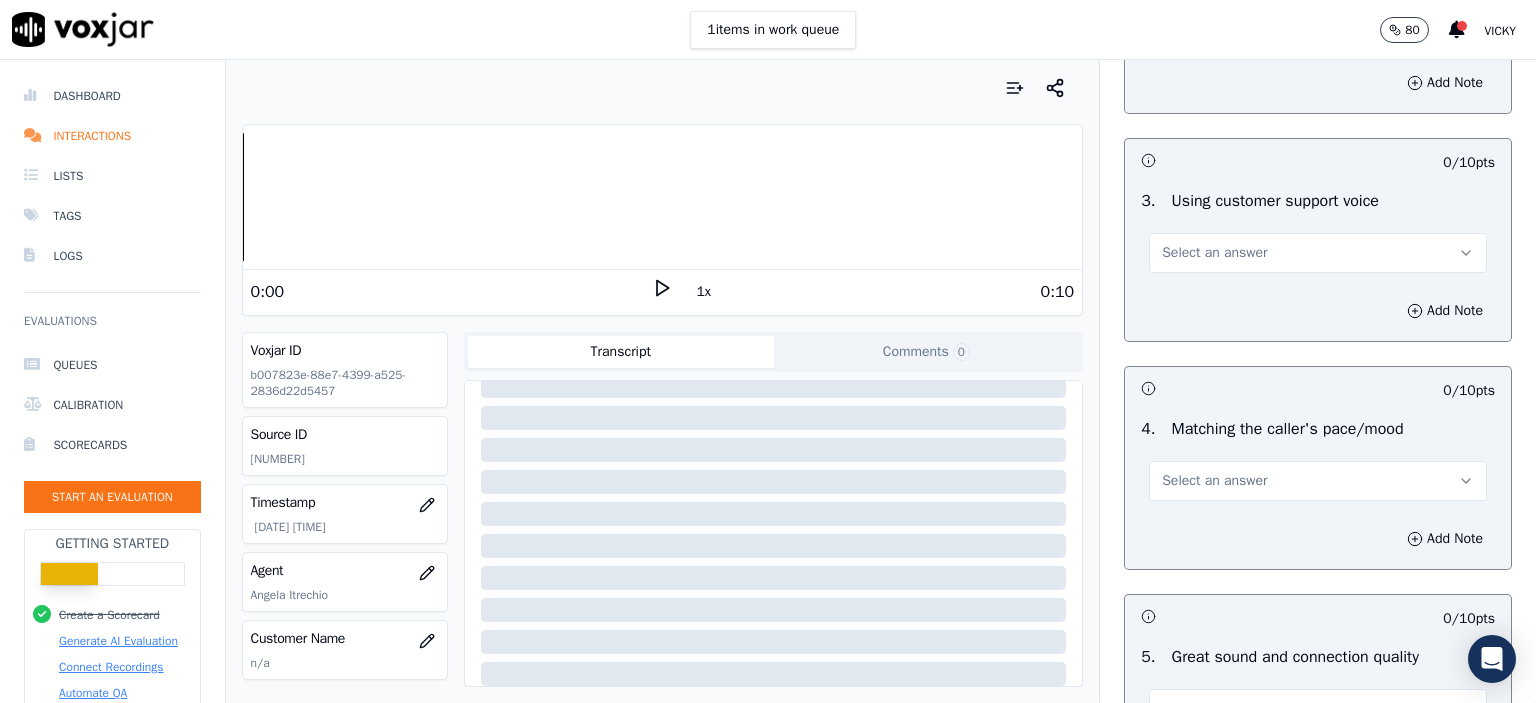 click on "Select an answer" at bounding box center (1214, 481) 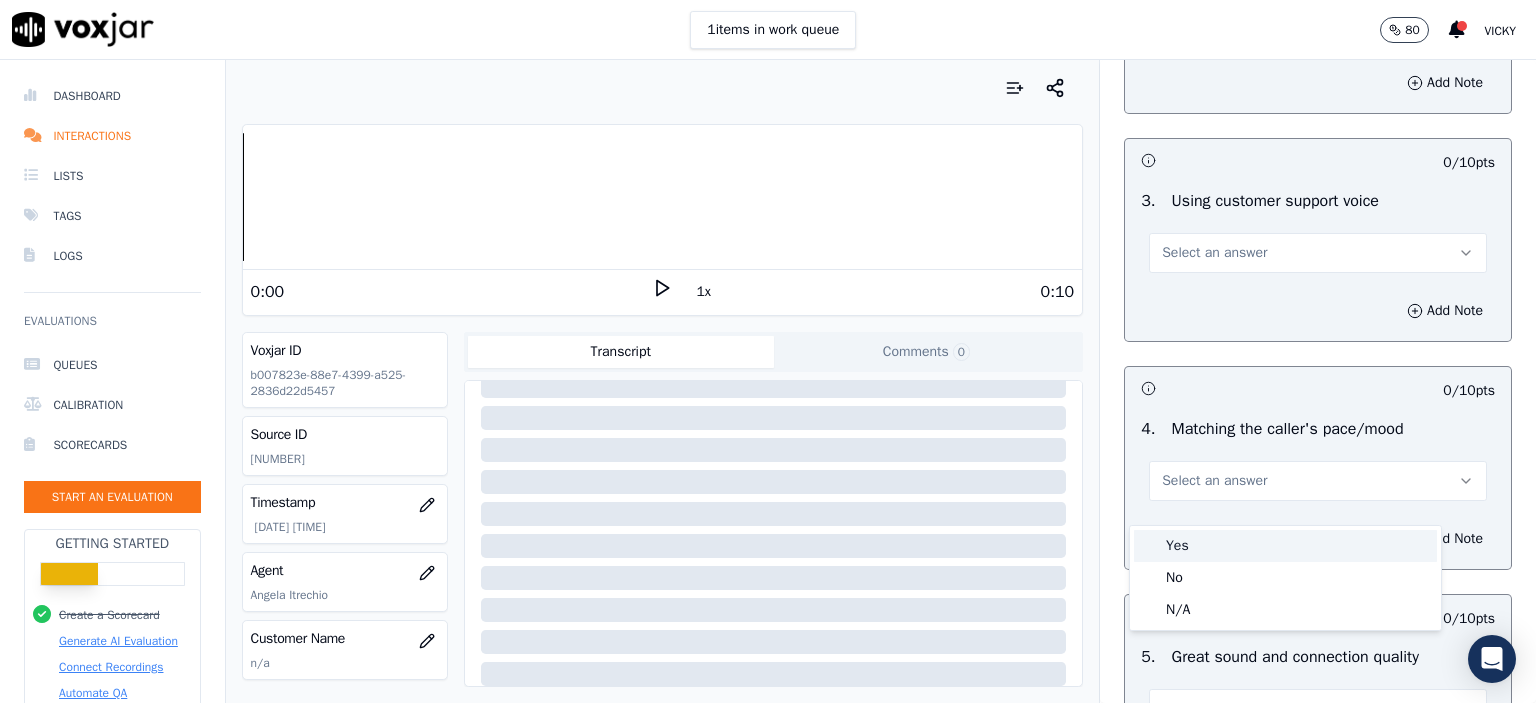 click on "Yes" at bounding box center (1285, 546) 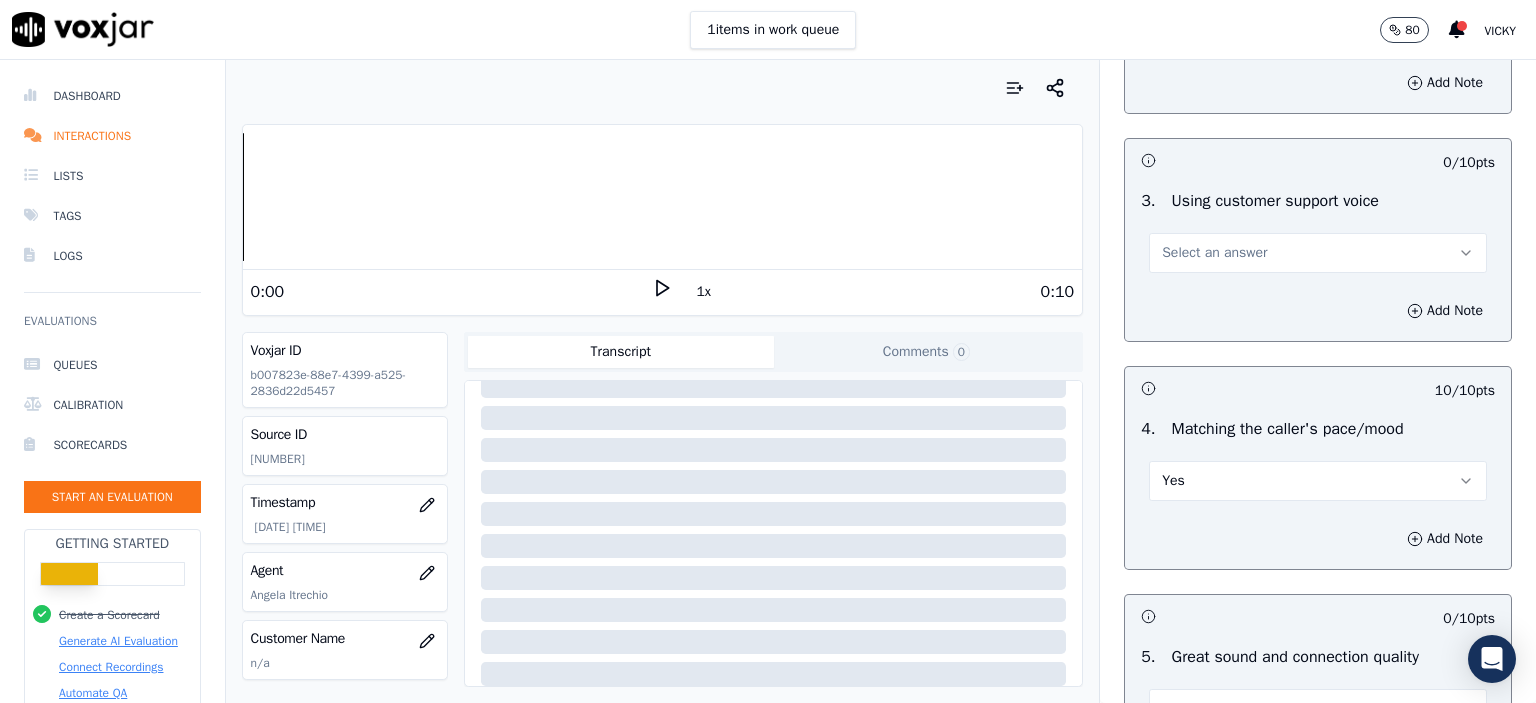 click on "Select an answer" at bounding box center [1214, 253] 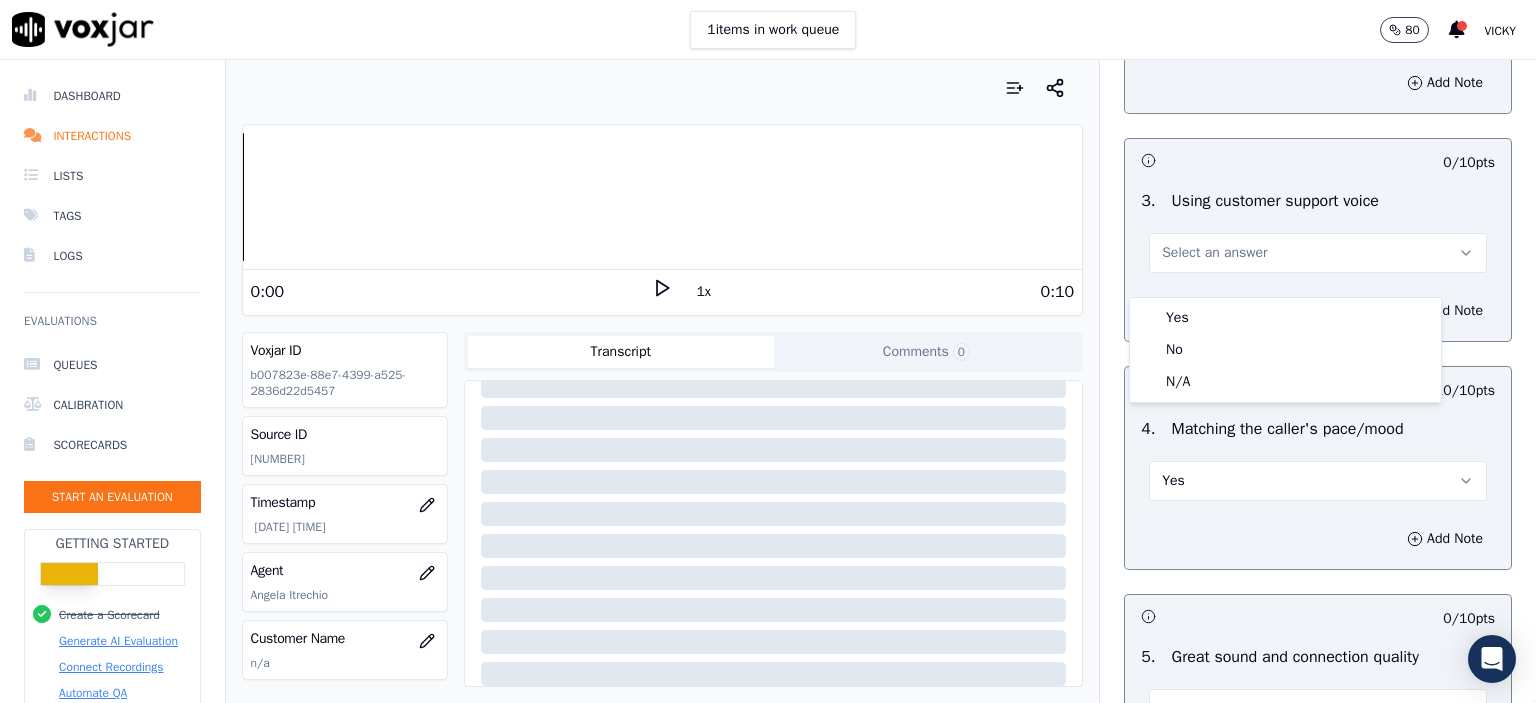 click on "Yes" at bounding box center (1285, 318) 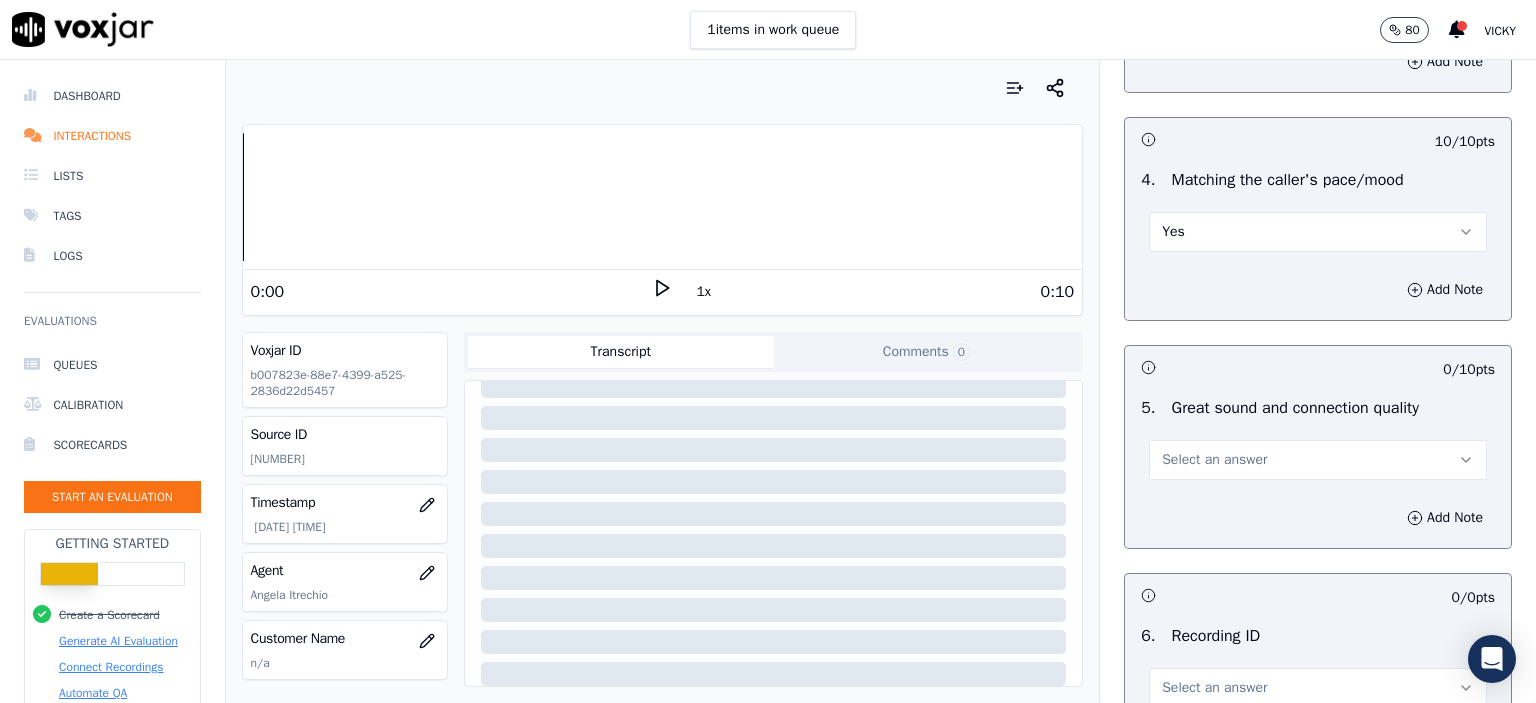 scroll, scrollTop: 2800, scrollLeft: 0, axis: vertical 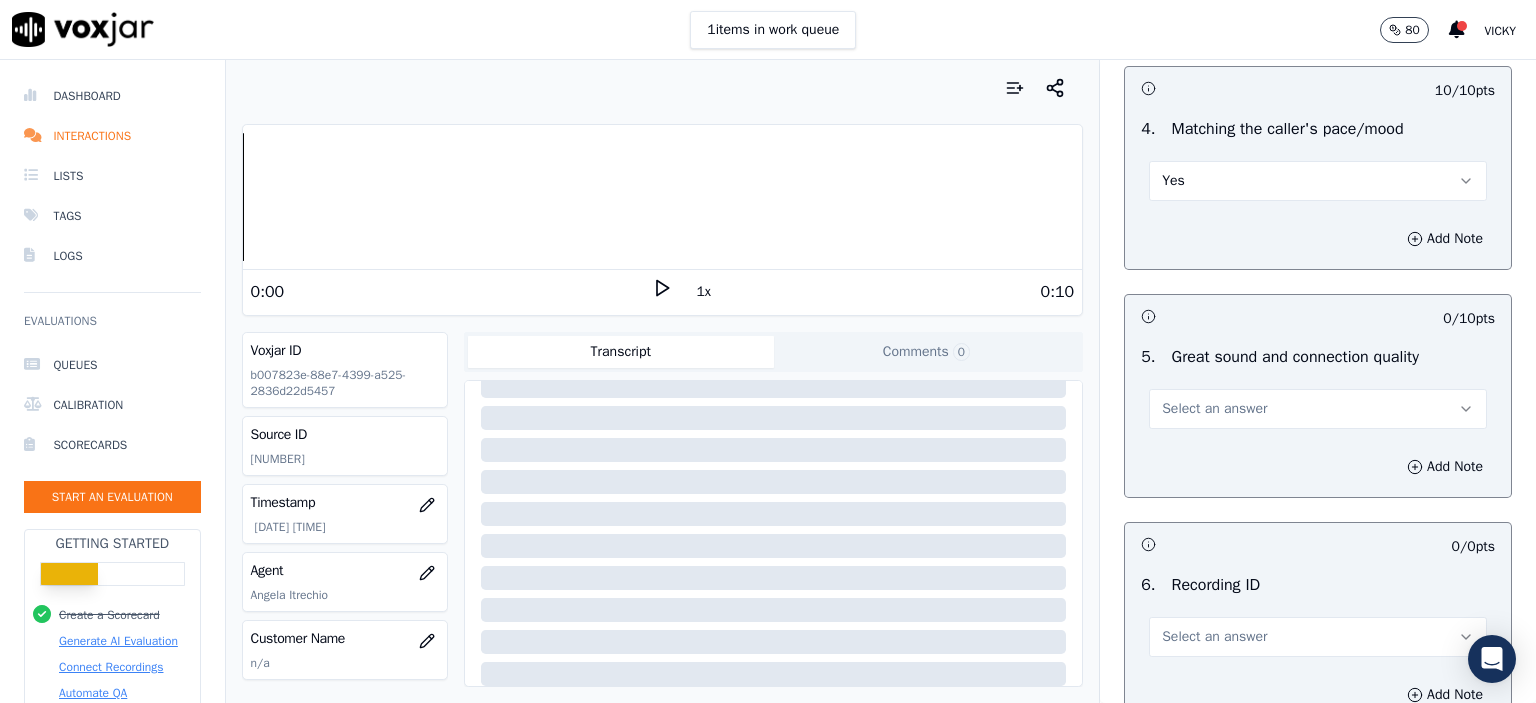 click on "Select an answer" at bounding box center (1214, 409) 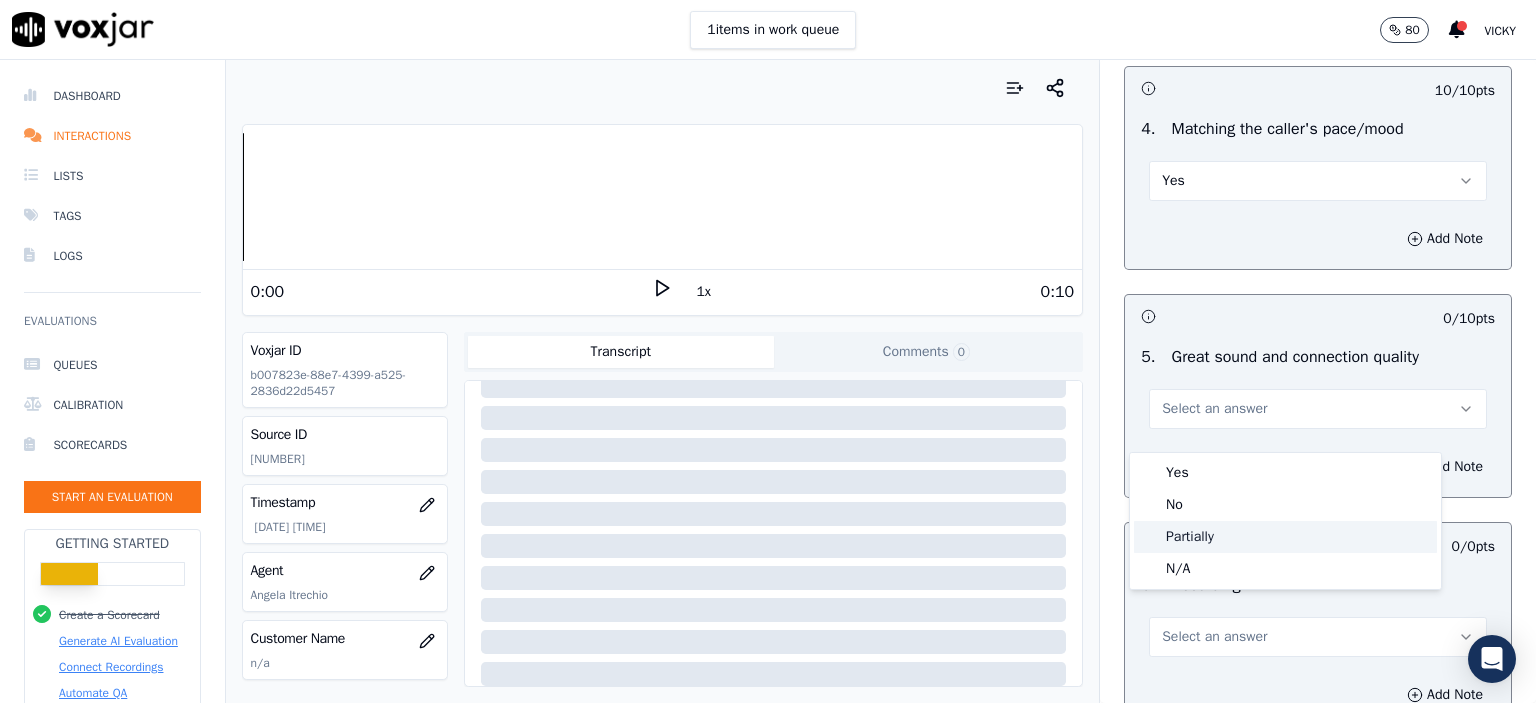 click on "Partially" 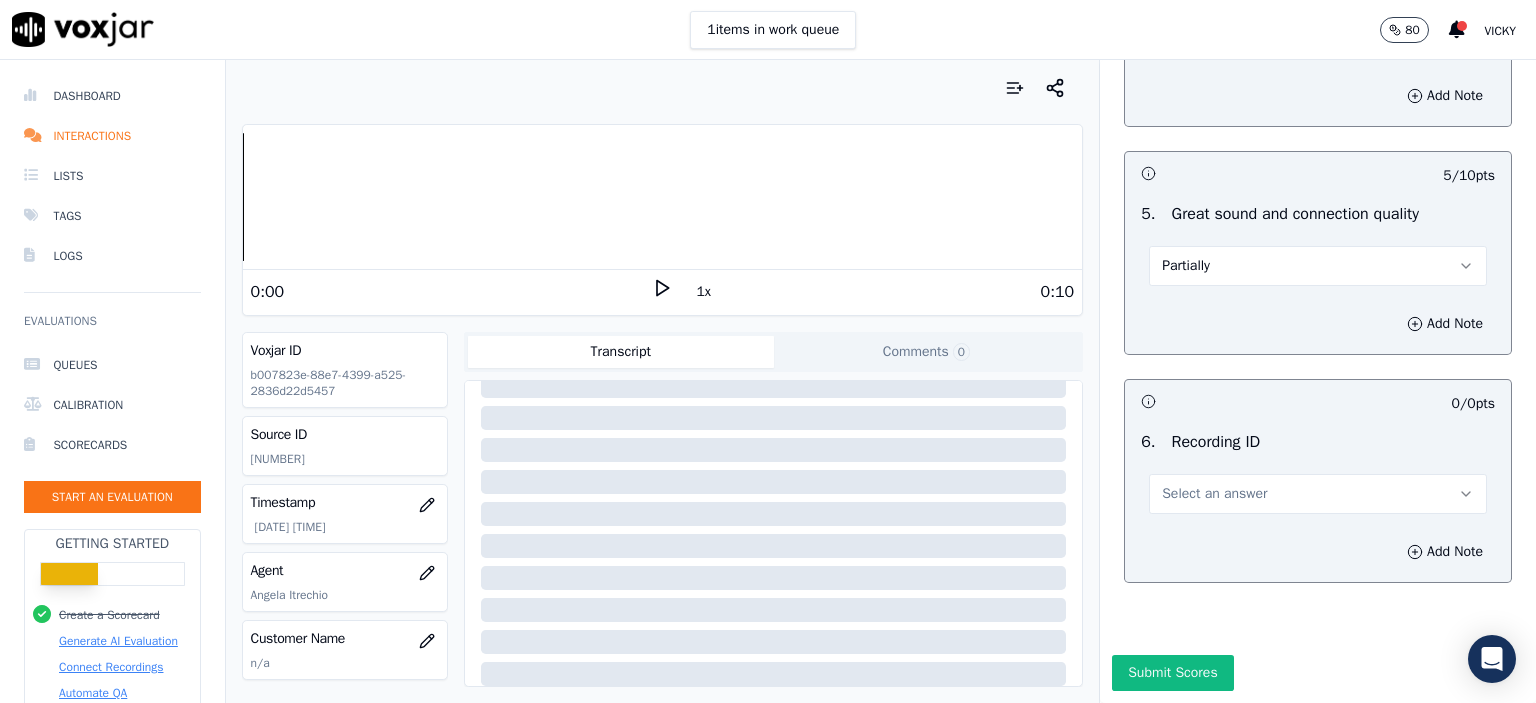 scroll, scrollTop: 3000, scrollLeft: 0, axis: vertical 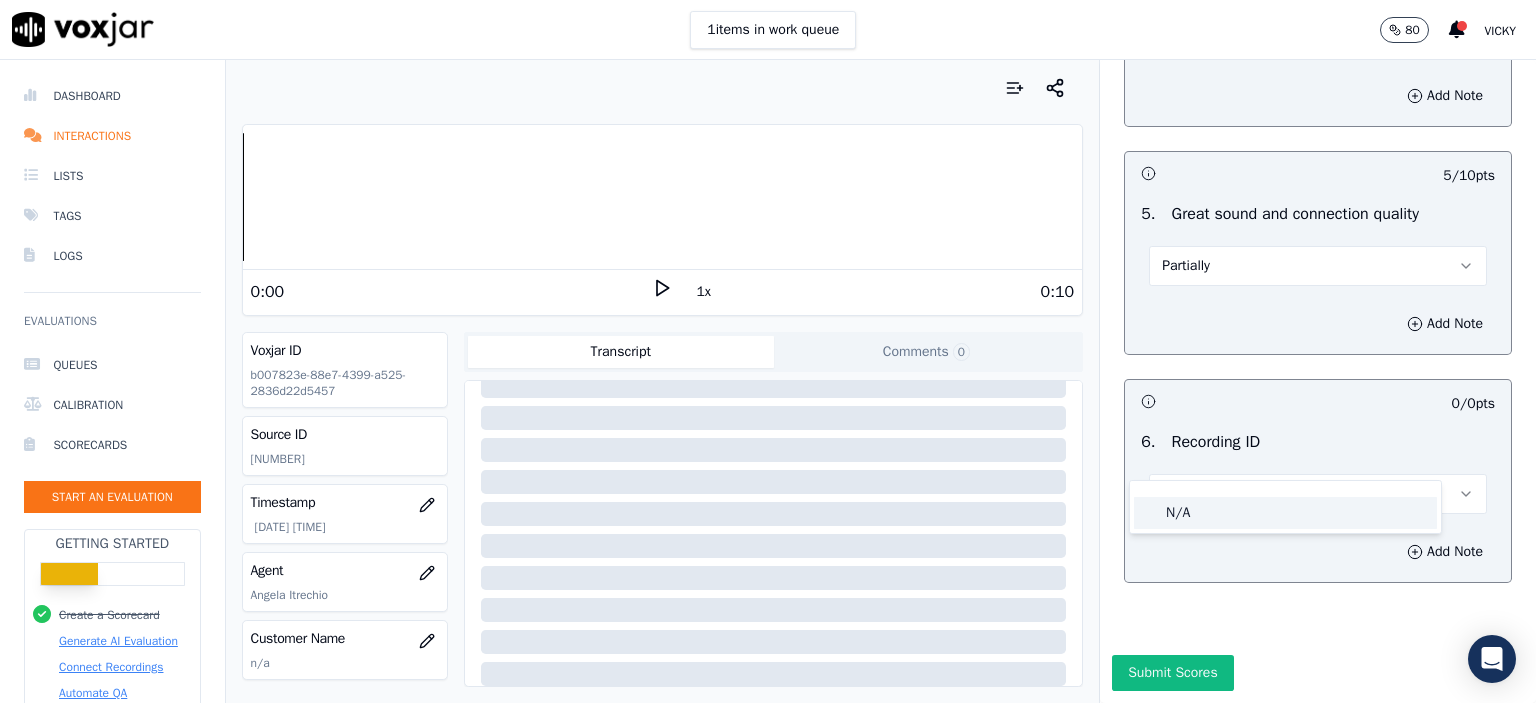 click on "N/A" 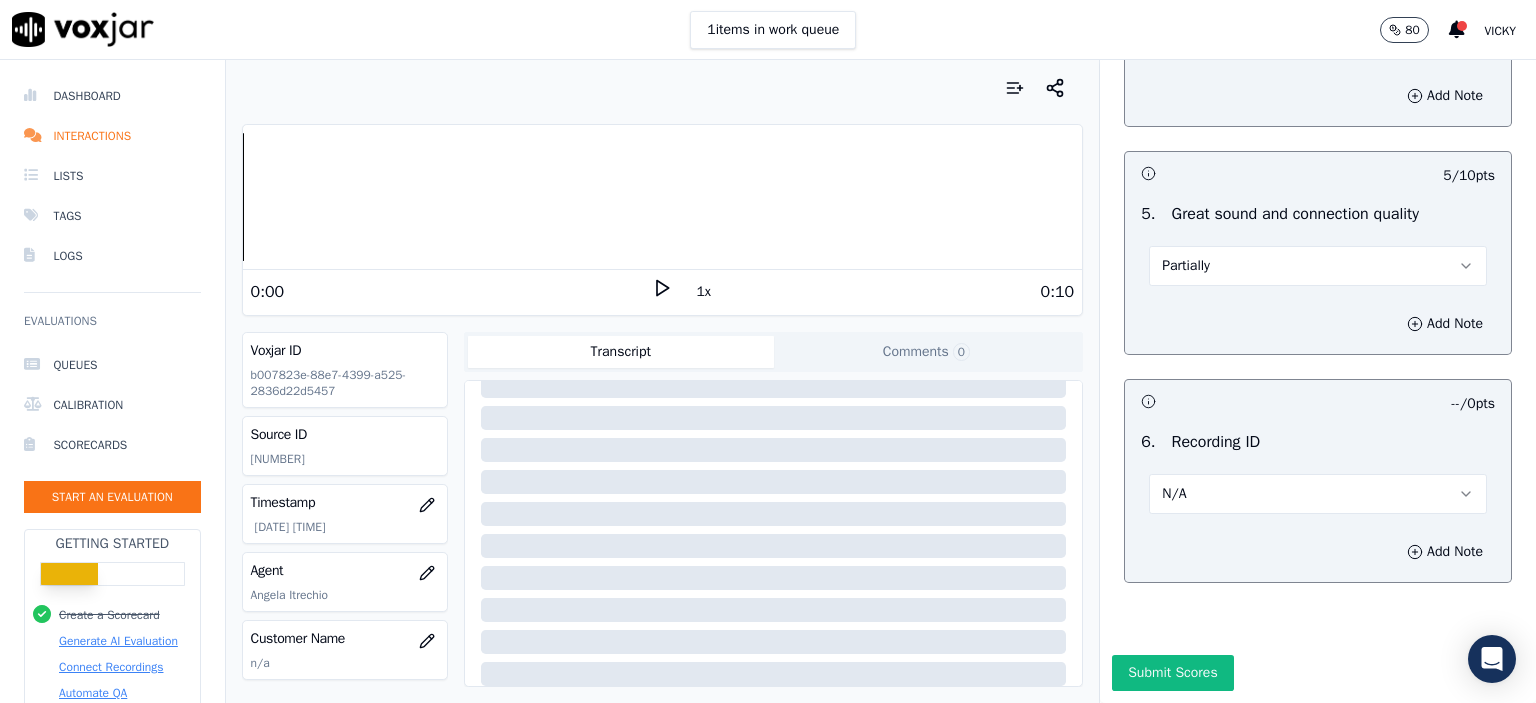 click on "[NUMBER]" 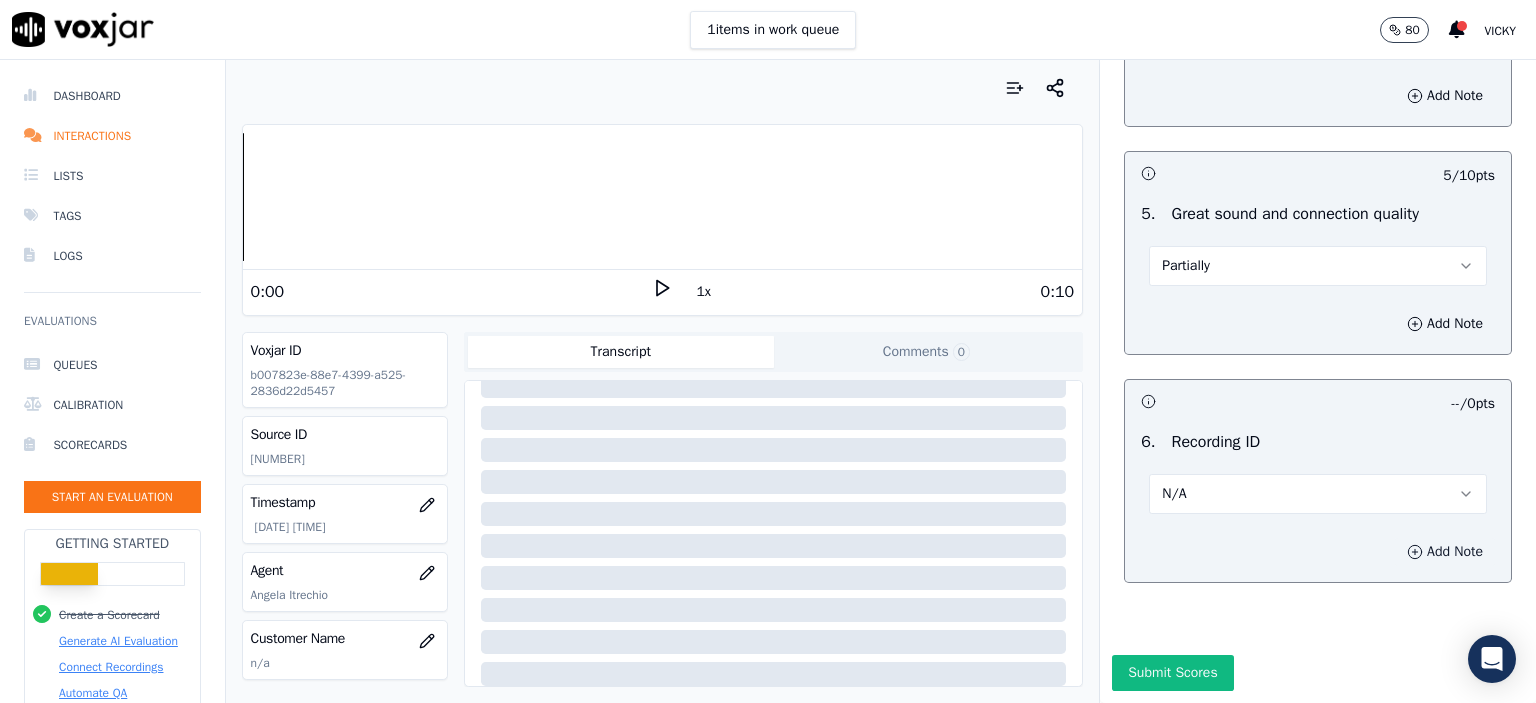 click on "Add Note" at bounding box center [1445, 552] 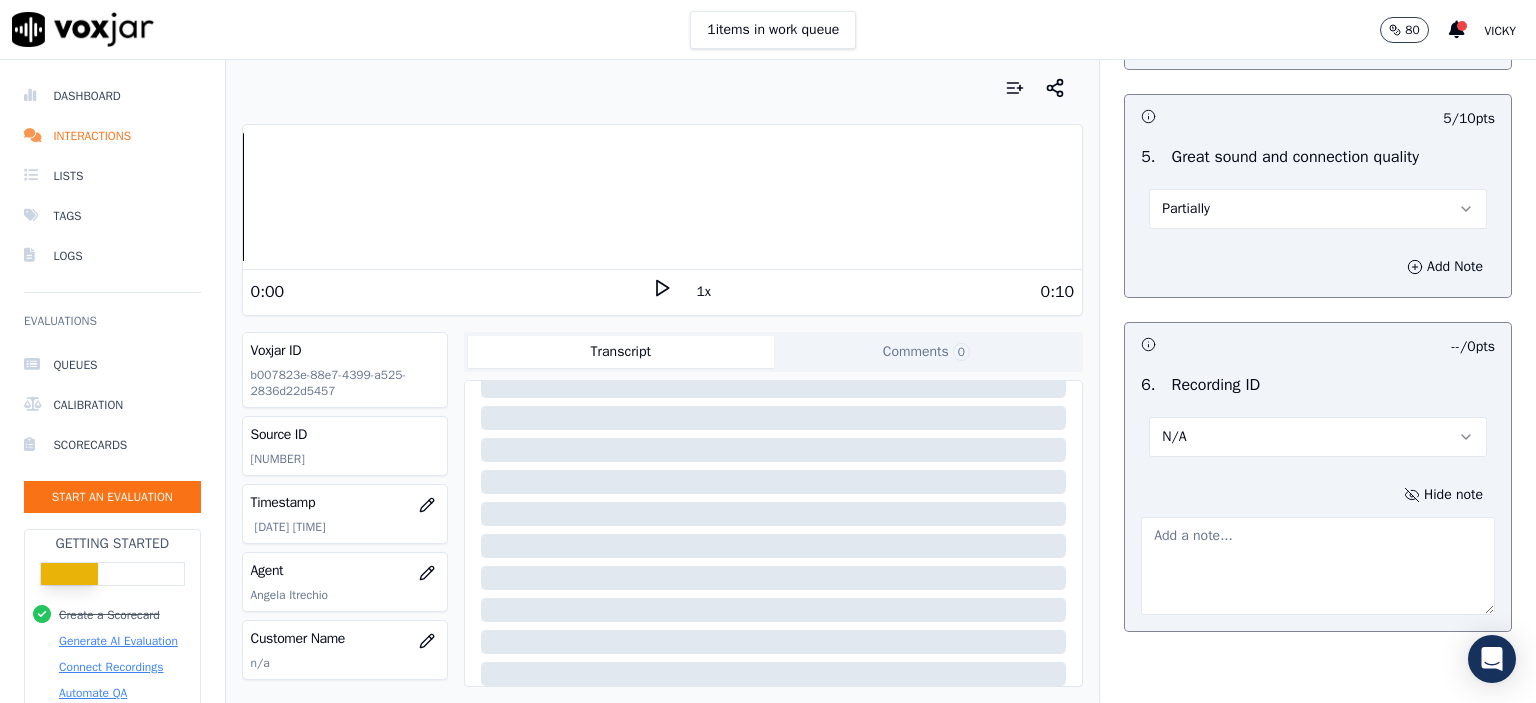 click at bounding box center [1318, 566] 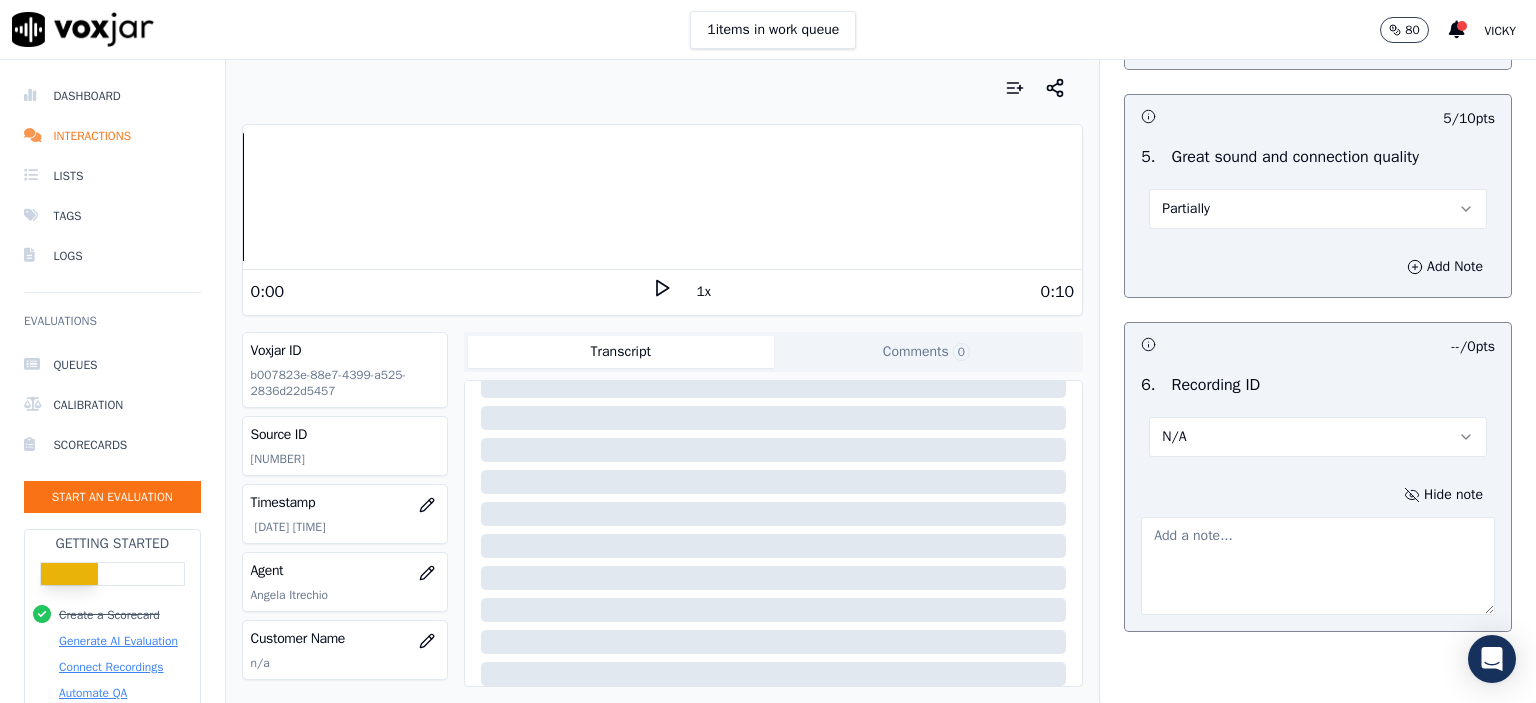 paste on "[NUMBER]" 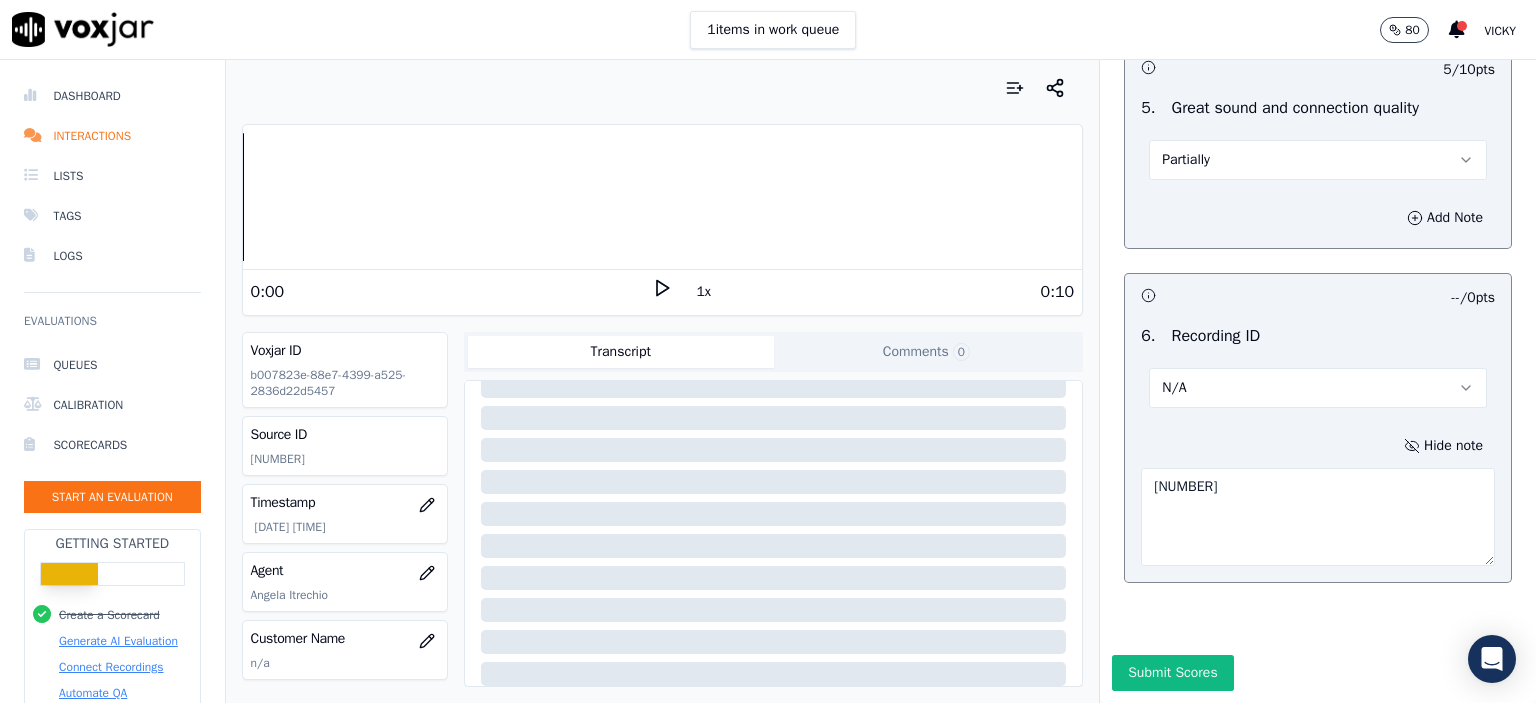 scroll, scrollTop: 3112, scrollLeft: 0, axis: vertical 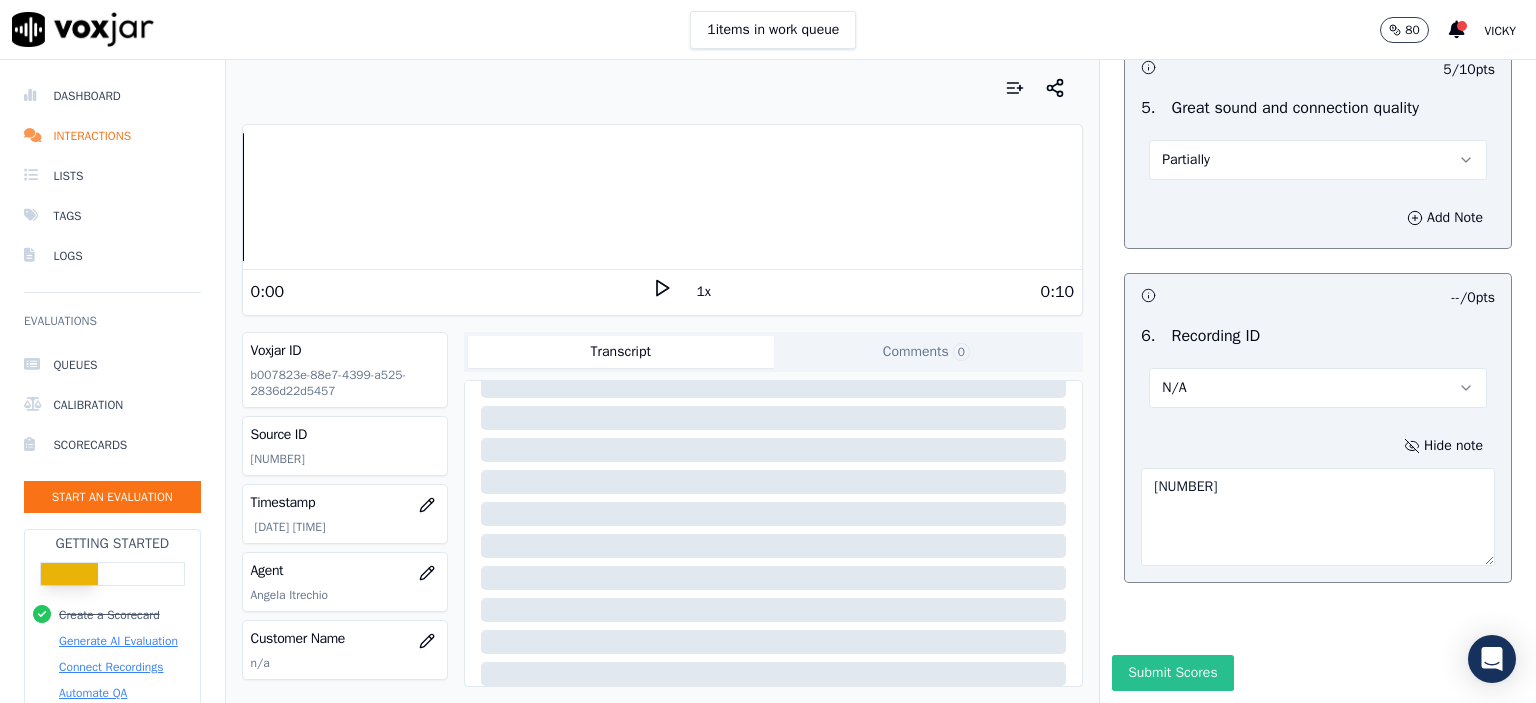 type on "[NUMBER]" 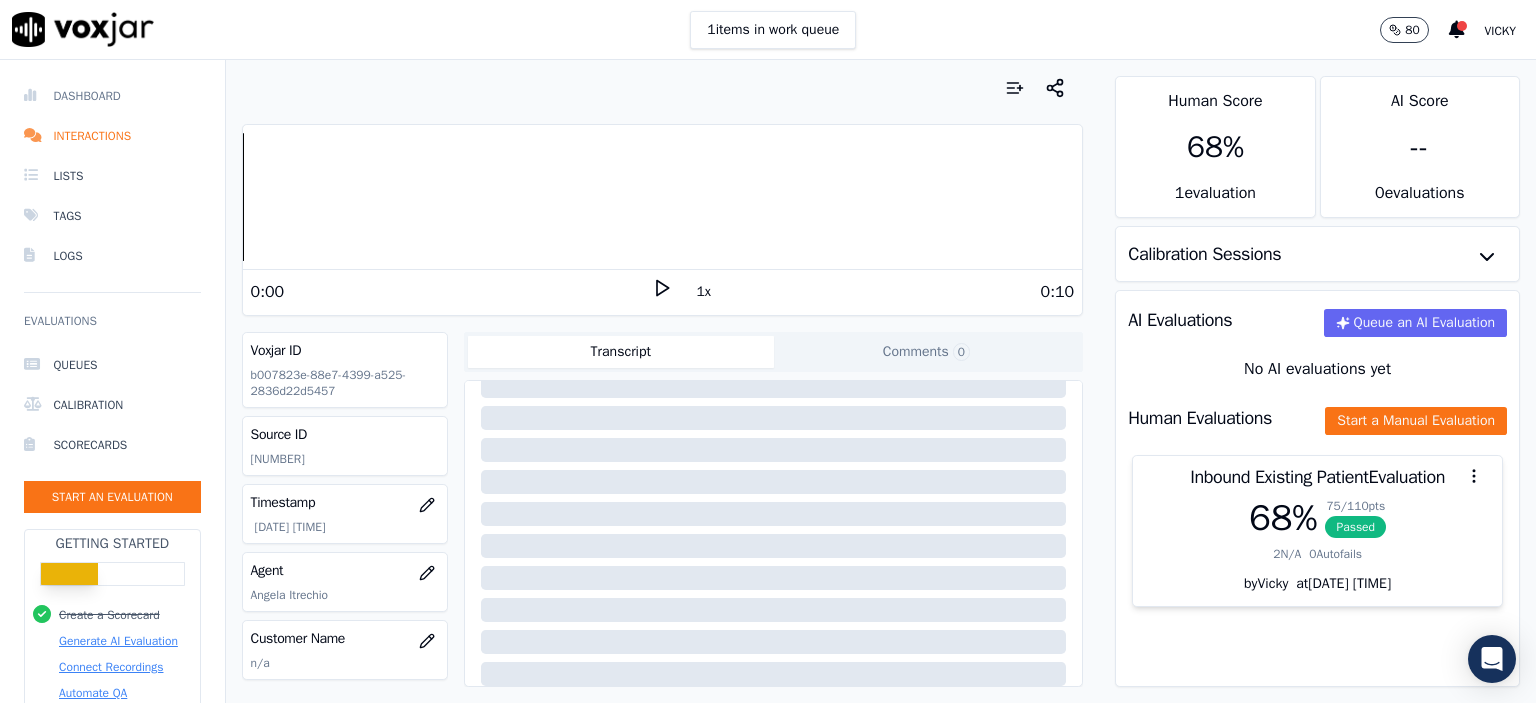 click on "Dashboard" at bounding box center (112, 96) 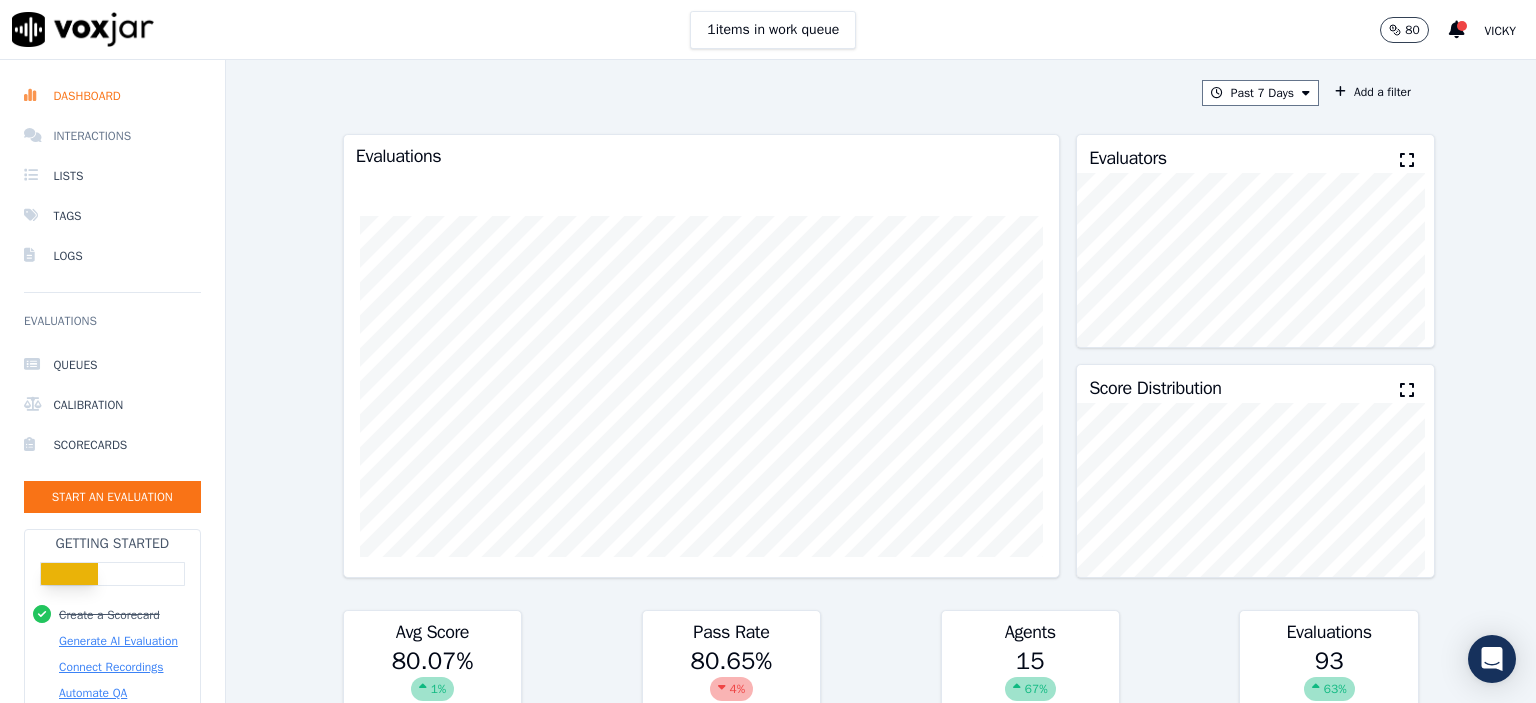 click on "Interactions" at bounding box center [112, 136] 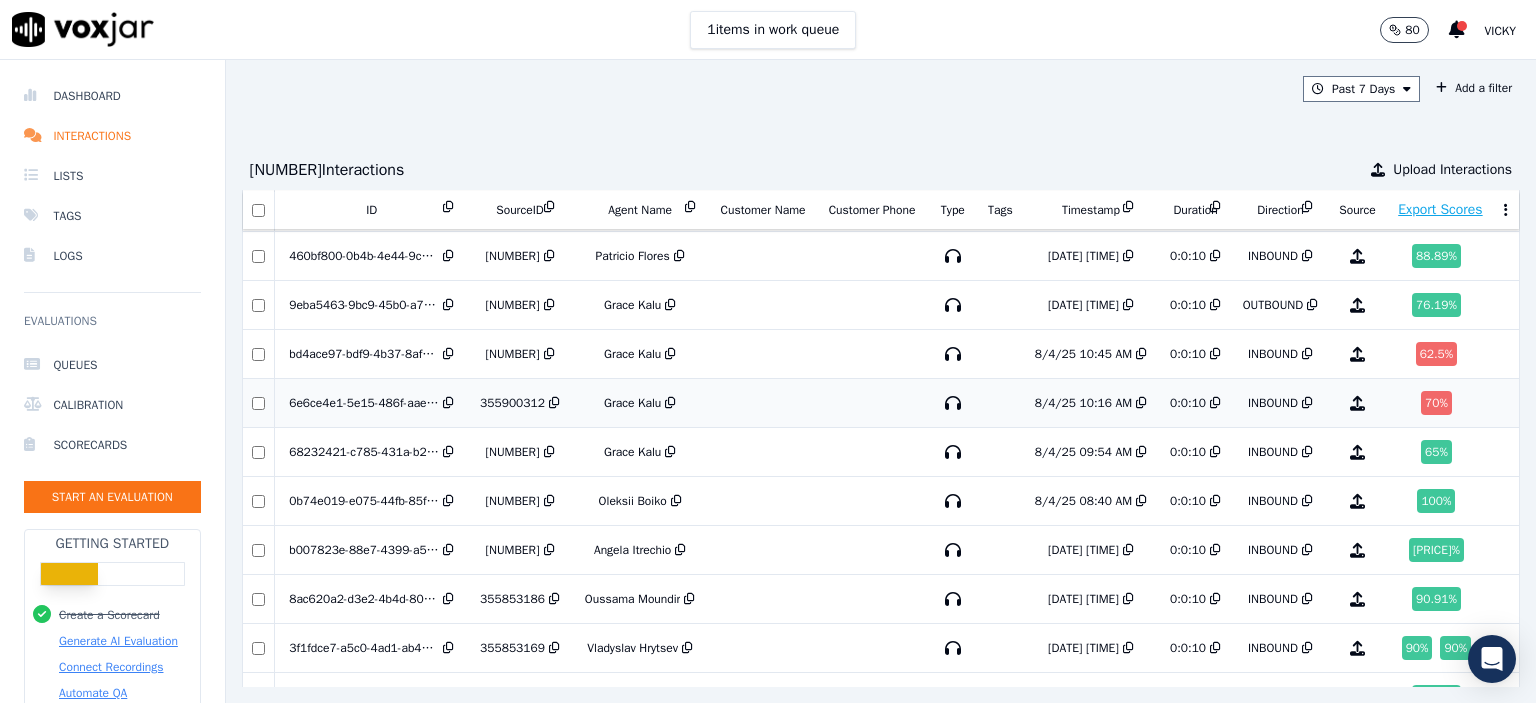 scroll, scrollTop: 200, scrollLeft: 0, axis: vertical 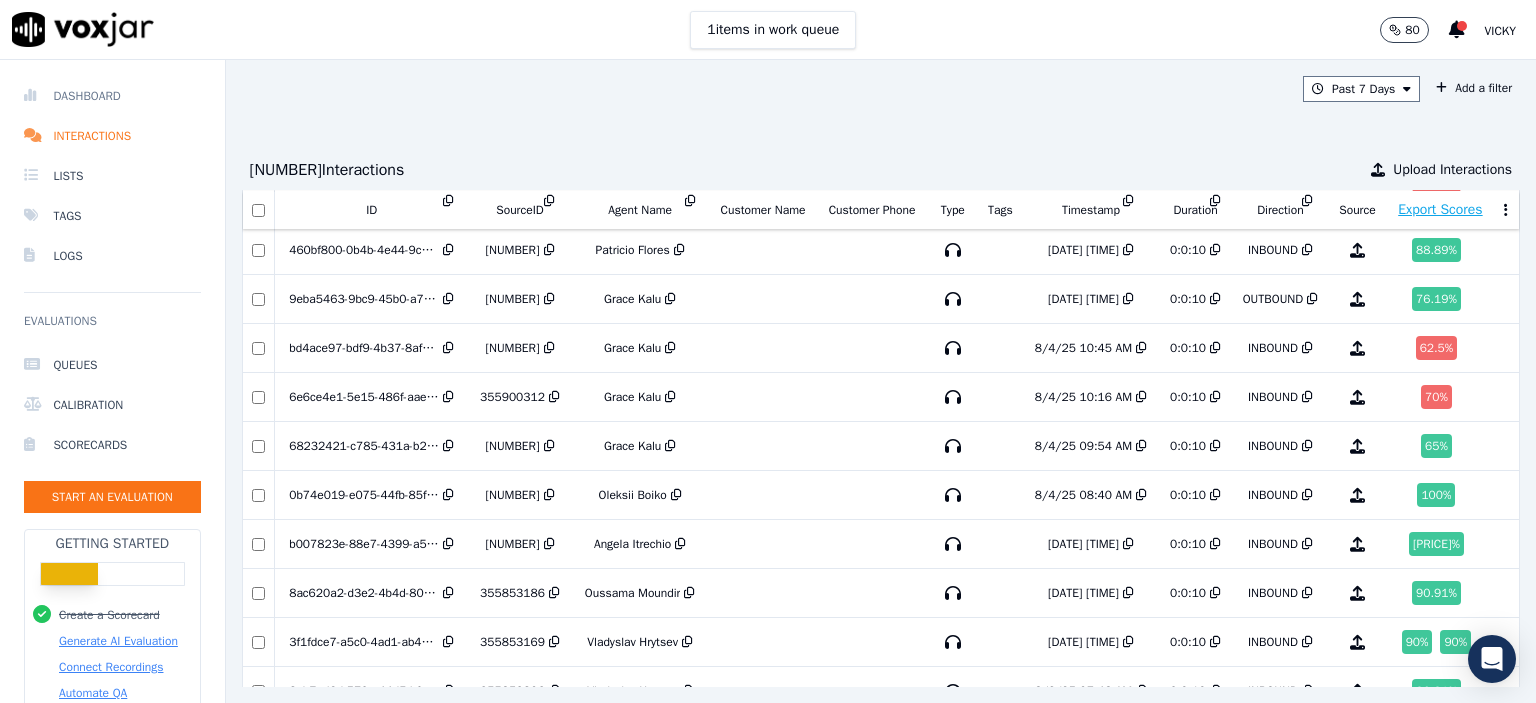 click on "Dashboard" at bounding box center (112, 96) 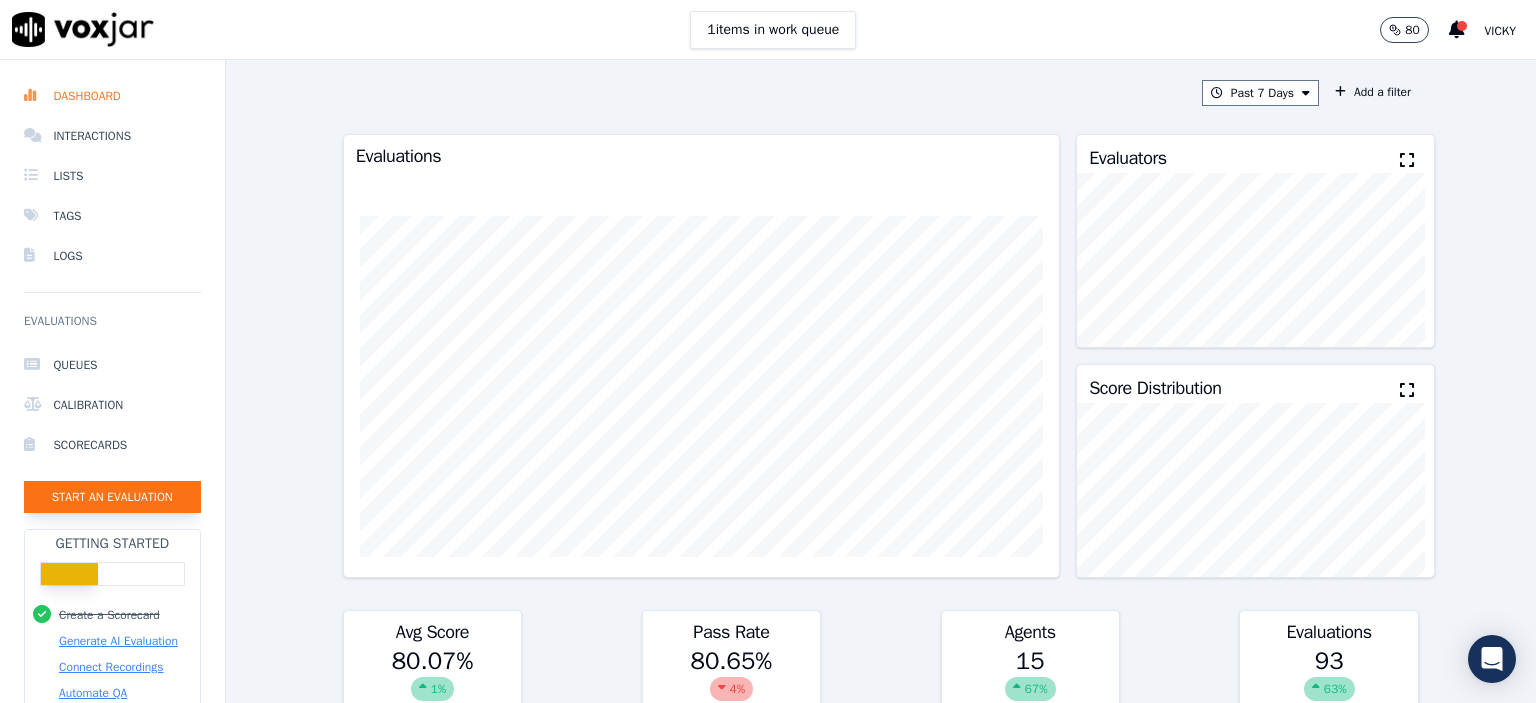 click on "Start an Evaluation" 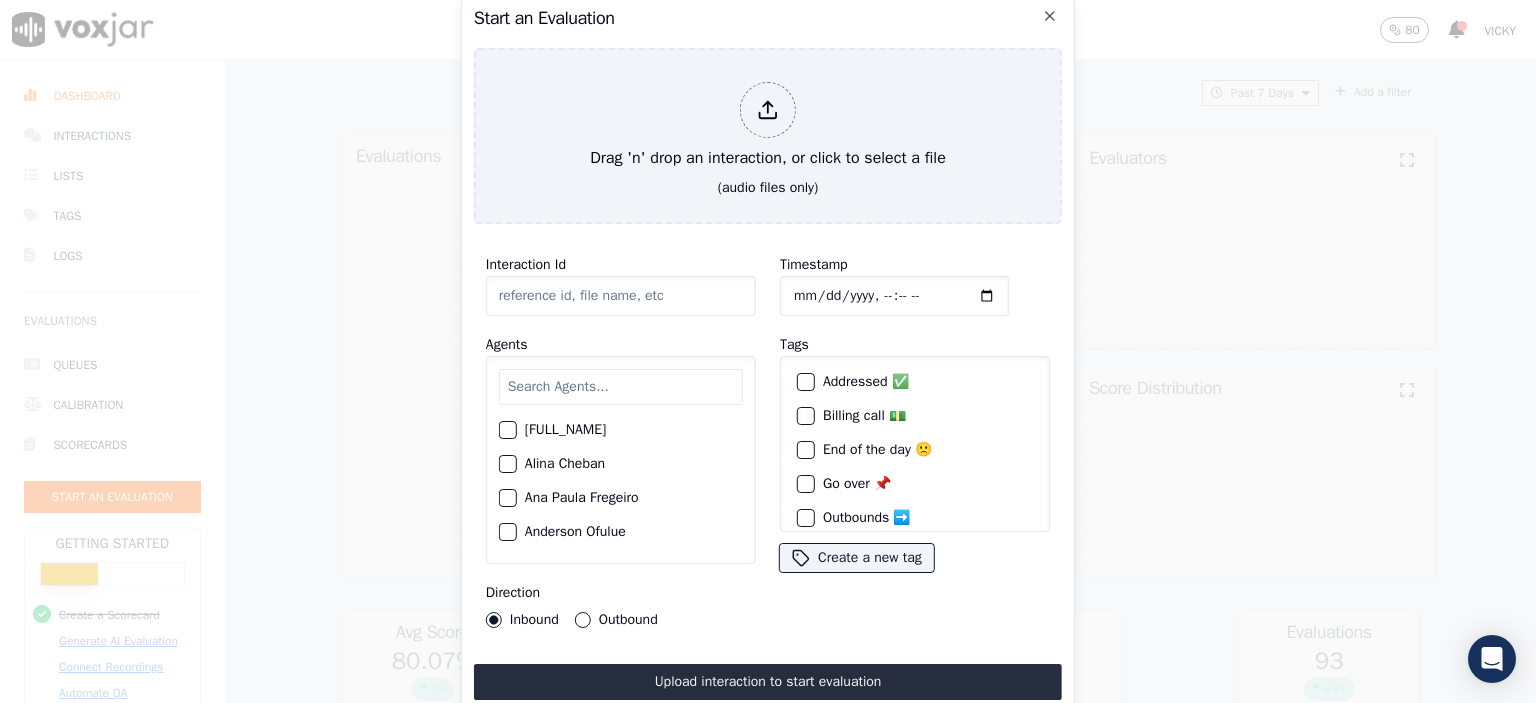 click on "Interaction Id" 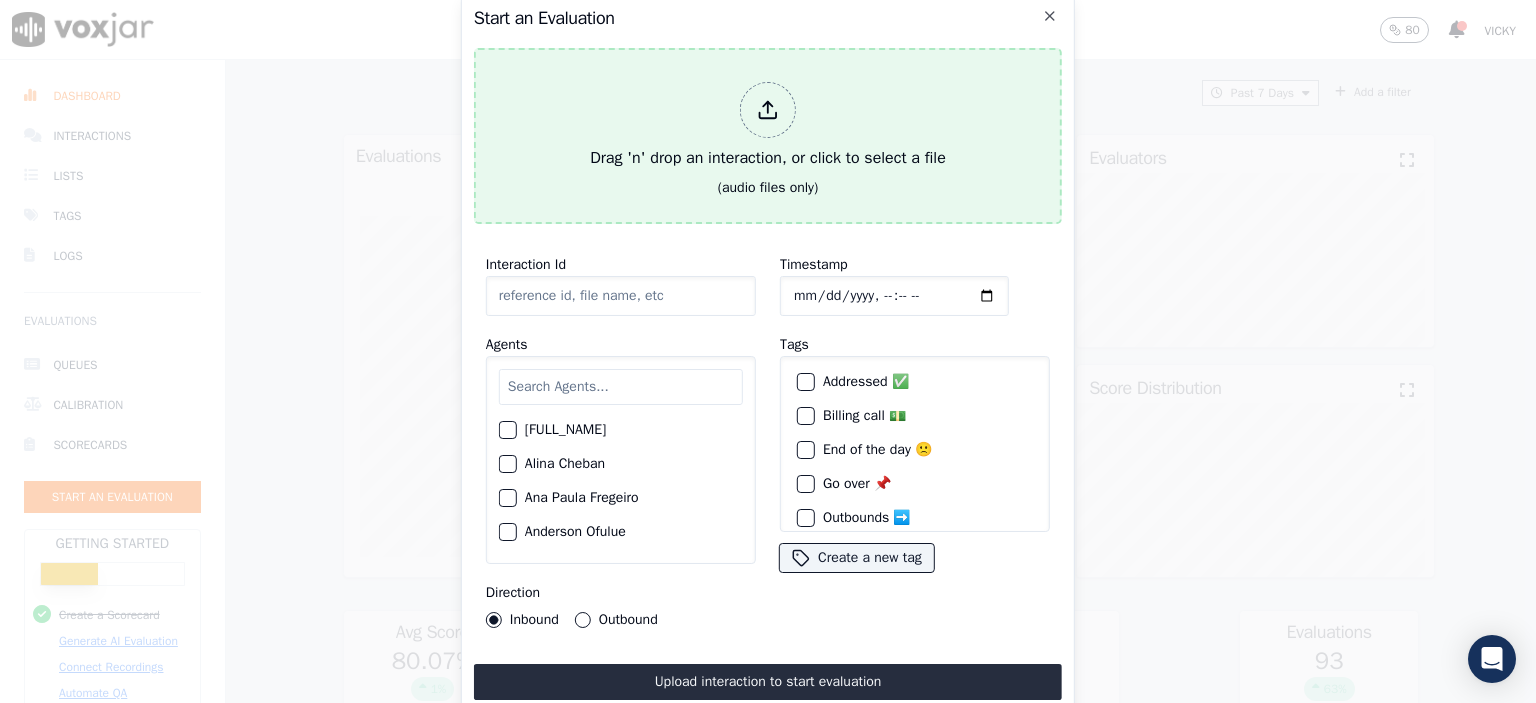 paste on "[NUMBER]" 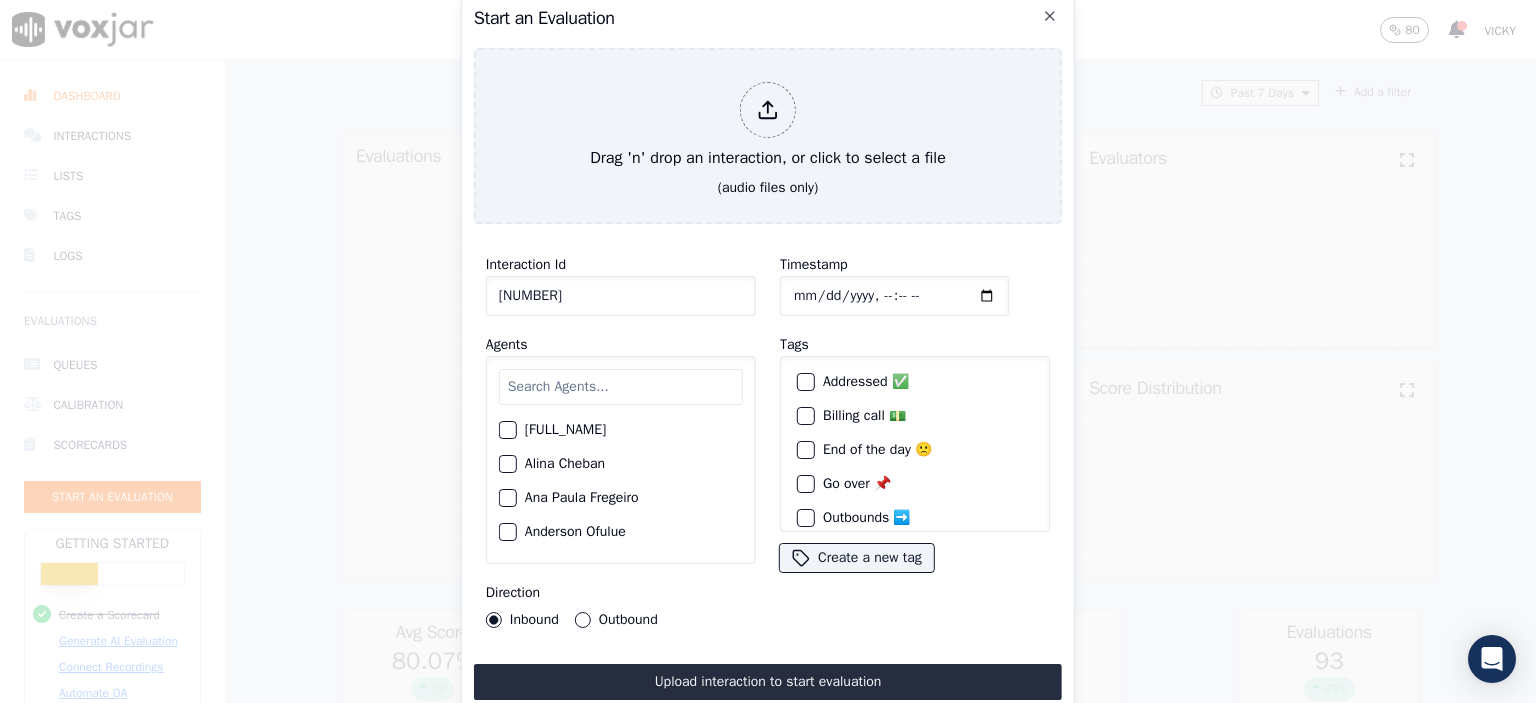 type on "[NUMBER]" 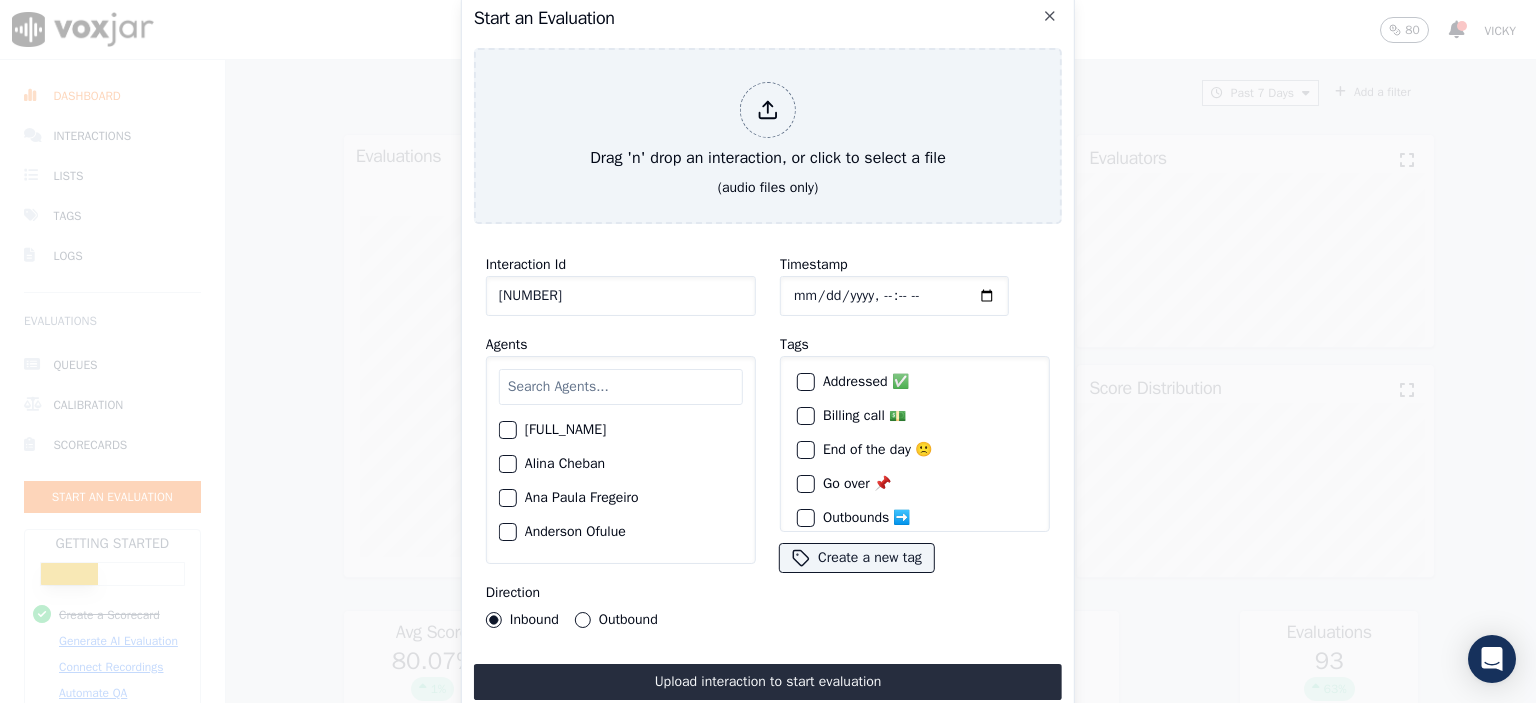 click on "Timestamp" 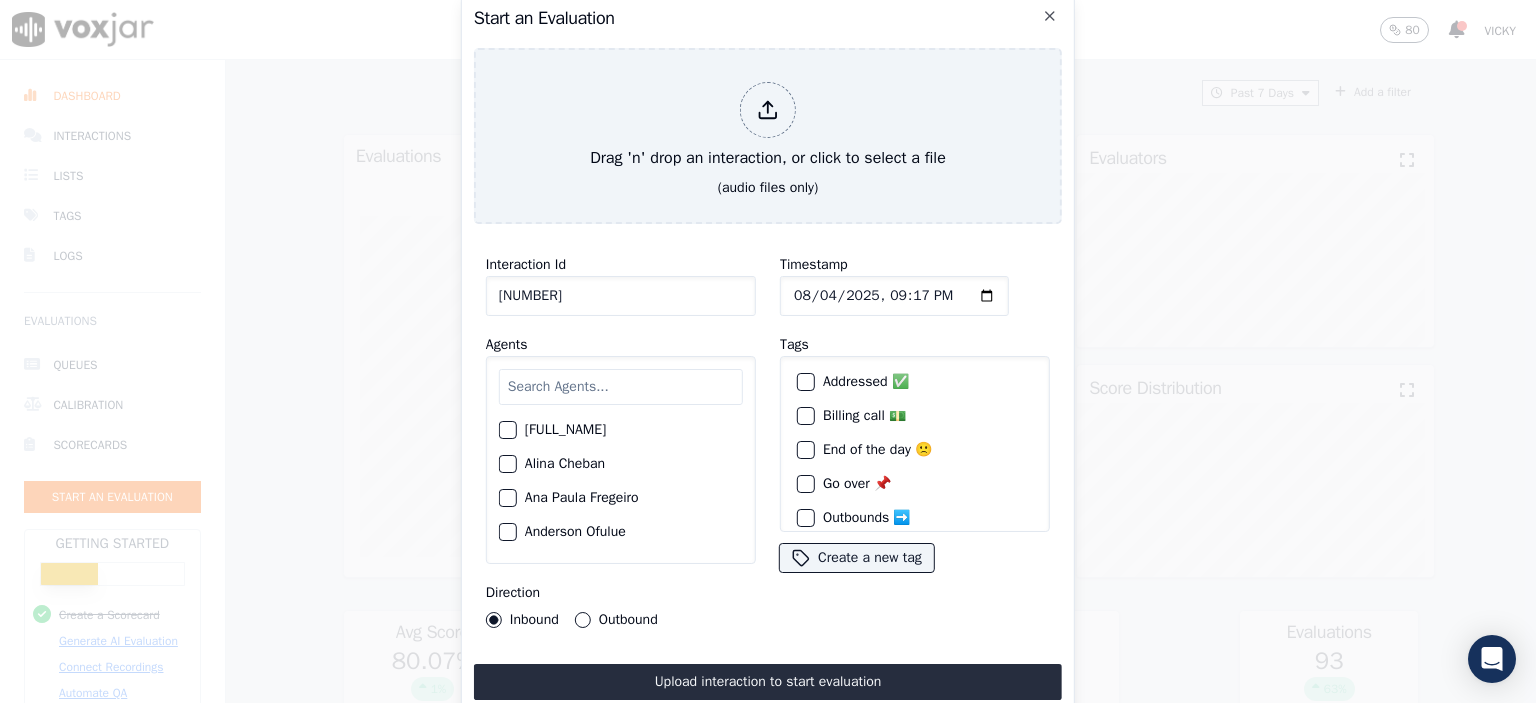 type on "[DATE]T[TIME]" 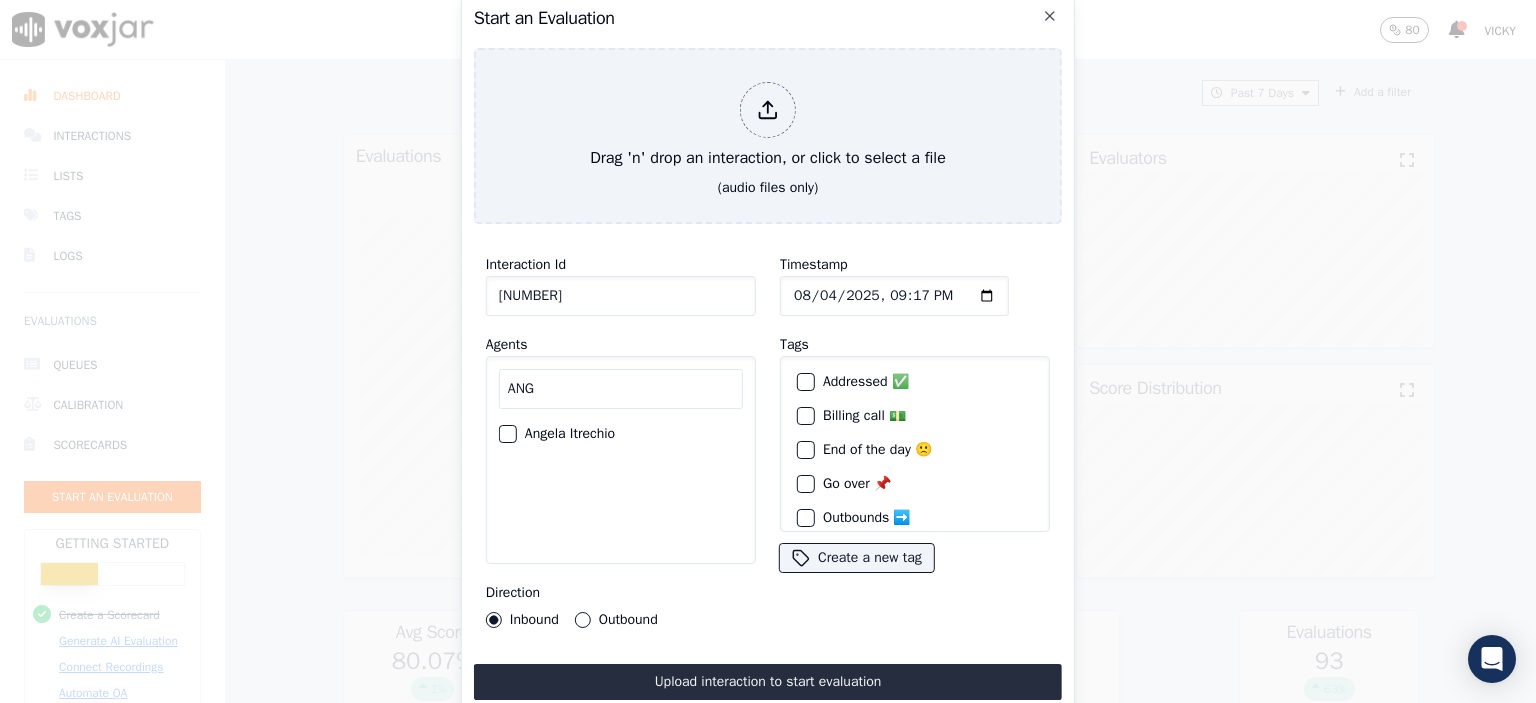 type on "ANG" 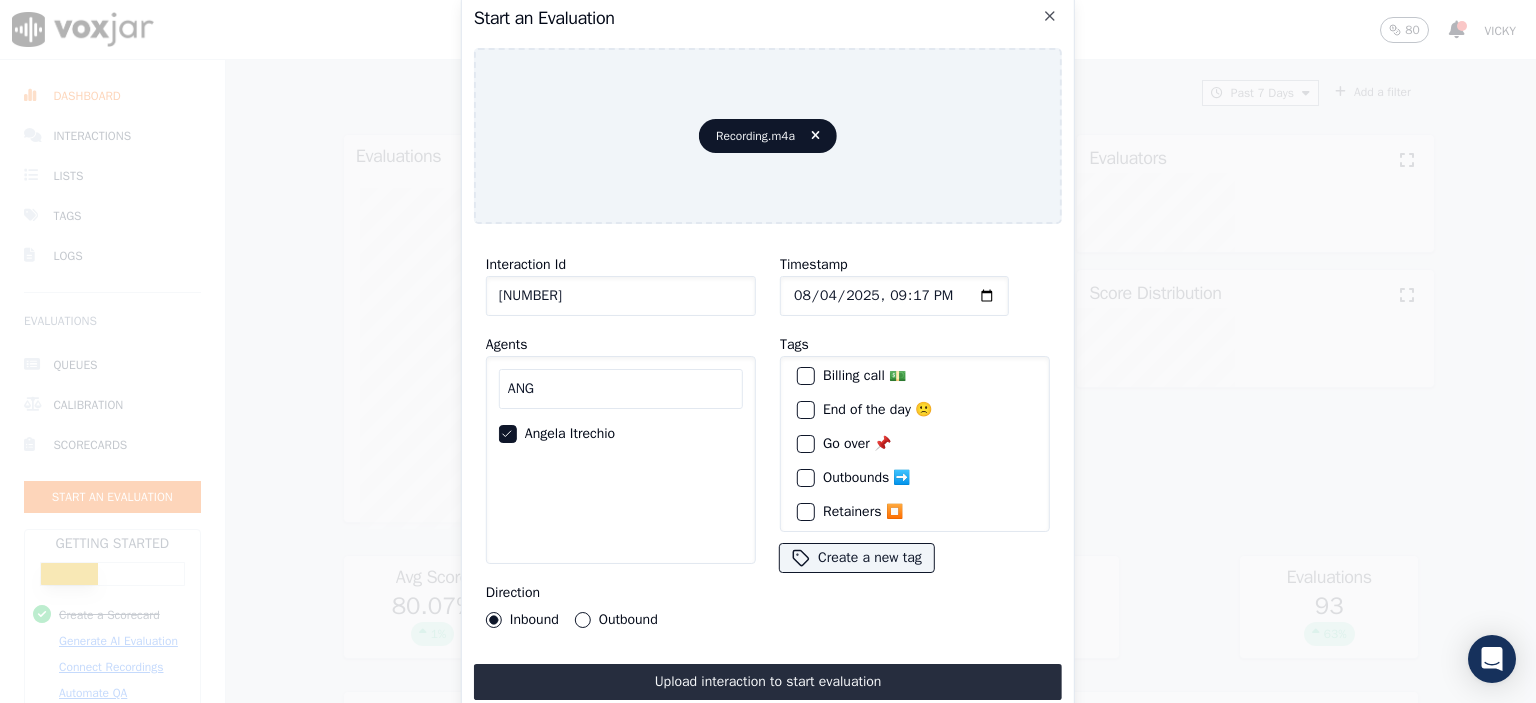 scroll, scrollTop: 92, scrollLeft: 0, axis: vertical 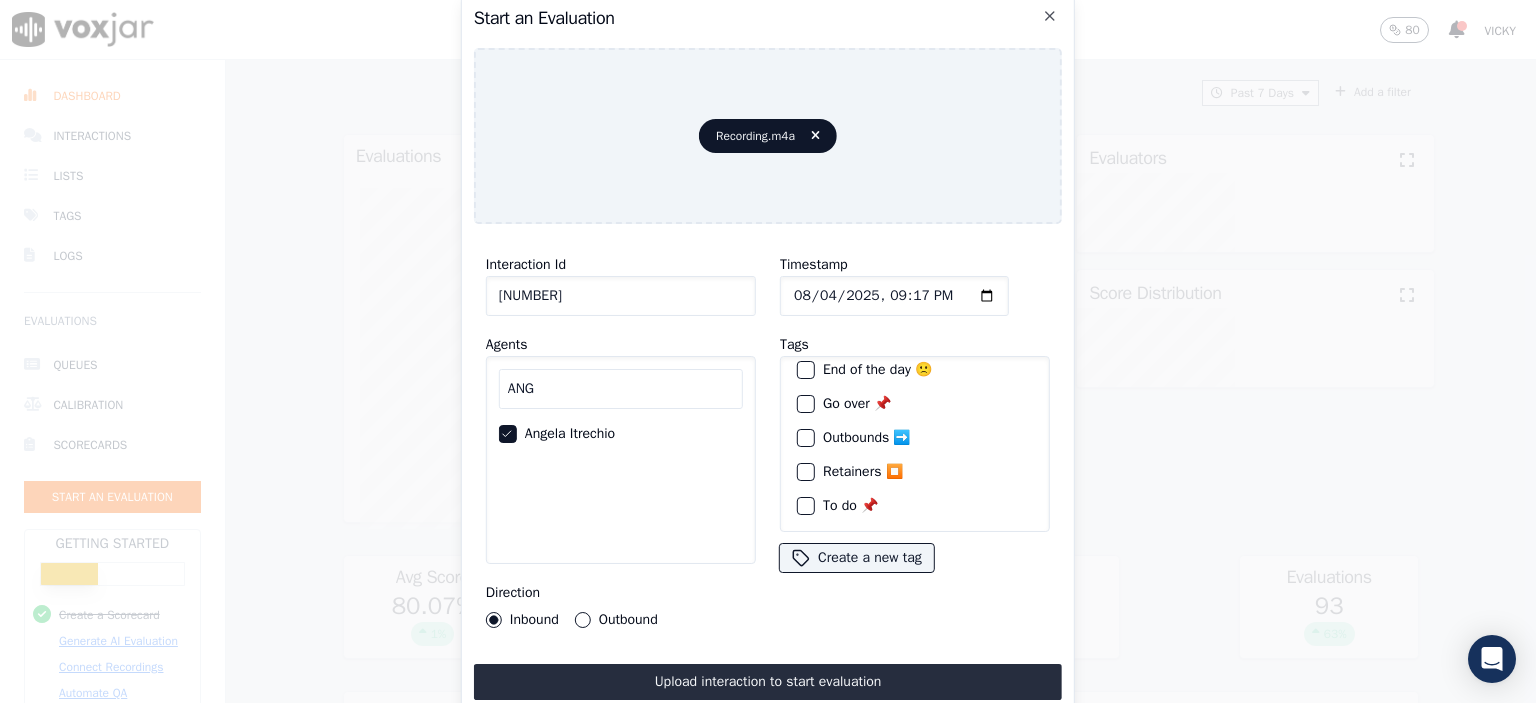 click on "Upload interaction to start evaluation" at bounding box center (768, 682) 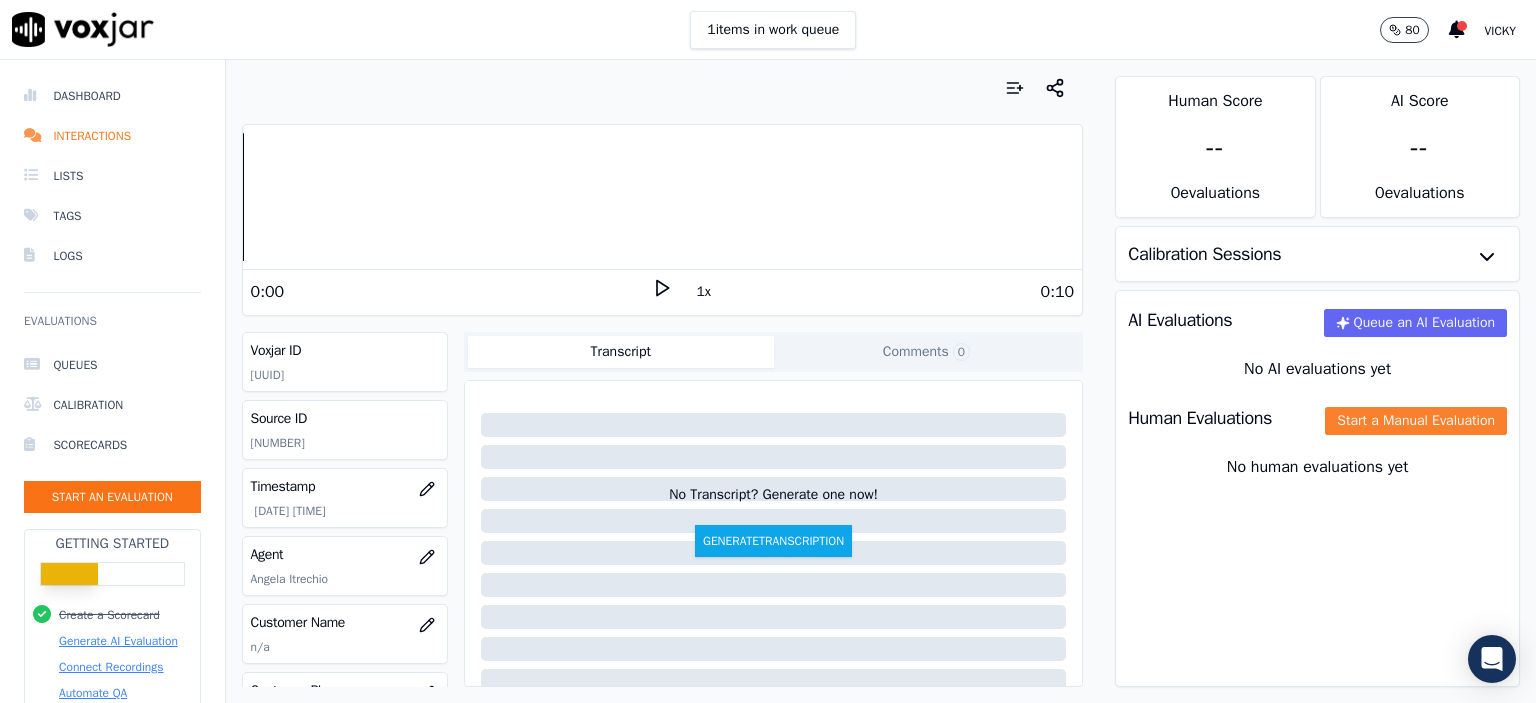 click on "Start a Manual Evaluation" 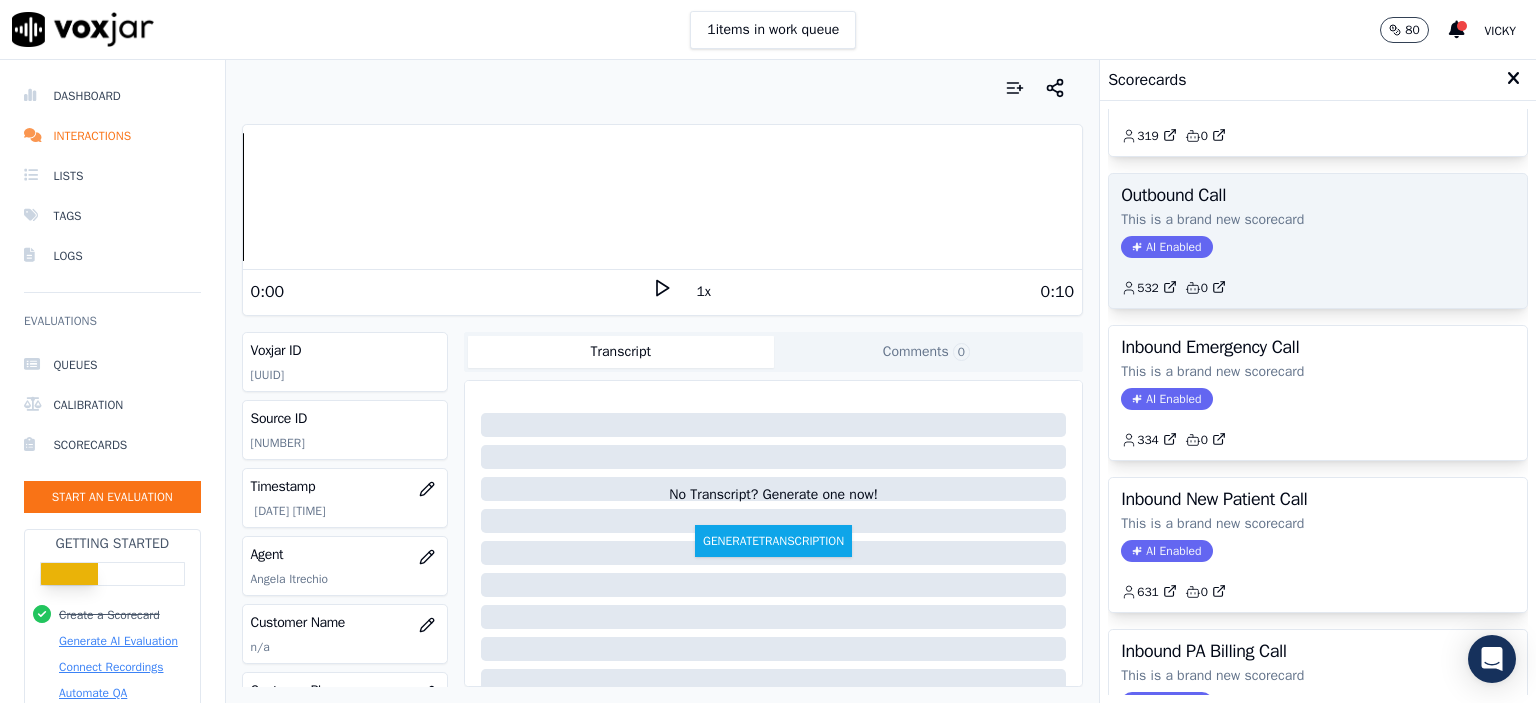 scroll, scrollTop: 300, scrollLeft: 0, axis: vertical 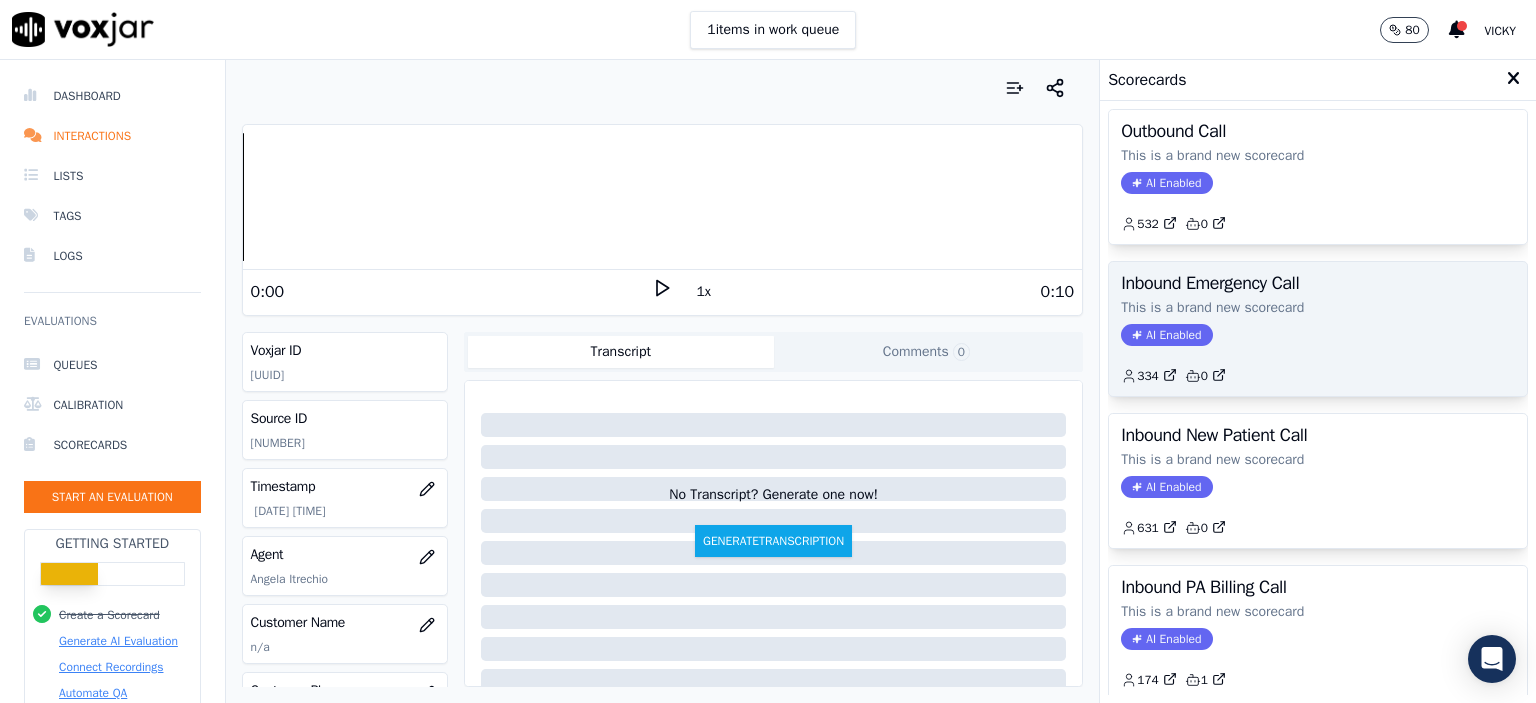 click on "[NUMBER]         [NUMBER]" 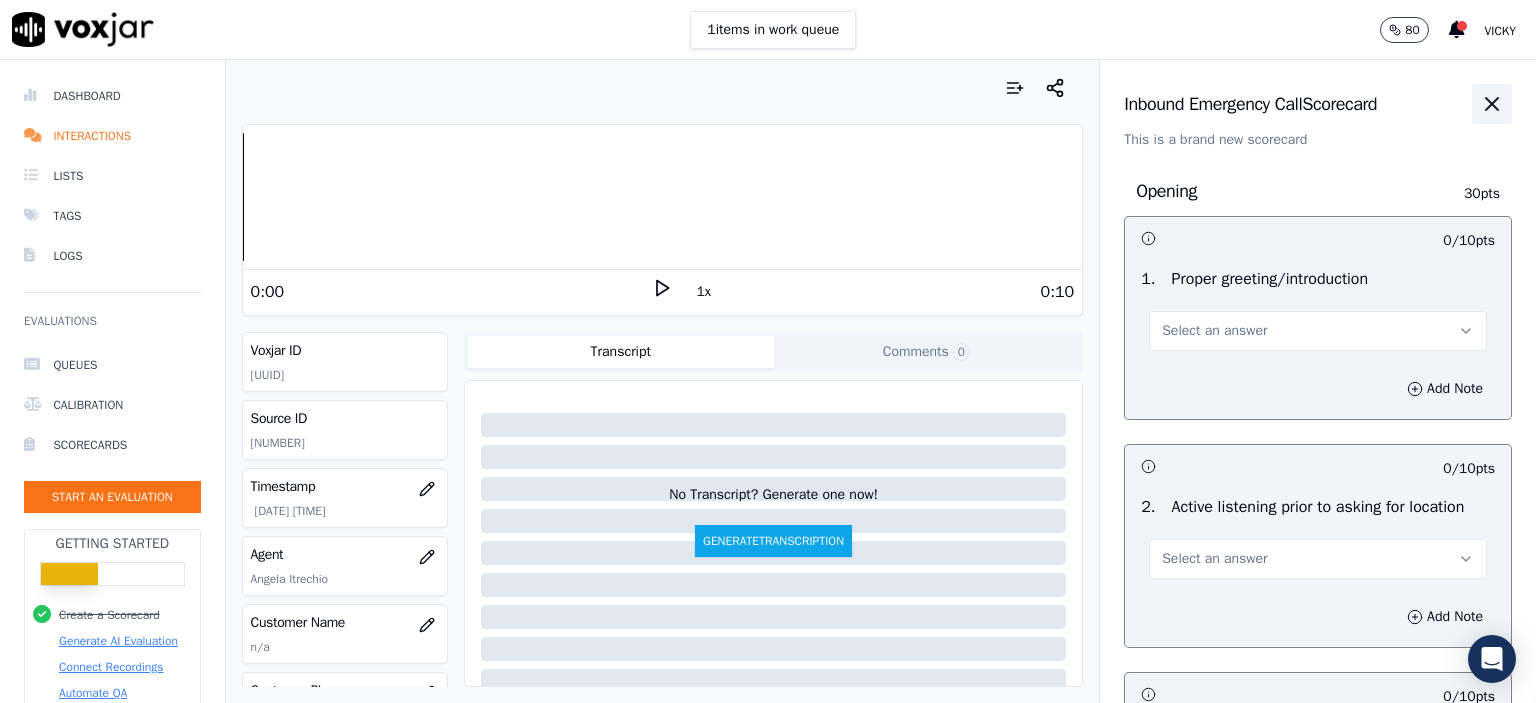 click 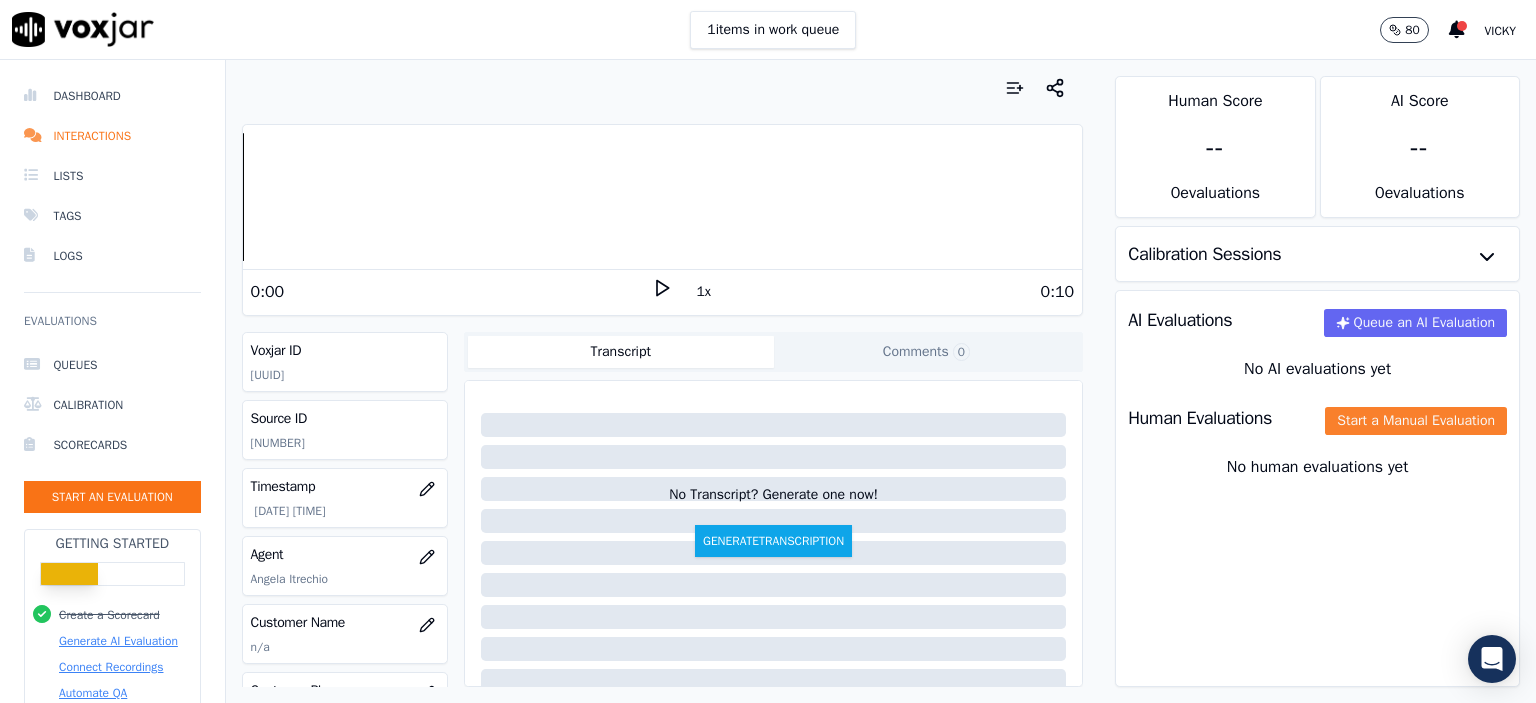 click on "Start a Manual Evaluation" 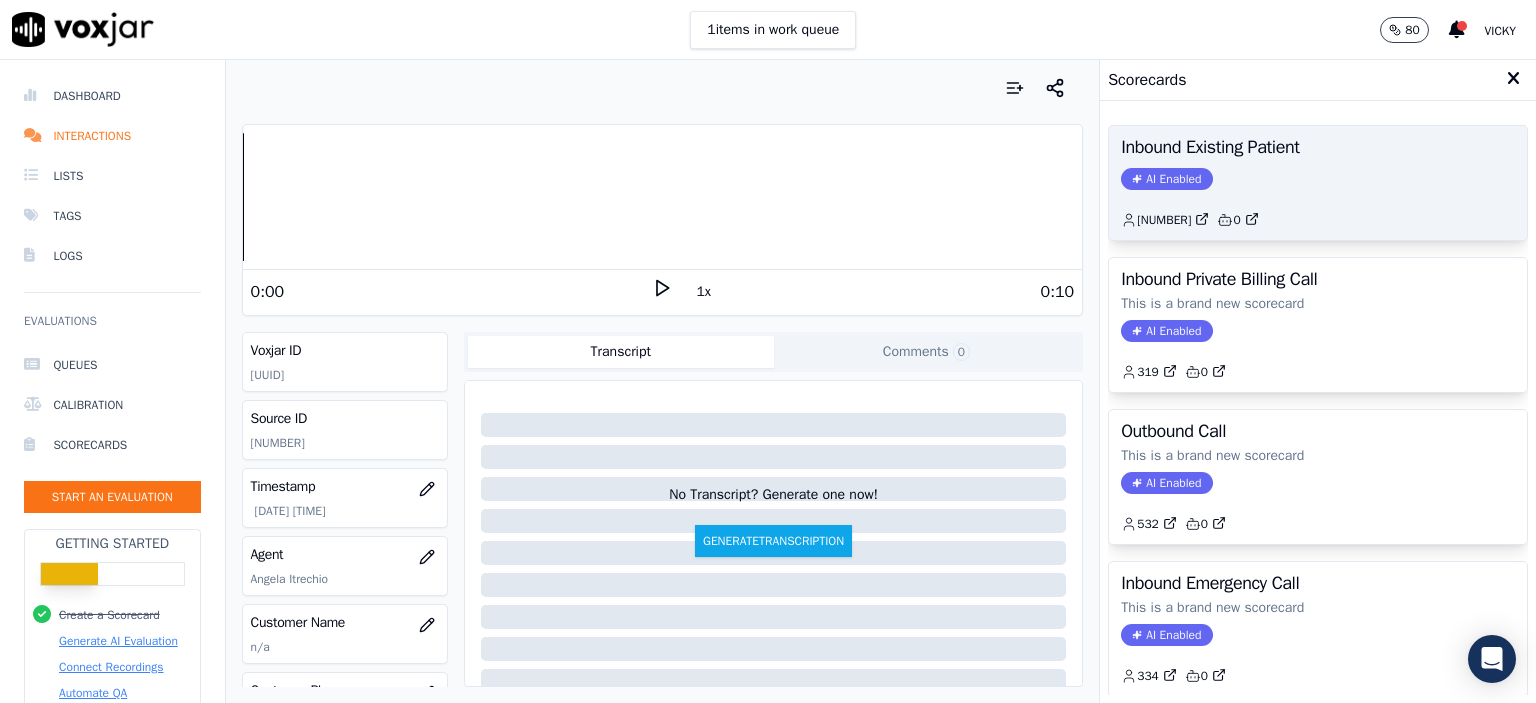 click on "AI Enabled" 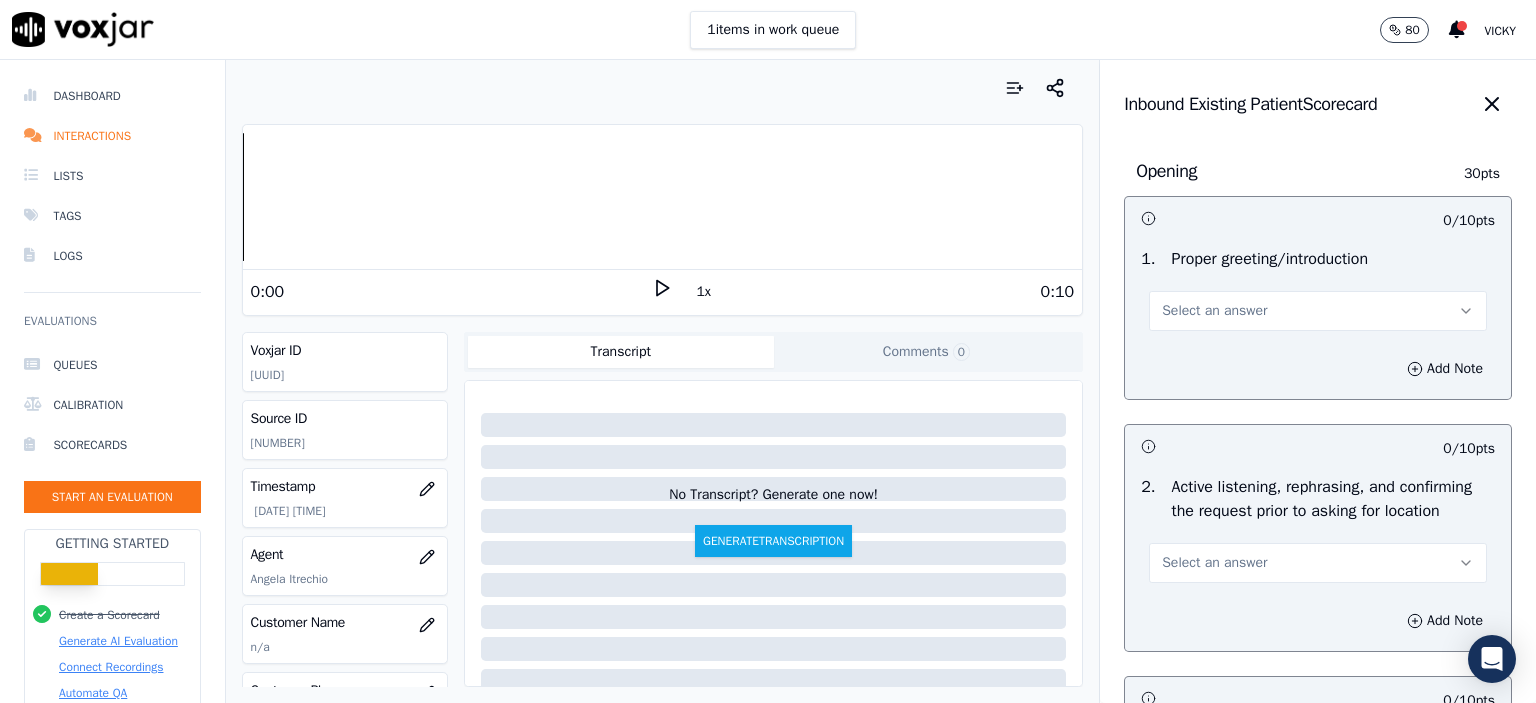 click on "Select an answer" at bounding box center [1214, 311] 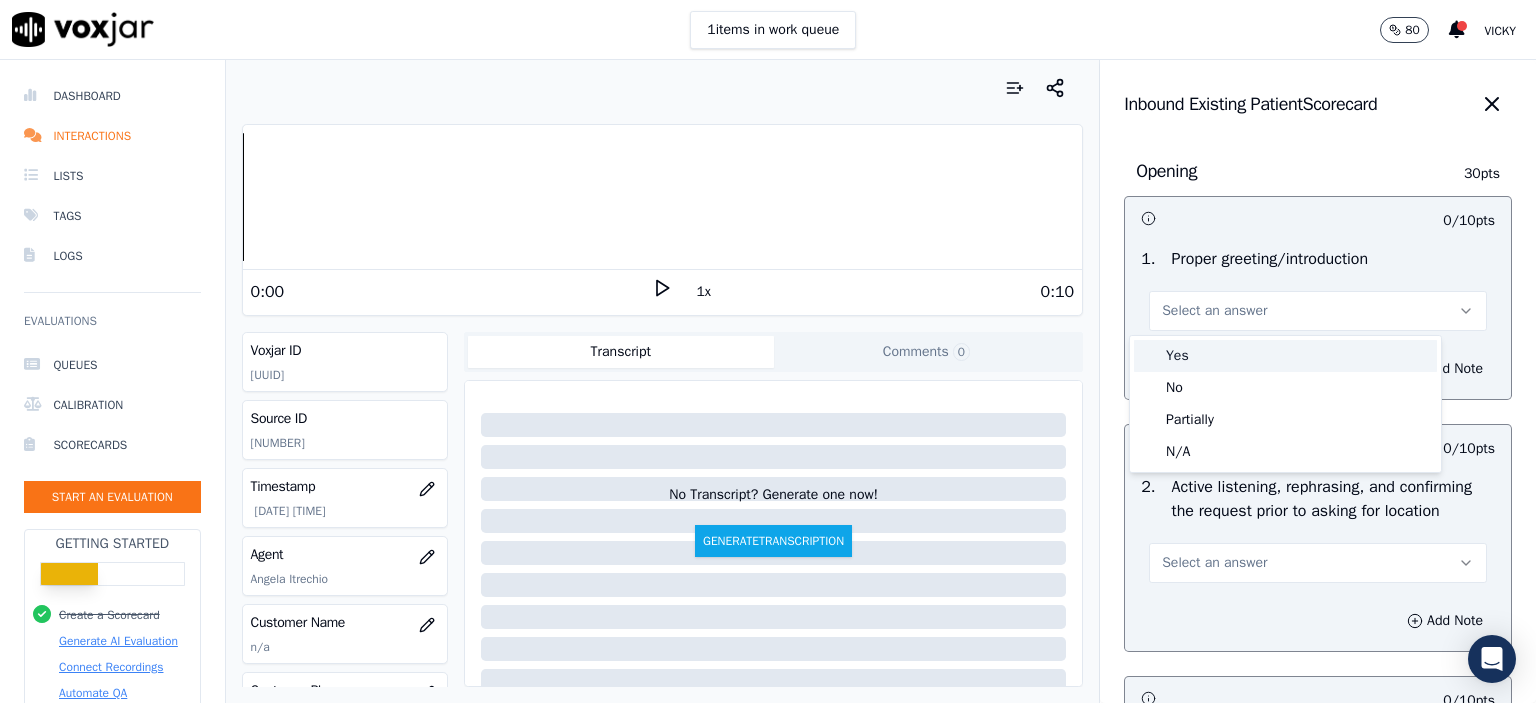 click on "Yes" at bounding box center [1285, 356] 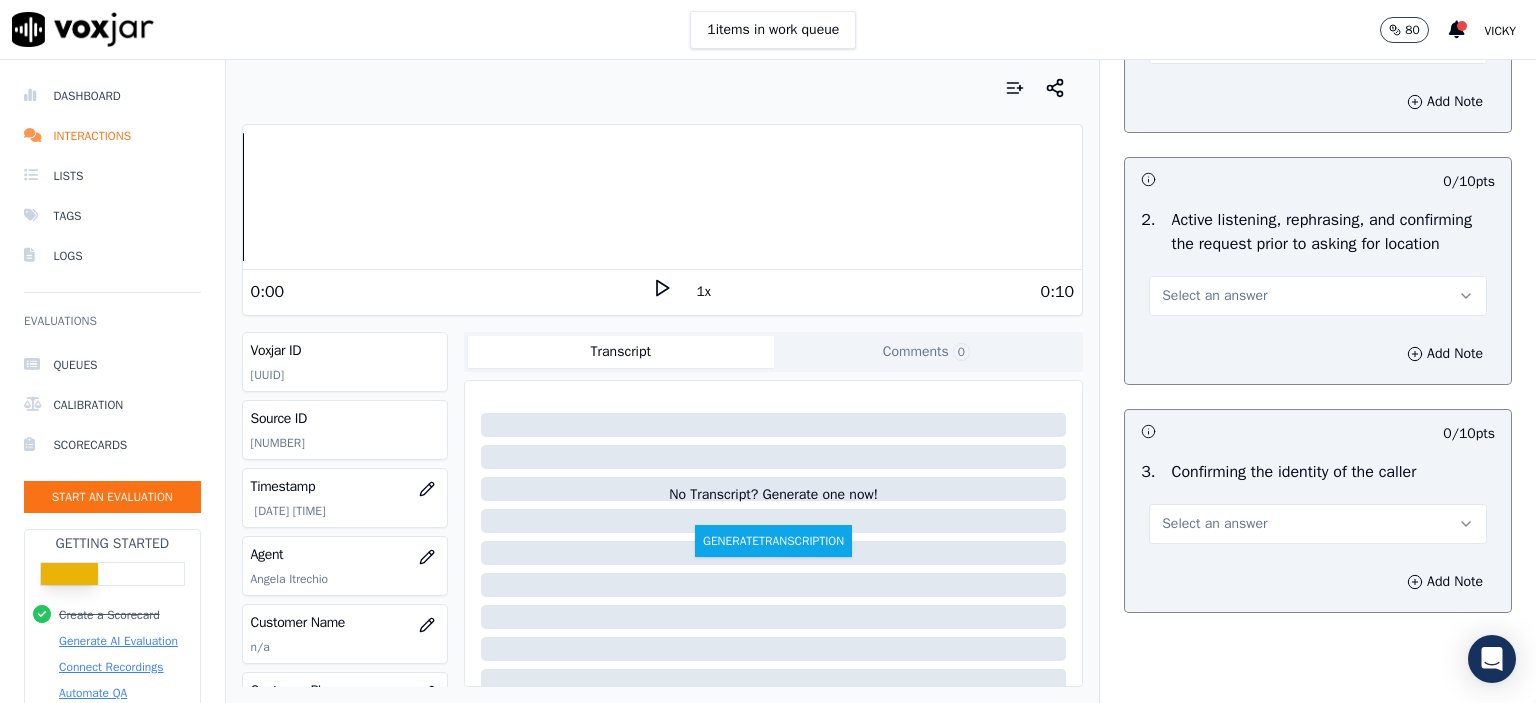 scroll, scrollTop: 300, scrollLeft: 0, axis: vertical 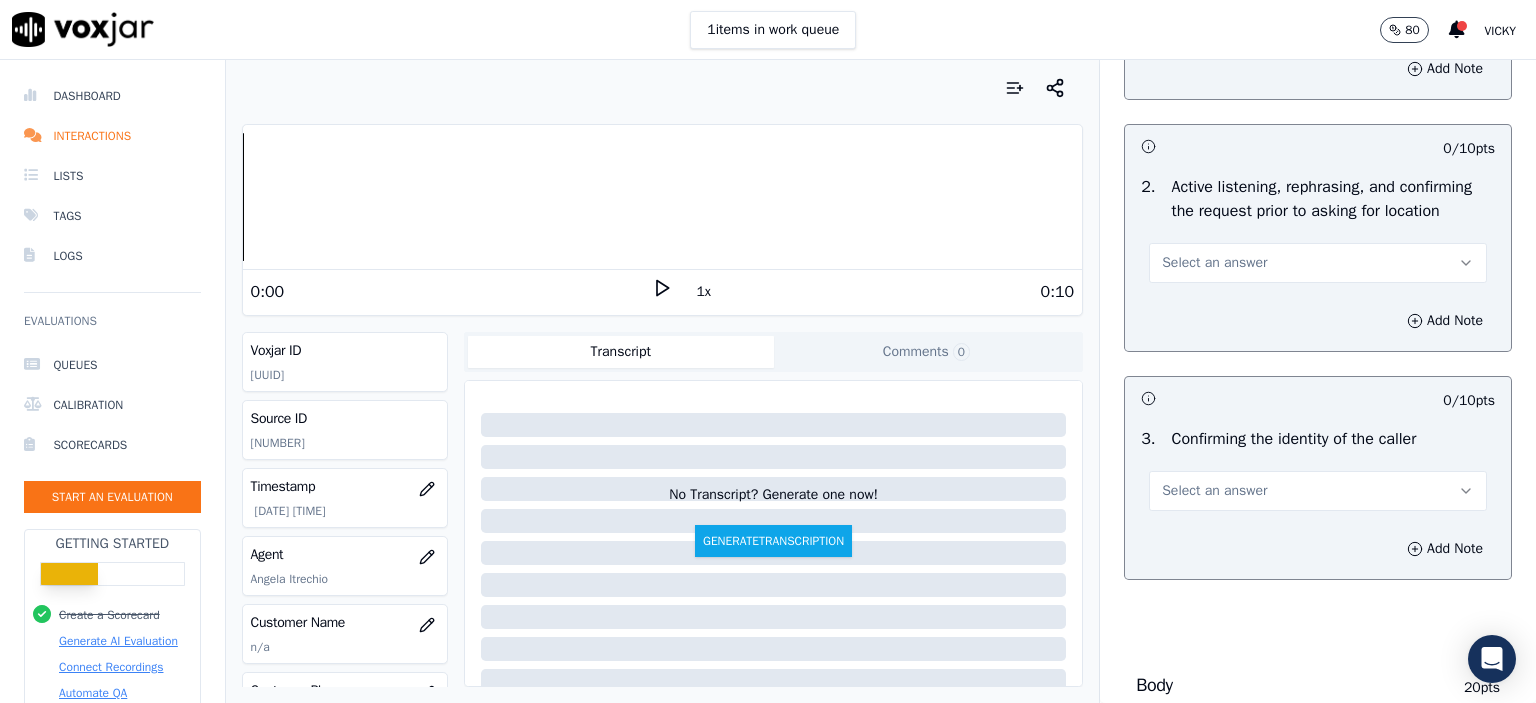 click on "Select an answer" at bounding box center [1318, 263] 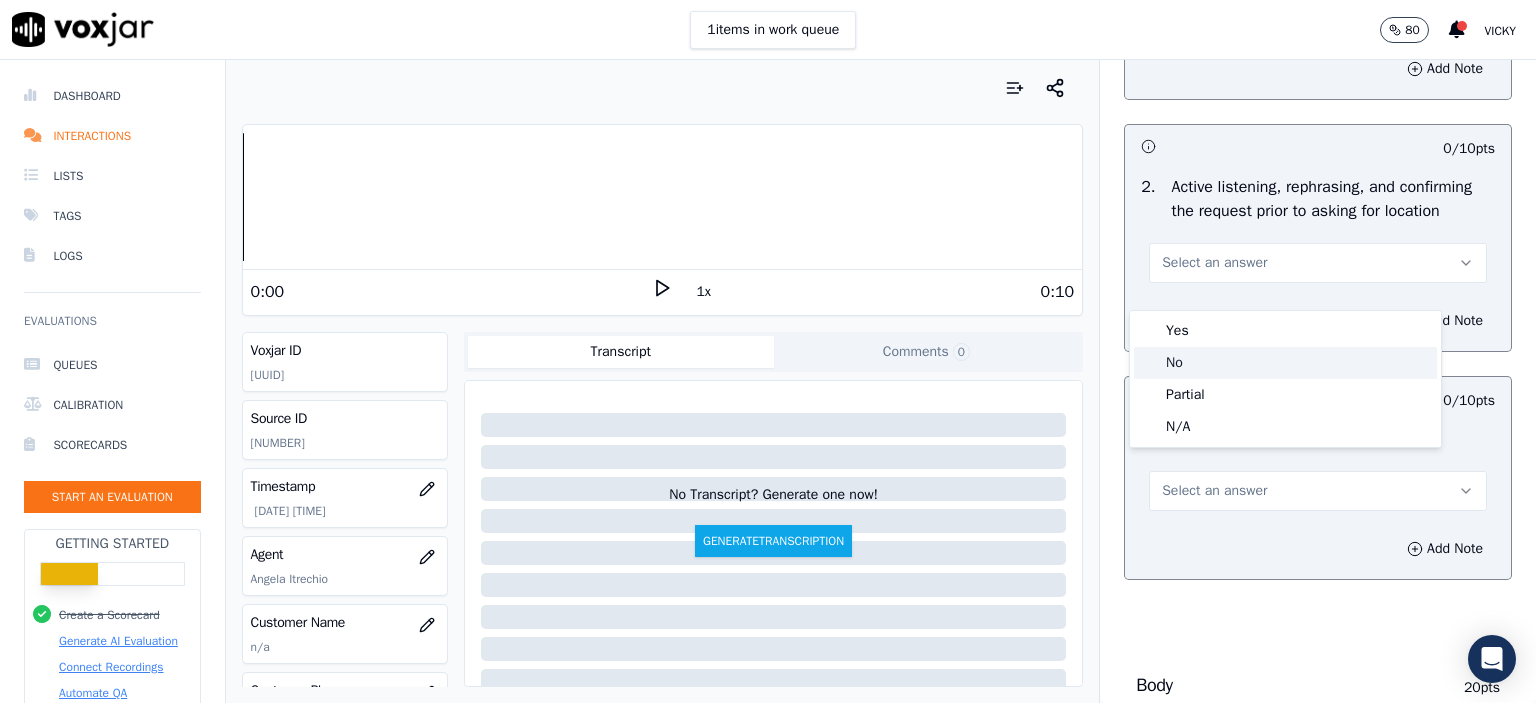 click on "No" 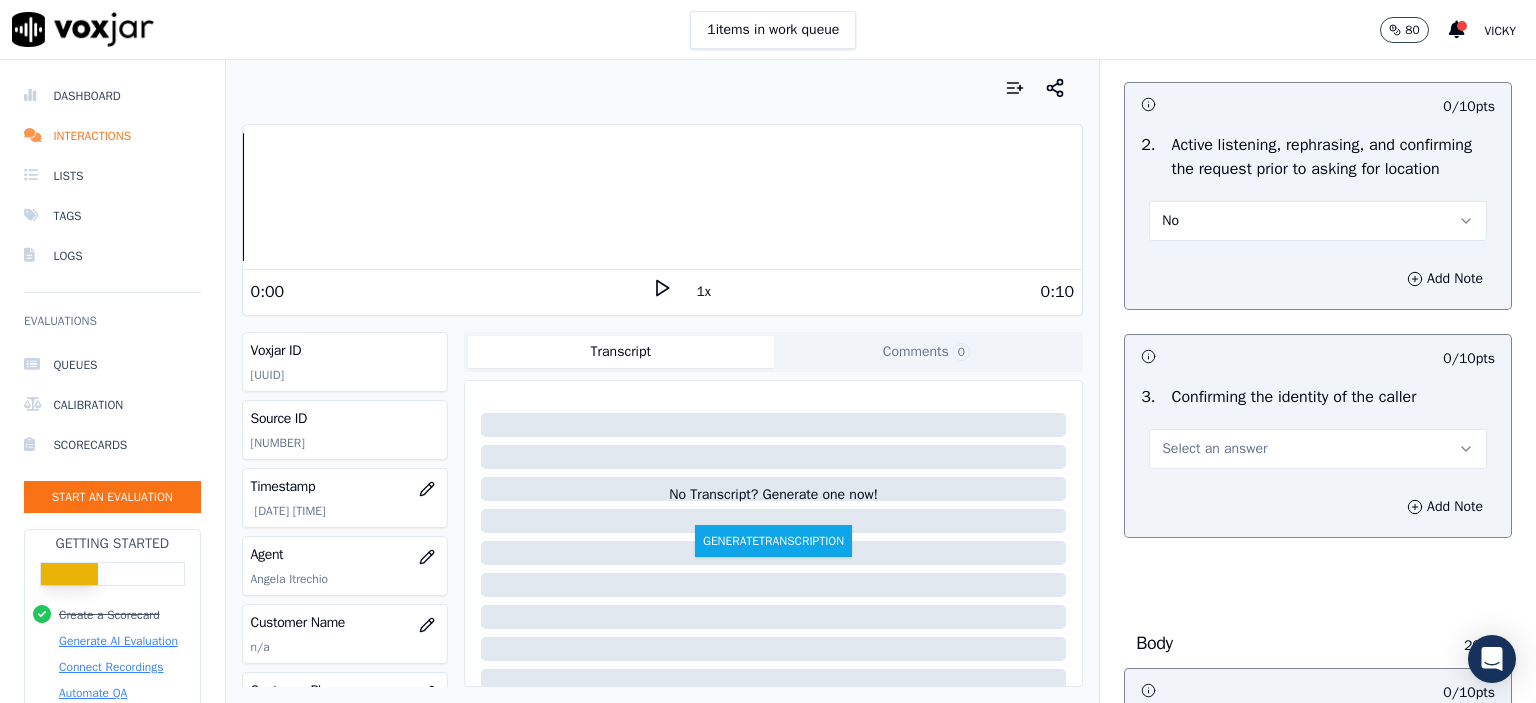 scroll, scrollTop: 600, scrollLeft: 0, axis: vertical 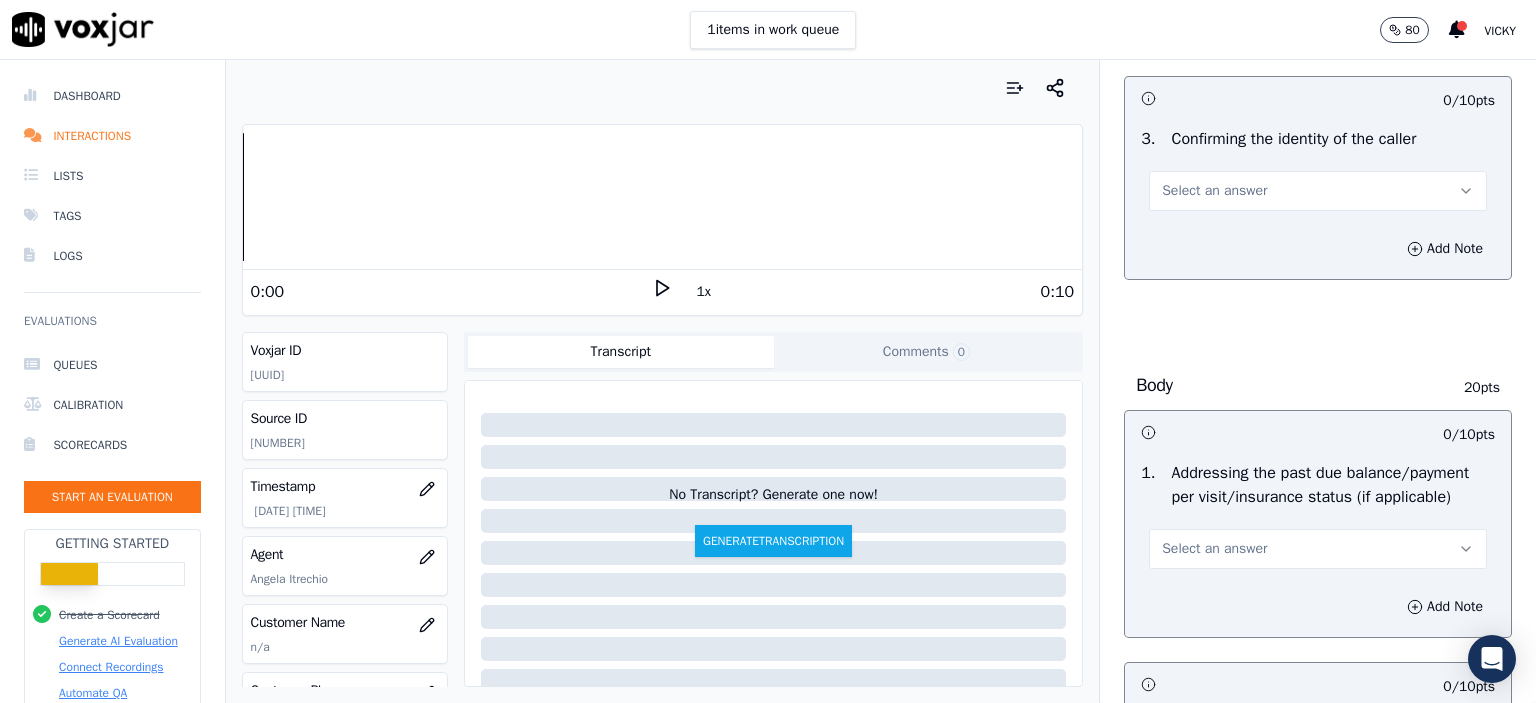 click on "Select an answer" at bounding box center (1318, 191) 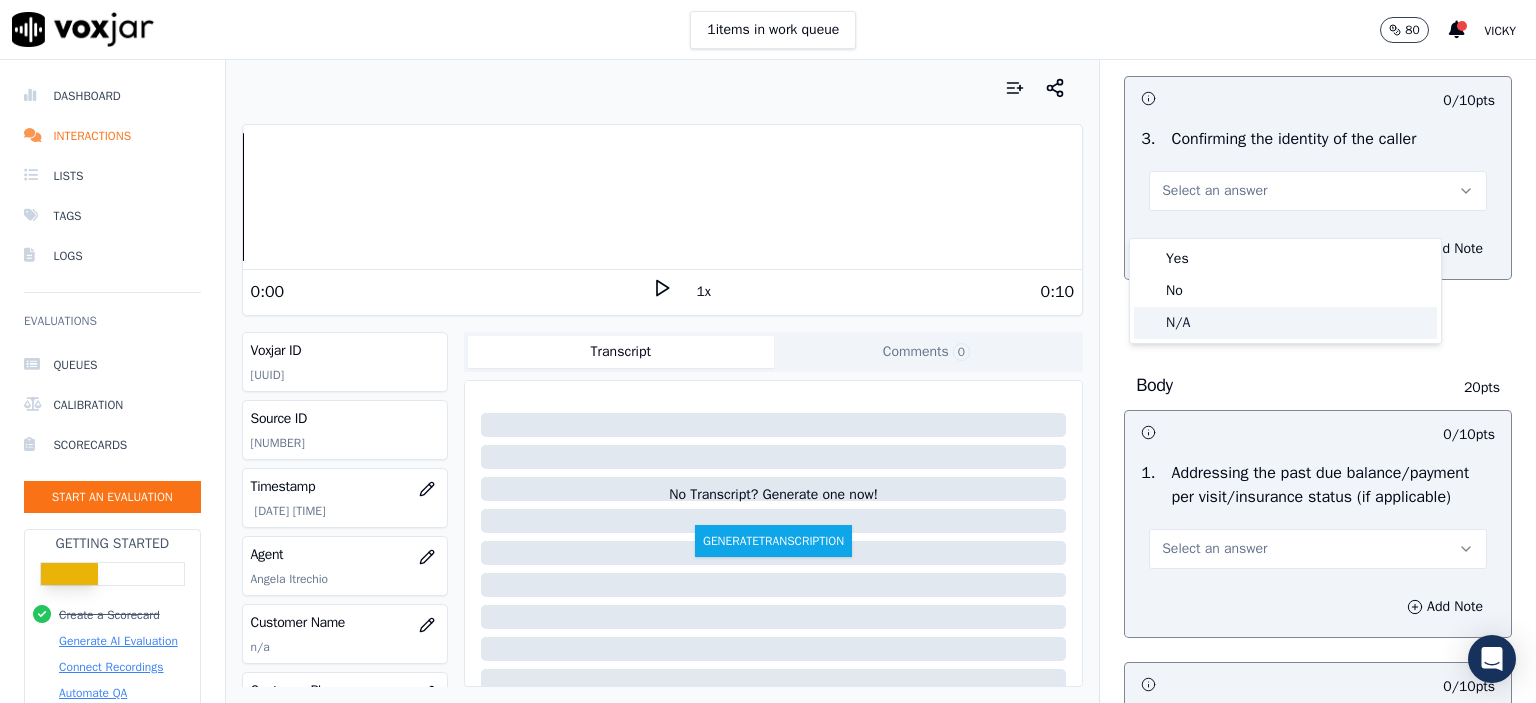 click on "N/A" 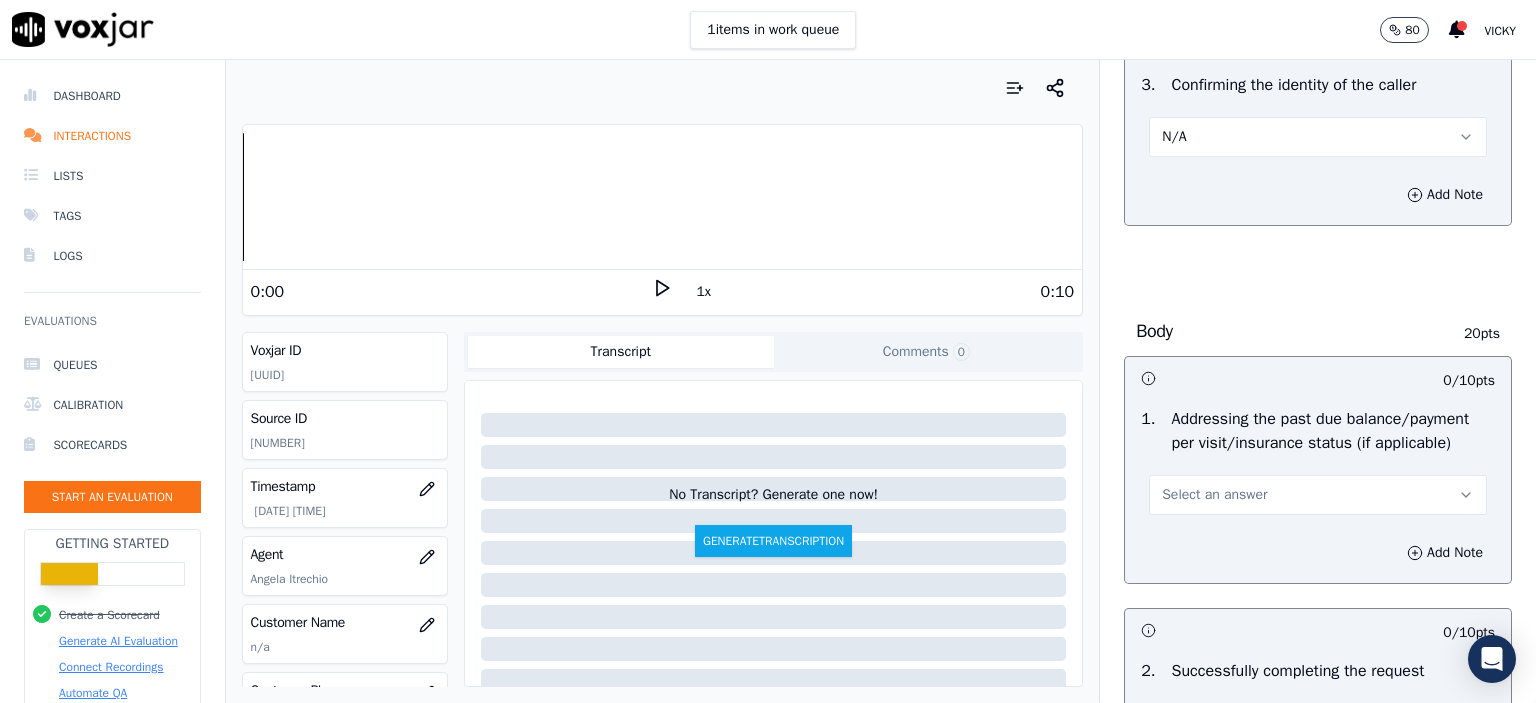 scroll, scrollTop: 800, scrollLeft: 0, axis: vertical 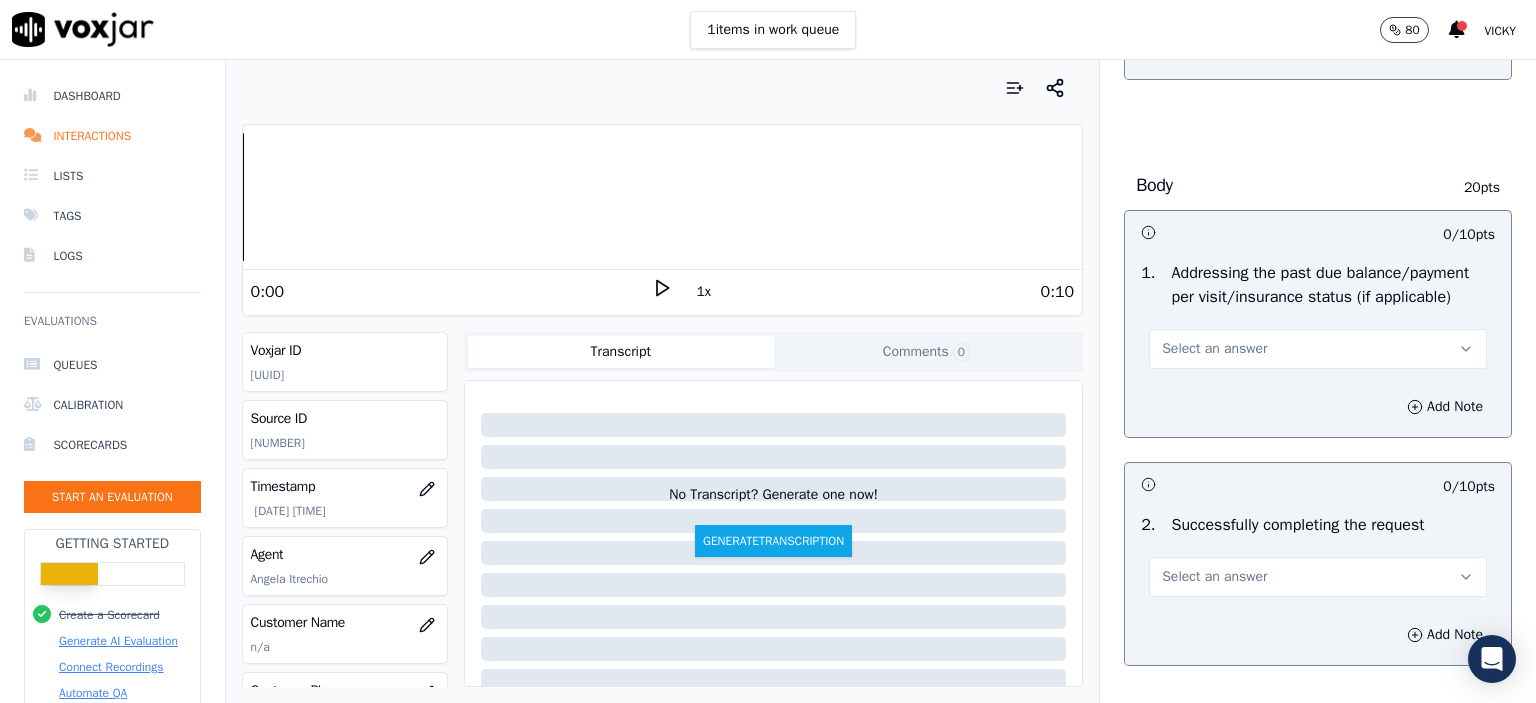 click on "Select an answer" at bounding box center [1318, 349] 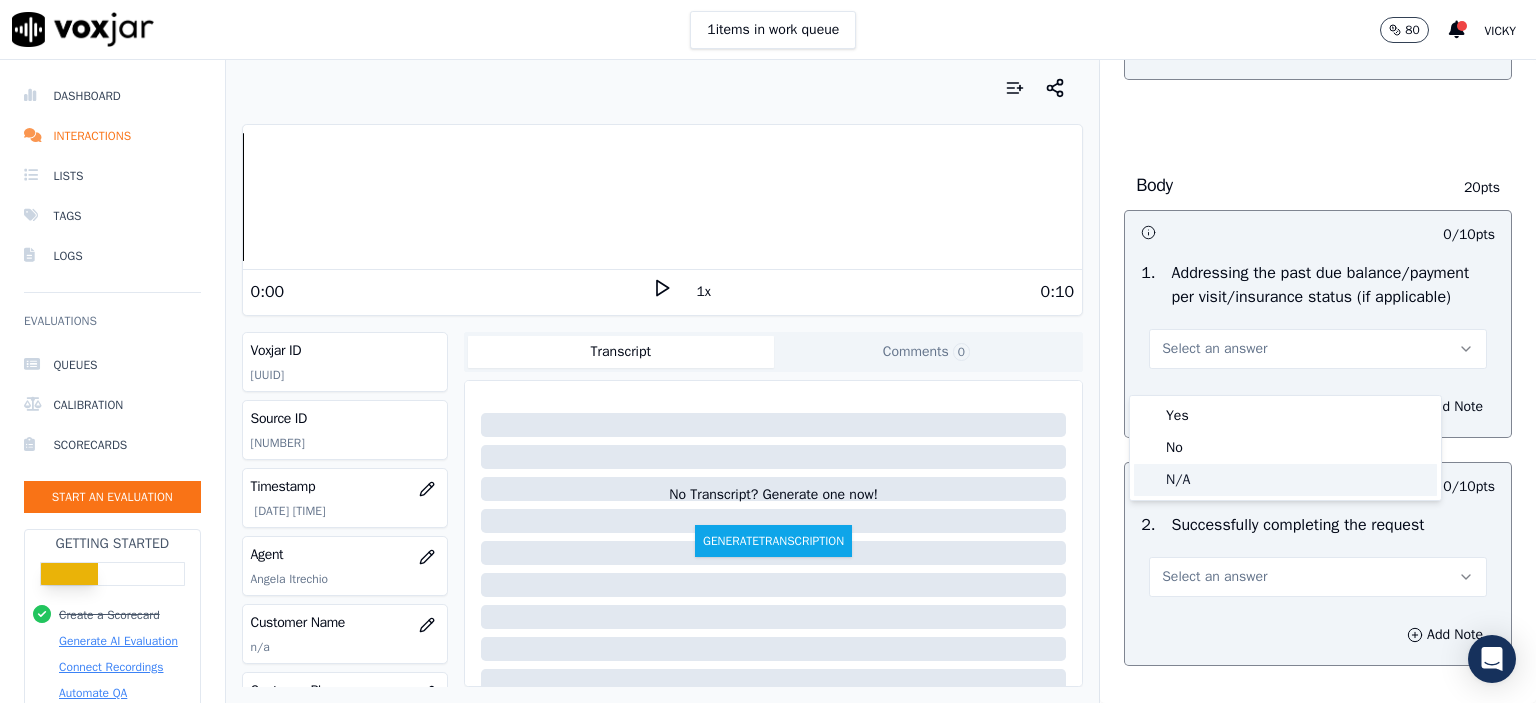 click on "N/A" 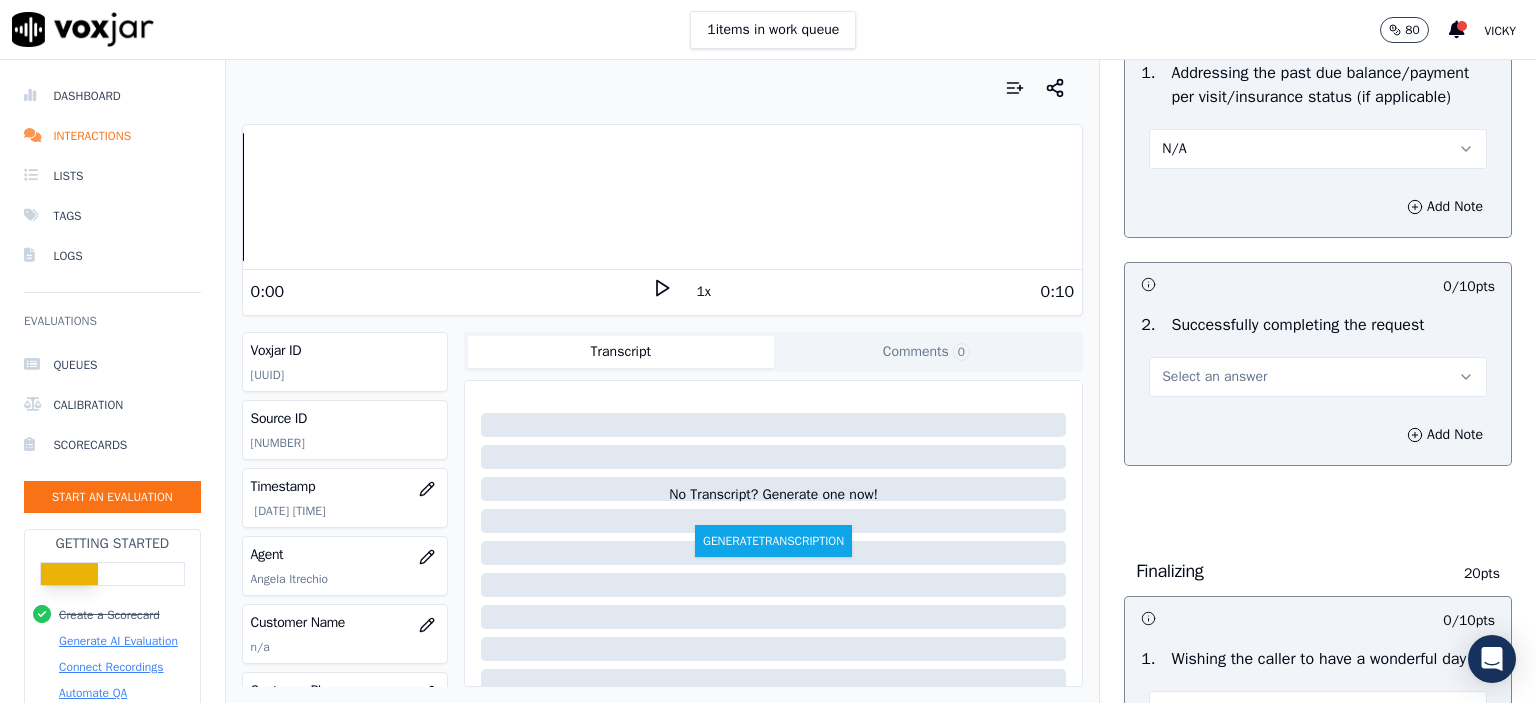 click on "Select an answer" at bounding box center (1318, 377) 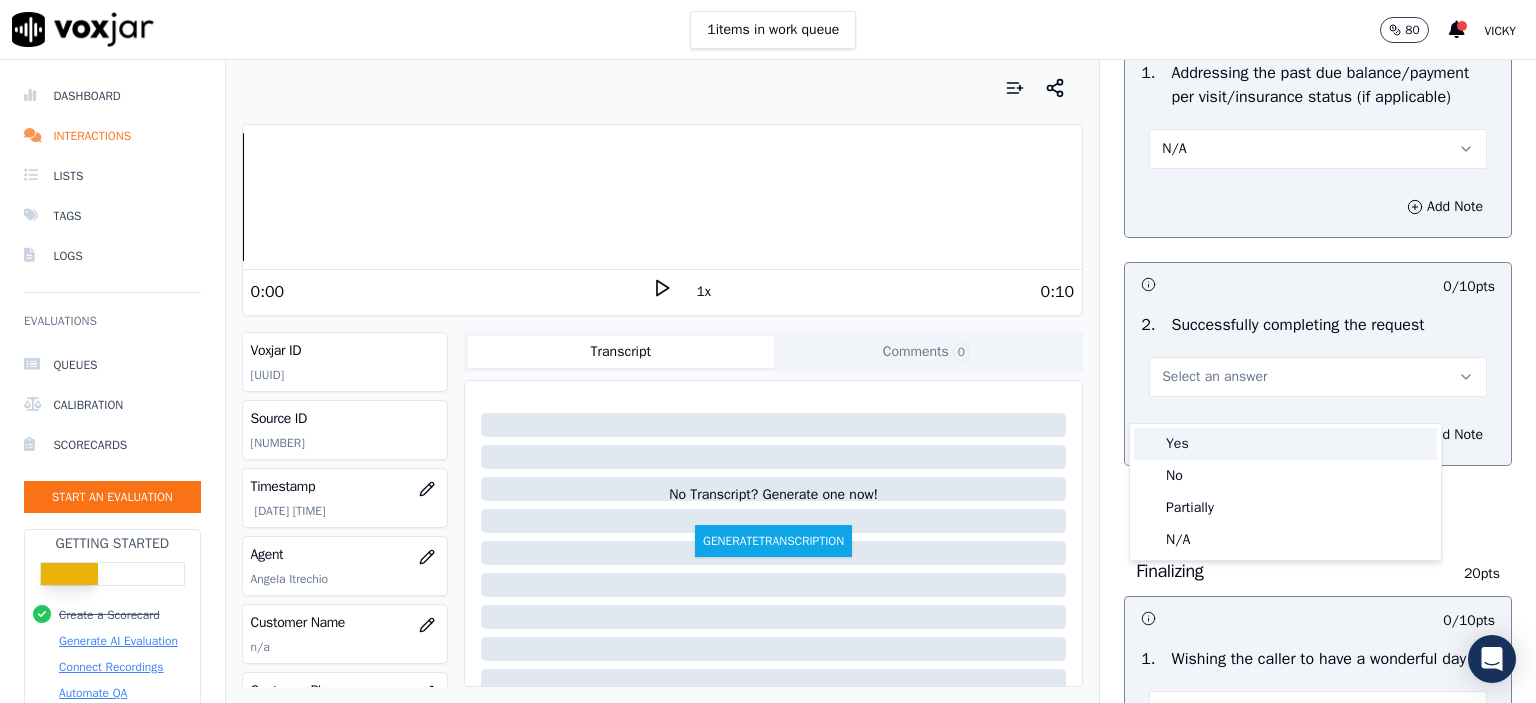 click on "Yes" at bounding box center (1285, 444) 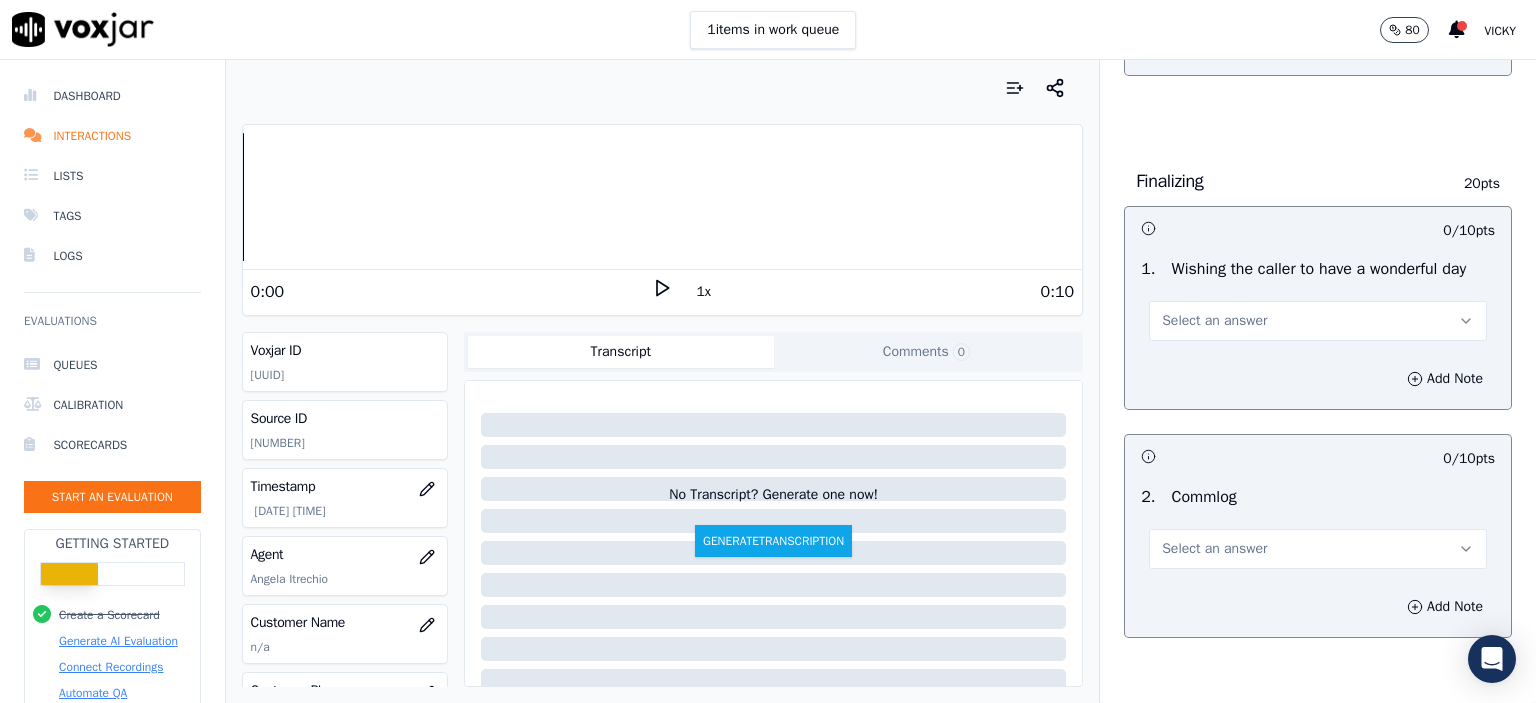 scroll, scrollTop: 1400, scrollLeft: 0, axis: vertical 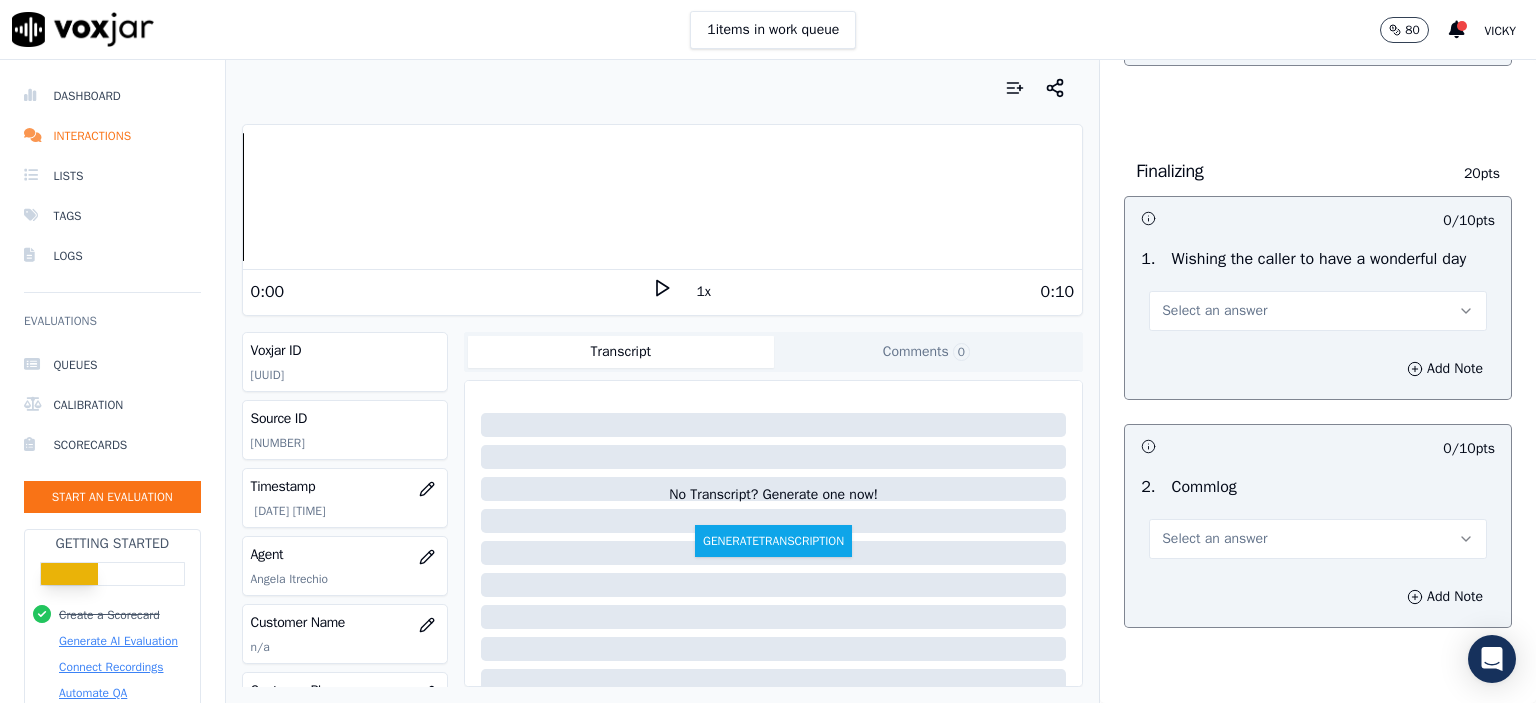 click on "Select an answer" at bounding box center [1318, 311] 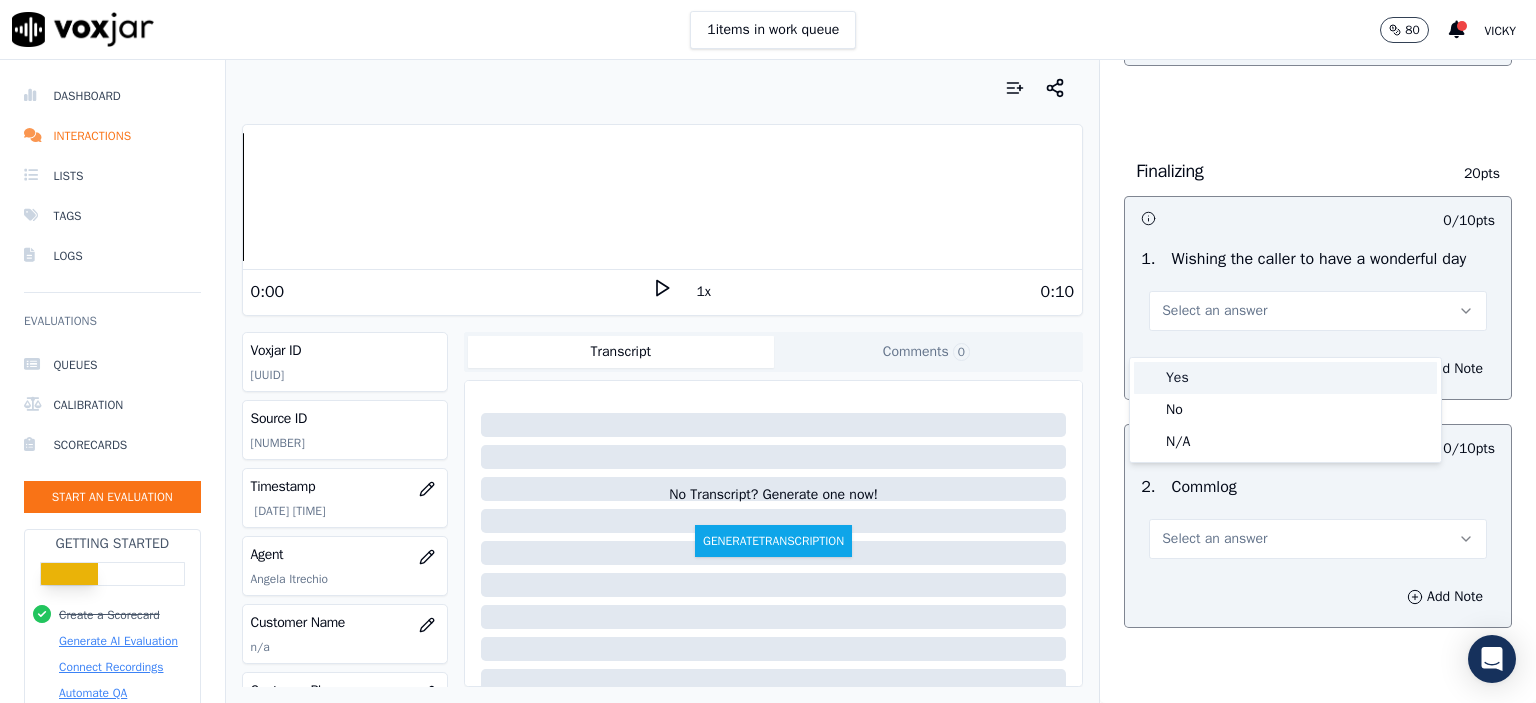 click on "Yes" at bounding box center (1285, 378) 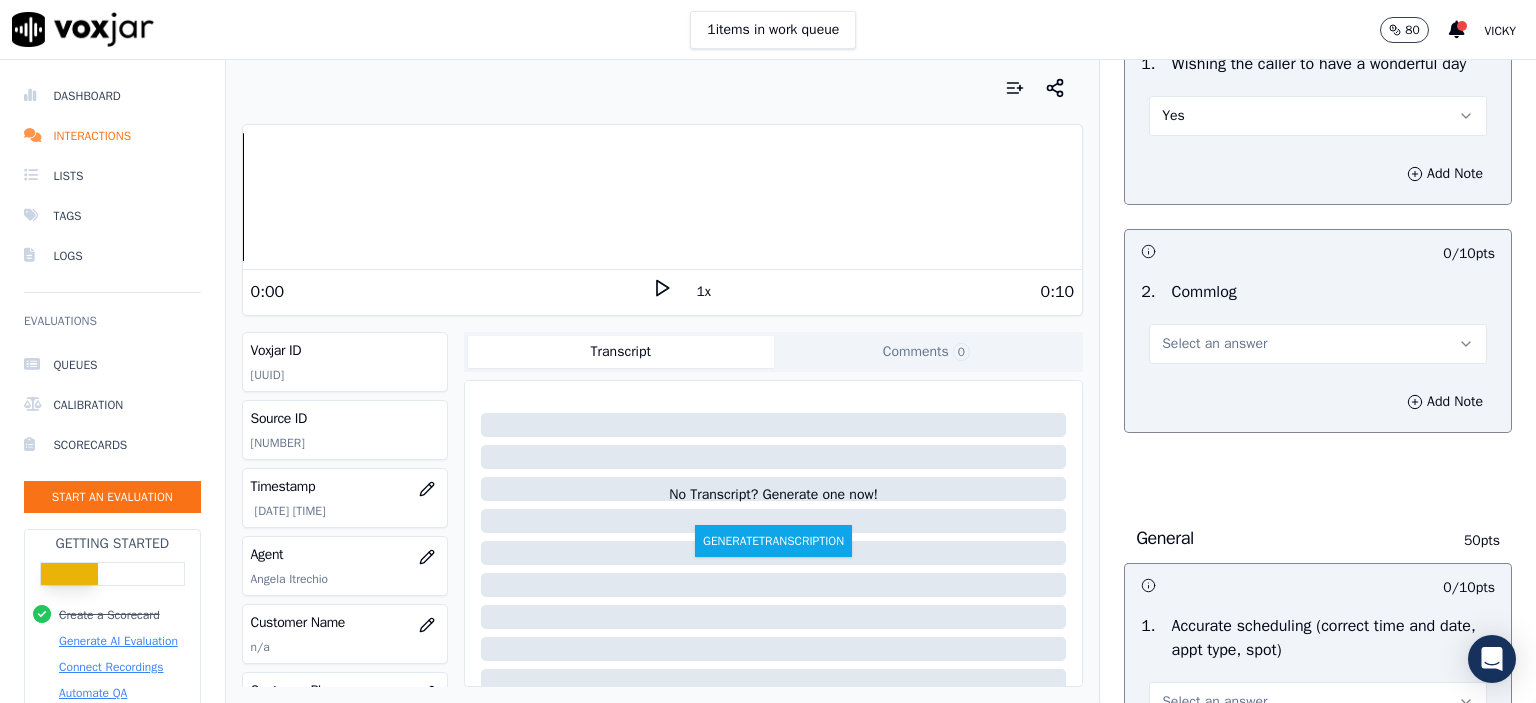 scroll, scrollTop: 1600, scrollLeft: 0, axis: vertical 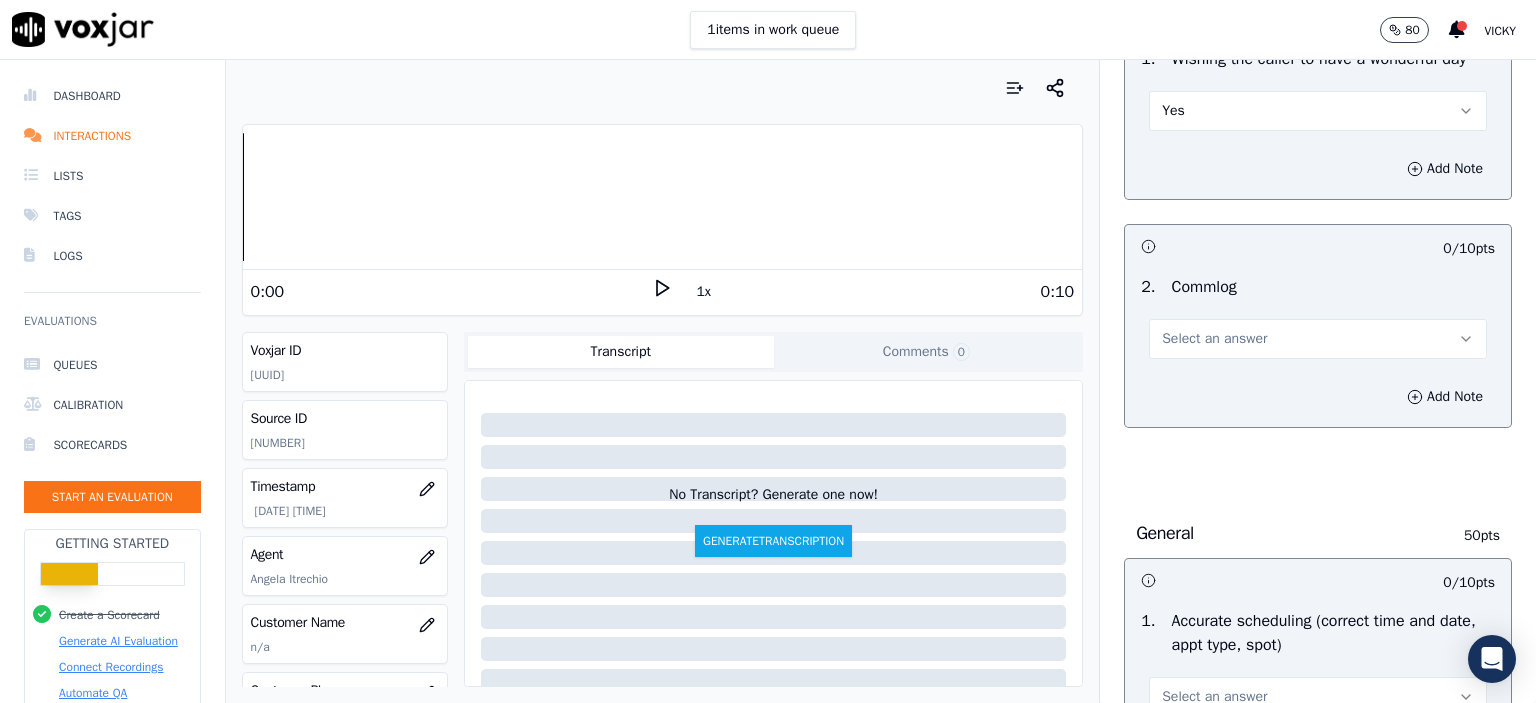 click on "Select an answer" at bounding box center (1214, 339) 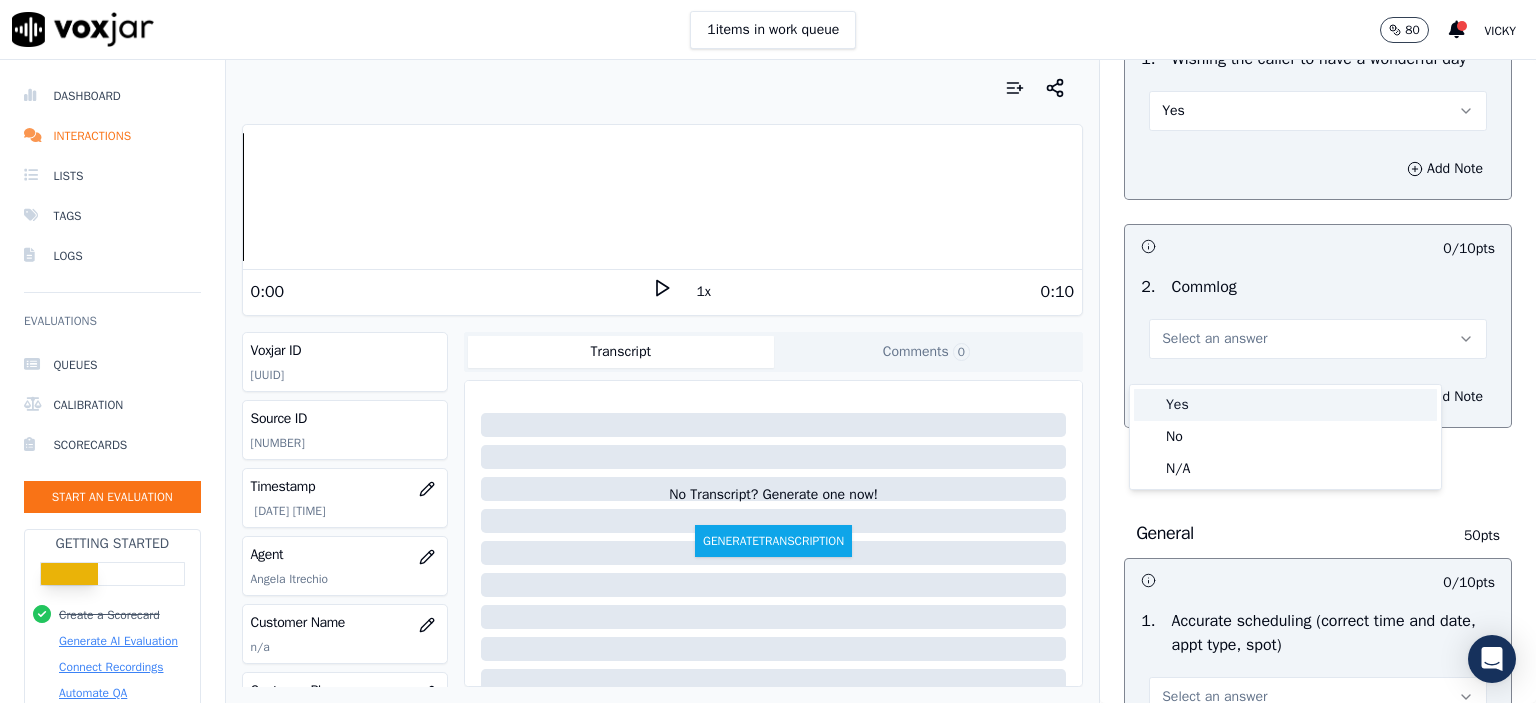 click on "Yes" at bounding box center (1285, 405) 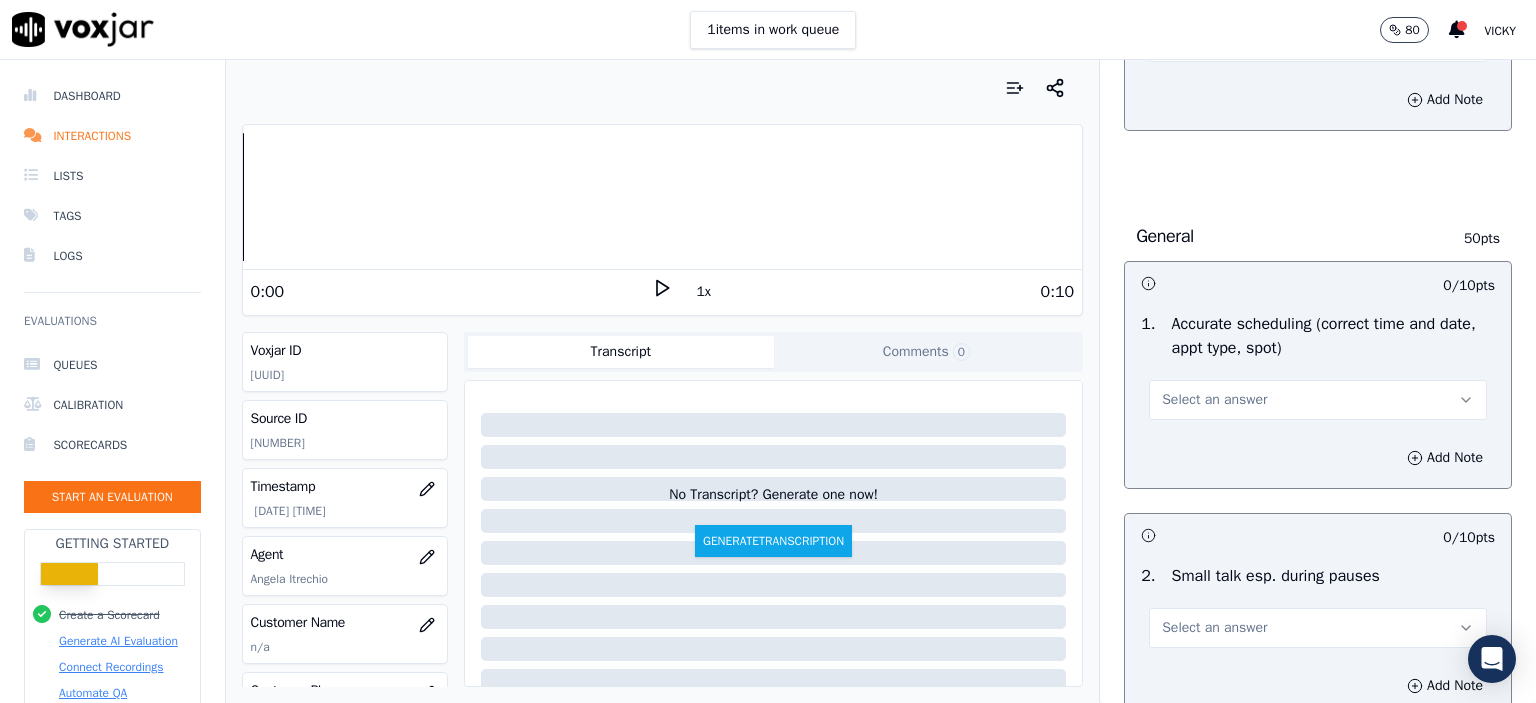 scroll, scrollTop: 1900, scrollLeft: 0, axis: vertical 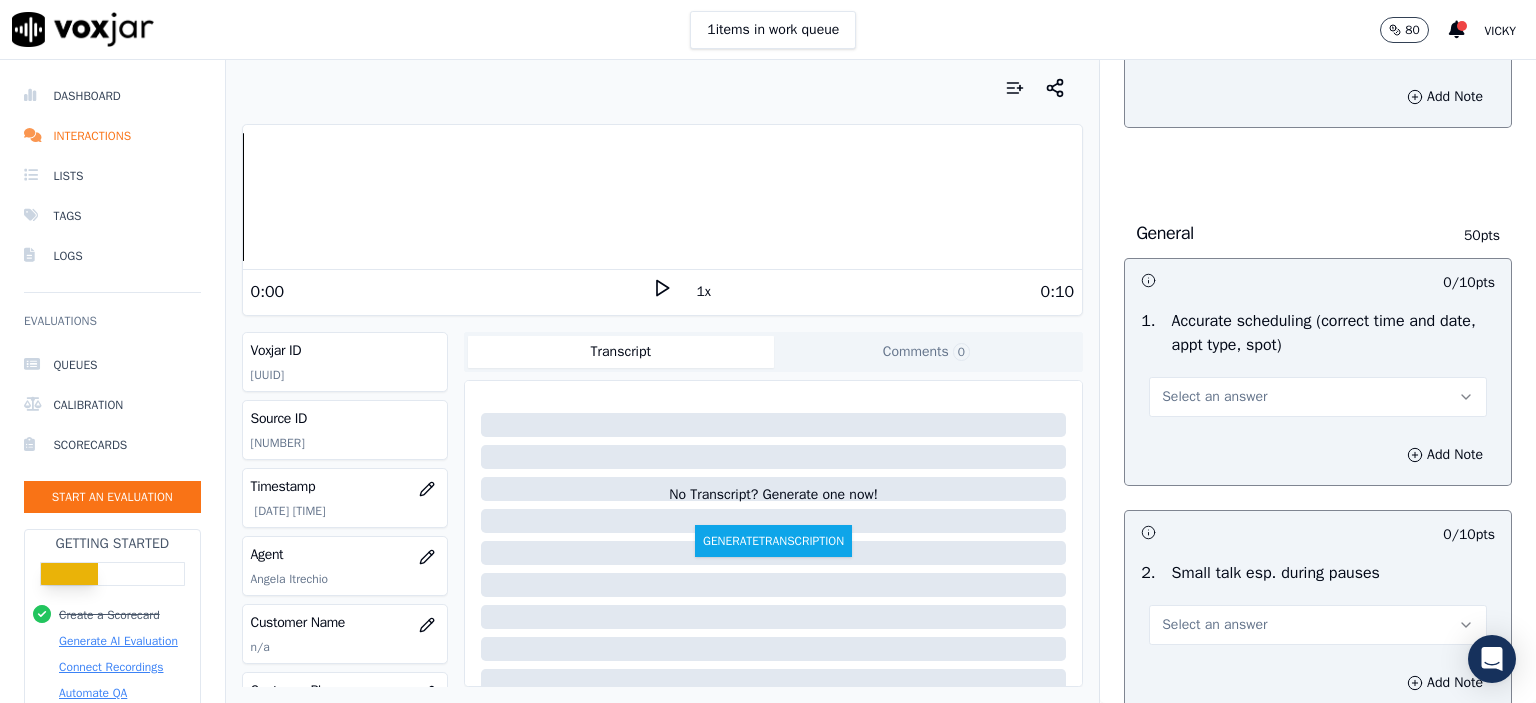 click on "Select an answer" at bounding box center [1214, 397] 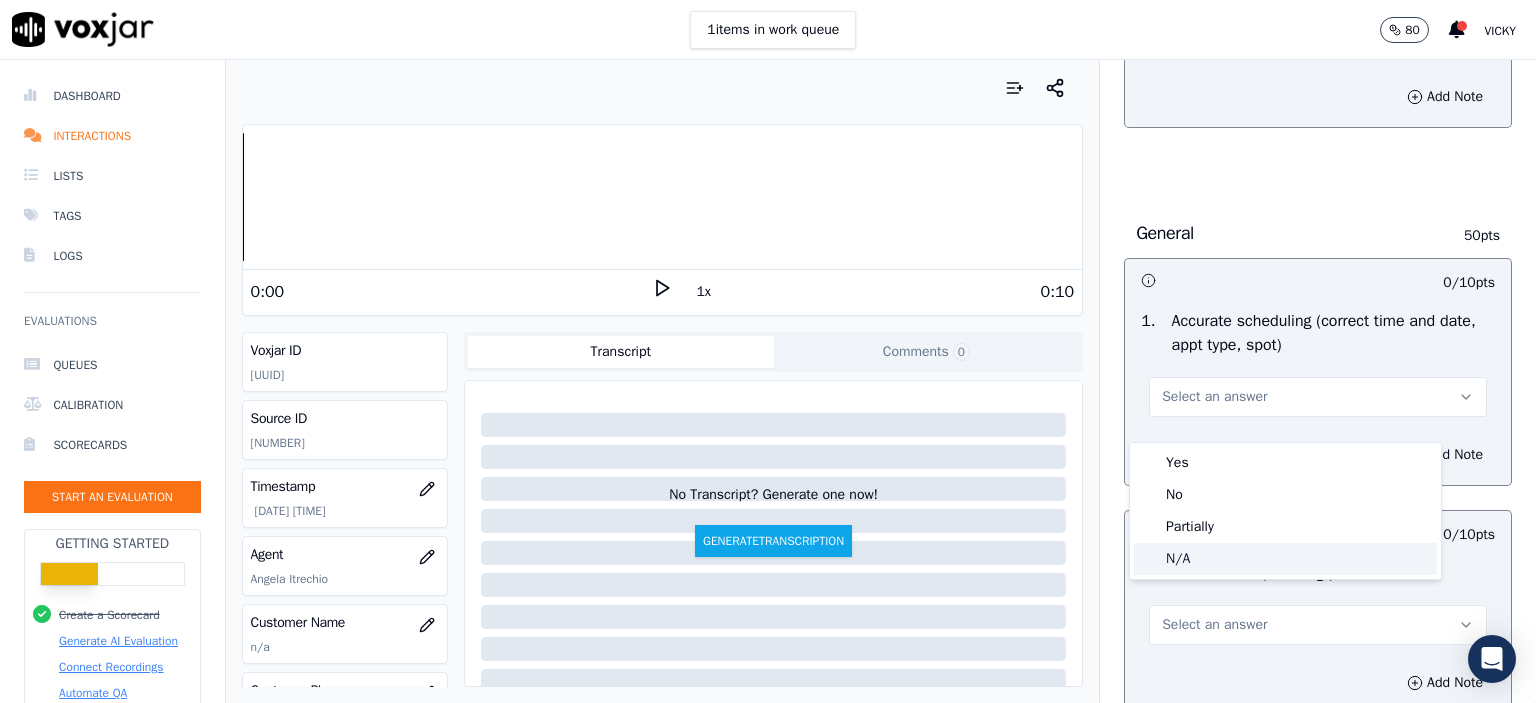 drag, startPoint x: 1224, startPoint y: 539, endPoint x: 1227, endPoint y: 550, distance: 11.401754 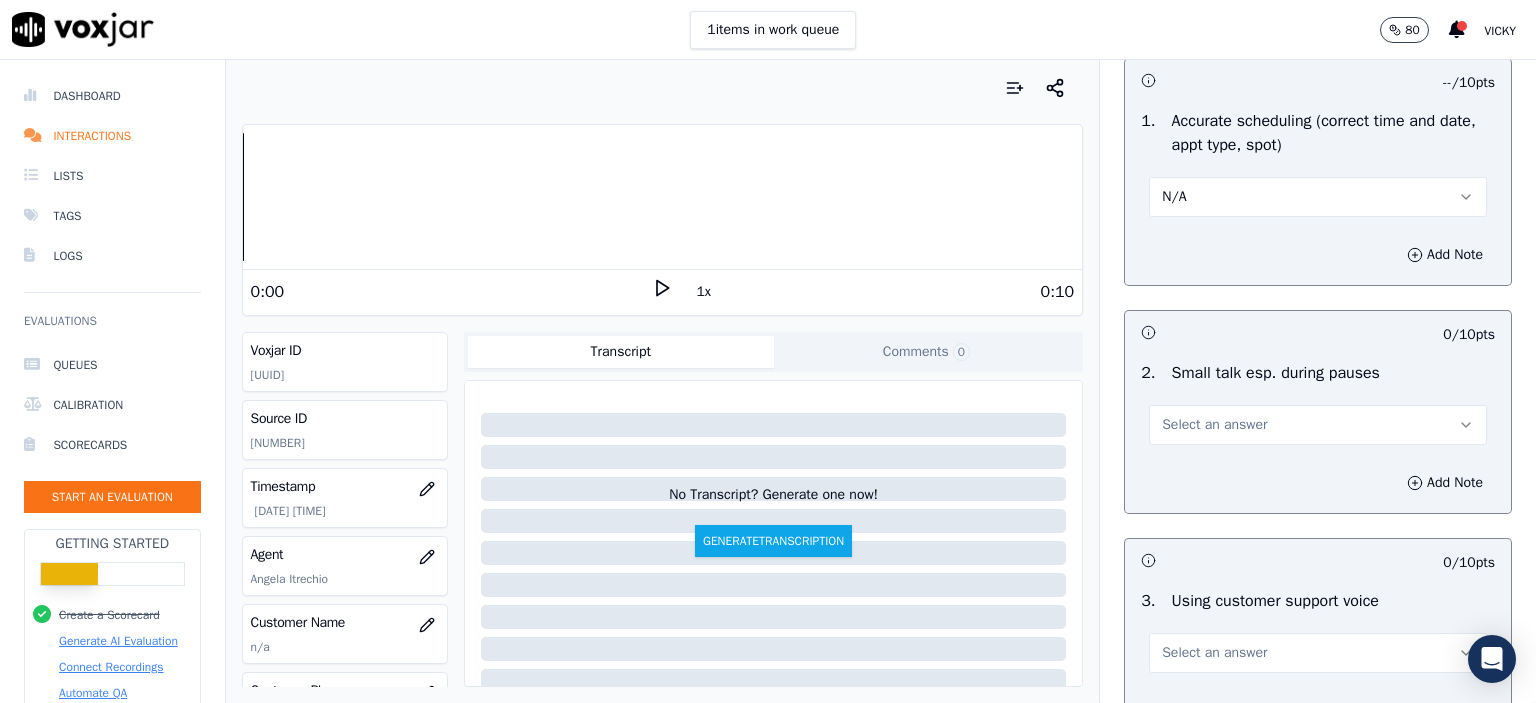 click on "Select an answer" at bounding box center [1214, 425] 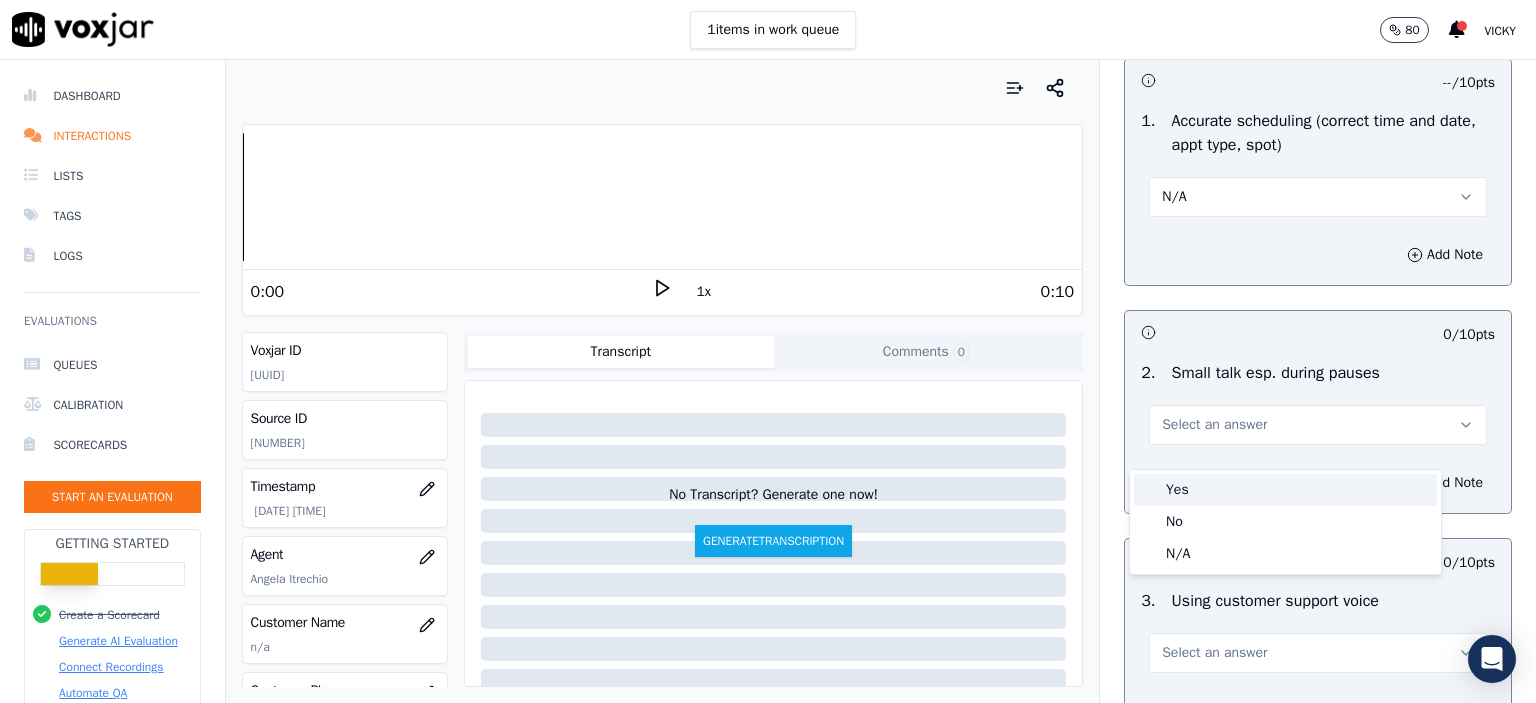 click on "No" 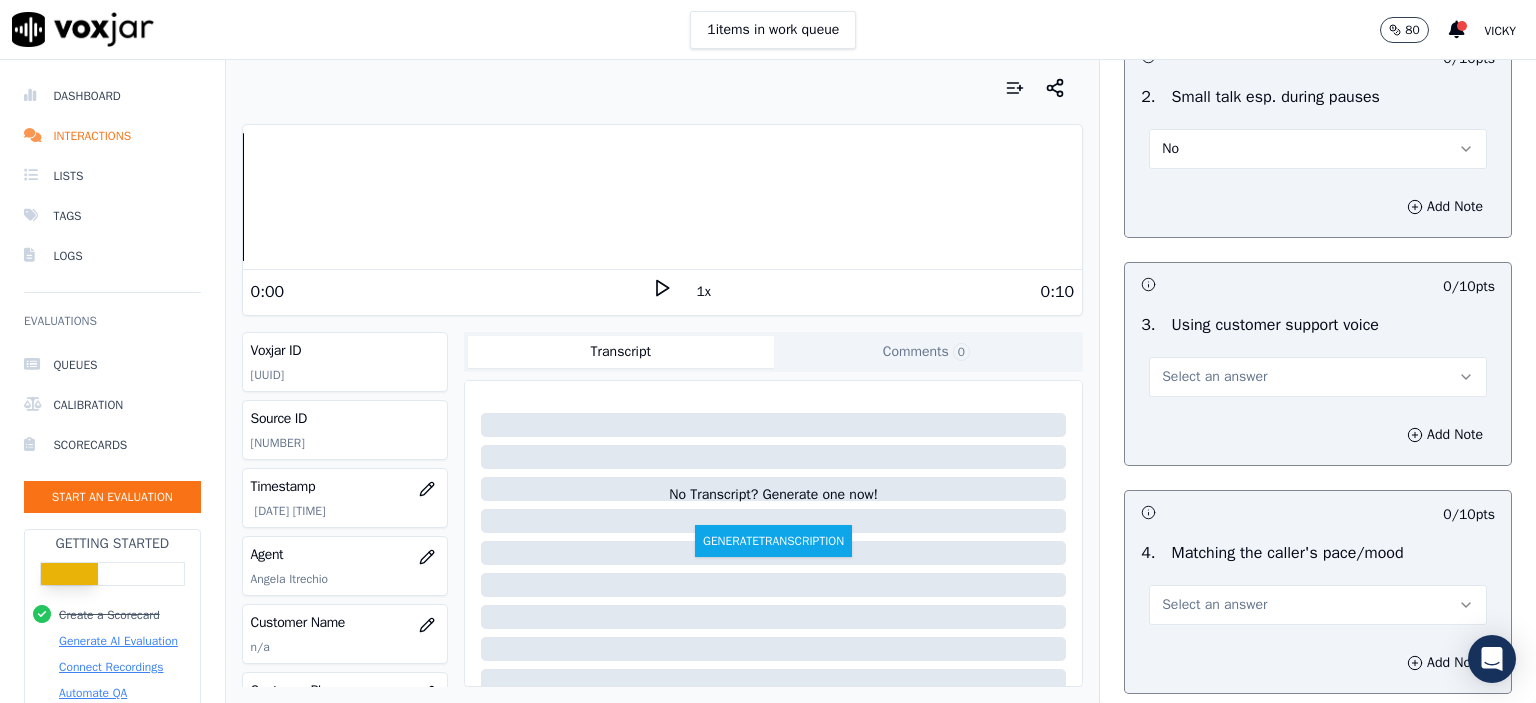 scroll, scrollTop: 2400, scrollLeft: 0, axis: vertical 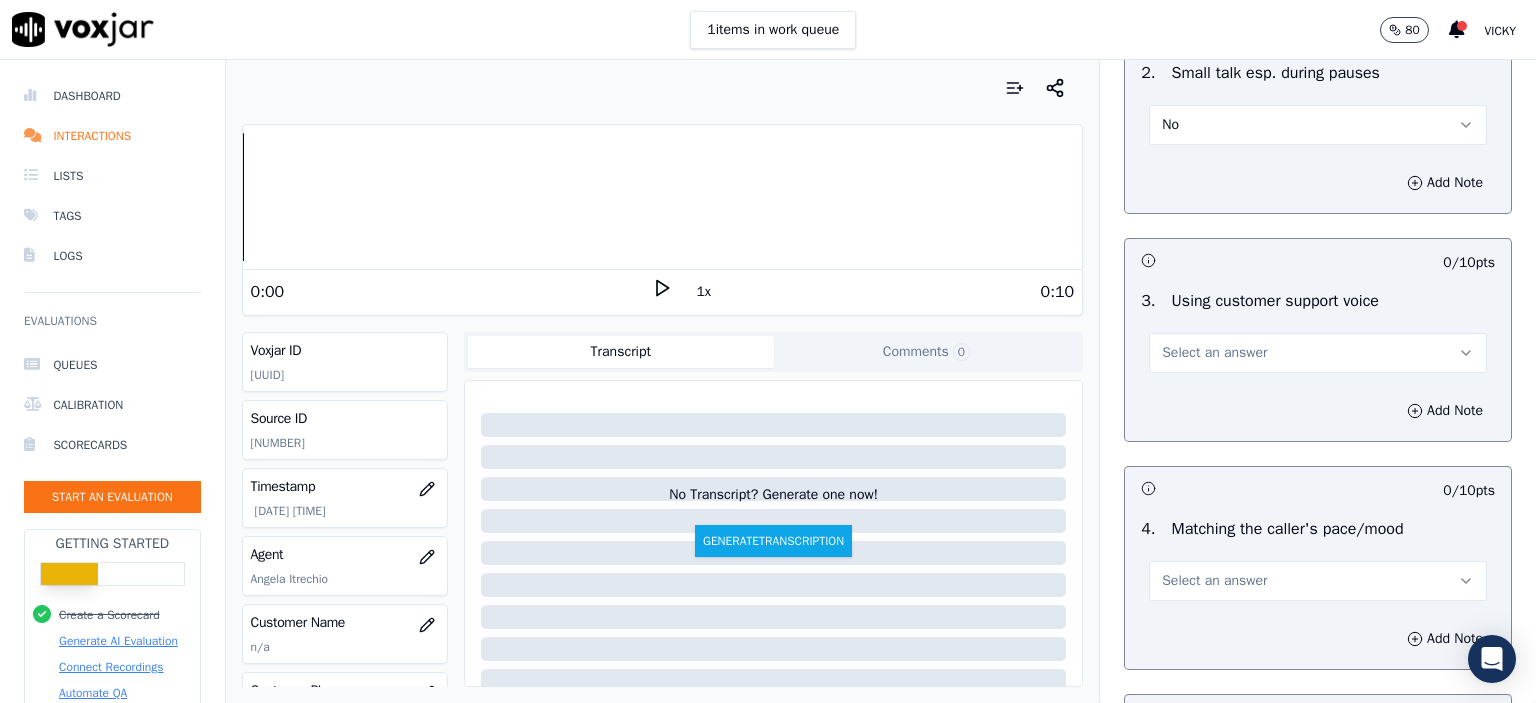 click on "Select an answer" at bounding box center (1214, 353) 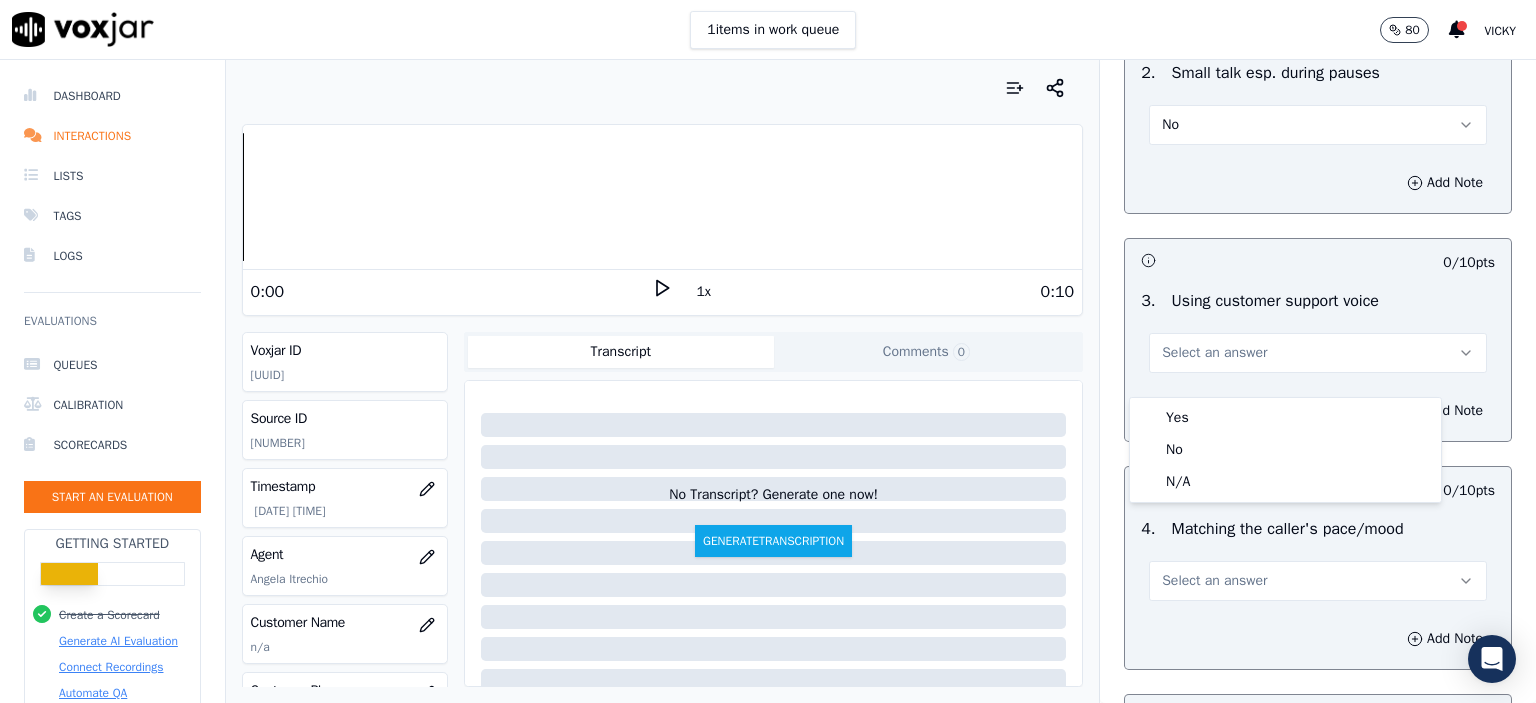 click on "Yes" at bounding box center (1285, 418) 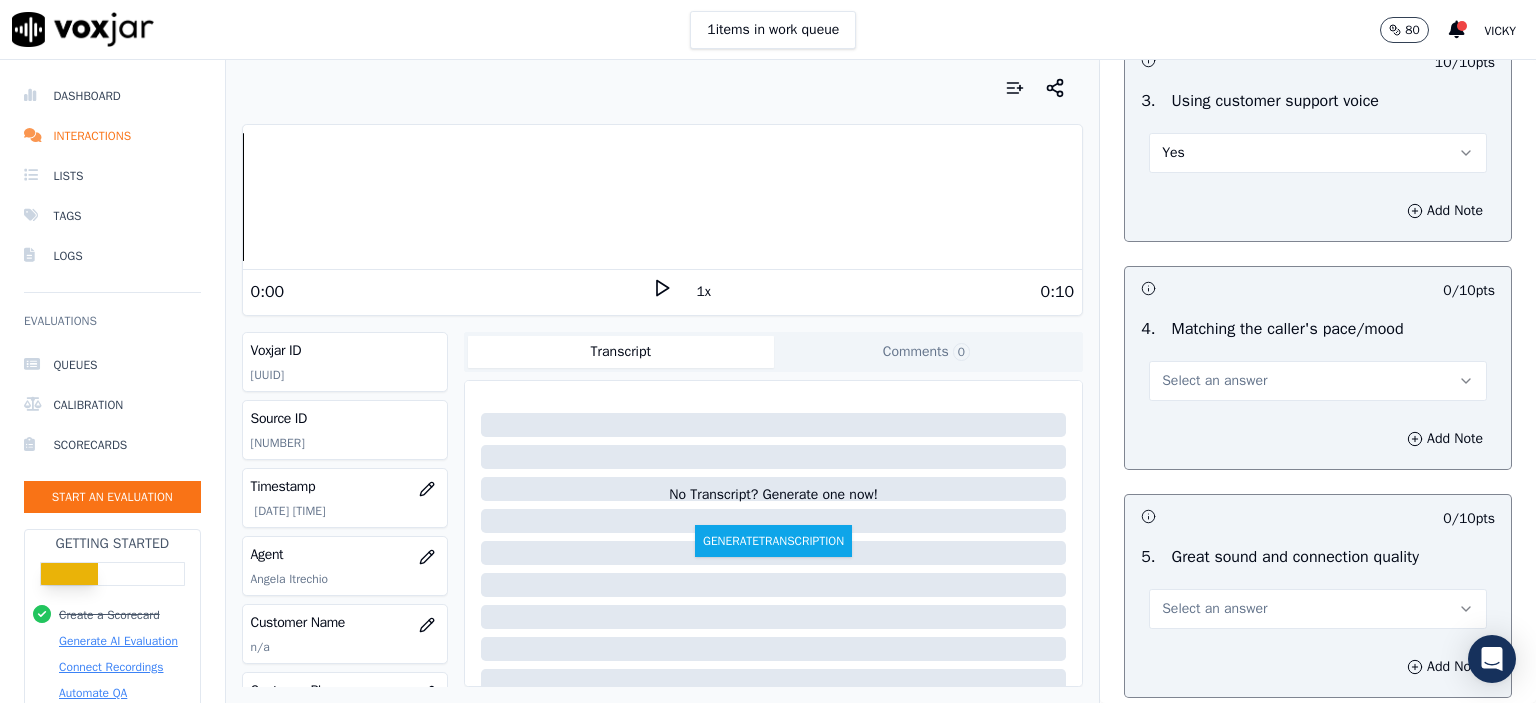 click on "Select an answer" at bounding box center [1214, 381] 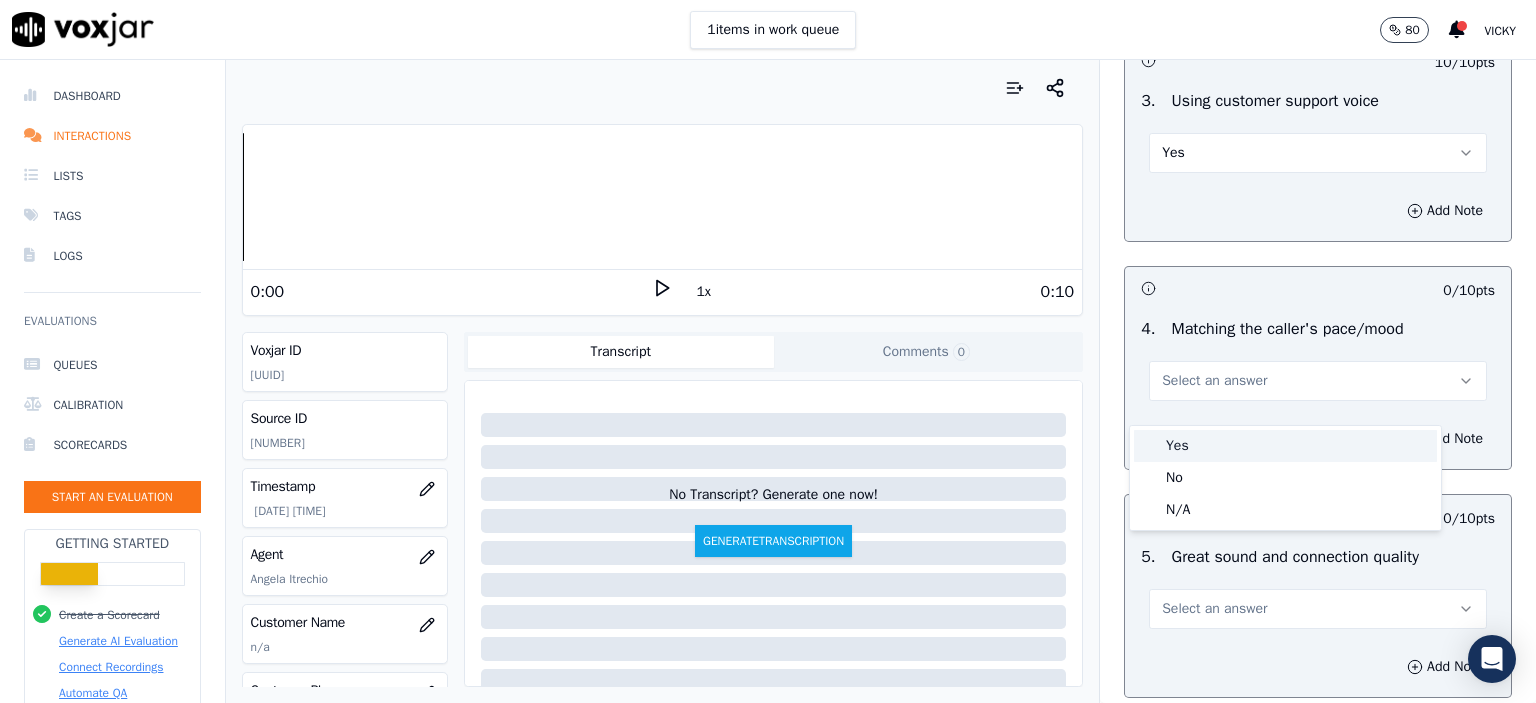click on "Yes" at bounding box center [1285, 446] 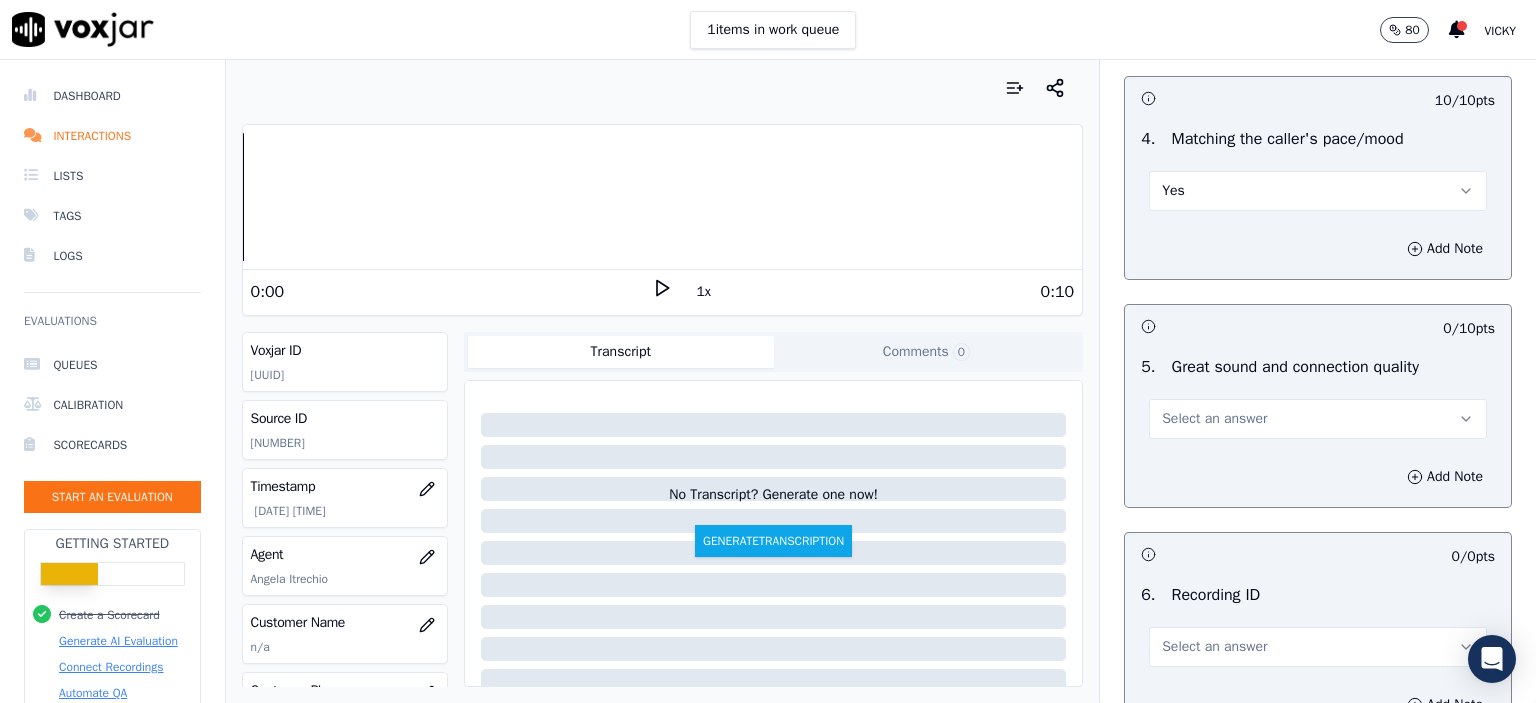 scroll, scrollTop: 2800, scrollLeft: 0, axis: vertical 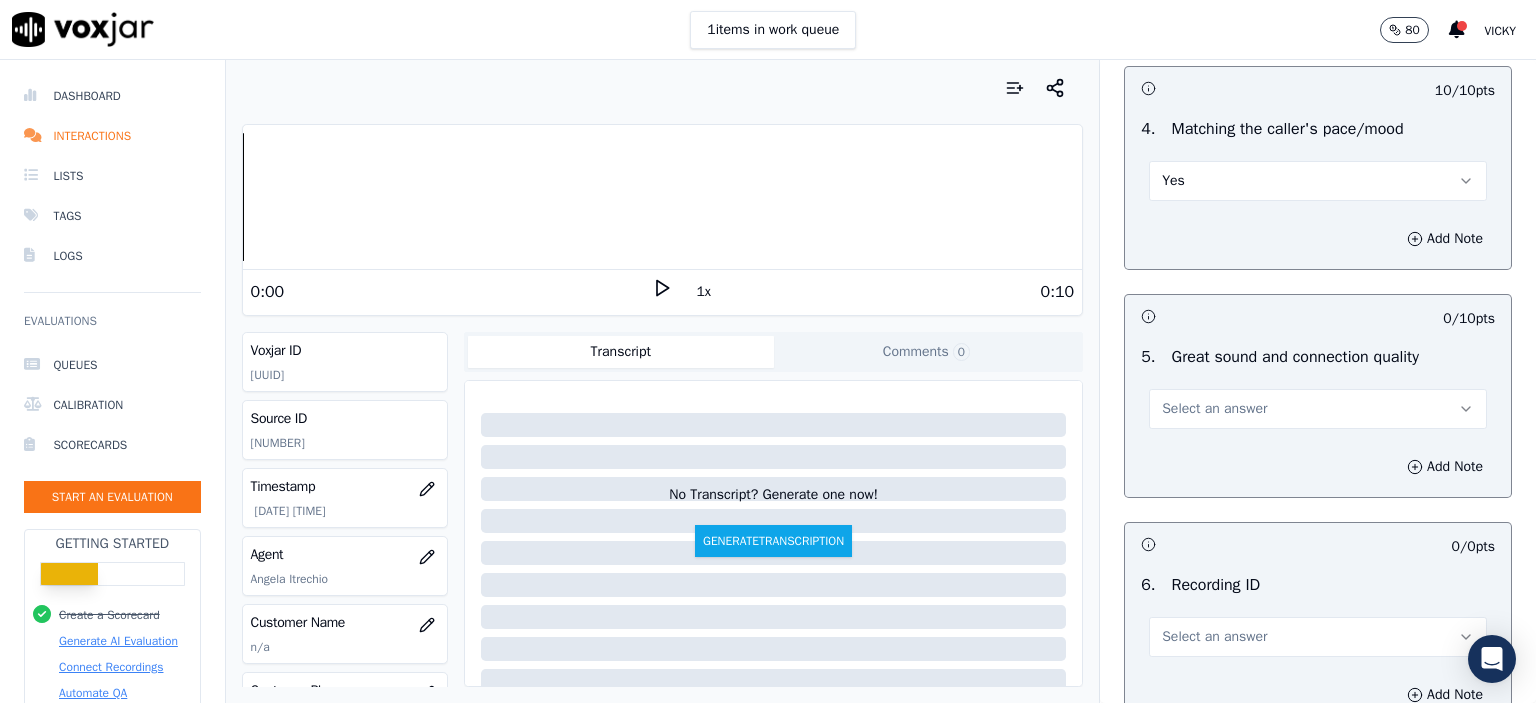 click on "Select an answer" at bounding box center [1214, 409] 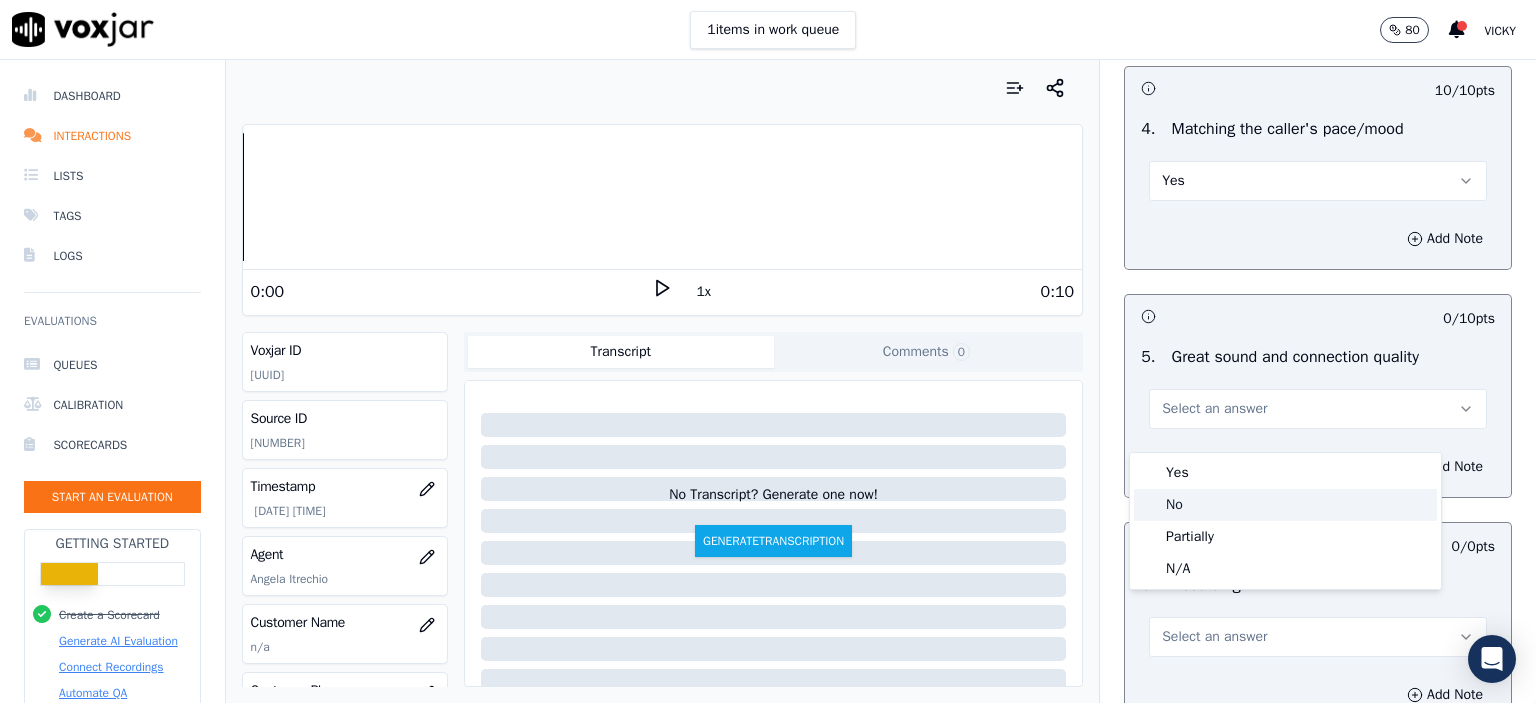 click on "Partially" 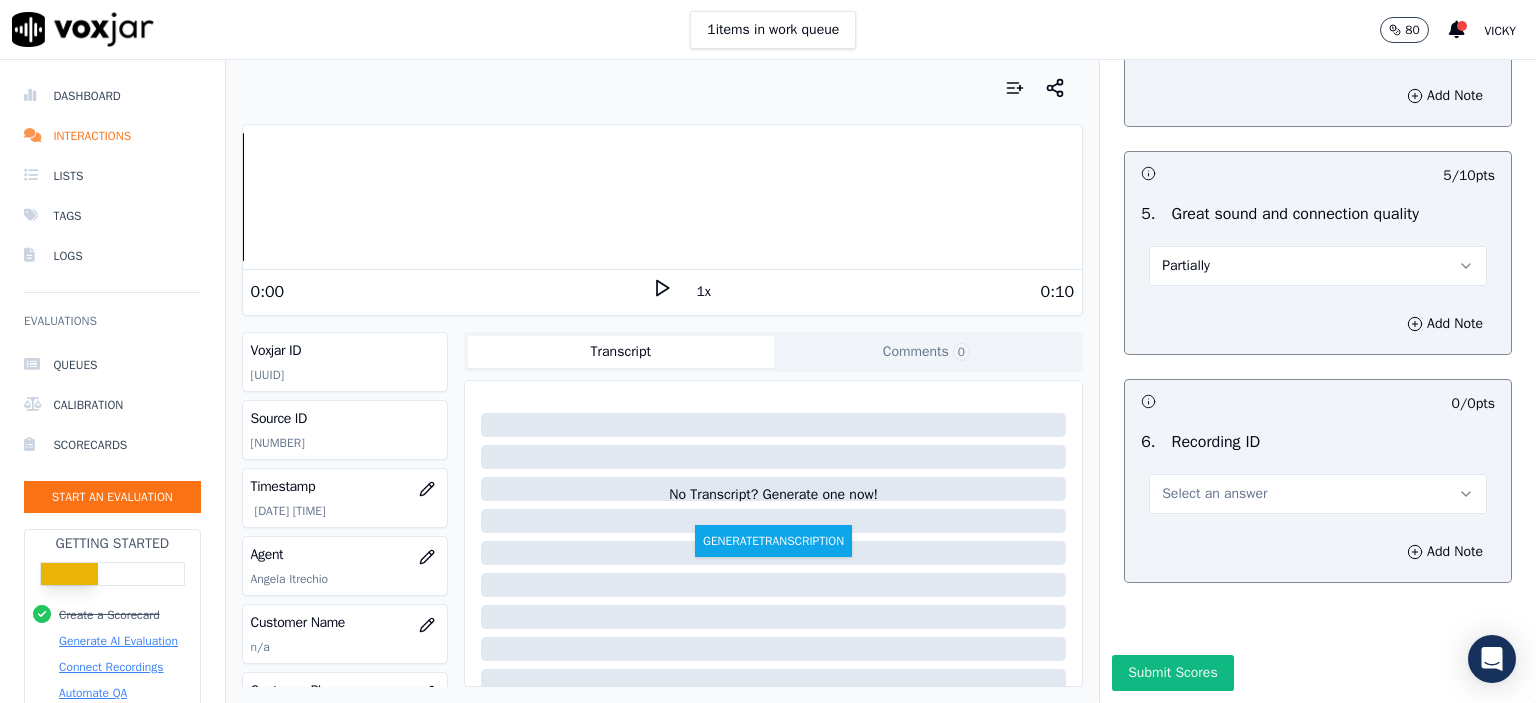 scroll, scrollTop: 3007, scrollLeft: 0, axis: vertical 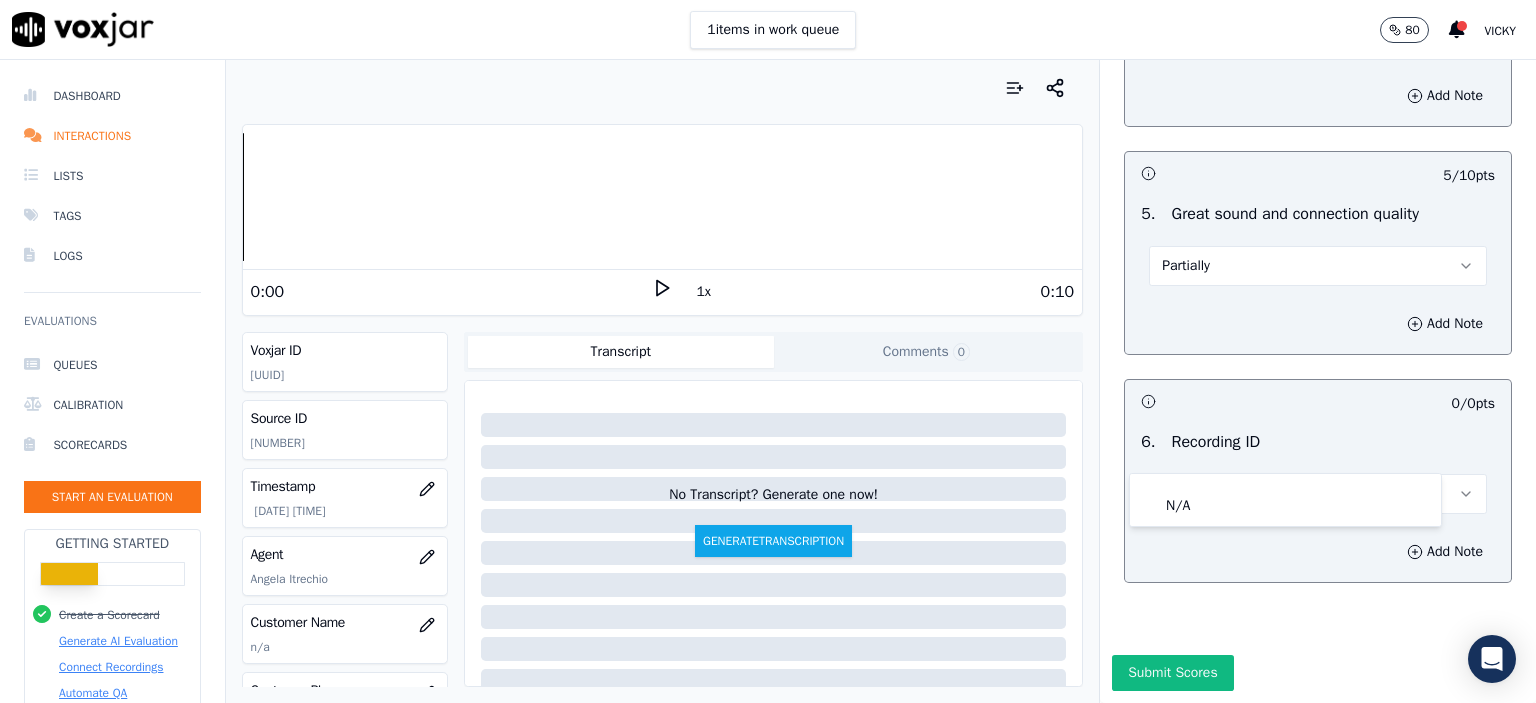 click on "Add Note" at bounding box center [1318, 552] 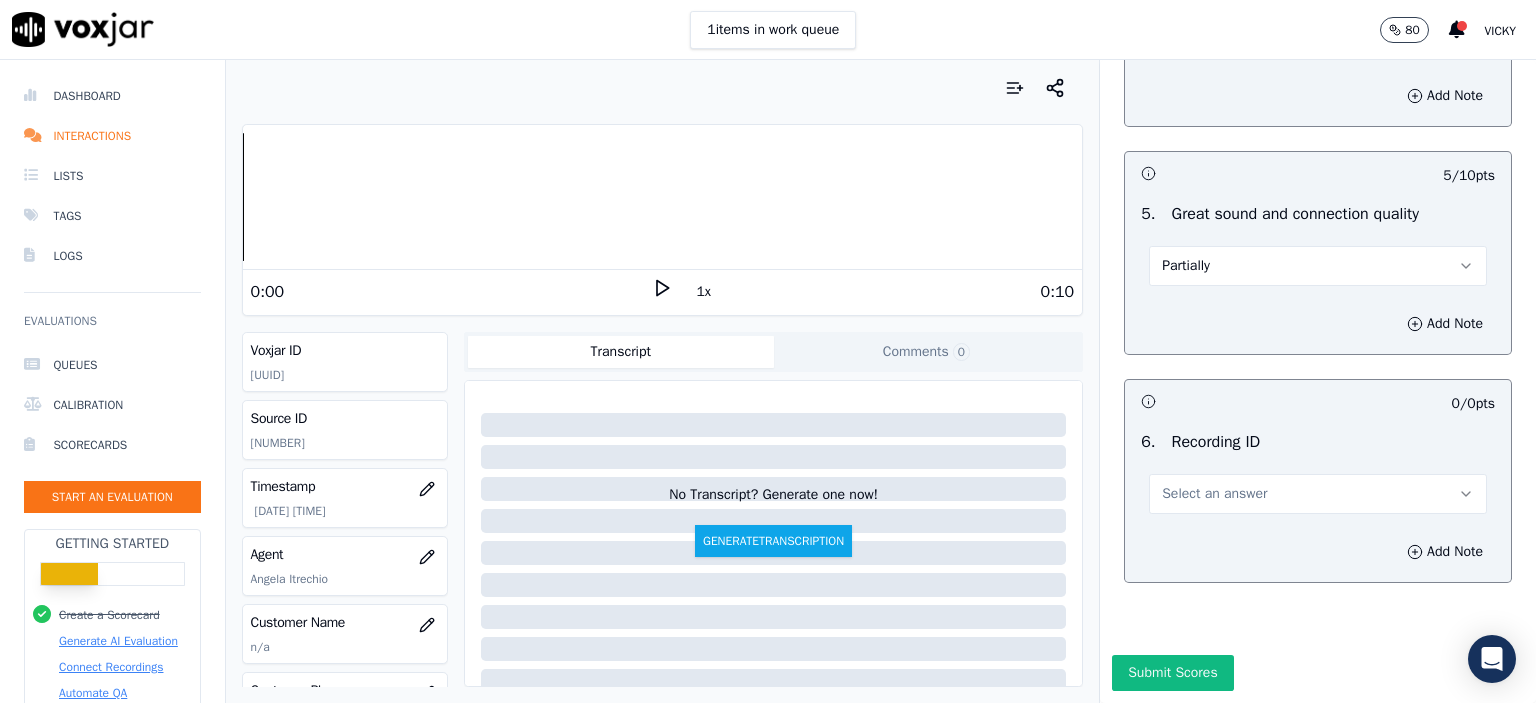 click on "Select an answer" at bounding box center (1214, 494) 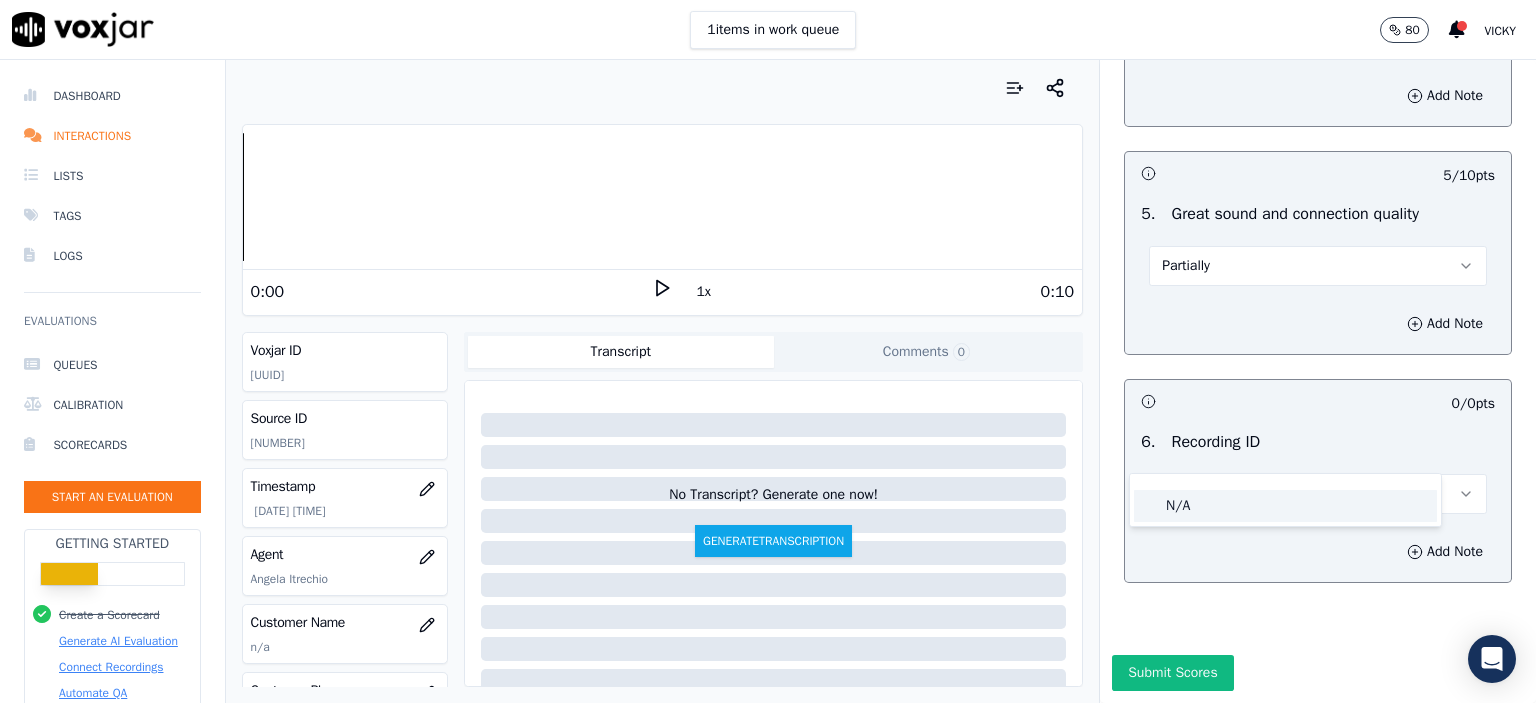 click on "N/A" 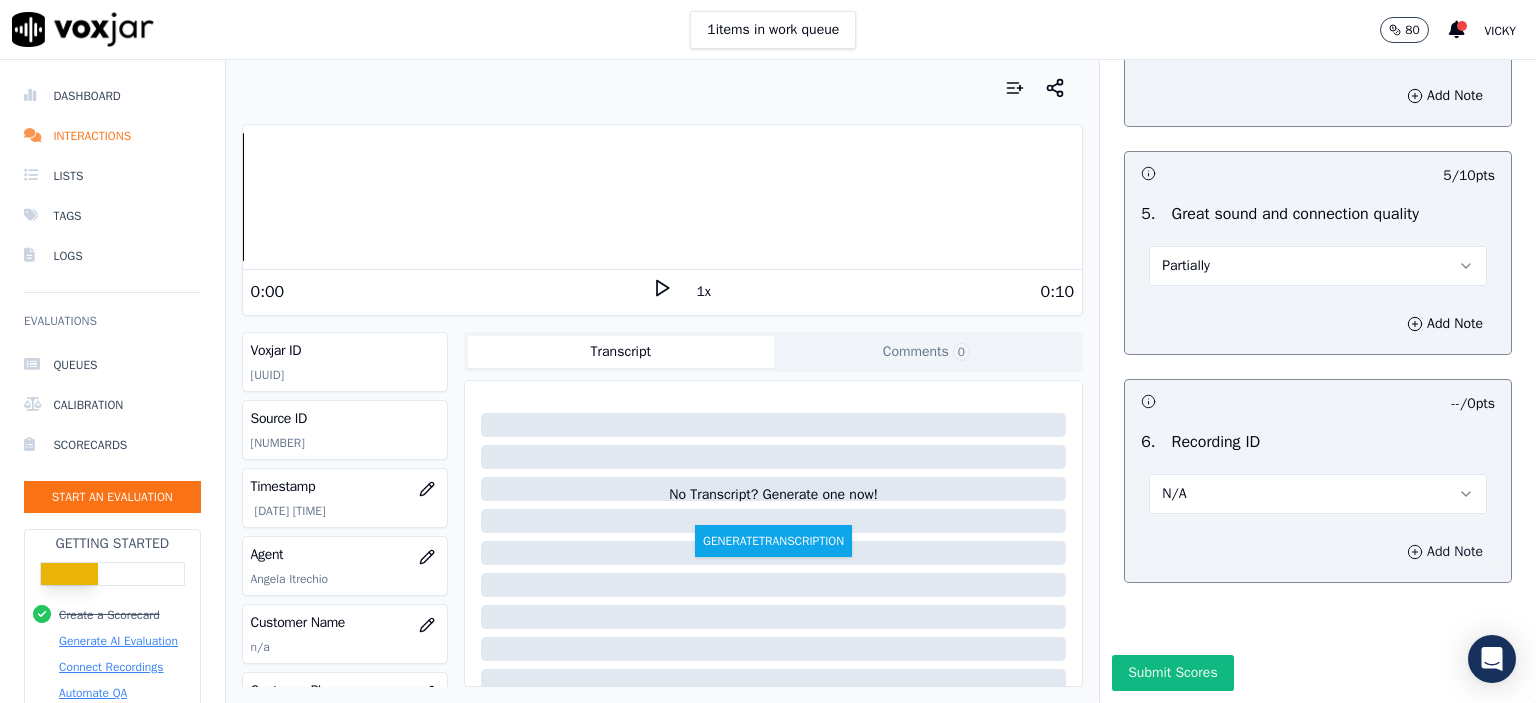 click 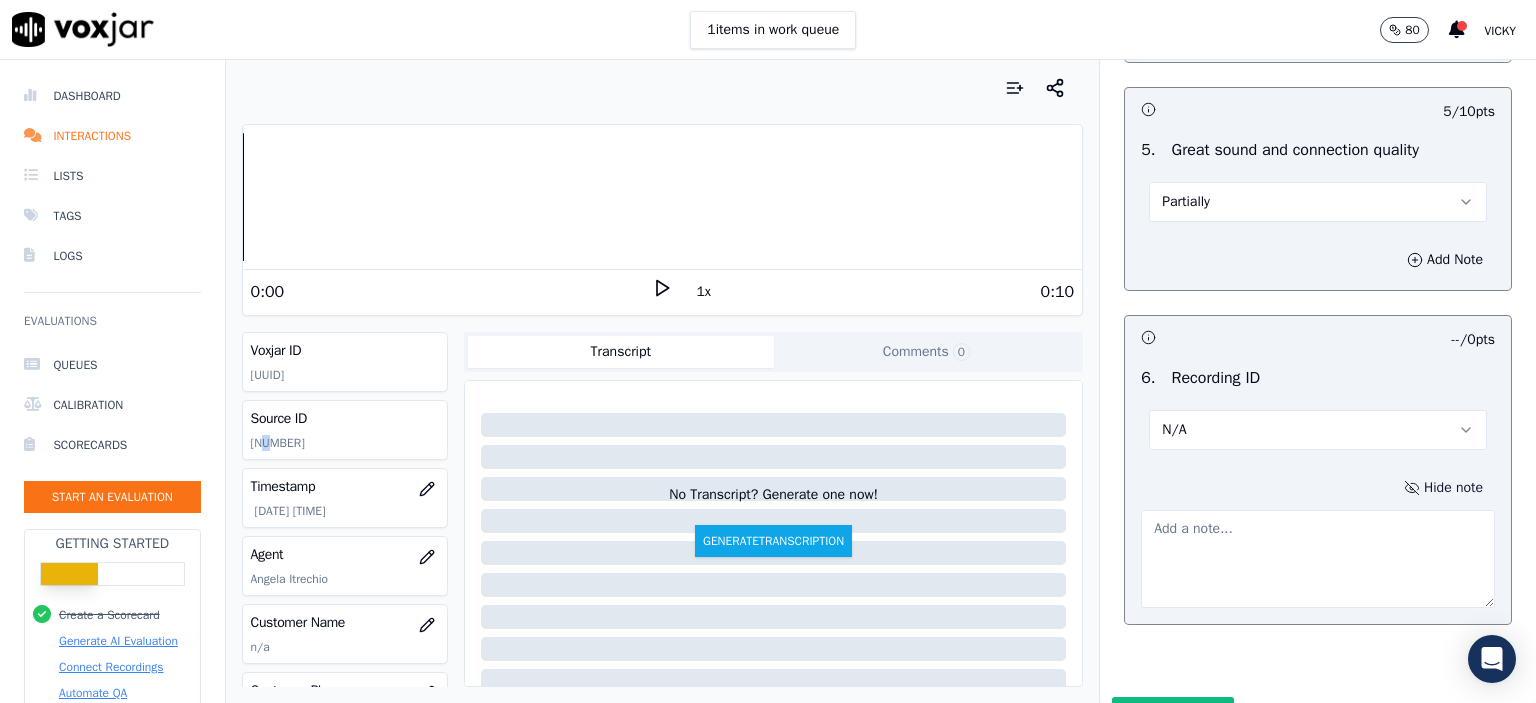 click on "Source ID   [NUMBER]" at bounding box center [345, 430] 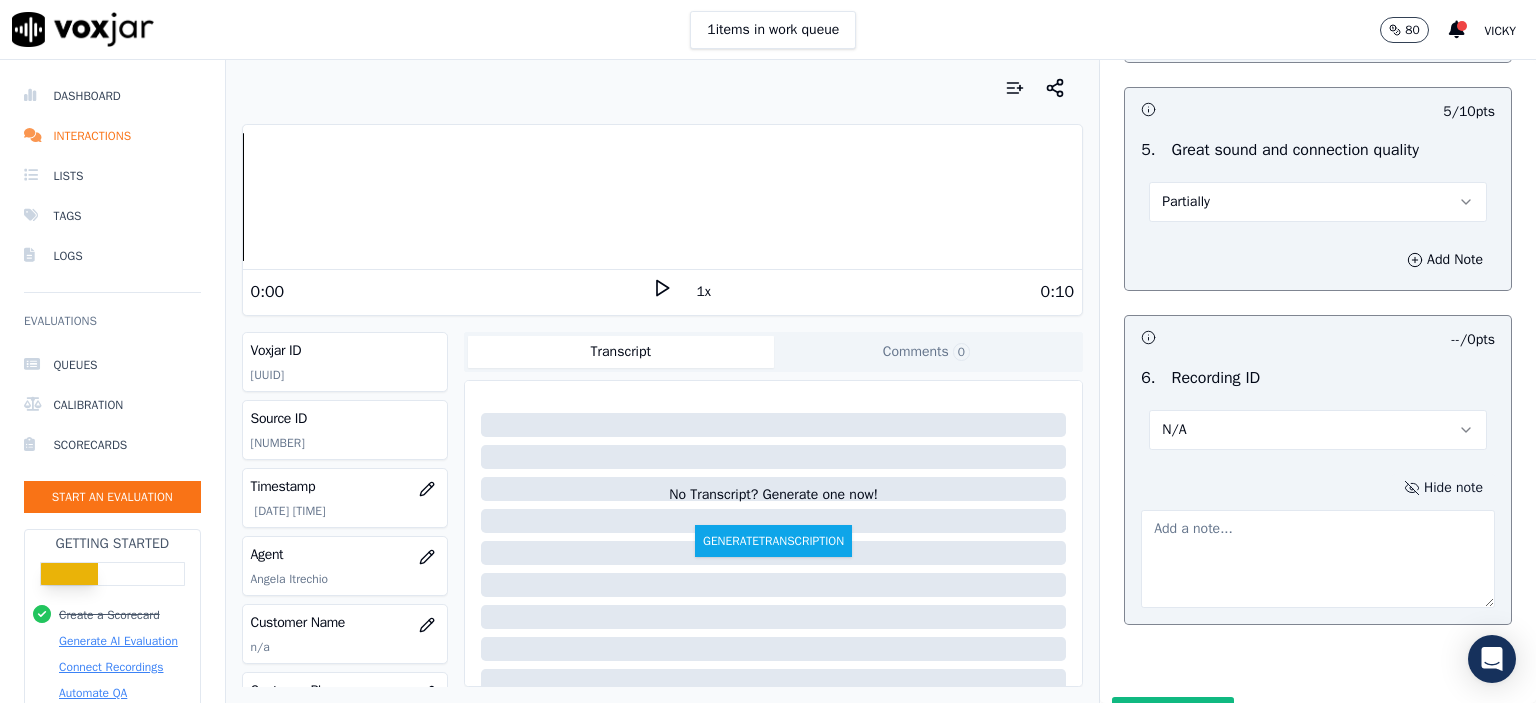 click on "[NUMBER]" 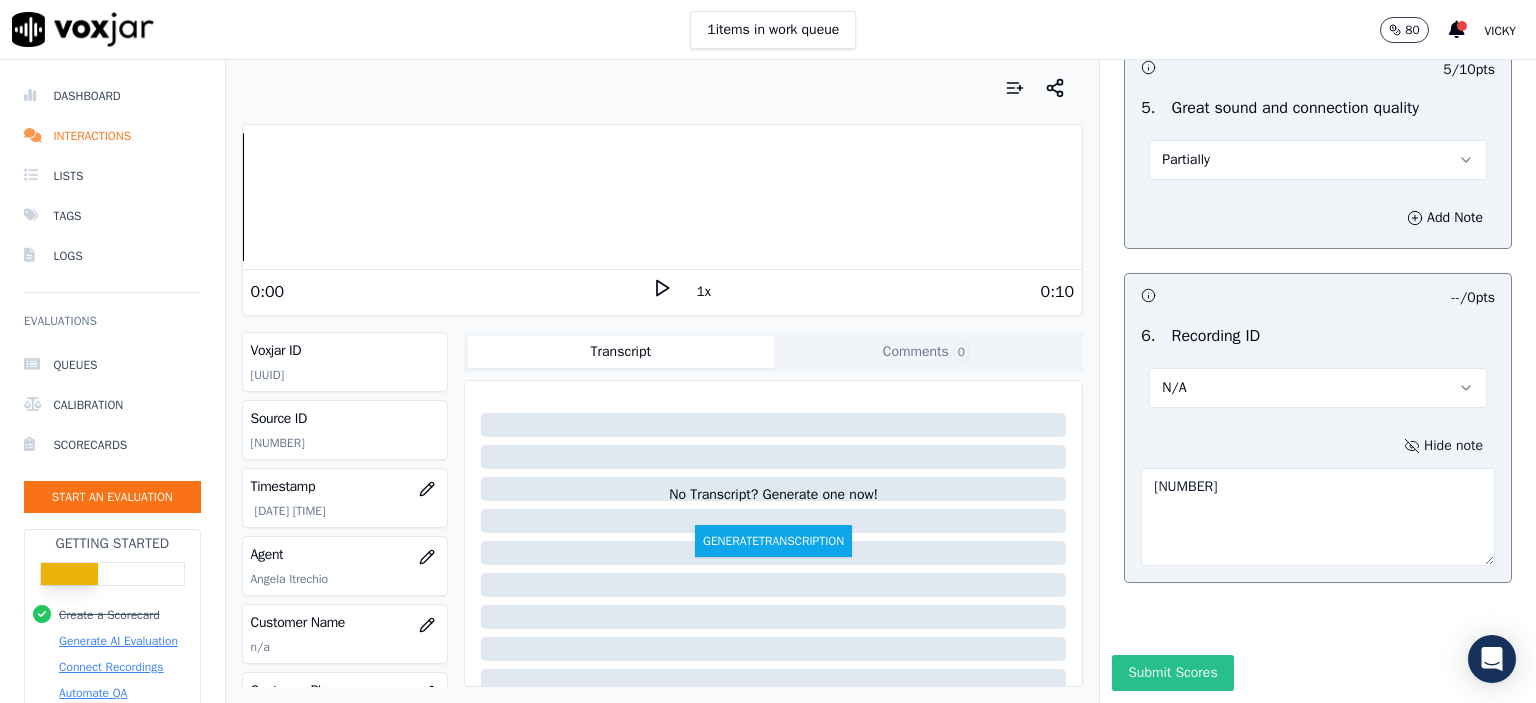 scroll, scrollTop: 3112, scrollLeft: 0, axis: vertical 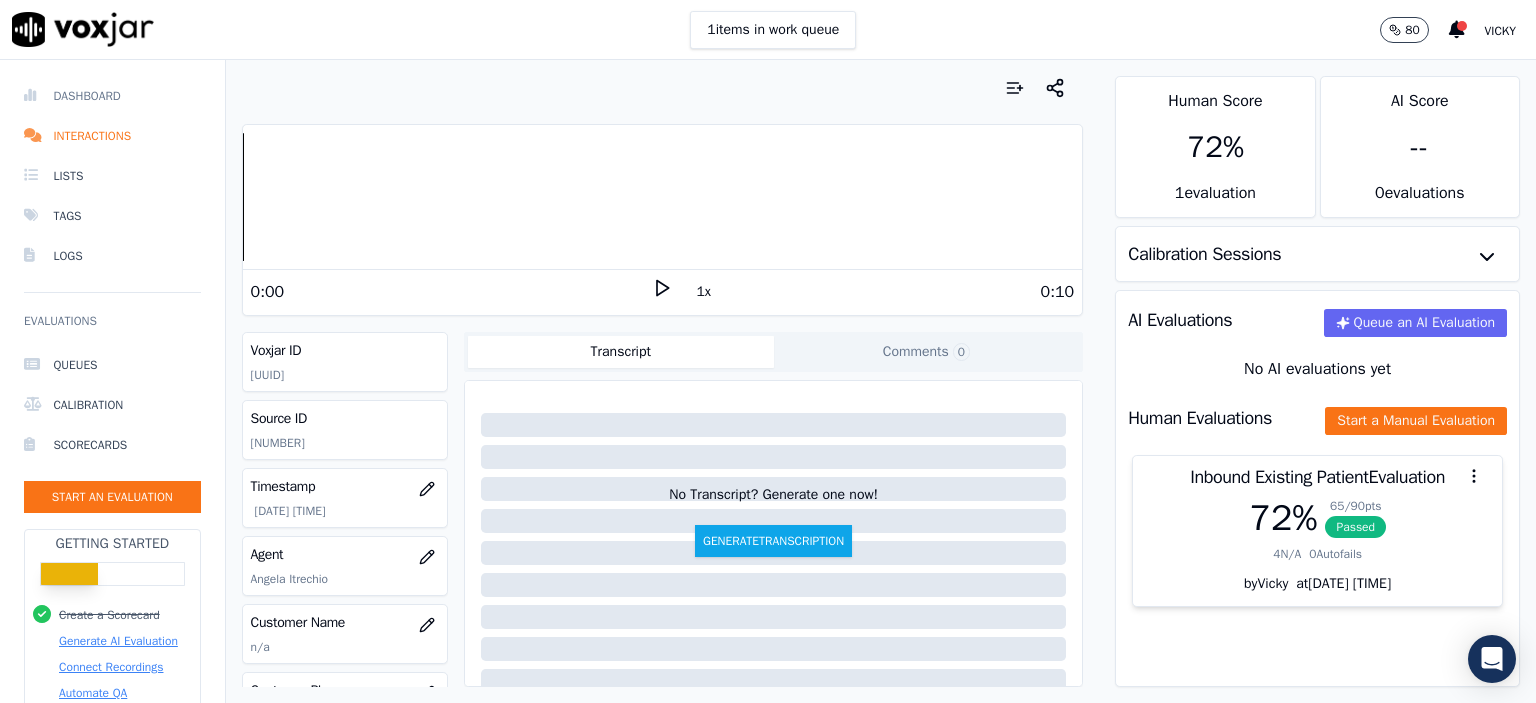 click on "Dashboard" at bounding box center [112, 96] 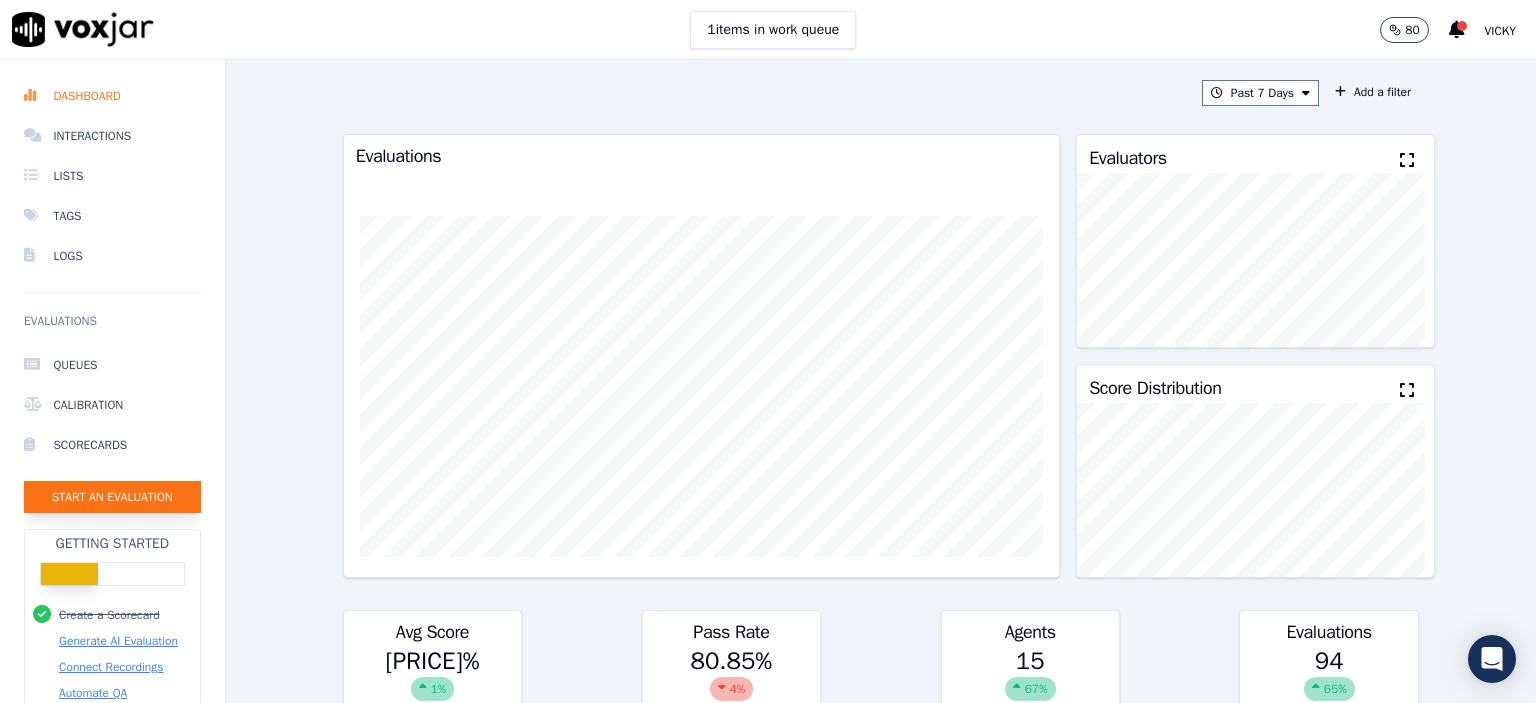 click on "Start an Evaluation" 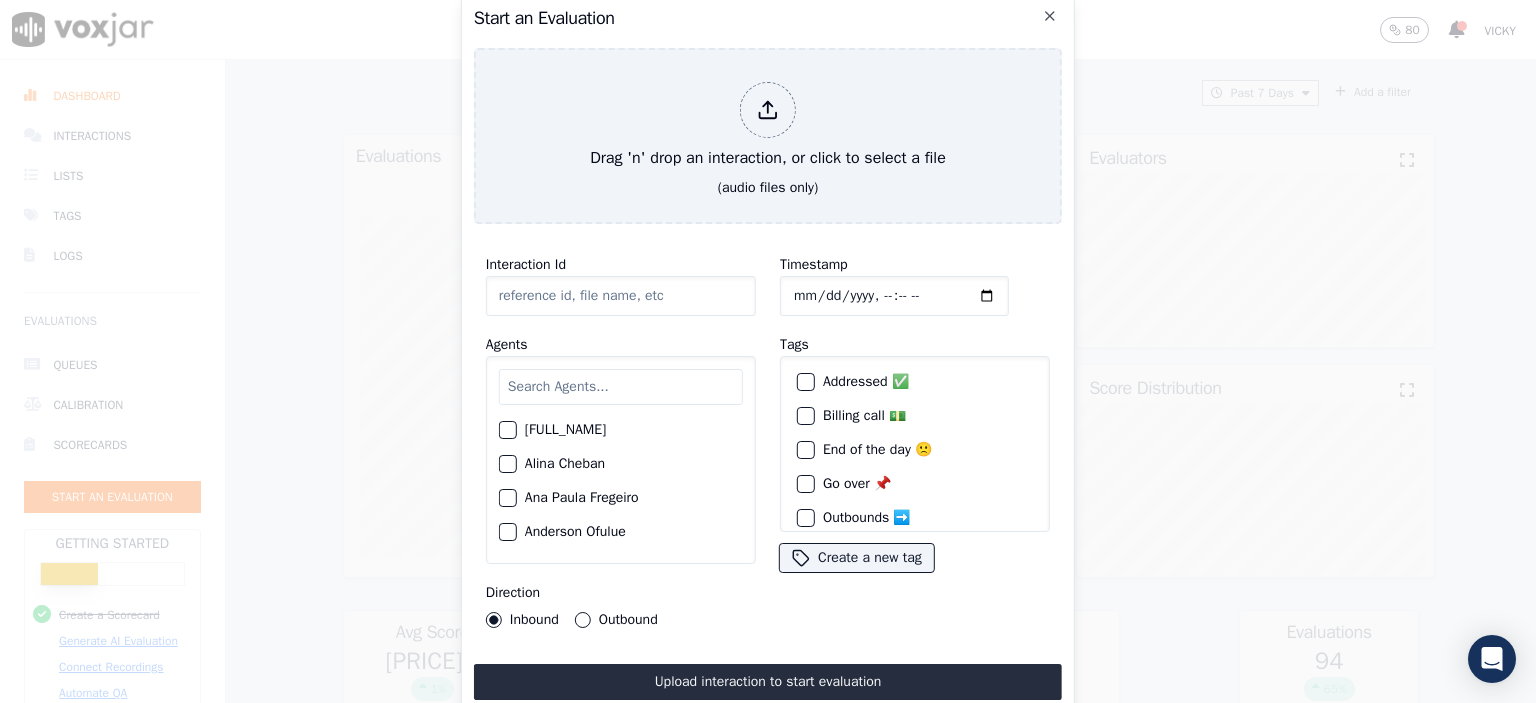 click on "Interaction Id       Agents       Adeola Aledare     Alina Cheban     Ana Paula Fregeiro     Anderson Ofulue     Angela Itrechio     Anhelina Stas     Anna Drachuk     Anna Shynkarenko     Arturo Briones     Ayo Badu     David Lliguin     Elina Boichenko     Eunice Johnson     Eva Kralya     Eve Mykhailova     Florica Lupu     Gabriella Oti     Gaby Melendez     Georgia Williams     Godfred Osei     Grace Kalu     Halyna Matiunina     Hammad Hussain     Hilary Azimoh     Iryna Bobko     Isaac Palacios      Janitta Bueno     Kostiantyn Stolbov     Kristy Kravchenko     Krystyna Kovalenko     Liliana Ramirez     Maksym Diakunchak     Marie Kamenshi     Milena Contreras     Mykola Khomiak     Oleksandr Haze     Oleksandr Ruzaiev     Oleksii Boiko     Olha Kohut     Oussama Moundir     Pamela Bustos     Patricio Flores     Princess Gyamerah     Rita Etumudon     Rosemary Akinlagun     Roy Gwati     Santiago Moreno Palacios     Slavik Pekh     Sona Huliieva     Stepan Marushchak     Suwi Siame" at bounding box center (621, 440) 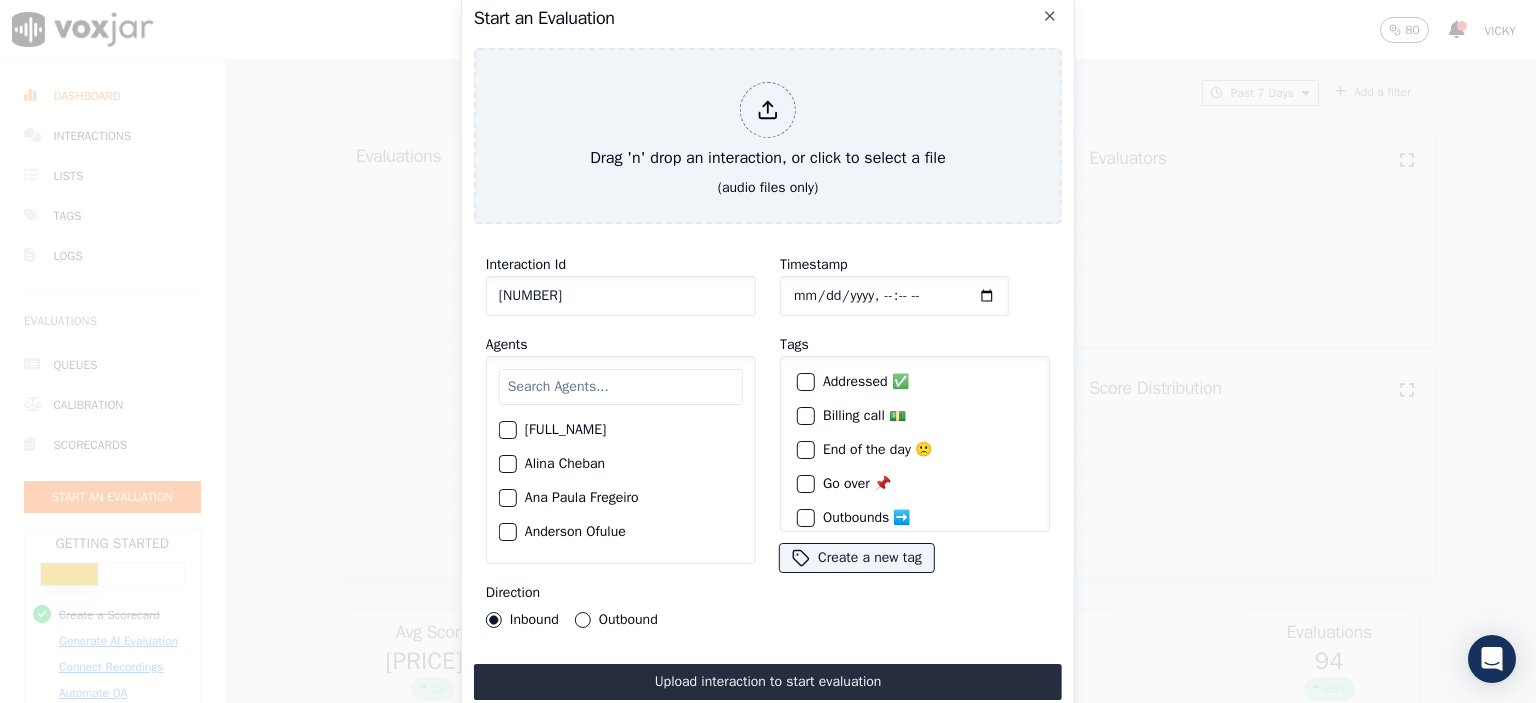type on "[NUMBER]" 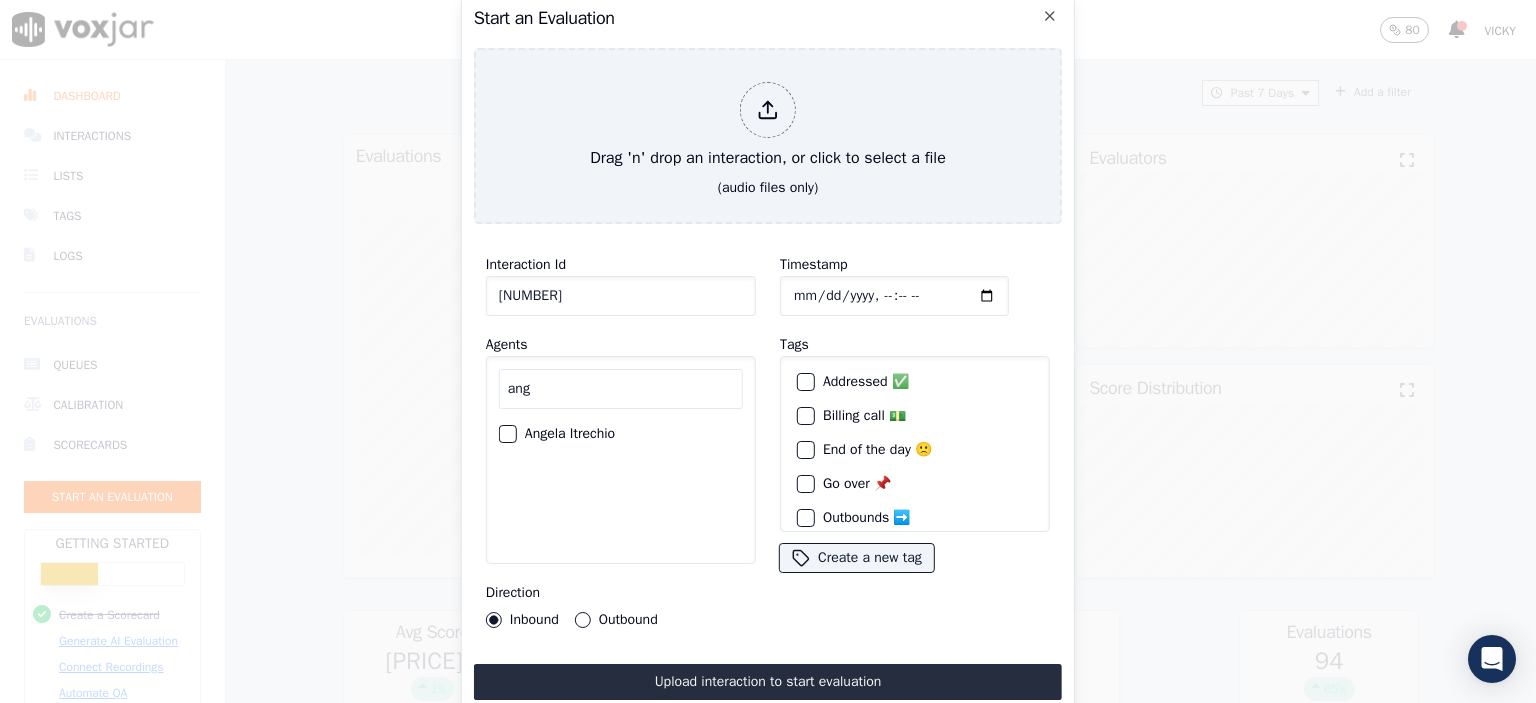 type on "ang" 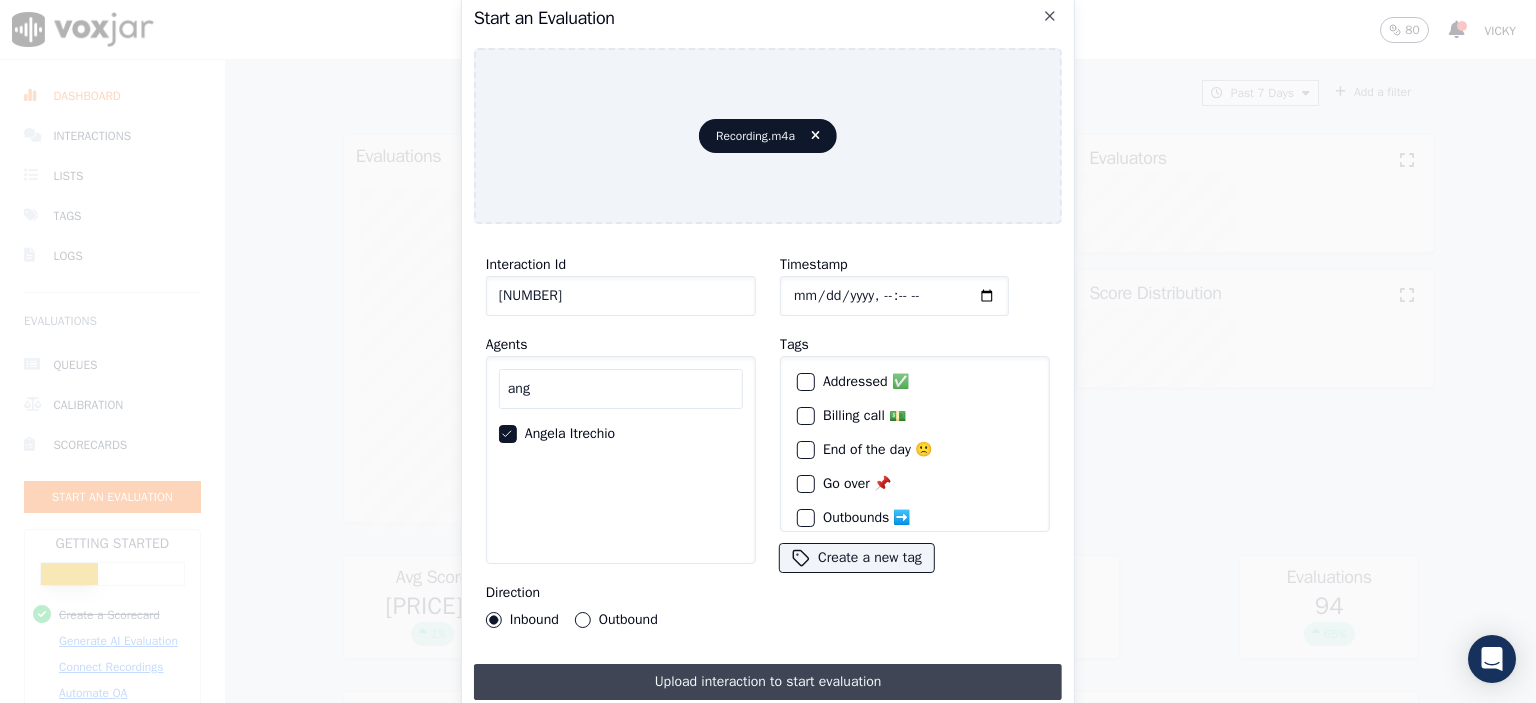 click on "Upload interaction to start evaluation" at bounding box center (768, 682) 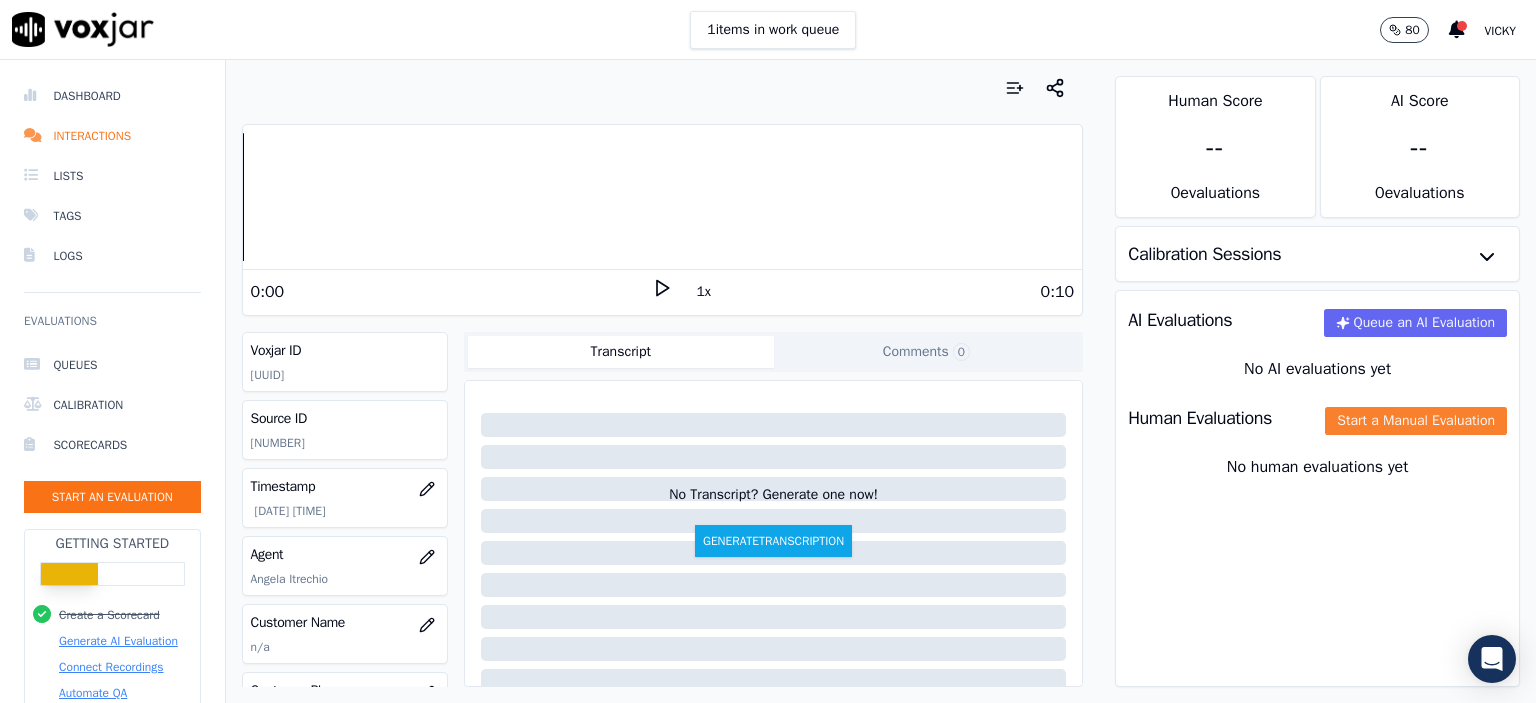 click on "Start a Manual Evaluation" 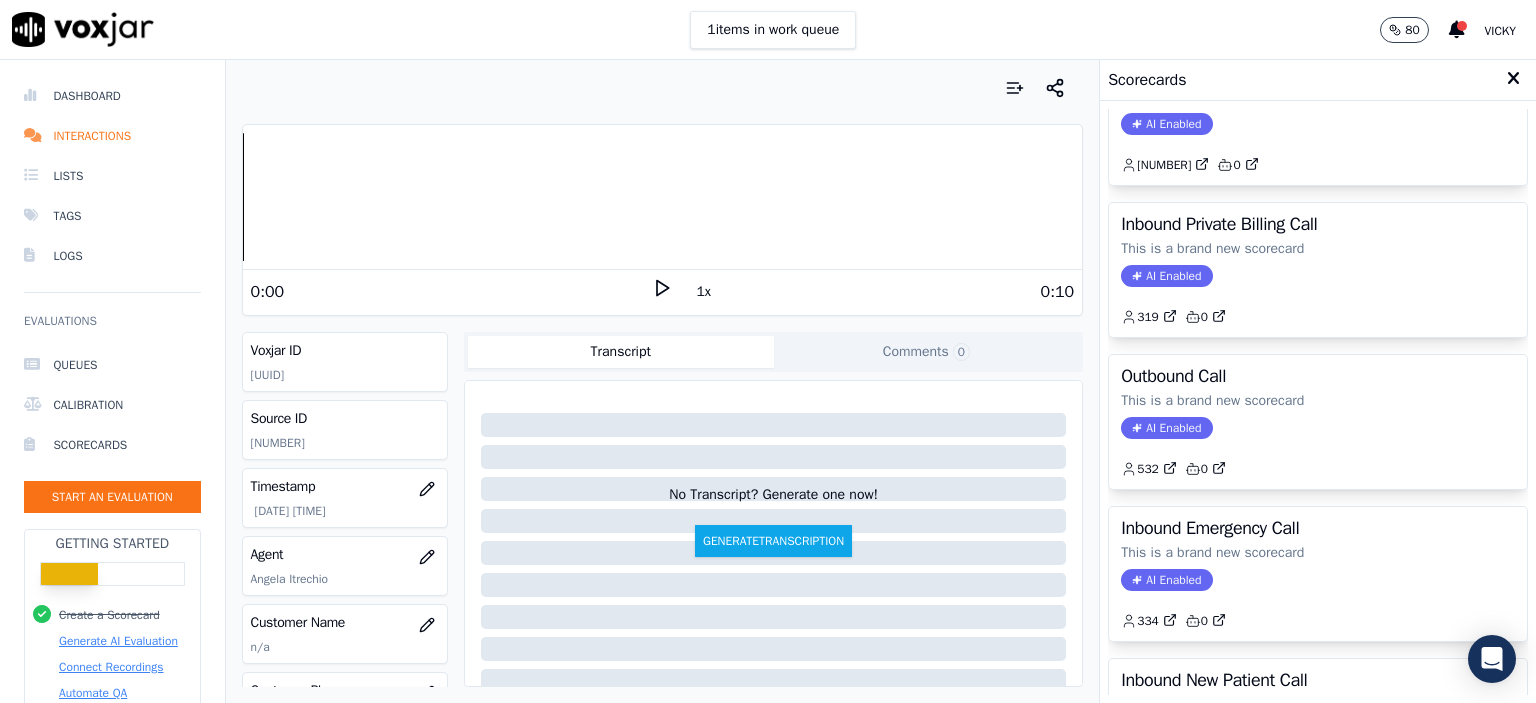 scroll, scrollTop: 0, scrollLeft: 0, axis: both 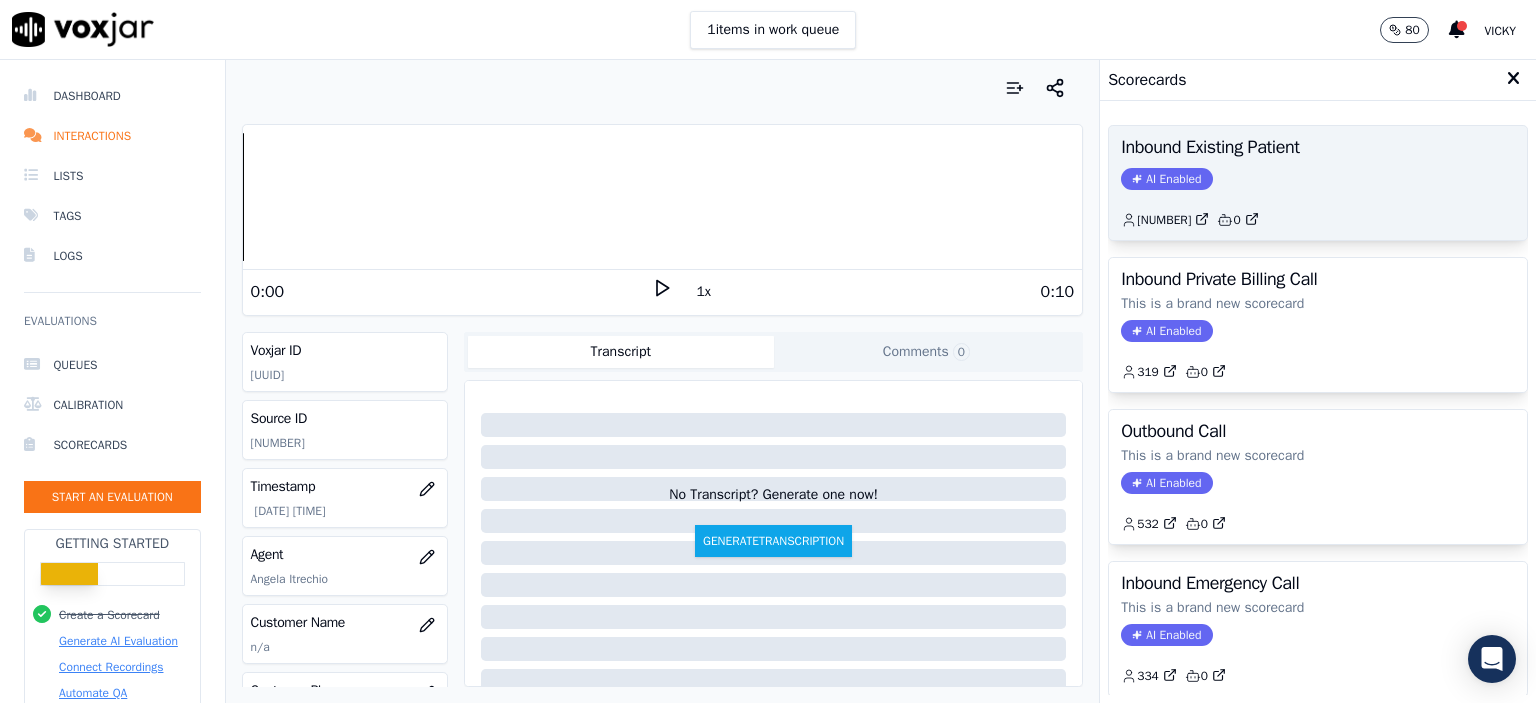 click on "Inbound Existing Patient       AI Enabled       [NUMBER]         [NUMBER]" at bounding box center [1318, 183] 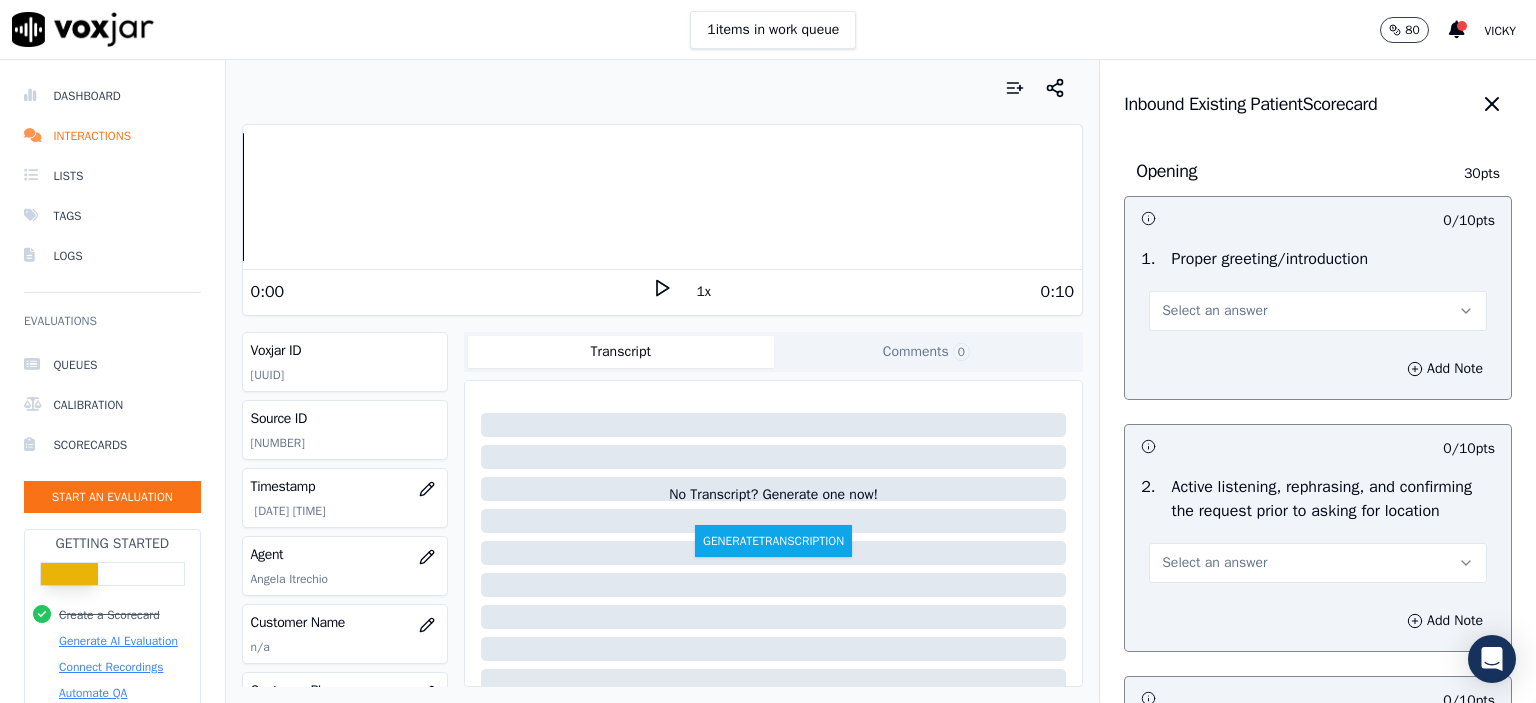 drag, startPoint x: 1240, startPoint y: 312, endPoint x: 1241, endPoint y: 329, distance: 17.029387 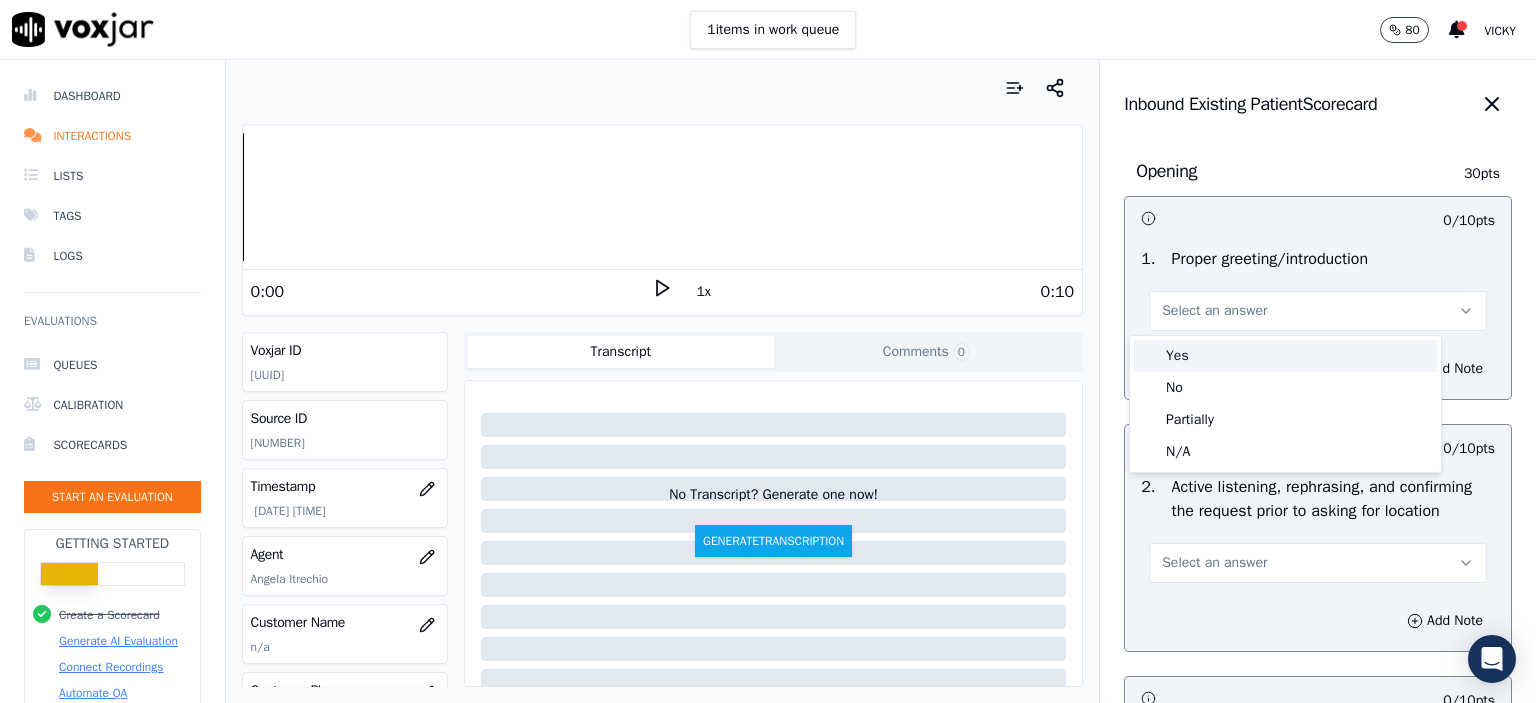 click on "Yes" at bounding box center (1285, 356) 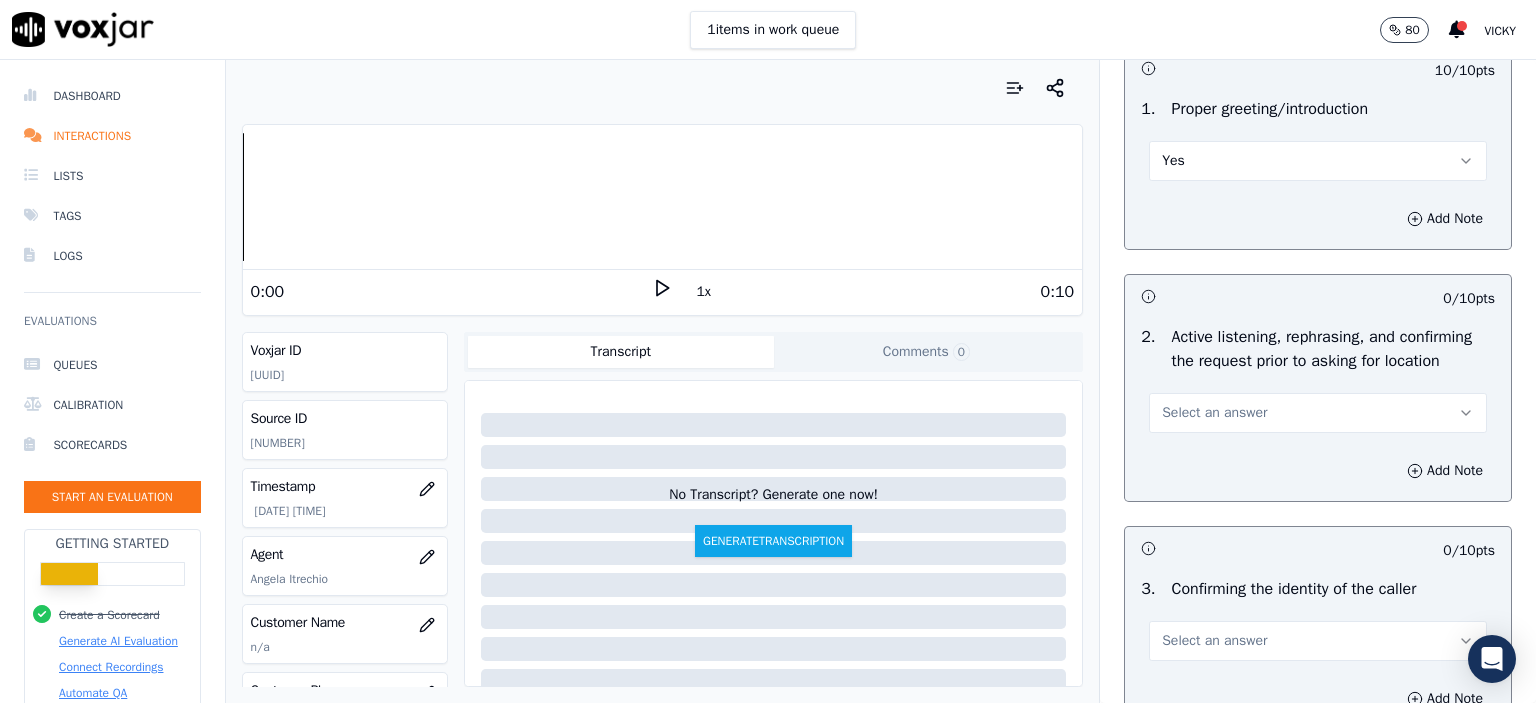 scroll, scrollTop: 200, scrollLeft: 0, axis: vertical 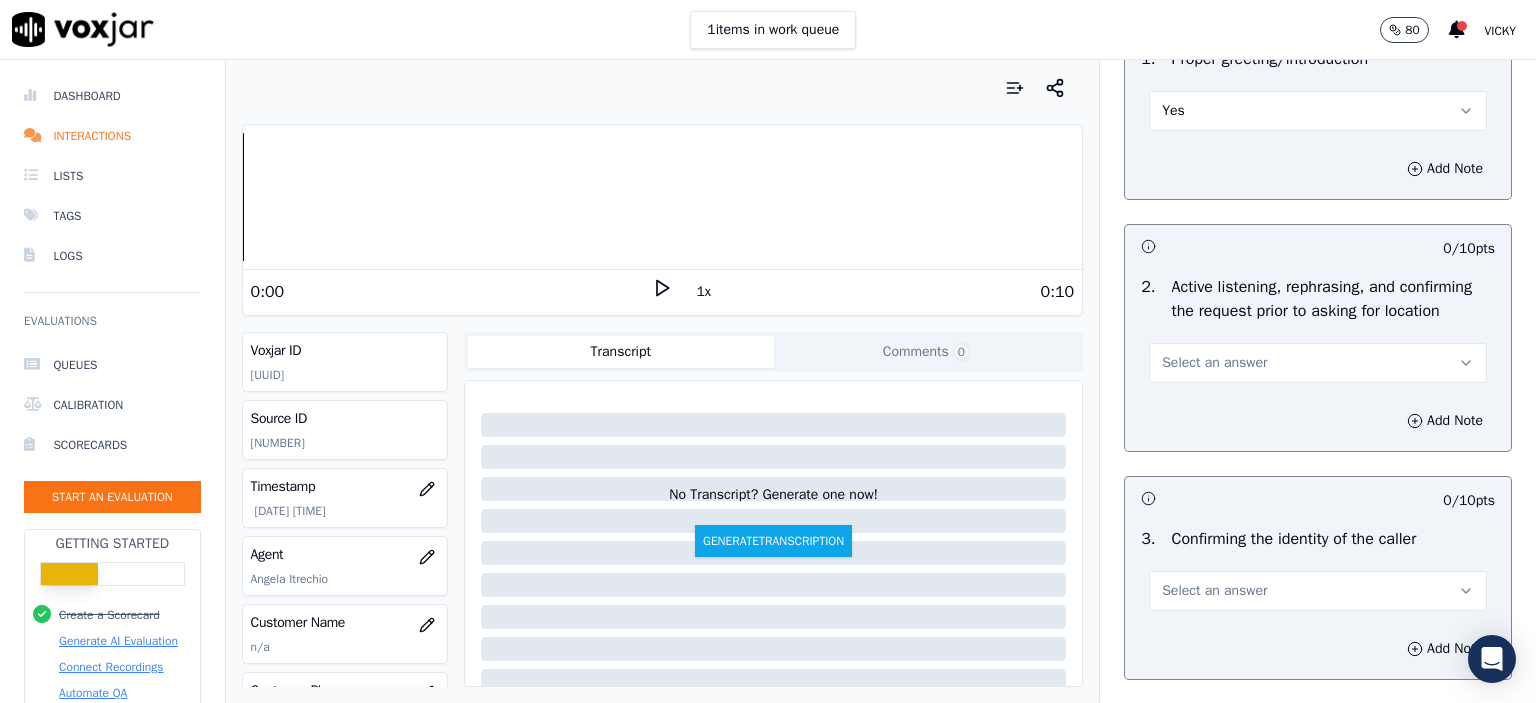 click on "Select an answer" at bounding box center (1318, 363) 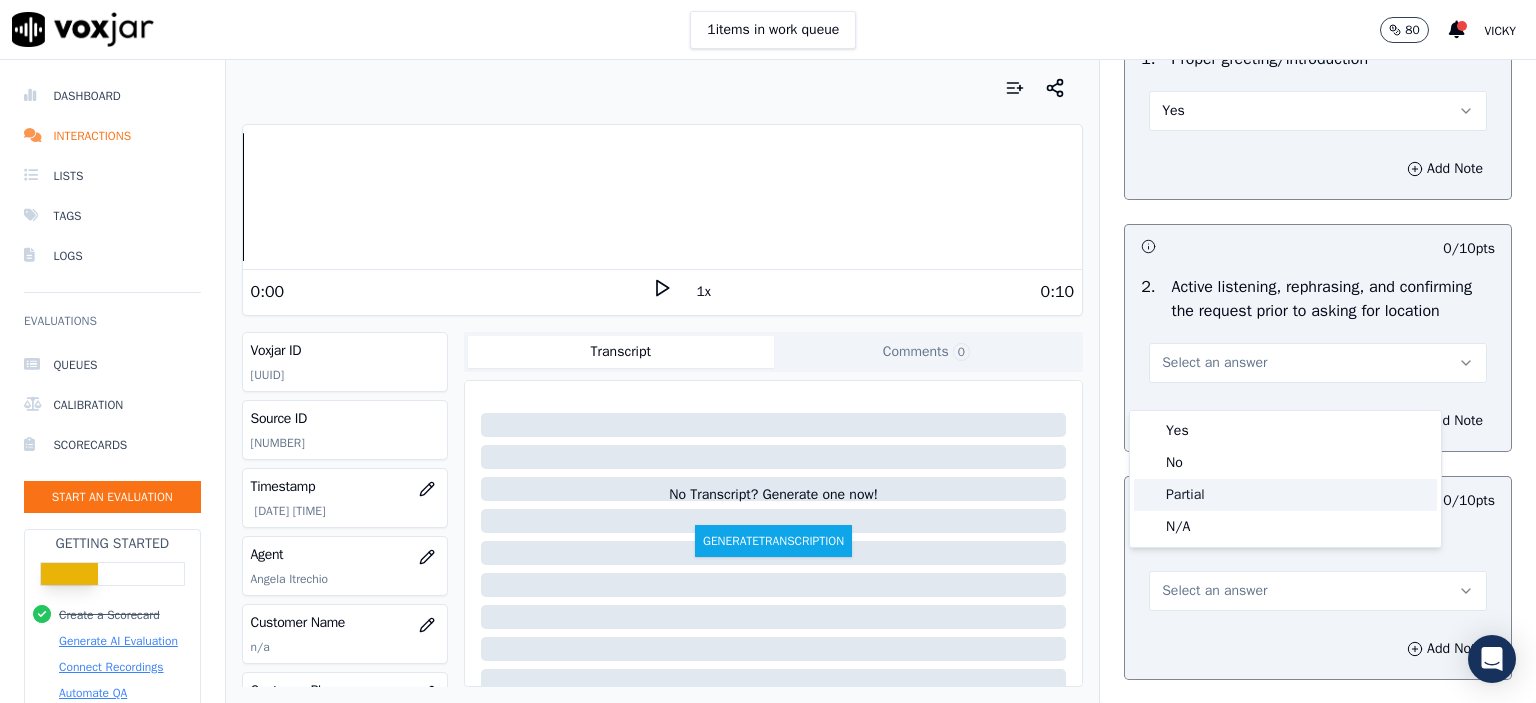click on "No" 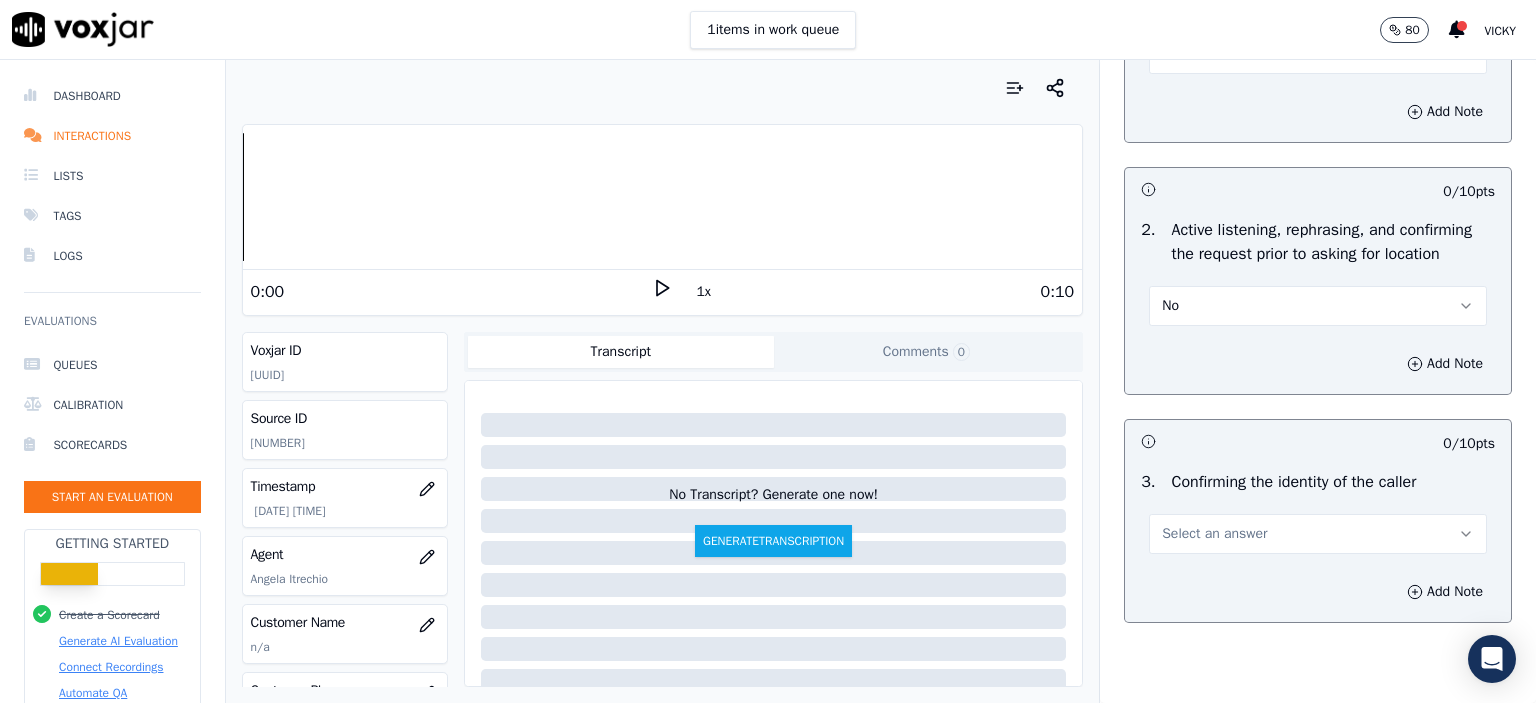 scroll, scrollTop: 400, scrollLeft: 0, axis: vertical 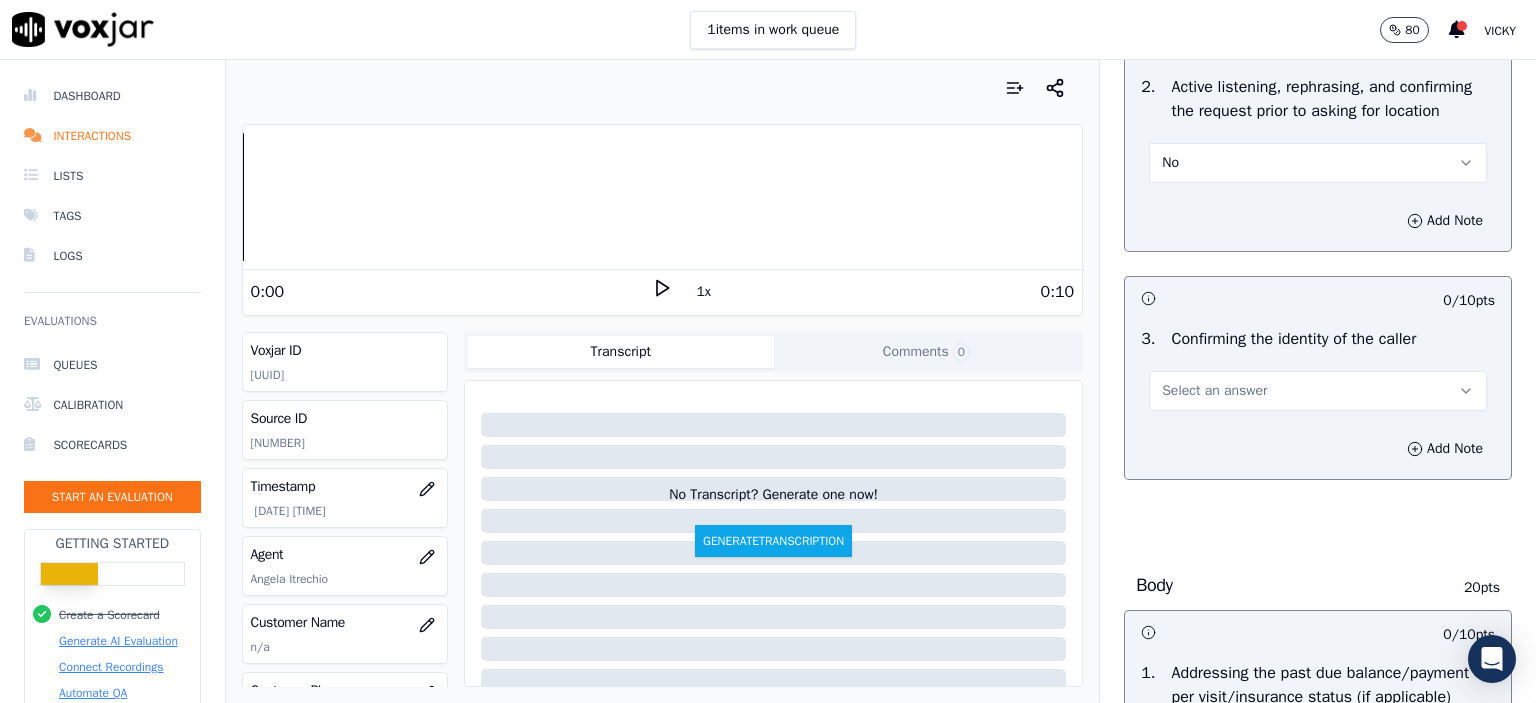 click on "Select an answer" at bounding box center (1318, 391) 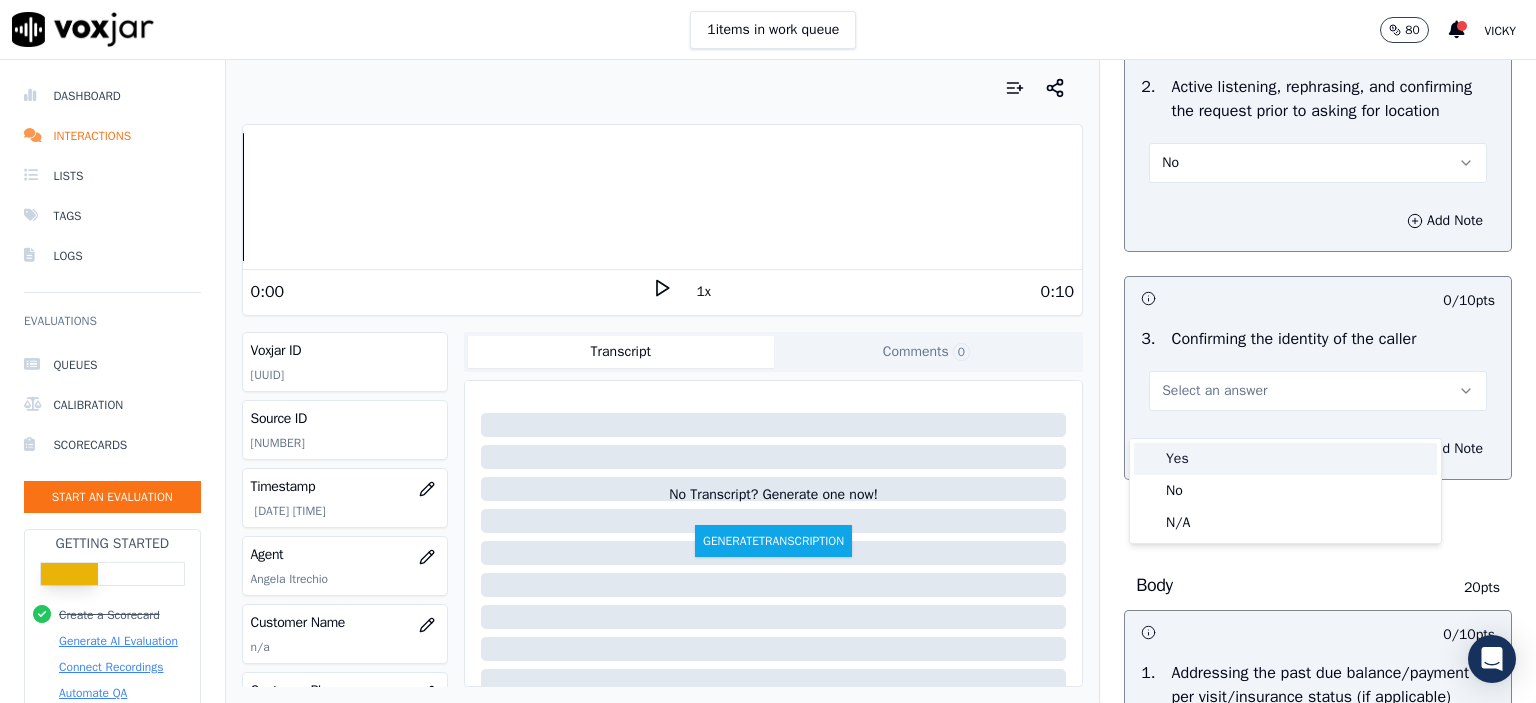 click on "Yes" at bounding box center (1285, 459) 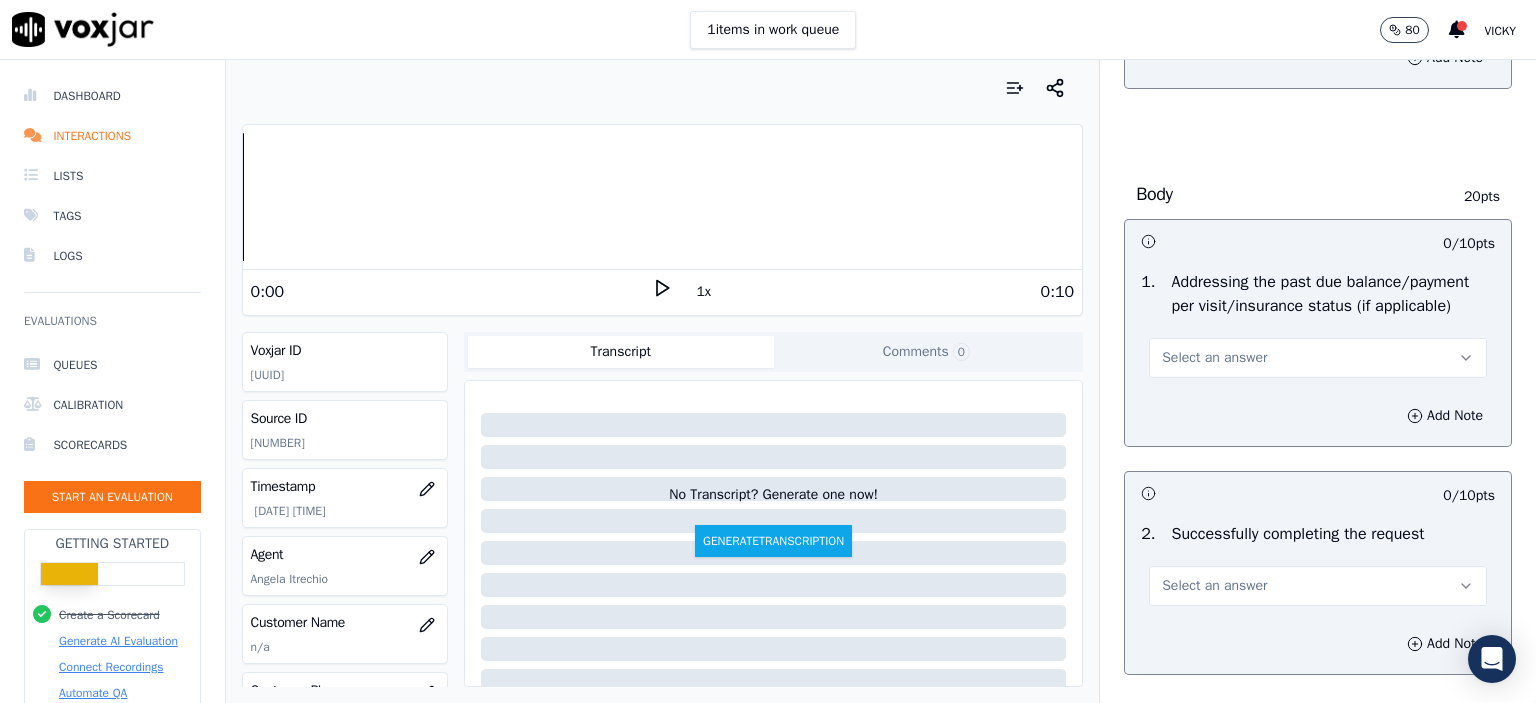 scroll, scrollTop: 800, scrollLeft: 0, axis: vertical 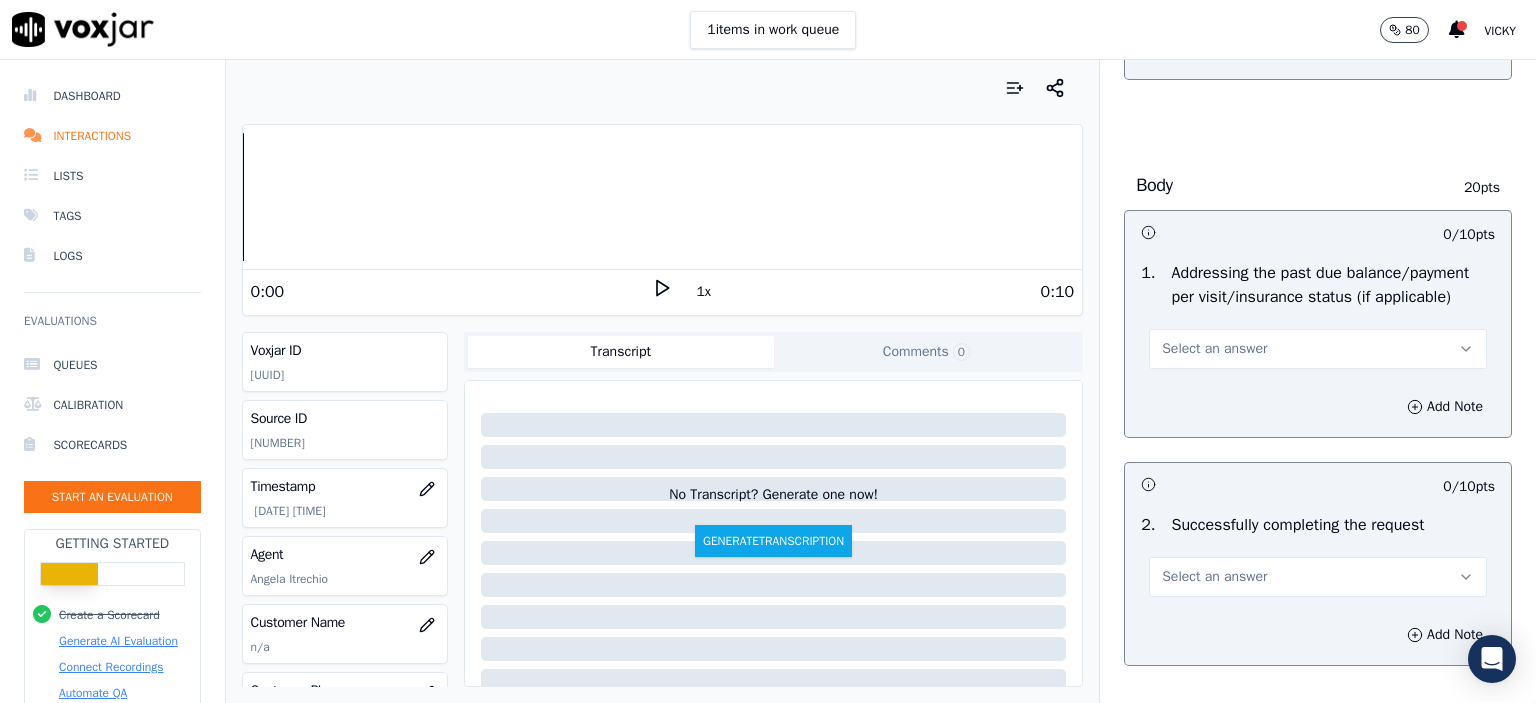 click on "Select an answer" at bounding box center [1318, 349] 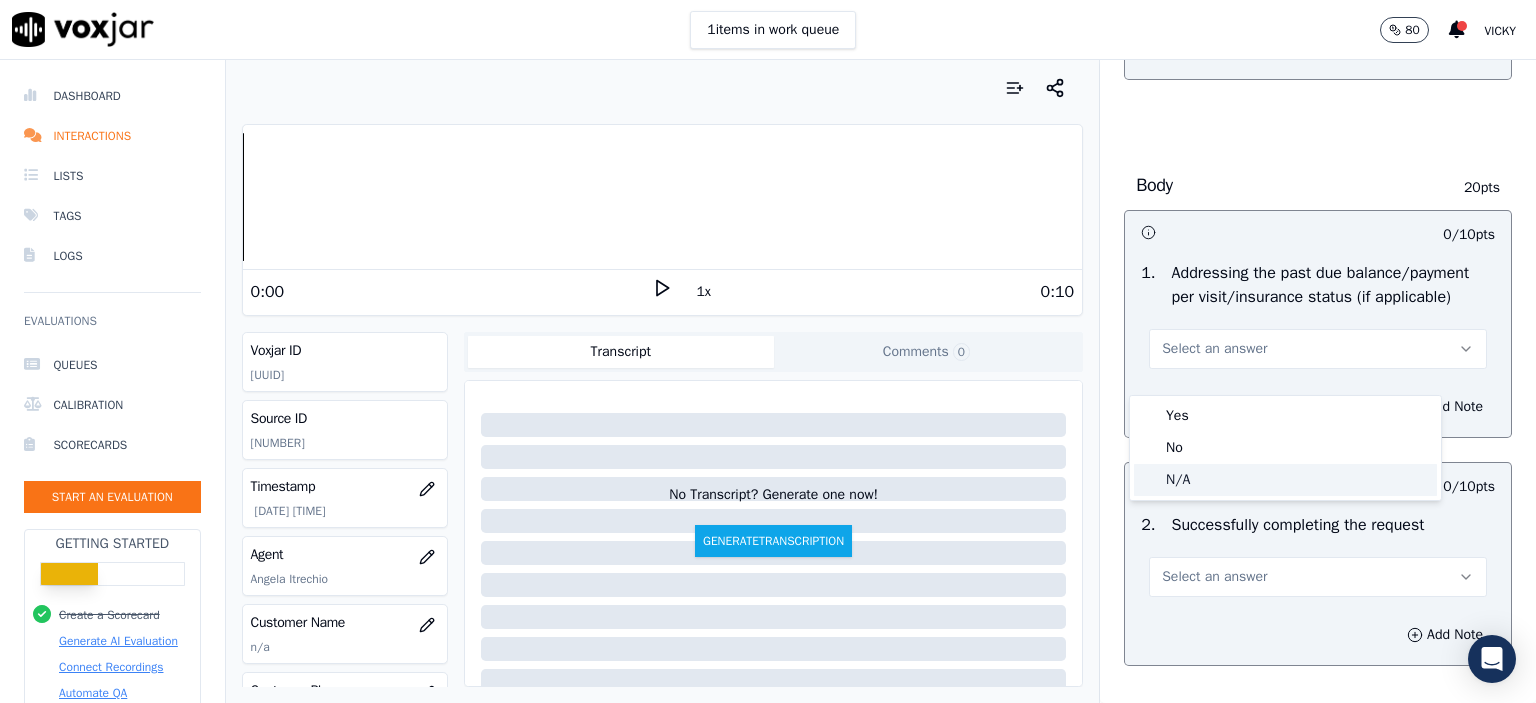 click on "N/A" 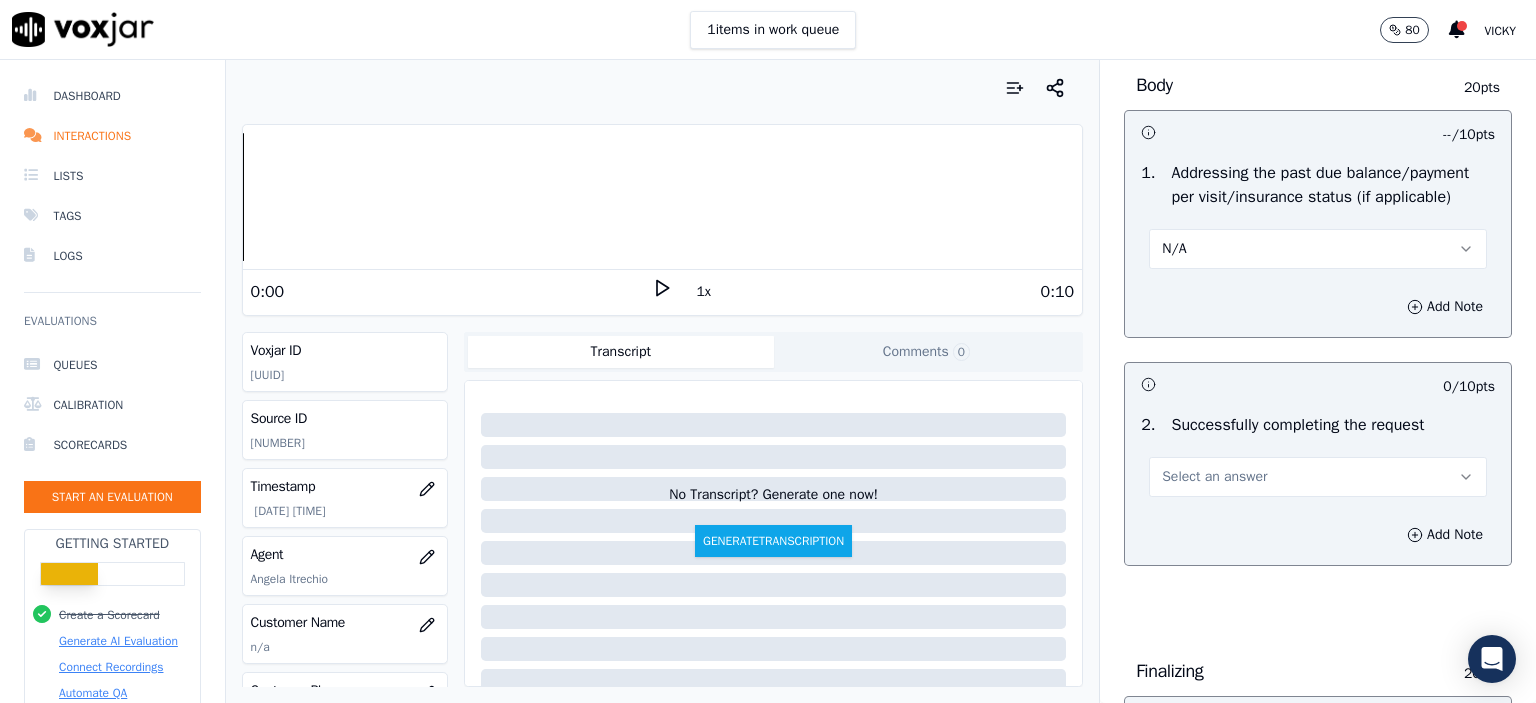 click on "Select an answer" at bounding box center [1318, 477] 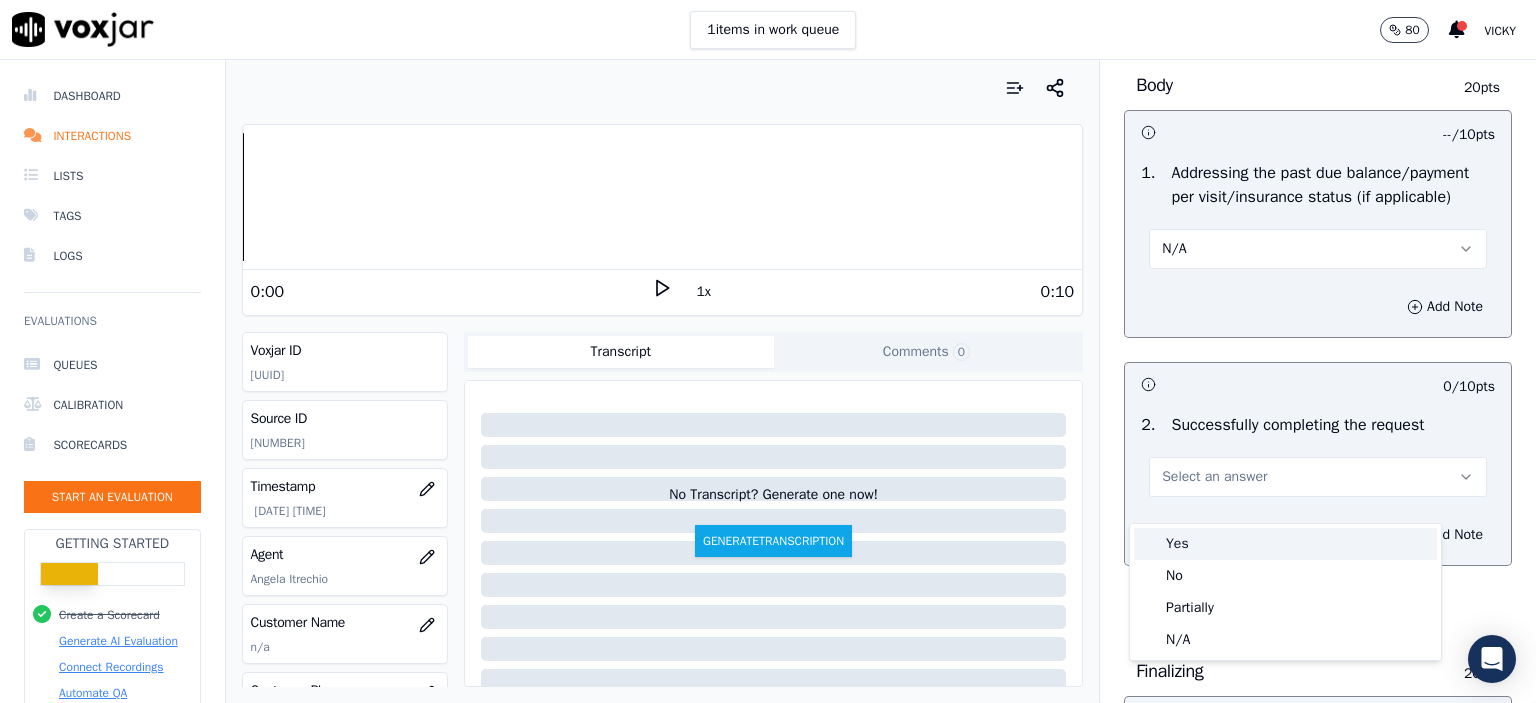 click on "Yes" at bounding box center (1285, 544) 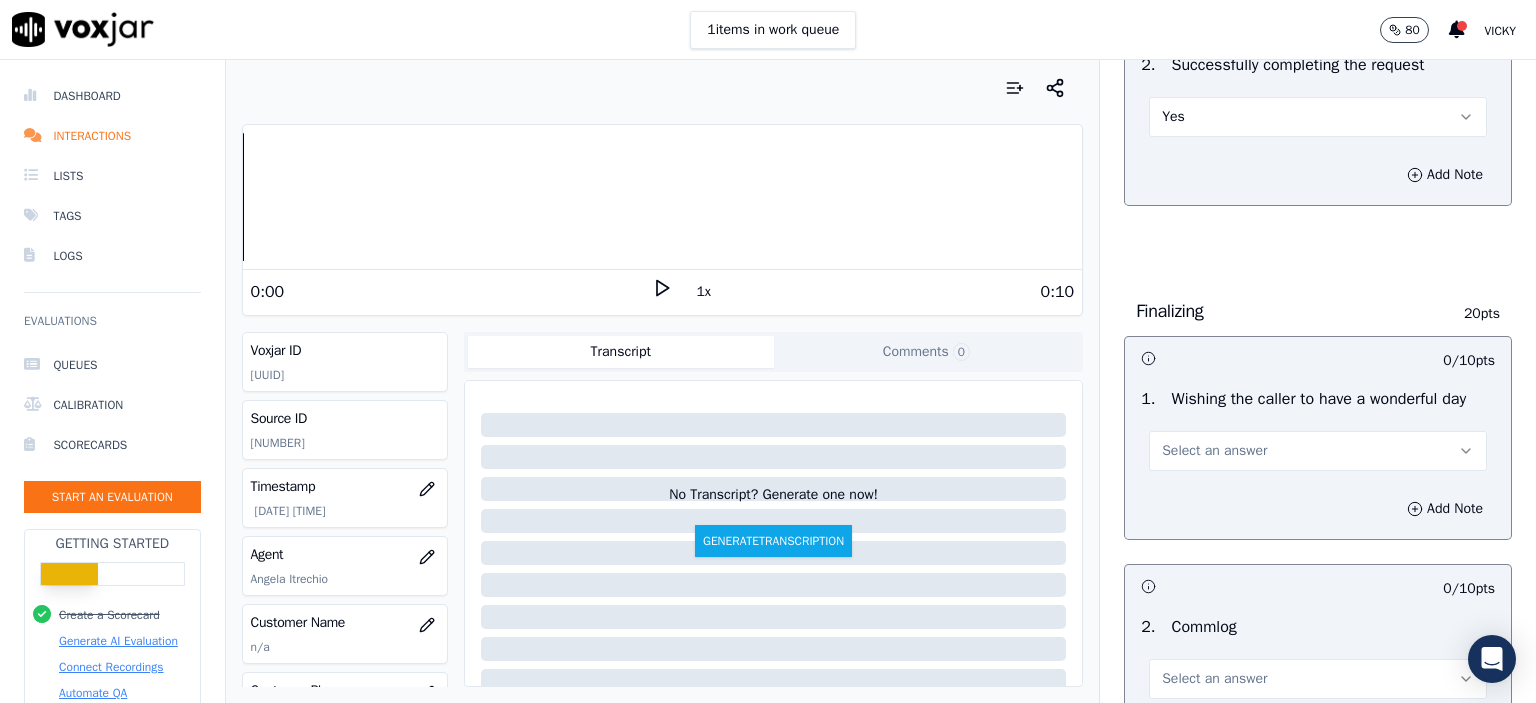 scroll, scrollTop: 1300, scrollLeft: 0, axis: vertical 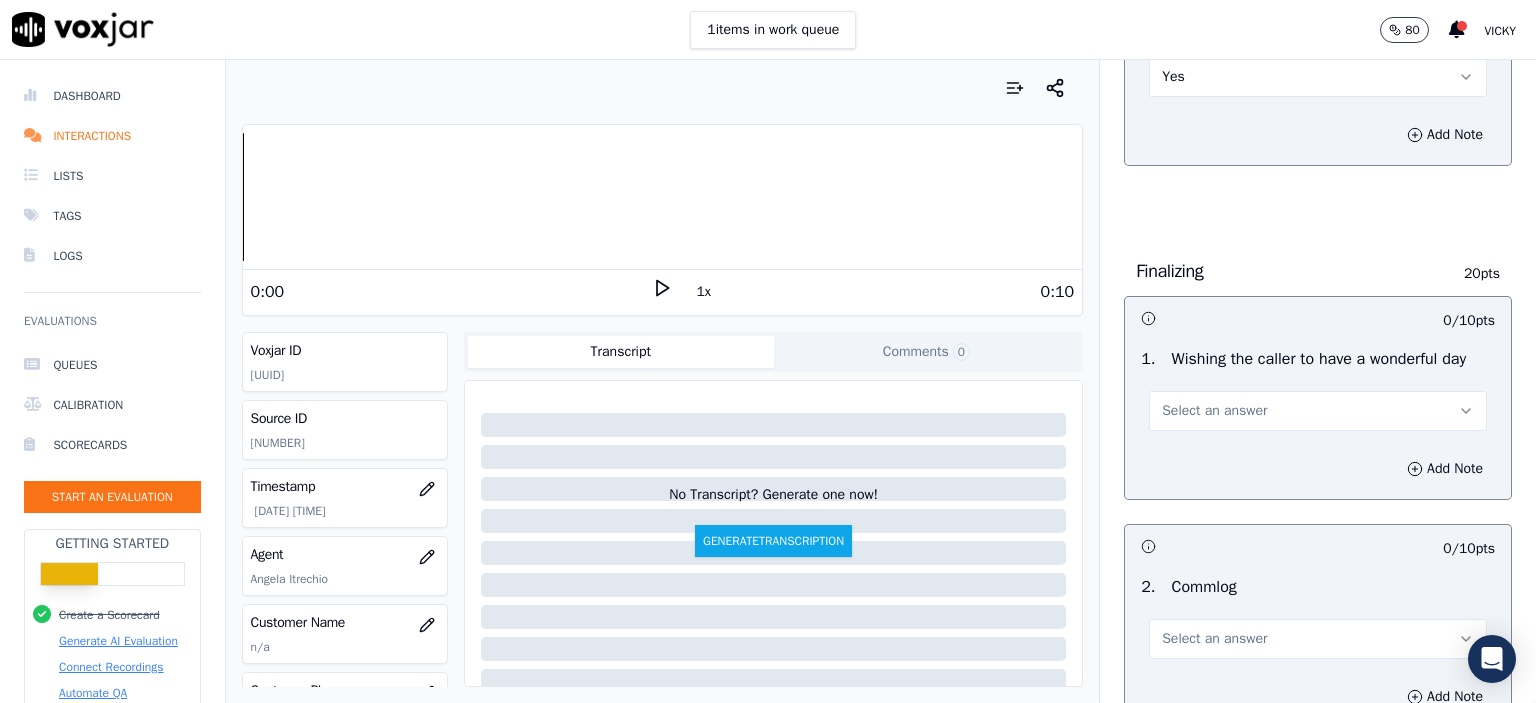 click on "Select an answer" at bounding box center (1318, 411) 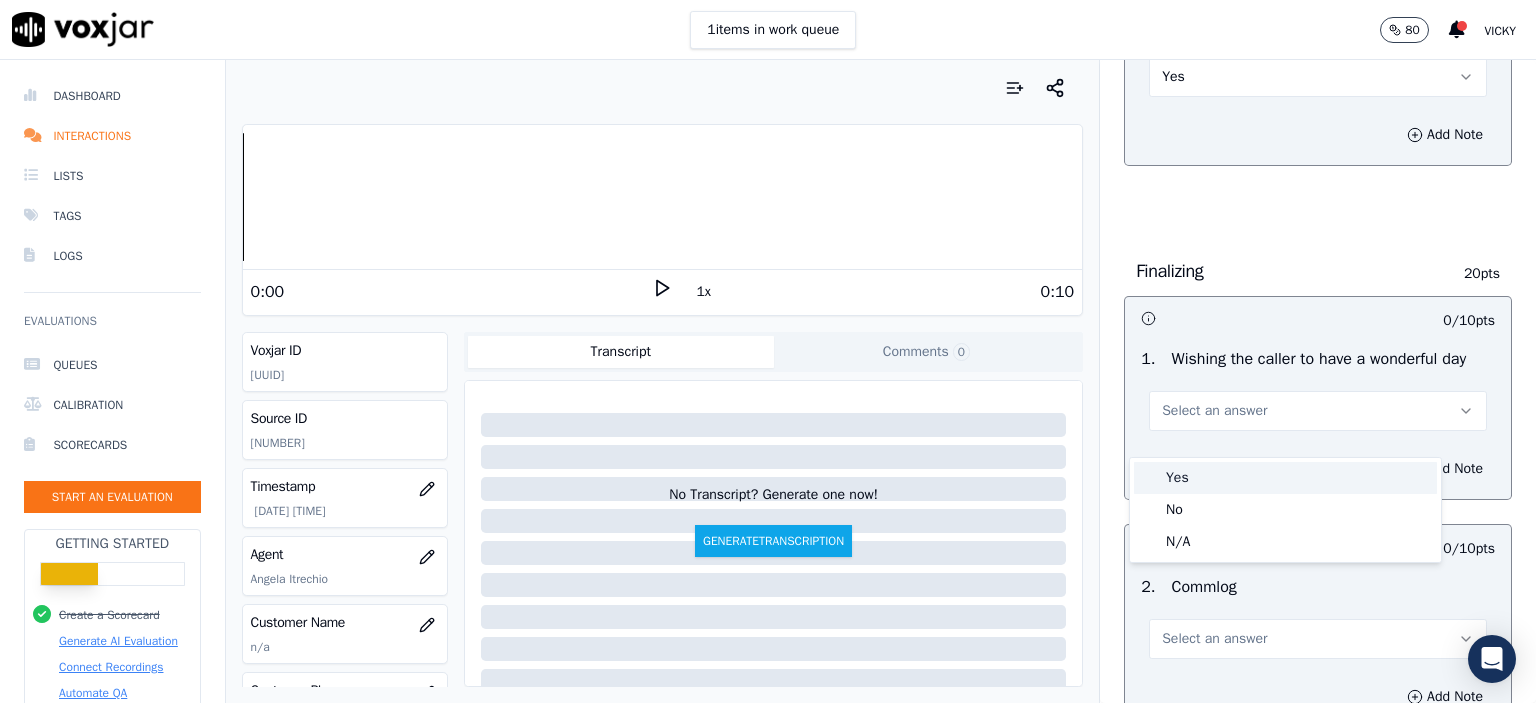 click on "Yes" at bounding box center [1285, 478] 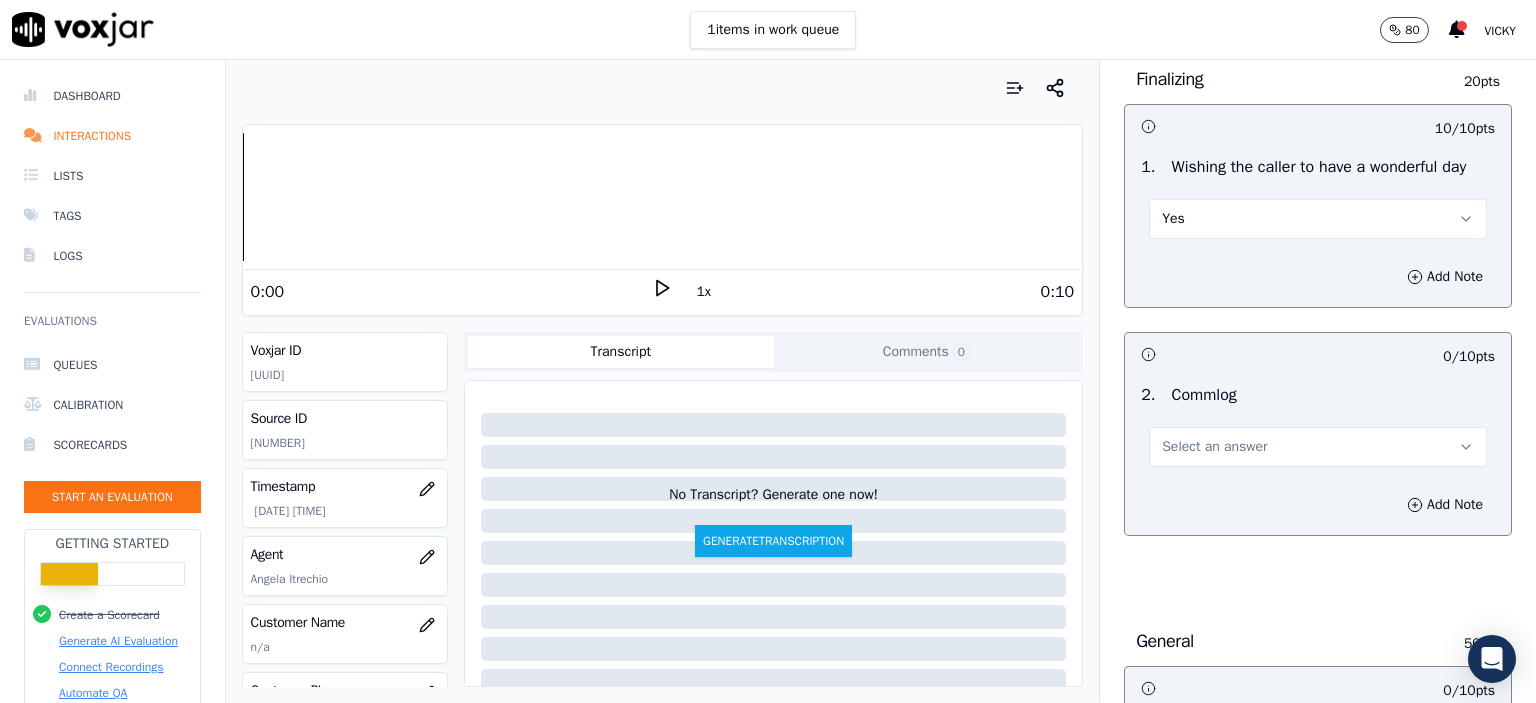 scroll, scrollTop: 1500, scrollLeft: 0, axis: vertical 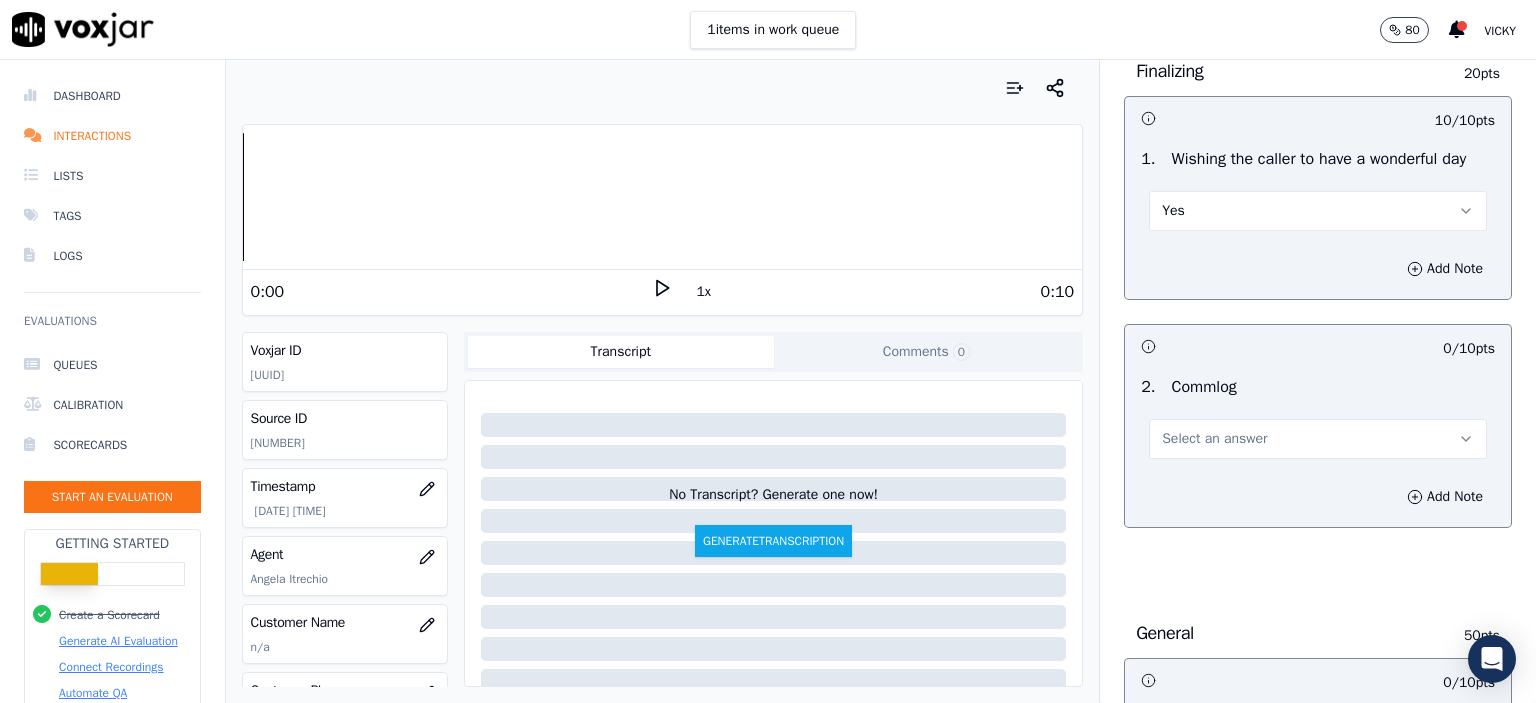 click on "Select an answer" at bounding box center (1318, 439) 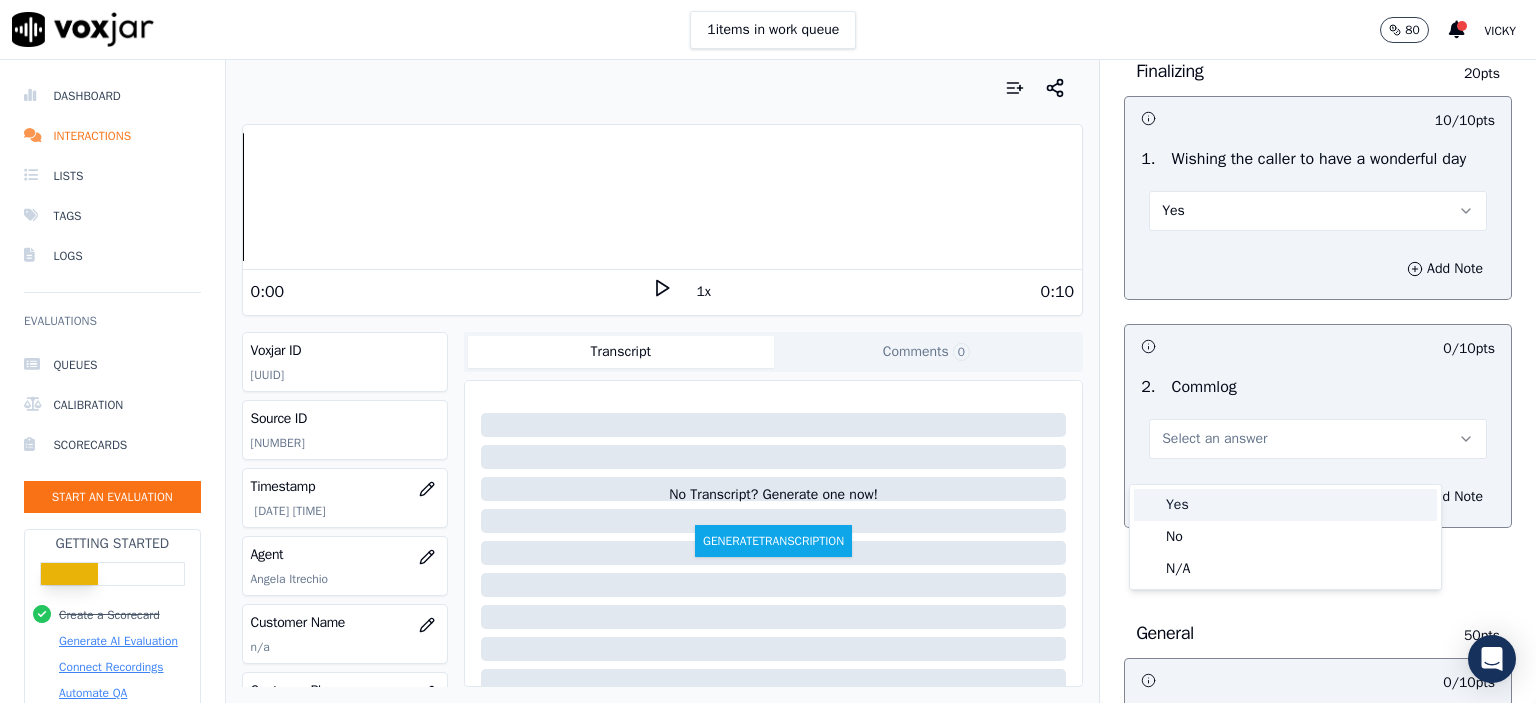 click on "Yes" at bounding box center (1285, 505) 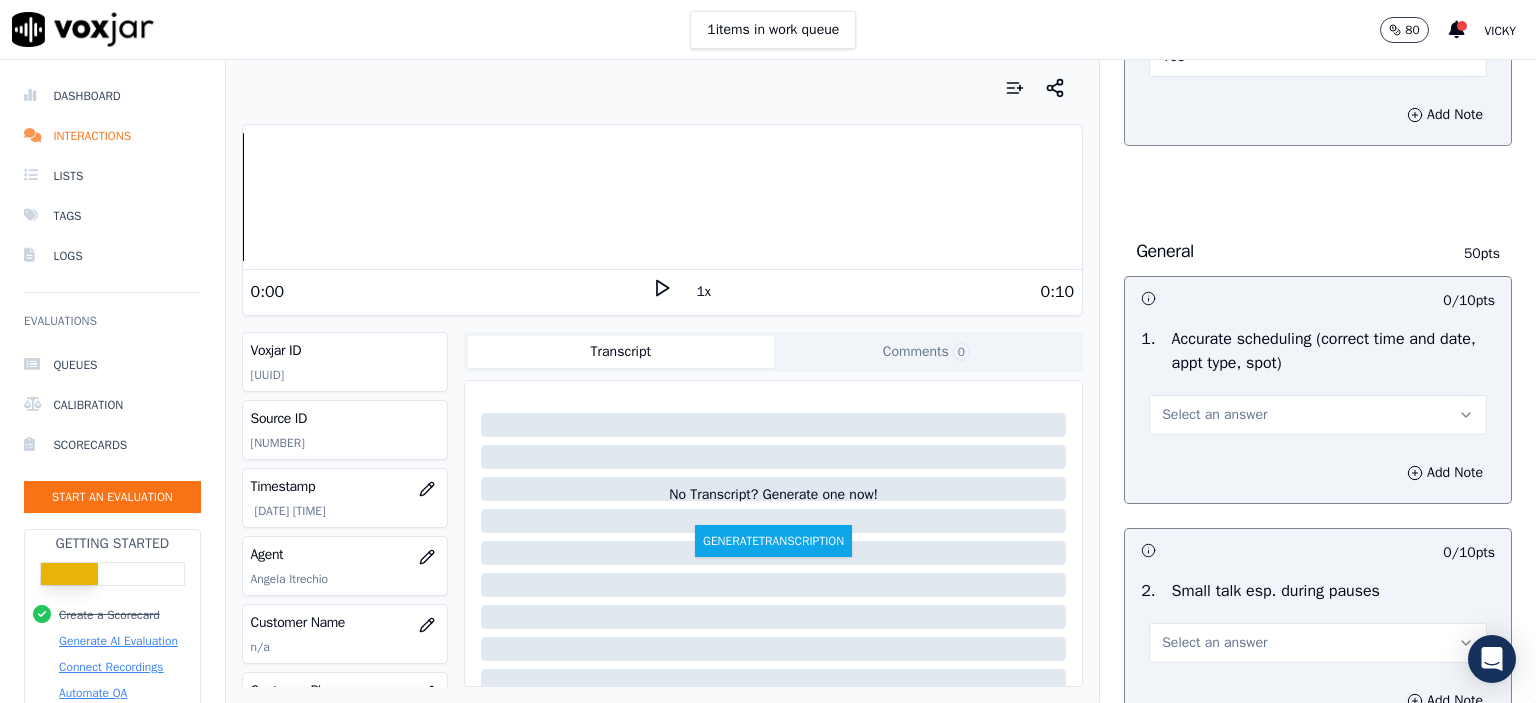 scroll, scrollTop: 1900, scrollLeft: 0, axis: vertical 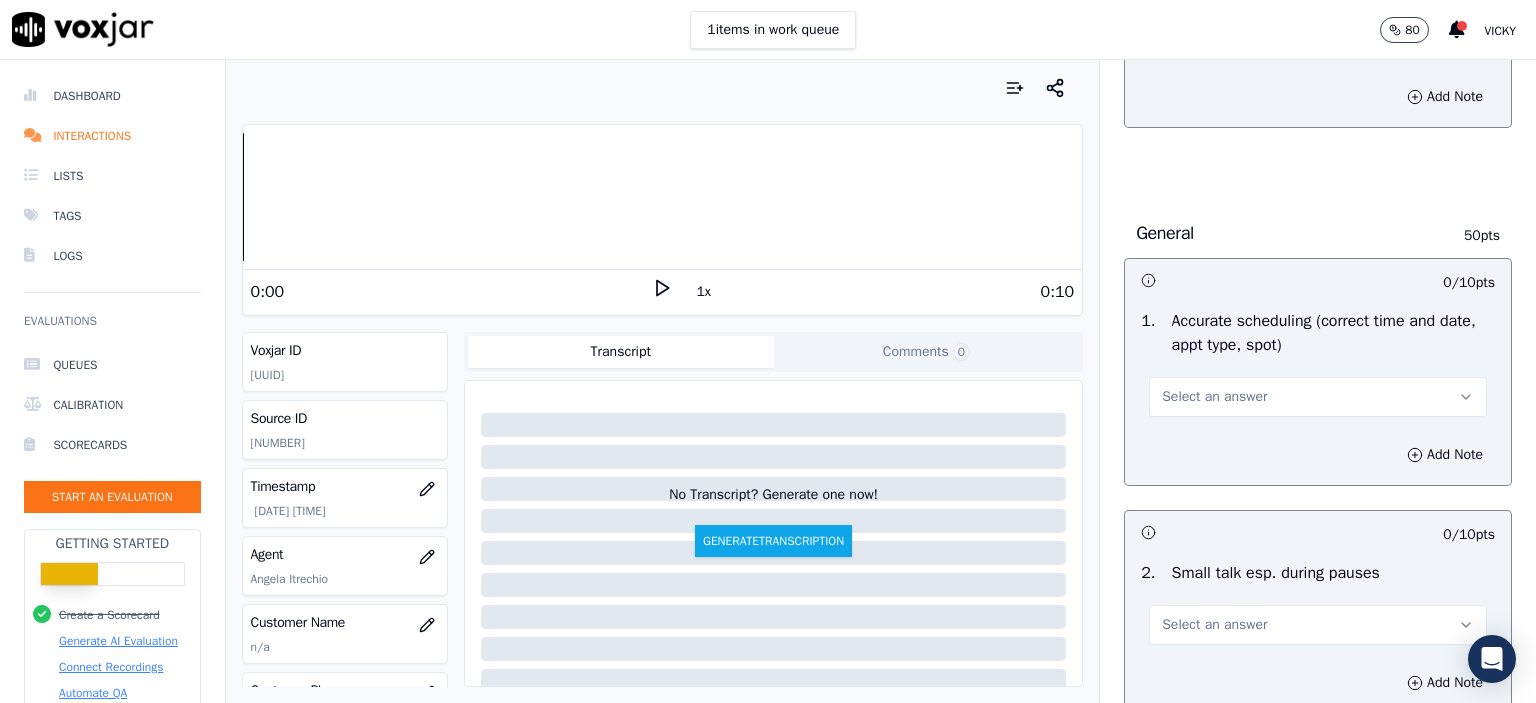 click on "Select an answer" at bounding box center [1318, 395] 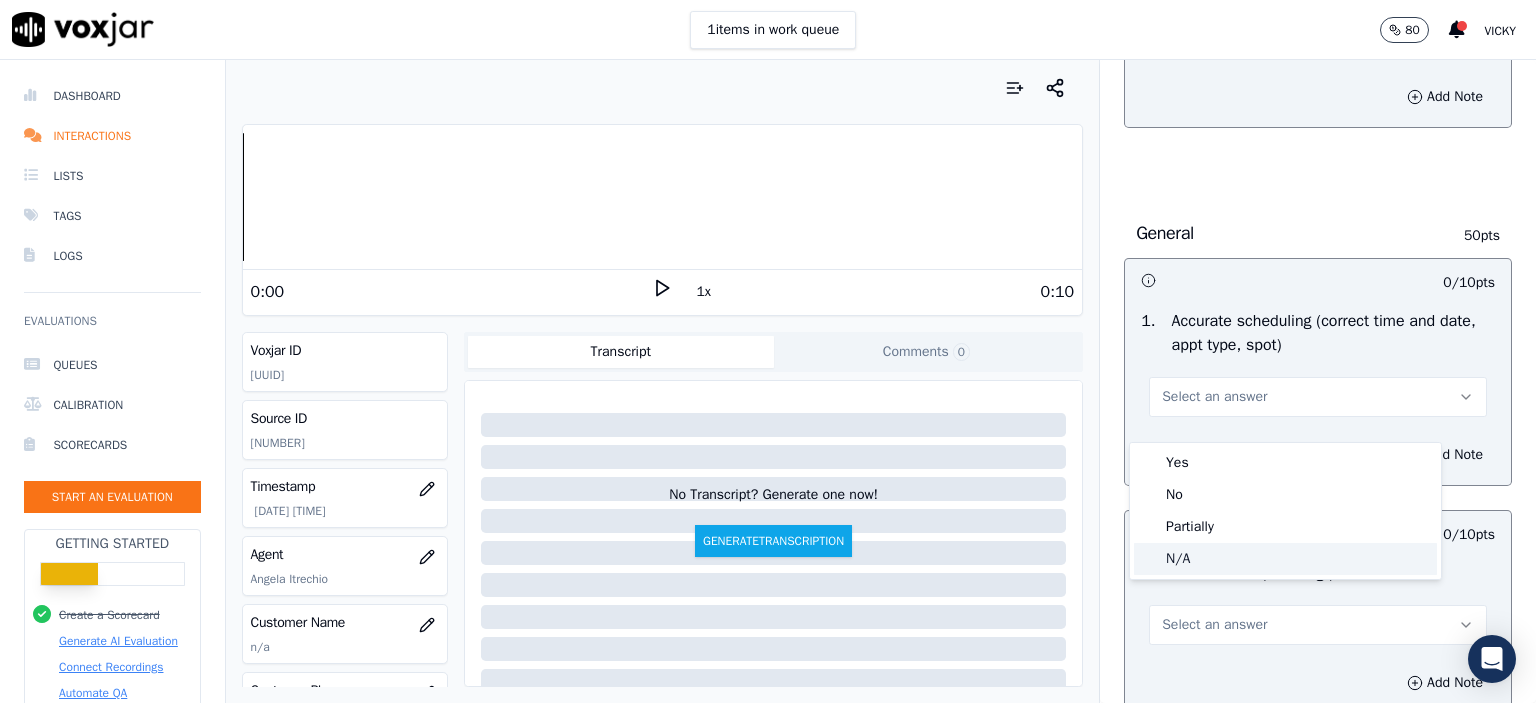 click on "Yes   No   Partially     N/A" at bounding box center (1285, 511) 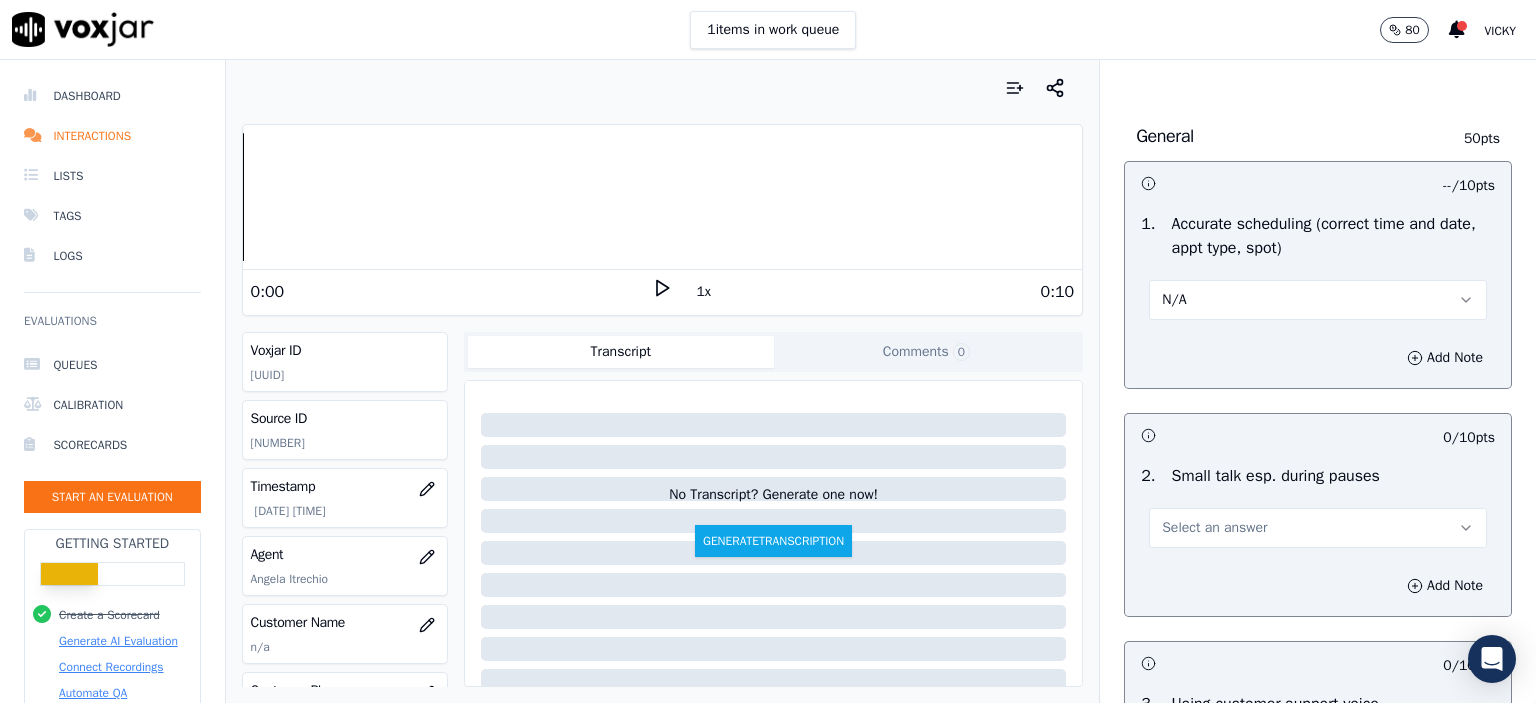 scroll, scrollTop: 2000, scrollLeft: 0, axis: vertical 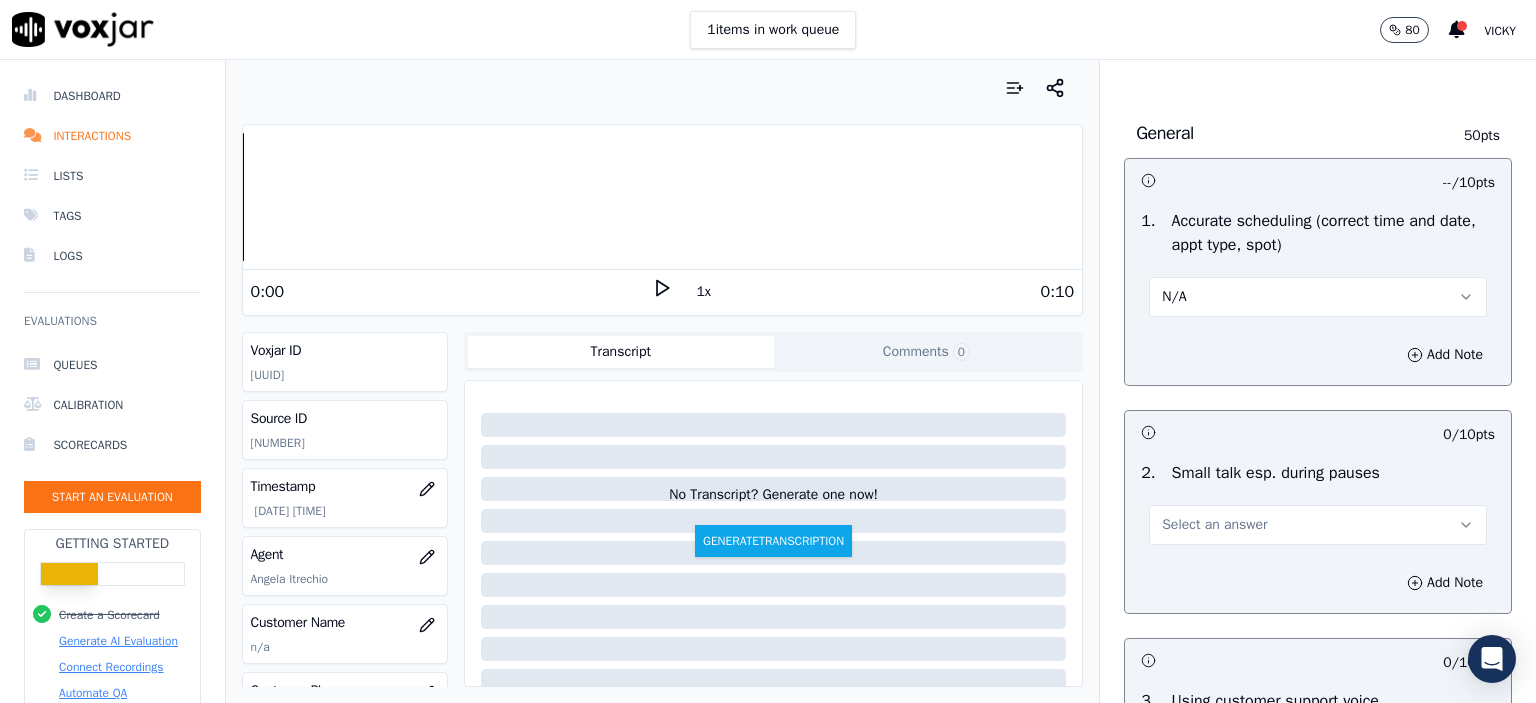 click on "Select an answer" at bounding box center (1318, 525) 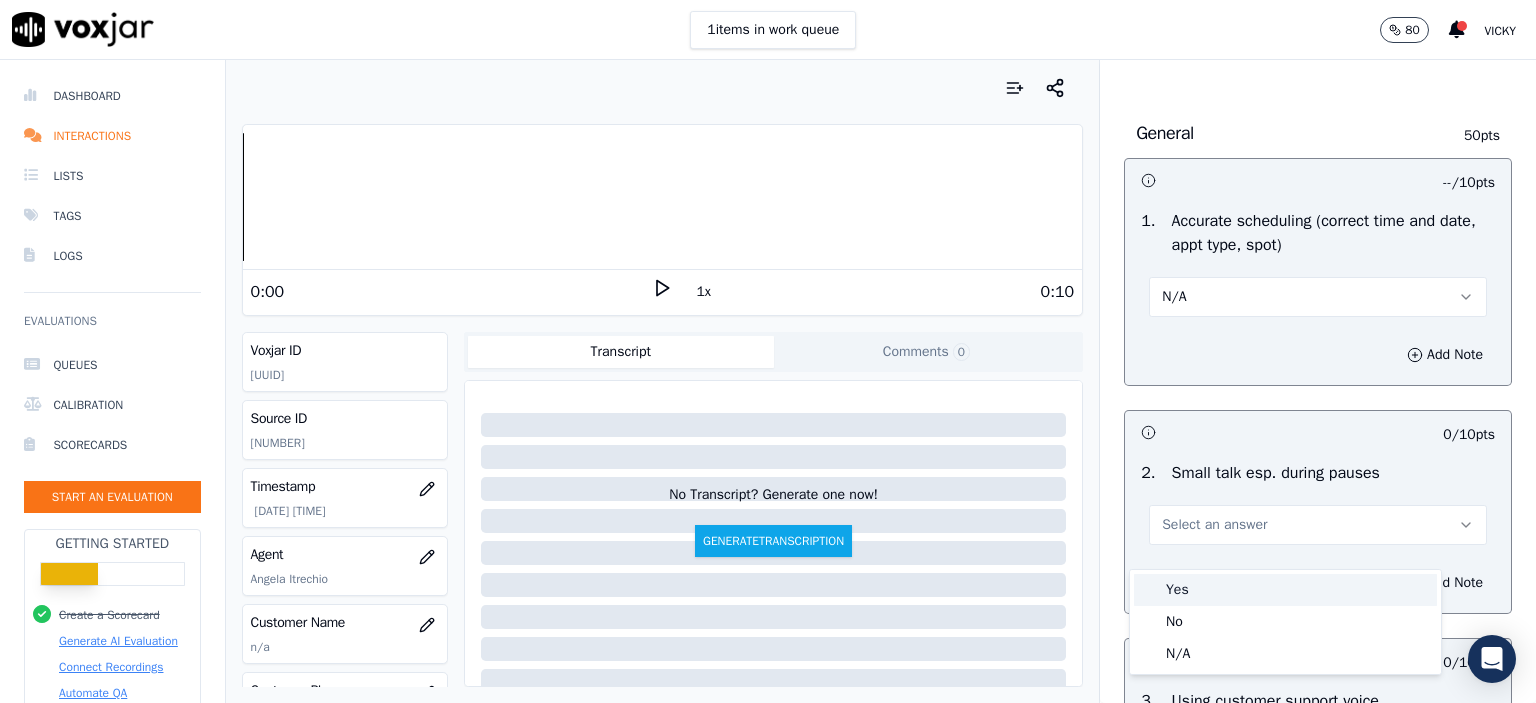 click on "No" 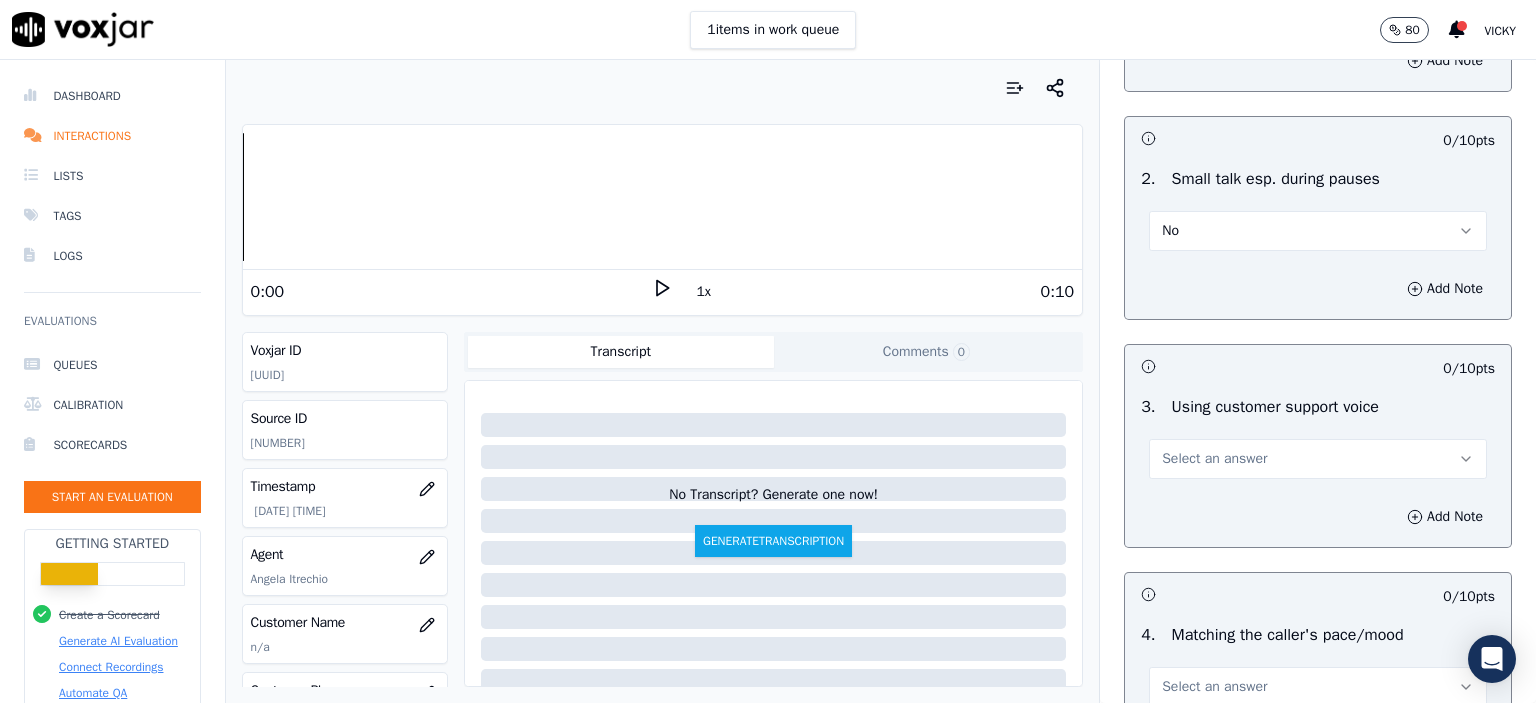 scroll, scrollTop: 2300, scrollLeft: 0, axis: vertical 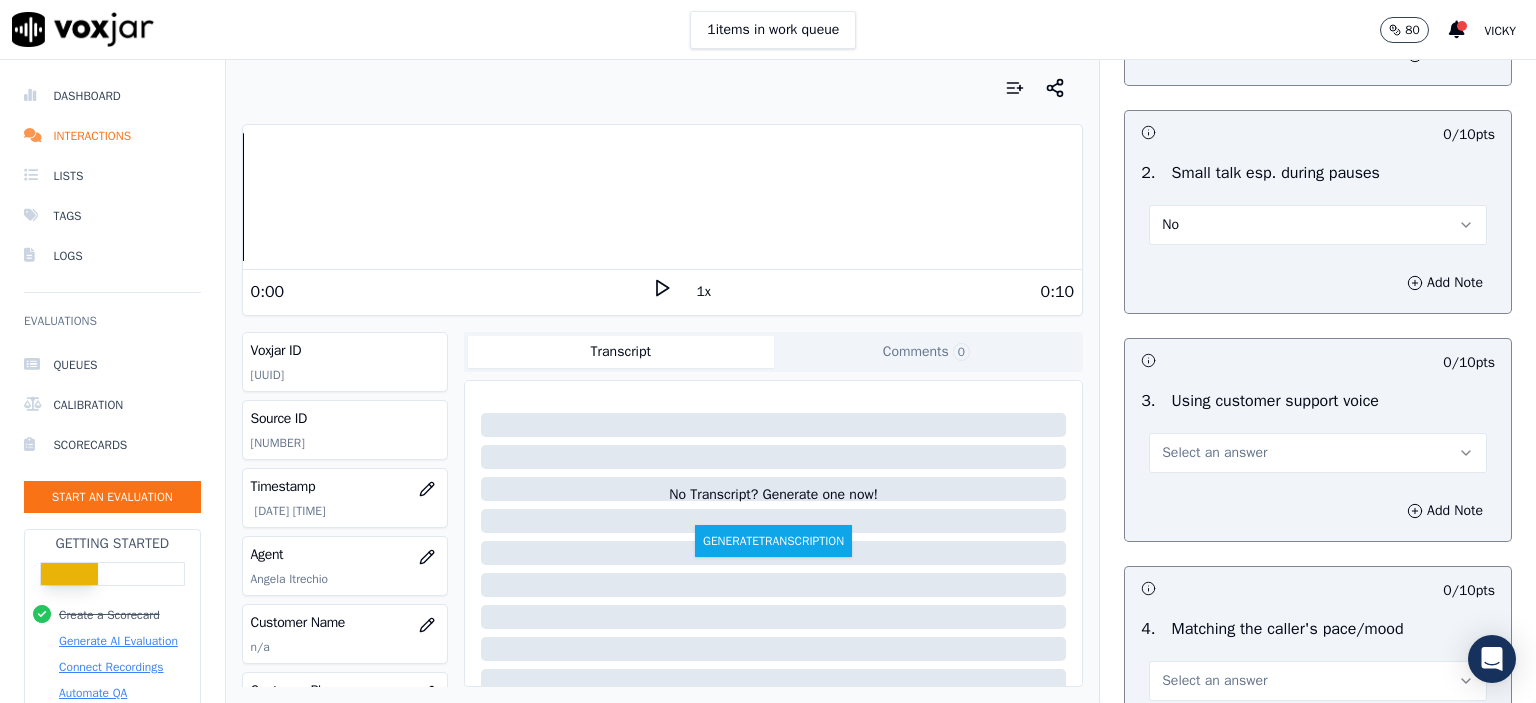 click on "Select an answer" at bounding box center (1318, 453) 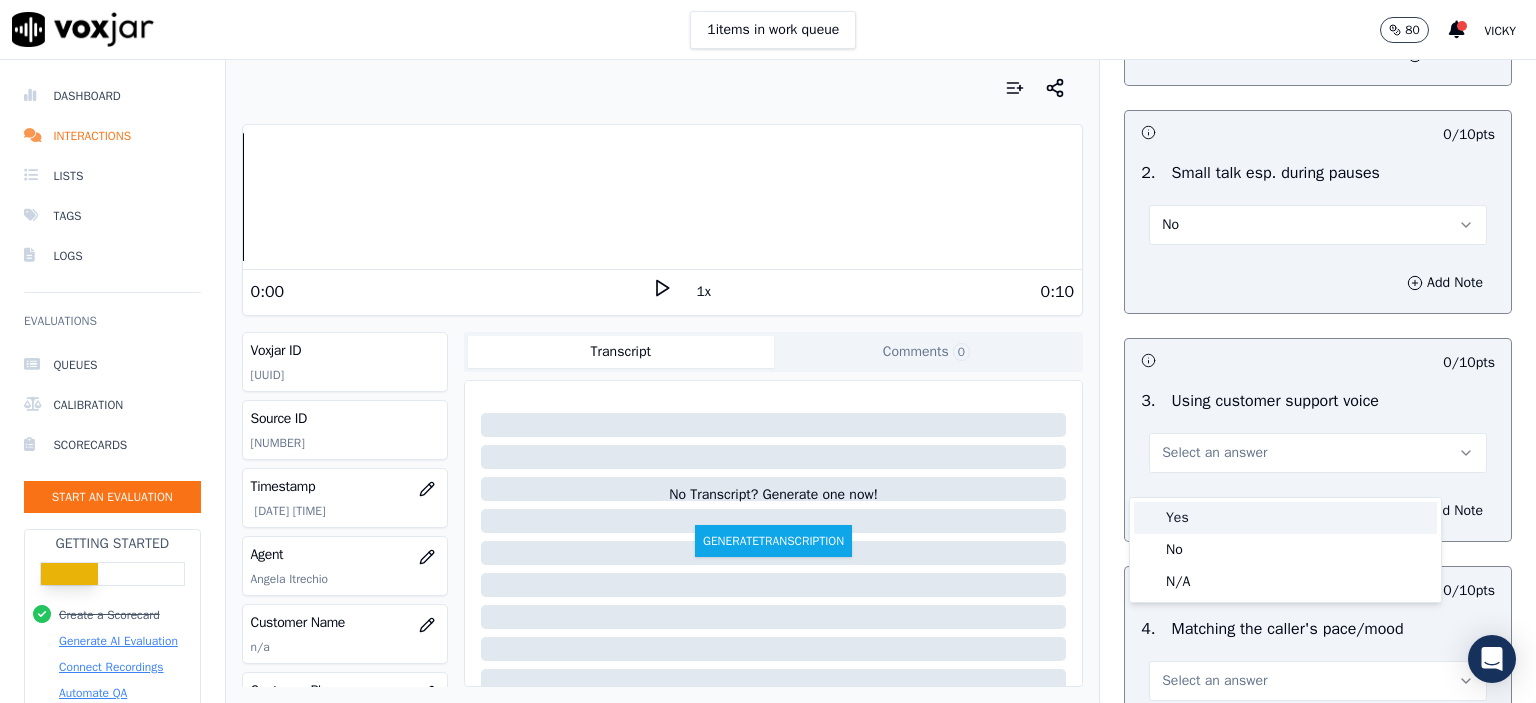click on "Yes" at bounding box center (1285, 518) 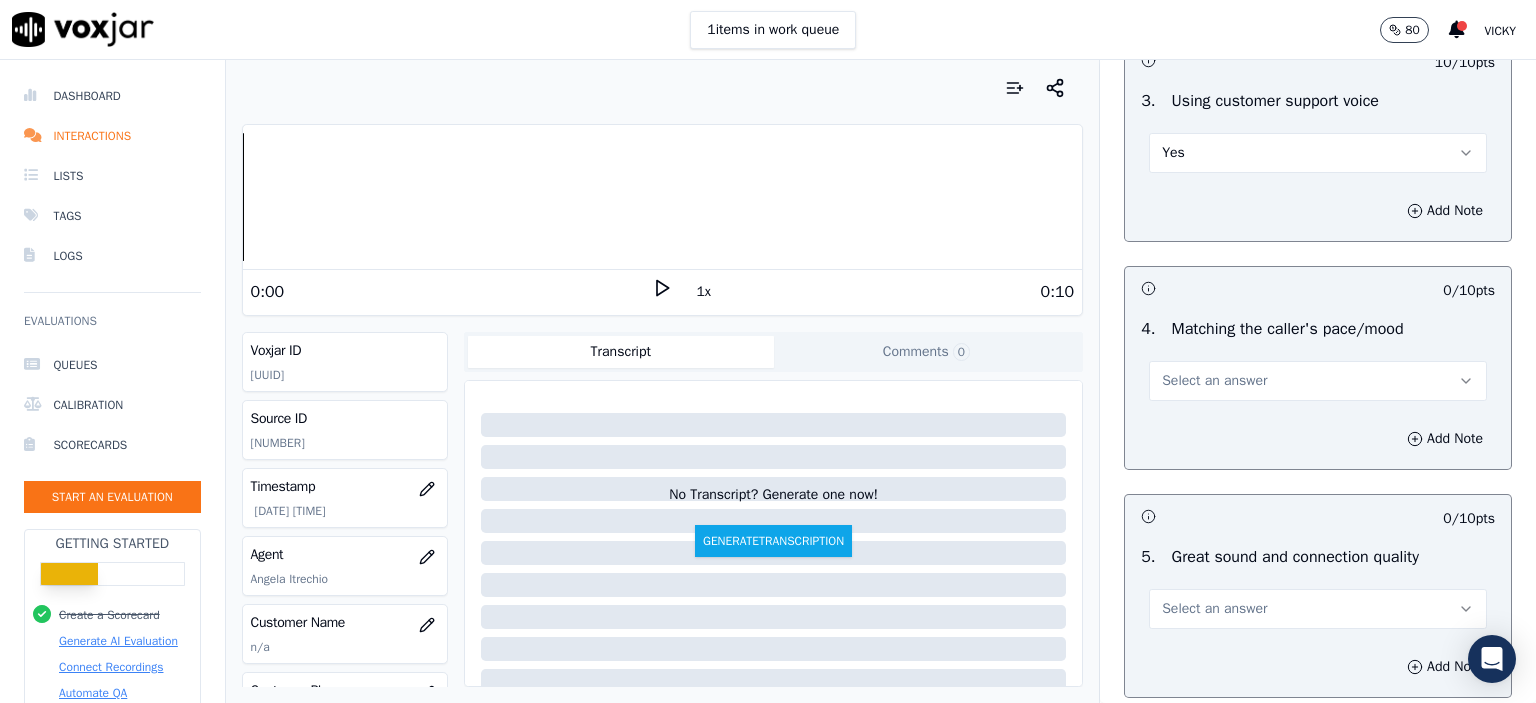 click on "Select an answer" at bounding box center [1214, 381] 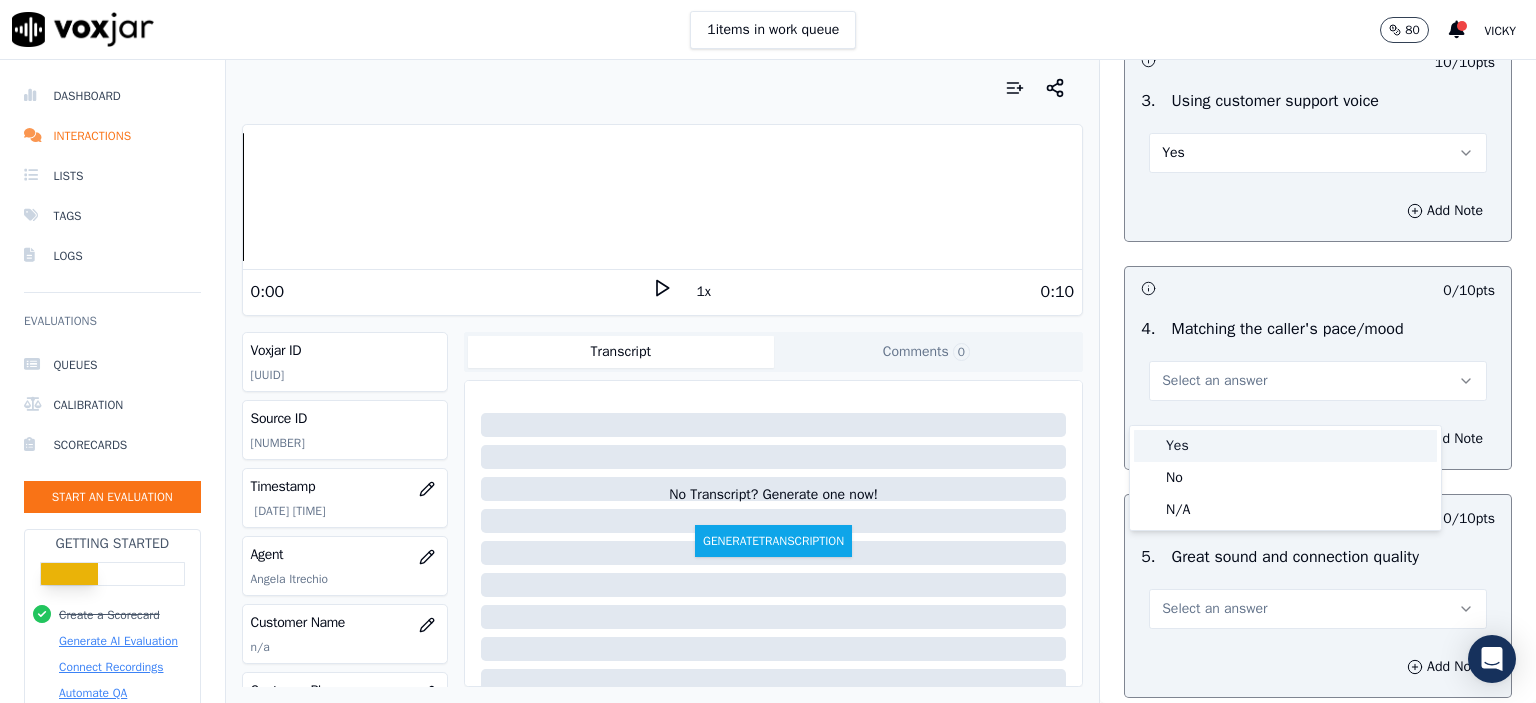 click on "Yes" at bounding box center [1285, 446] 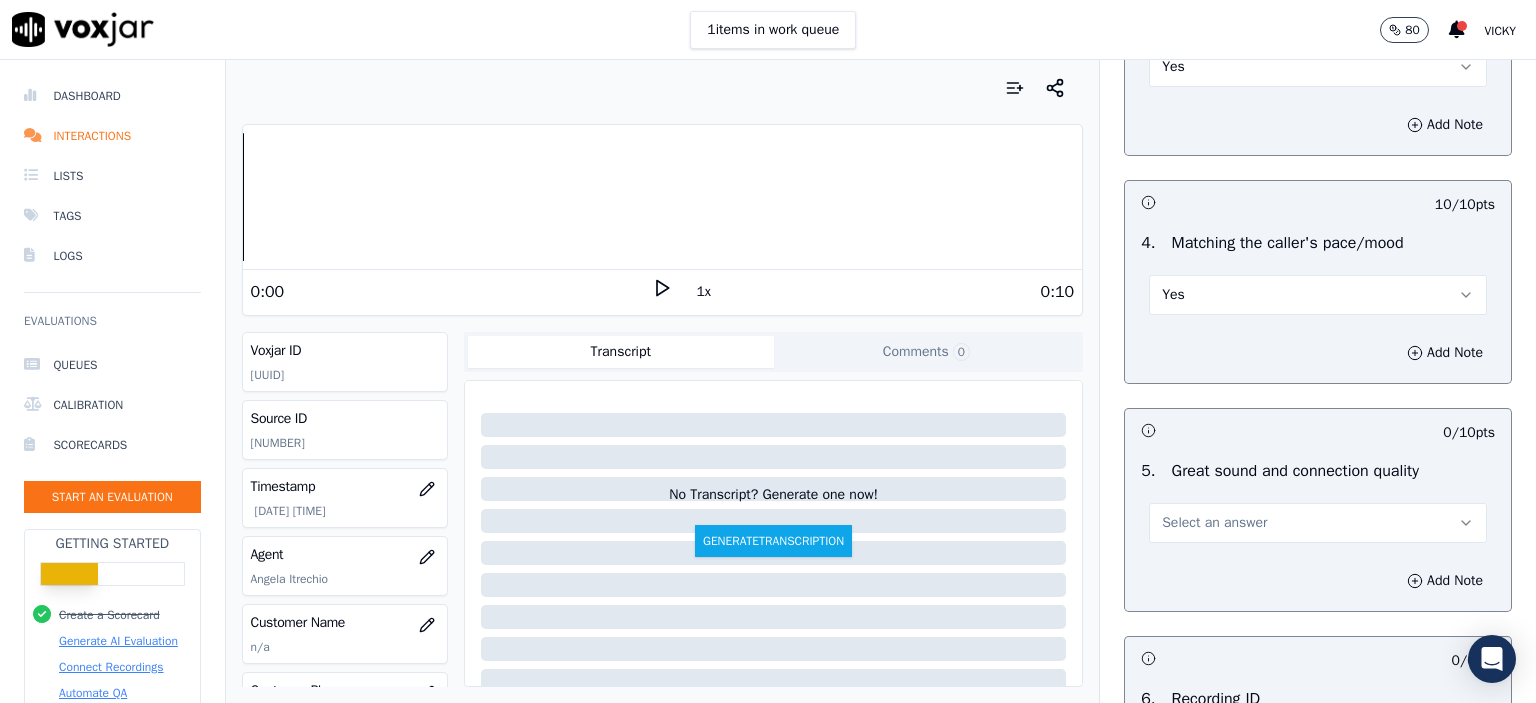 scroll, scrollTop: 2800, scrollLeft: 0, axis: vertical 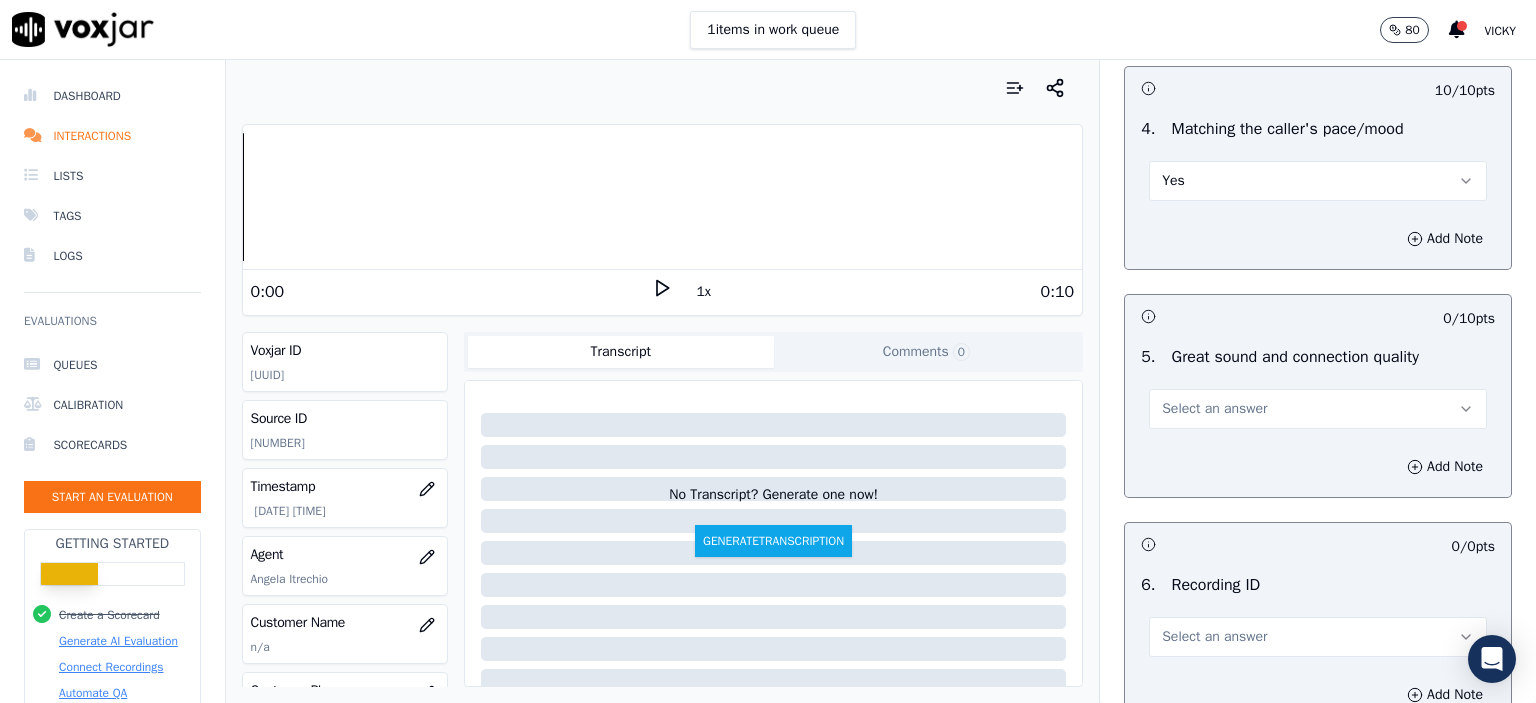 drag, startPoint x: 1206, startPoint y: 424, endPoint x: 1206, endPoint y: 442, distance: 18 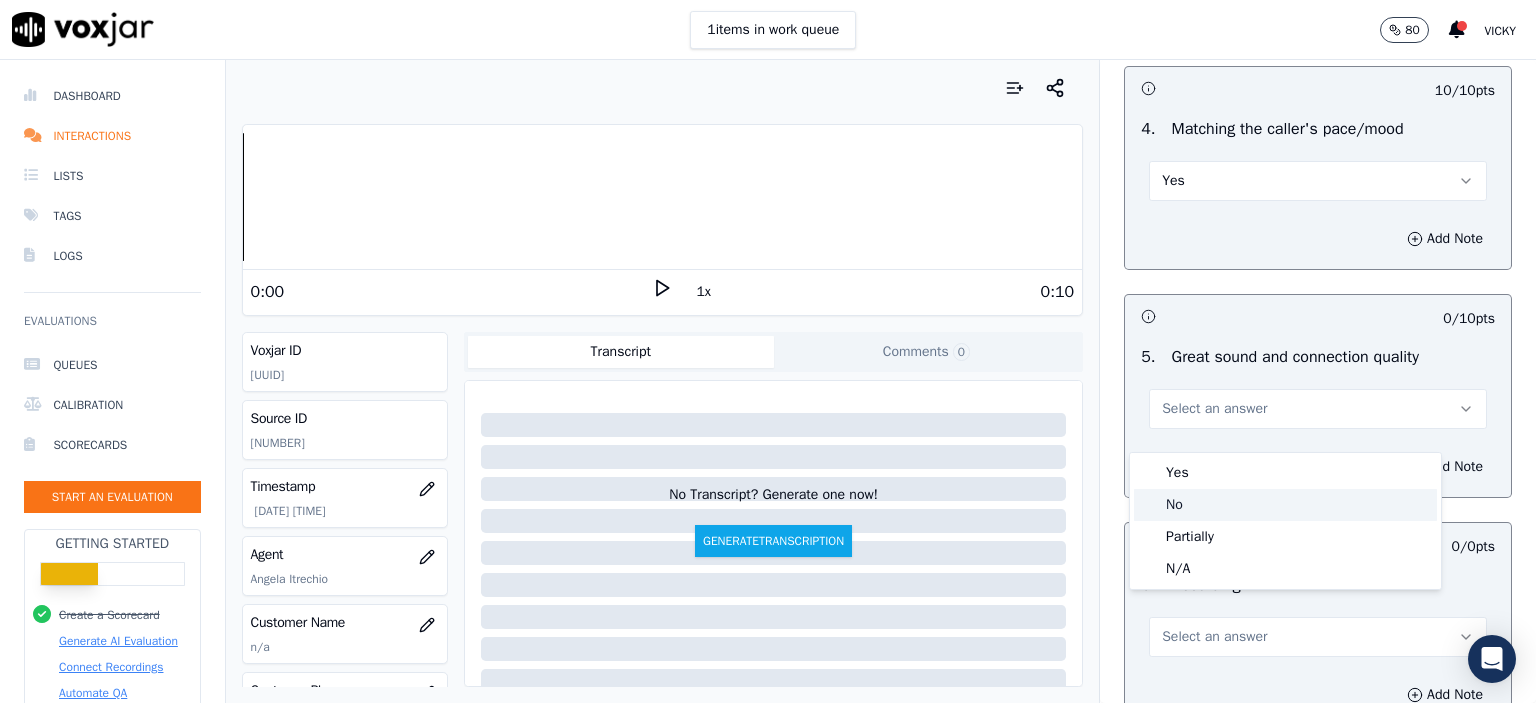 click on "Partially" 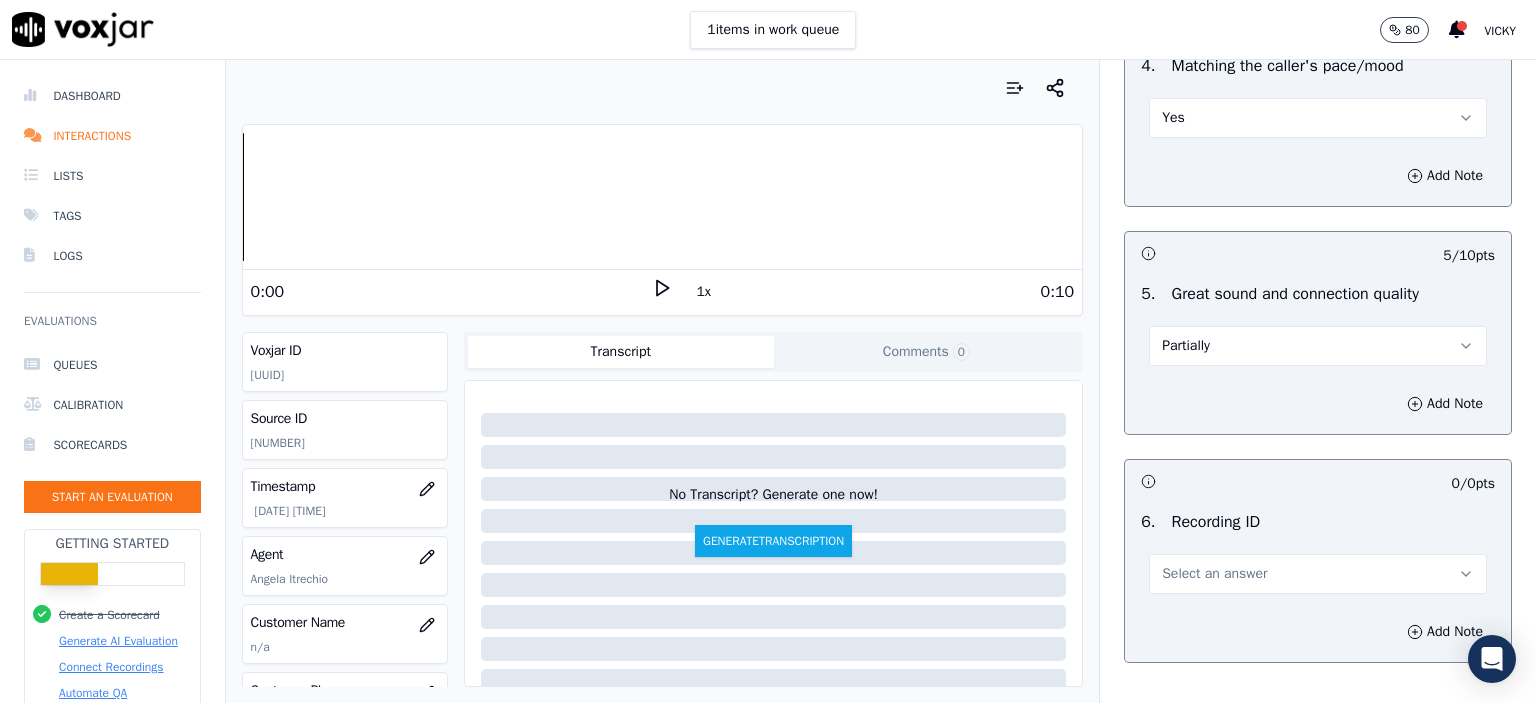 scroll, scrollTop: 3000, scrollLeft: 0, axis: vertical 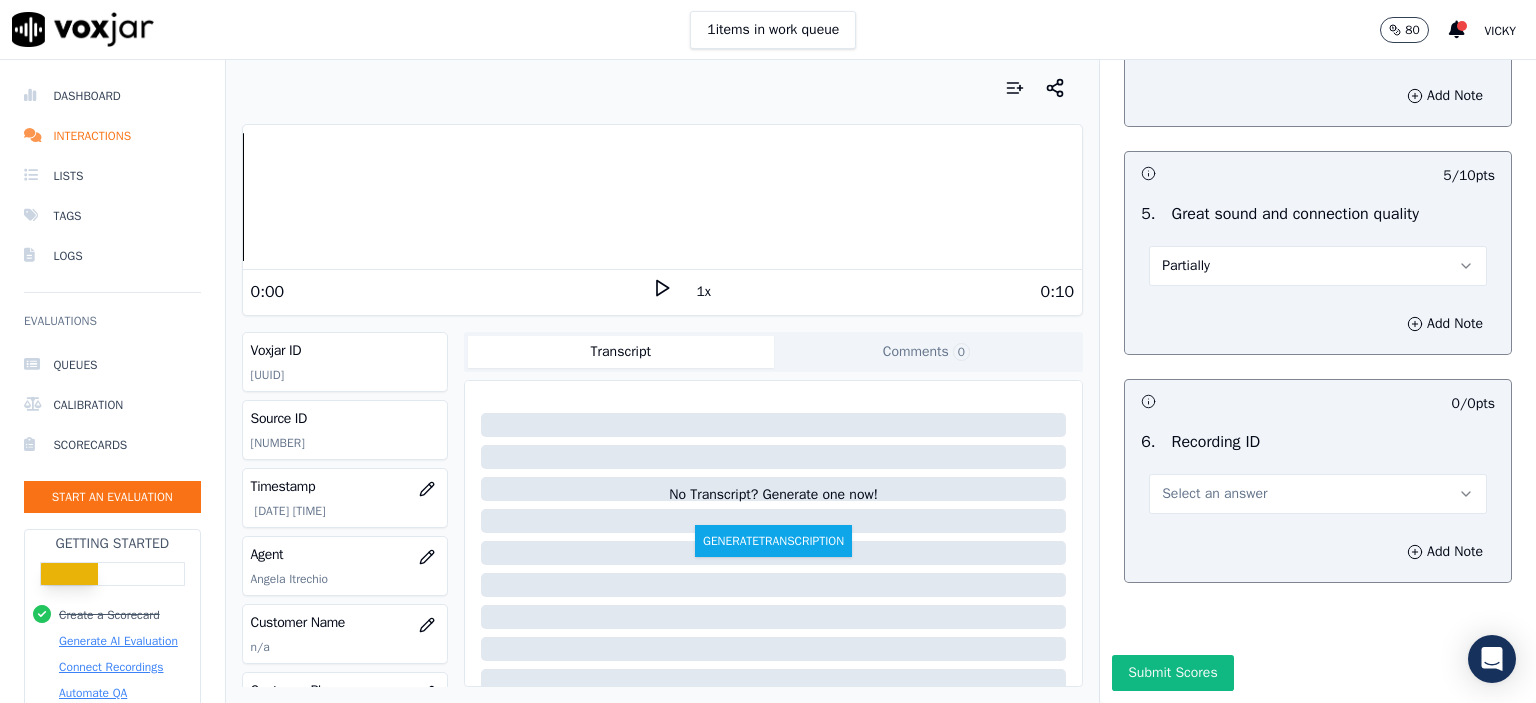 drag, startPoint x: 1203, startPoint y: 452, endPoint x: 1206, endPoint y: 470, distance: 18.248287 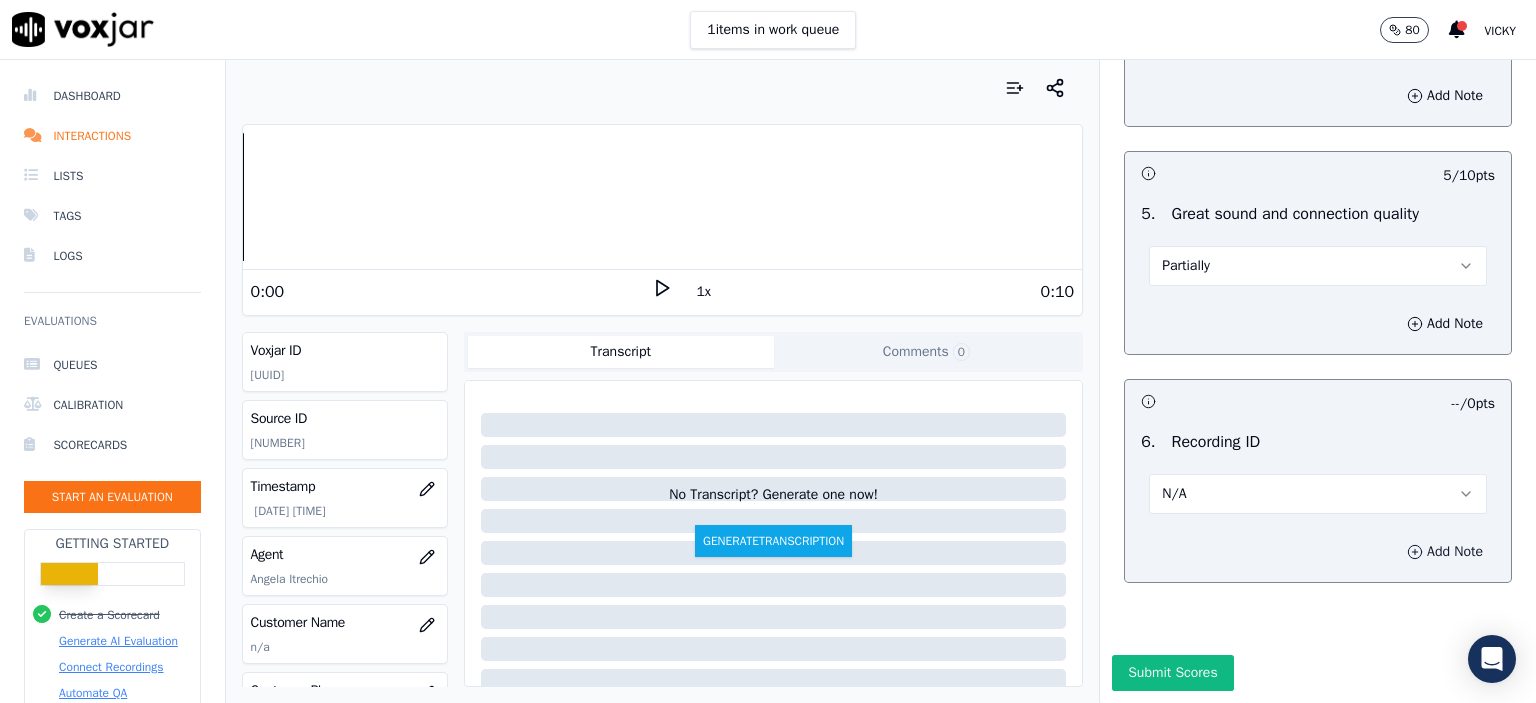 click on "Add Note" at bounding box center [1445, 552] 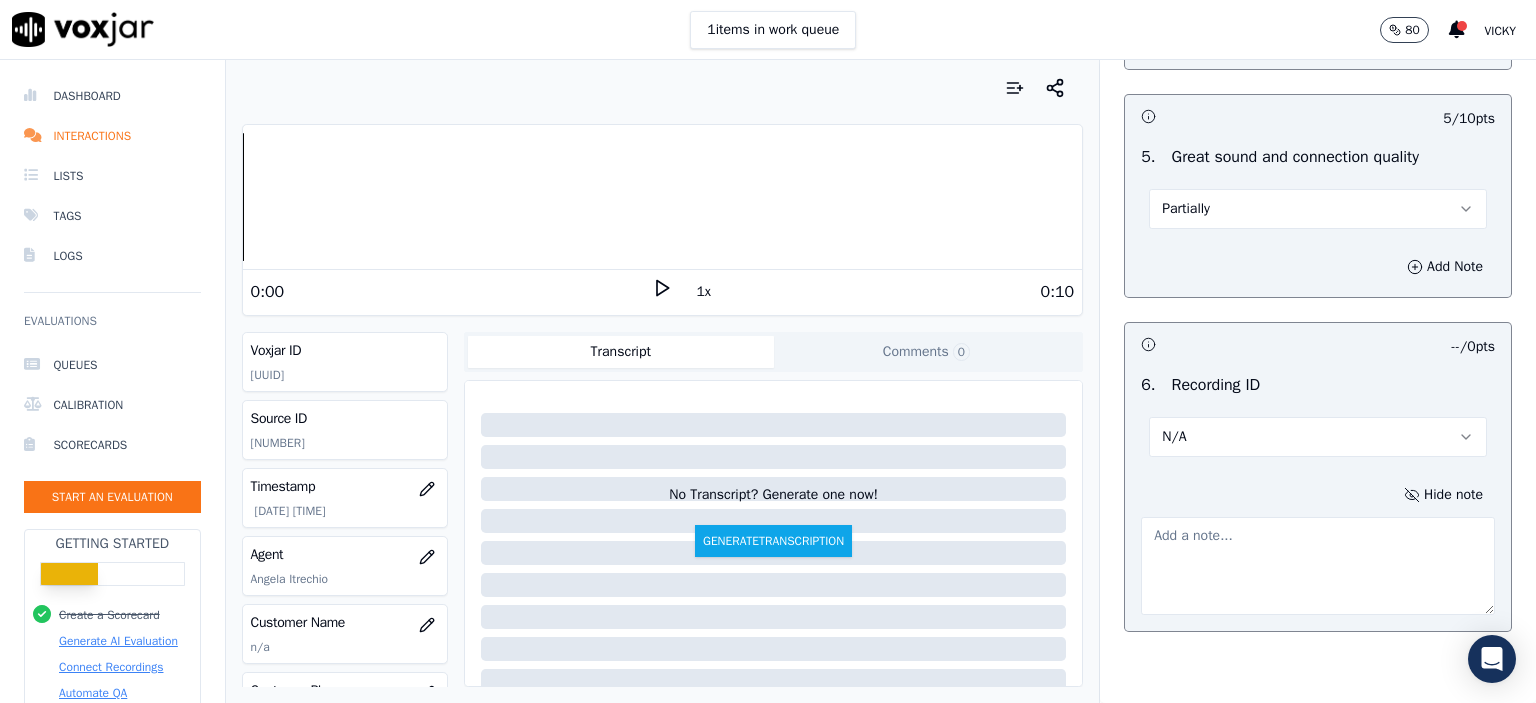 click on "[NUMBER]" 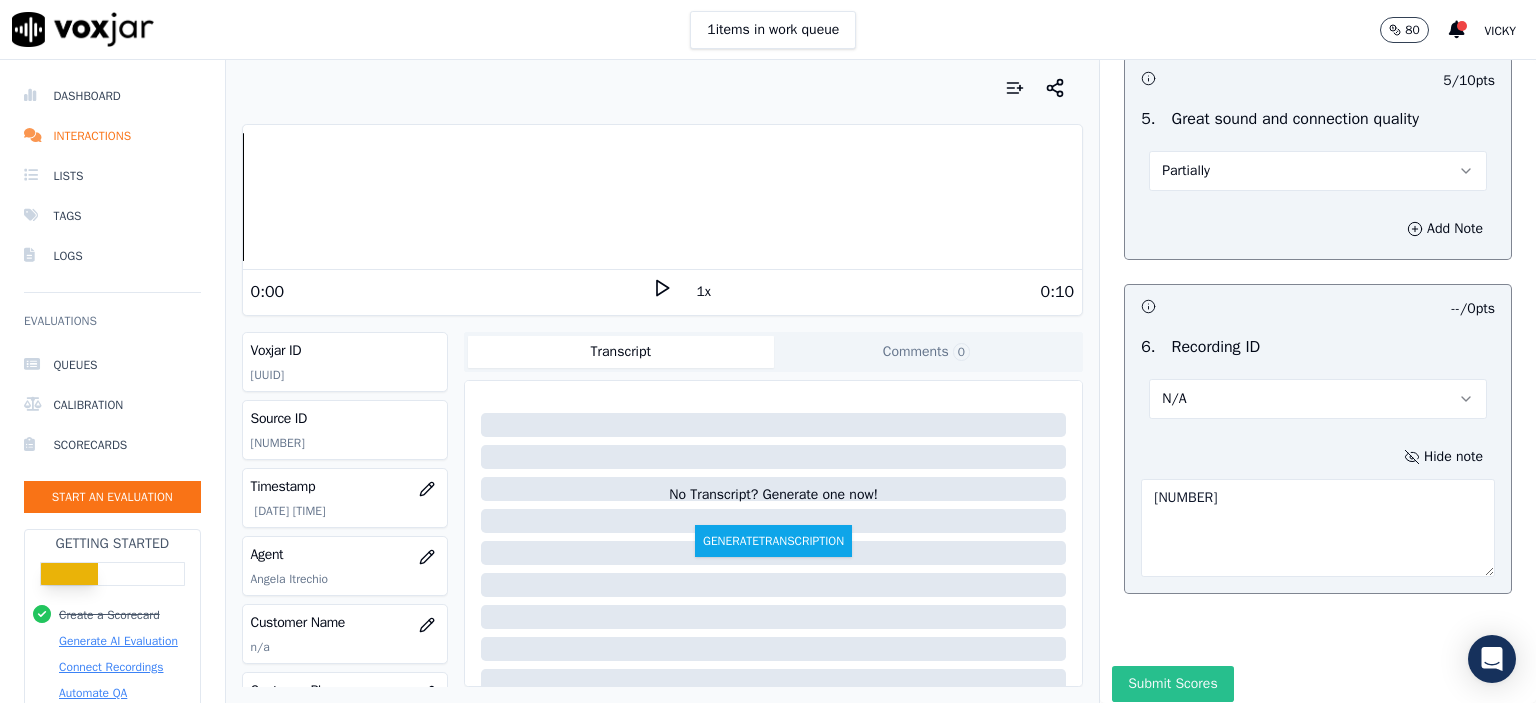 scroll, scrollTop: 3112, scrollLeft: 0, axis: vertical 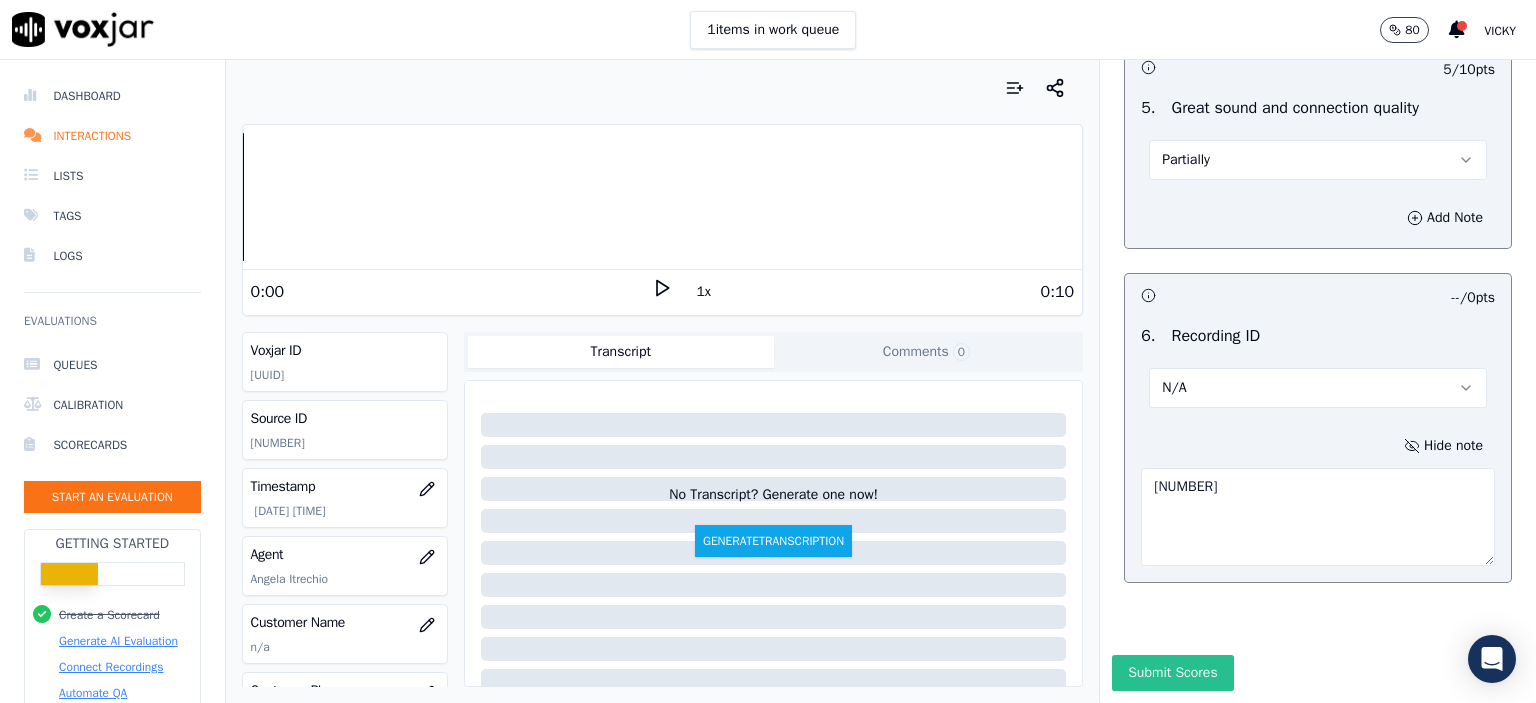 type on "[NUMBER]" 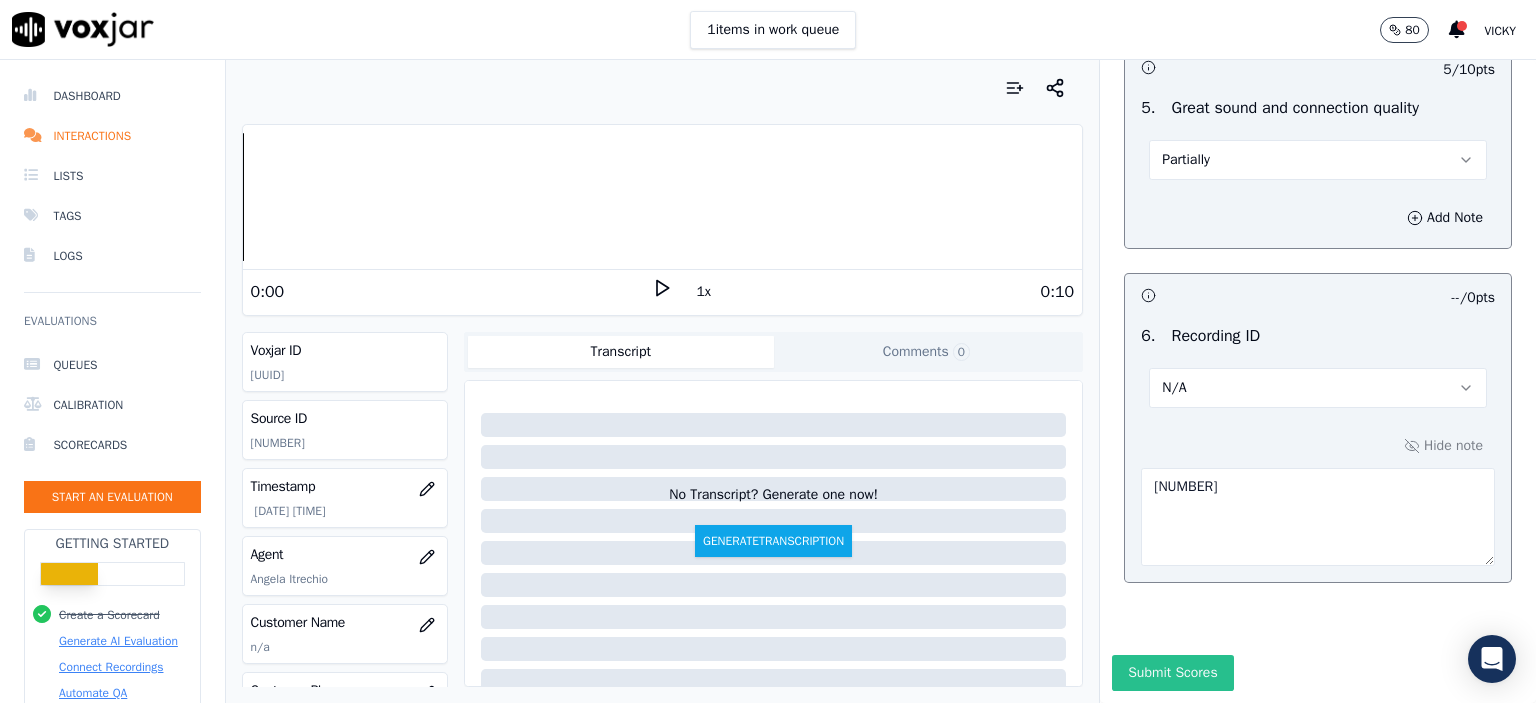 click on "Submit Scores" at bounding box center [1172, 673] 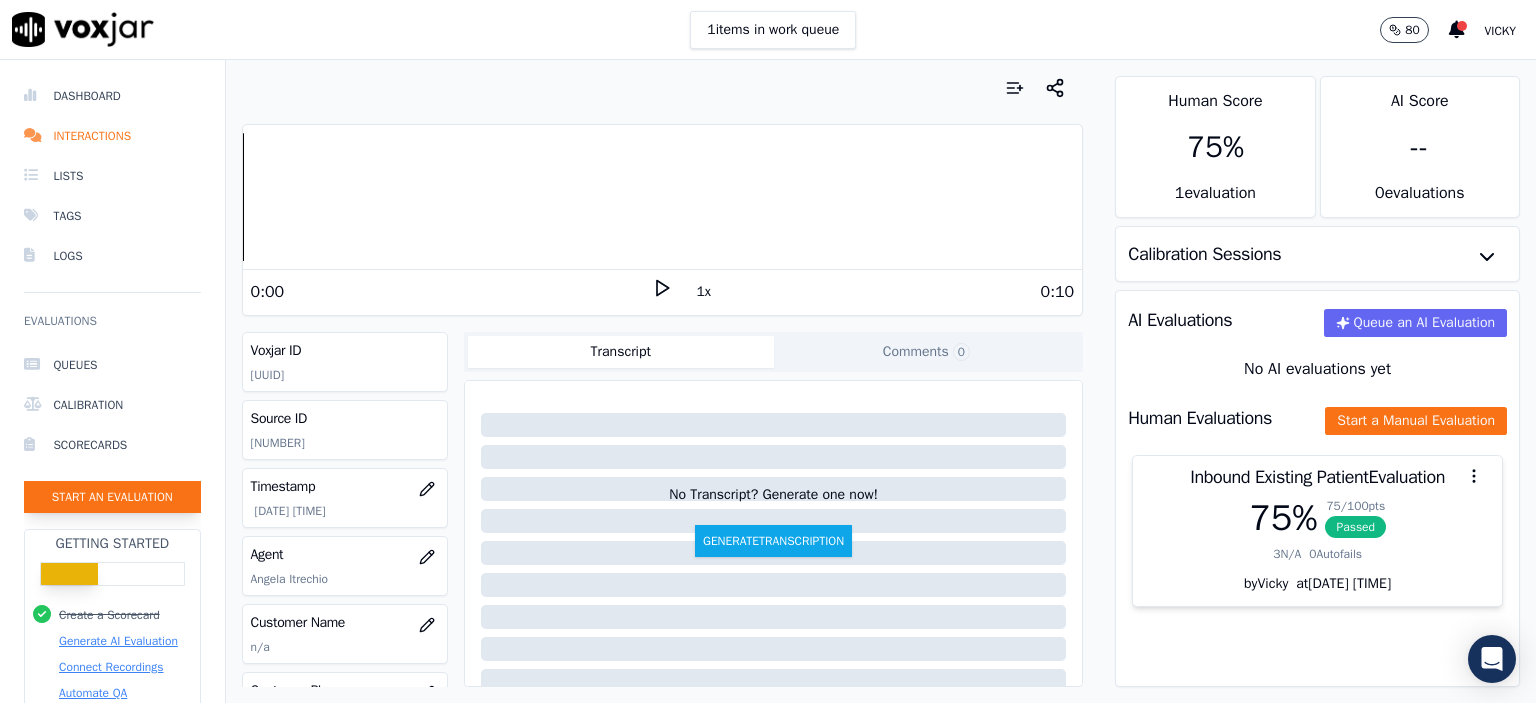 click on "Start an Evaluation" 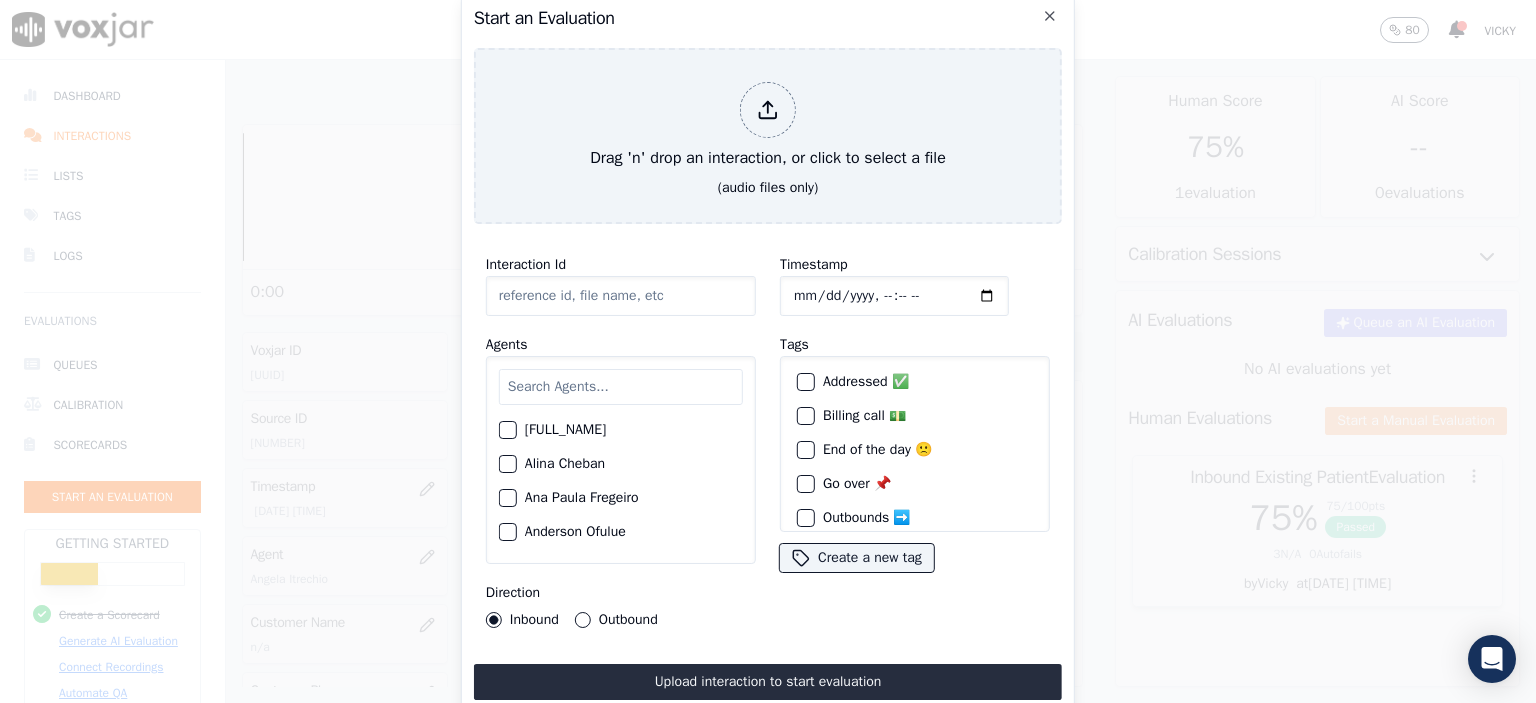 click on "Interaction Id" 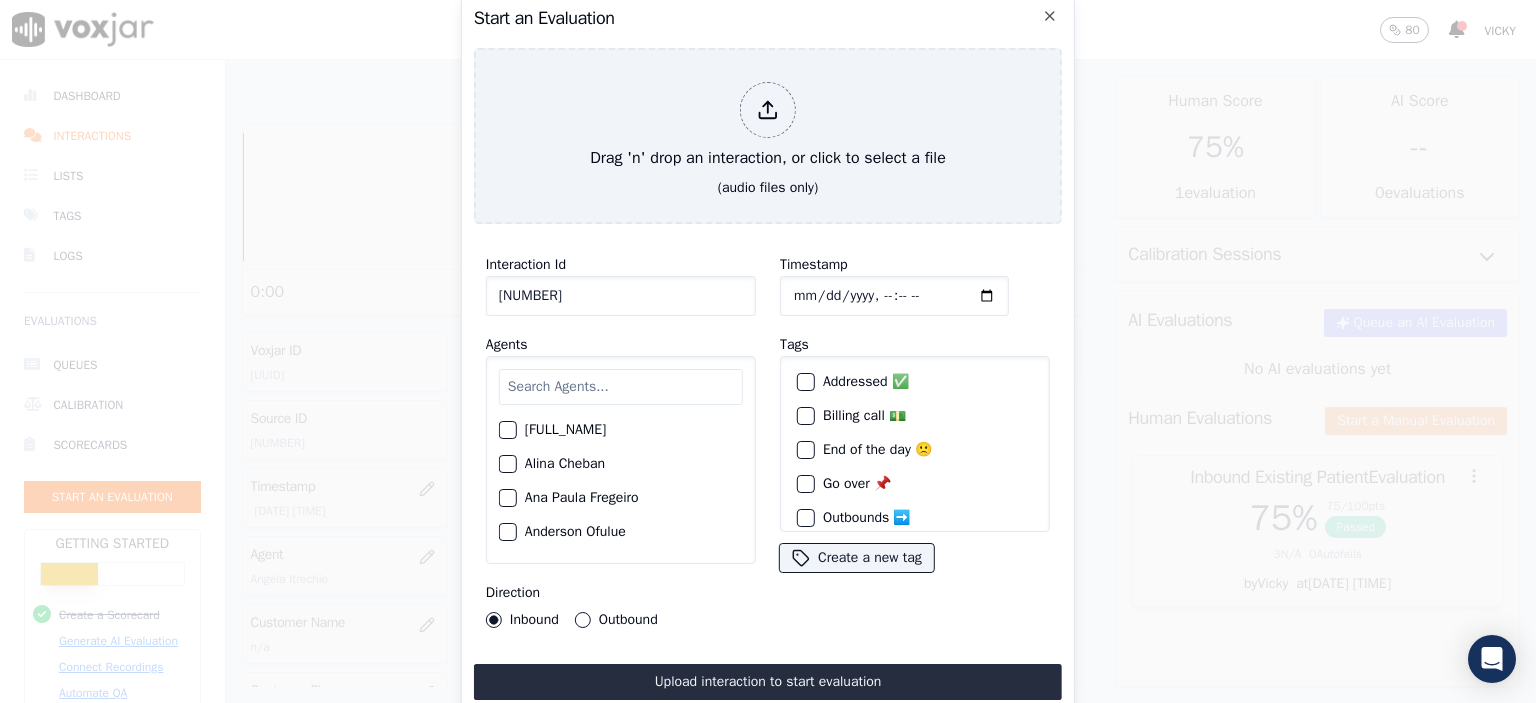 type on "[NUMBER]" 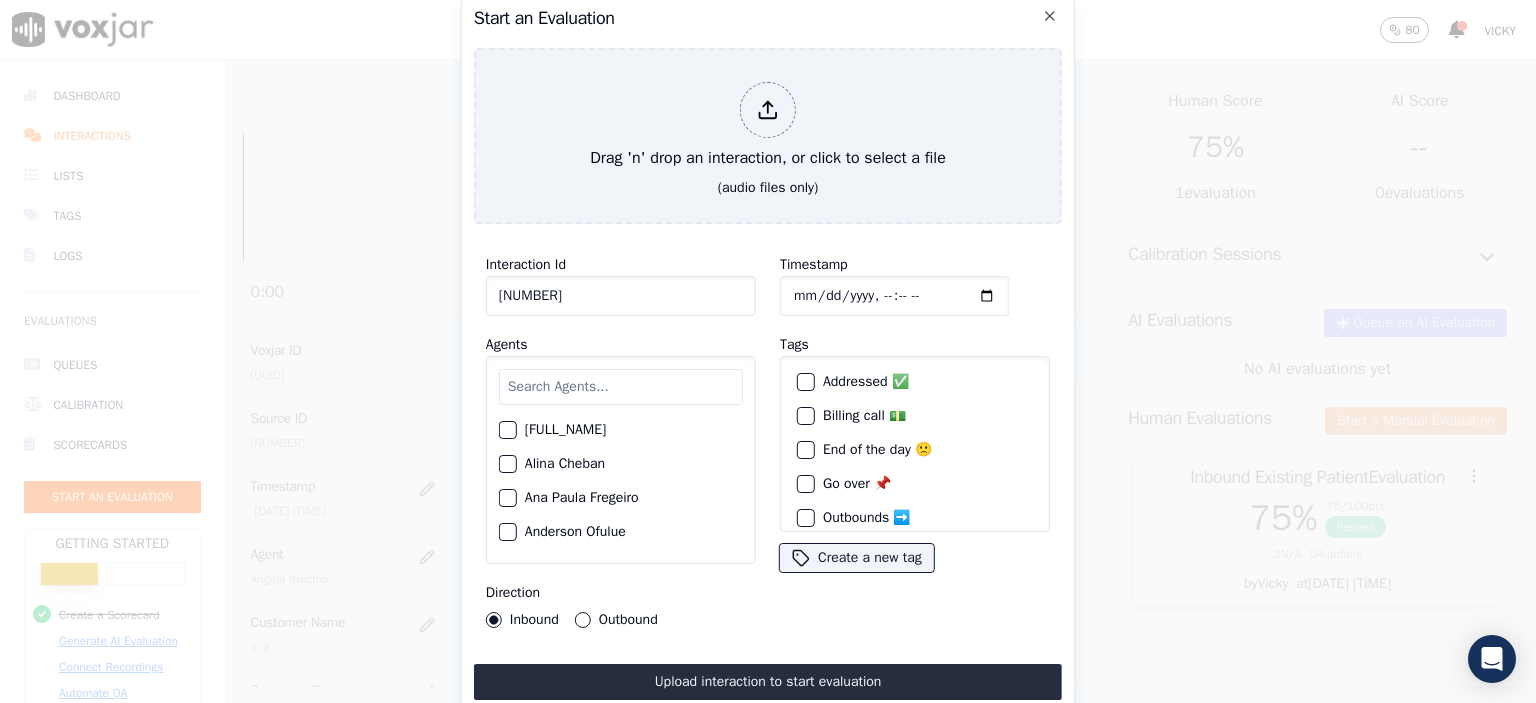 type on "[DATE]T[TIME]" 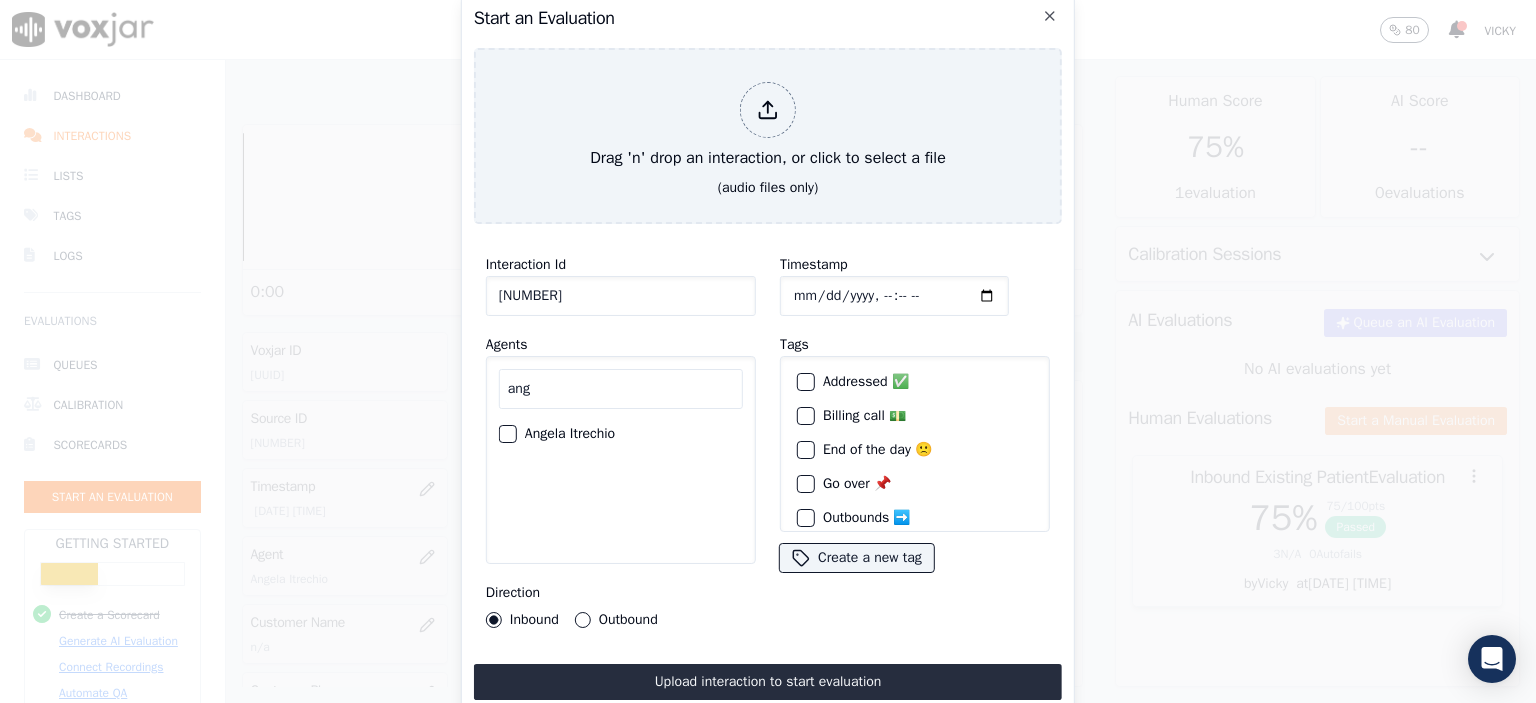 type on "ang" 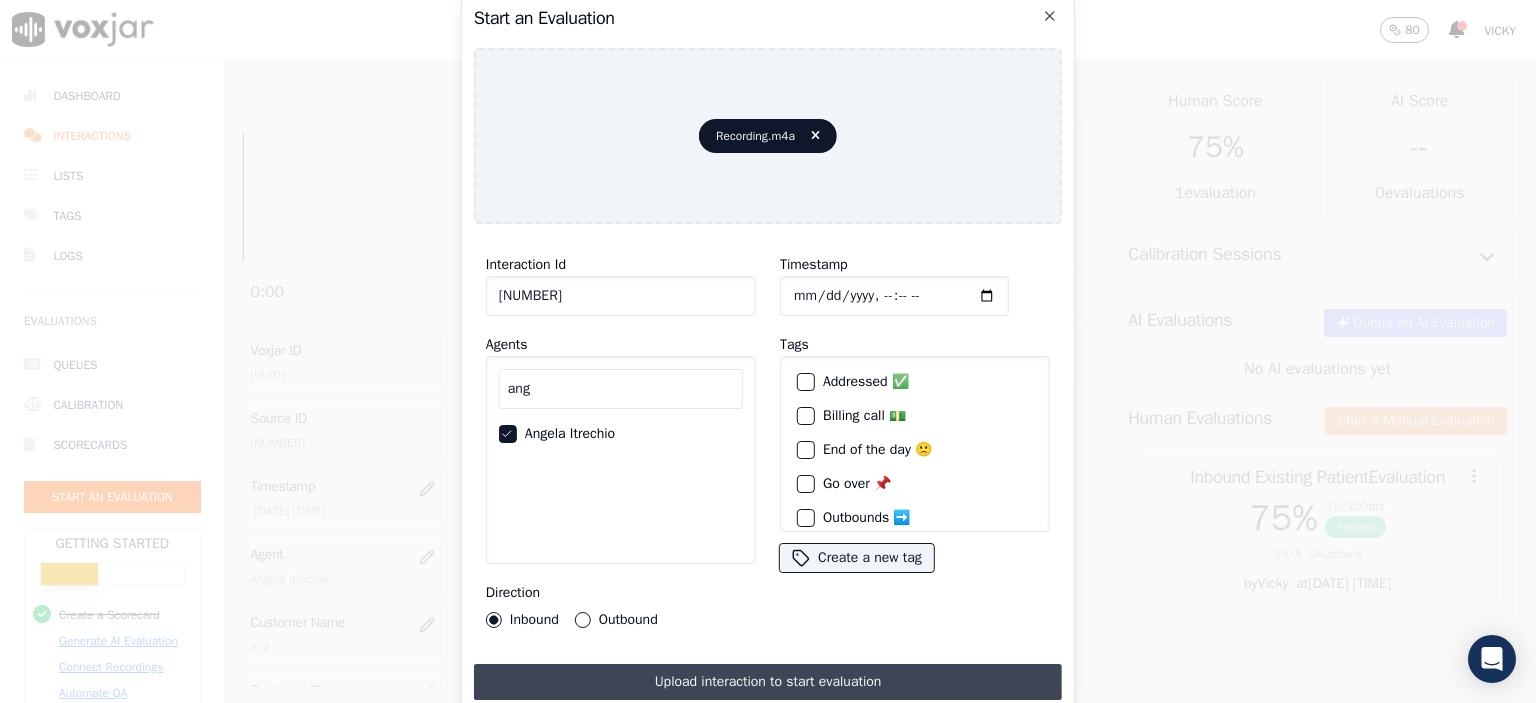 click on "Upload interaction to start evaluation" at bounding box center [768, 682] 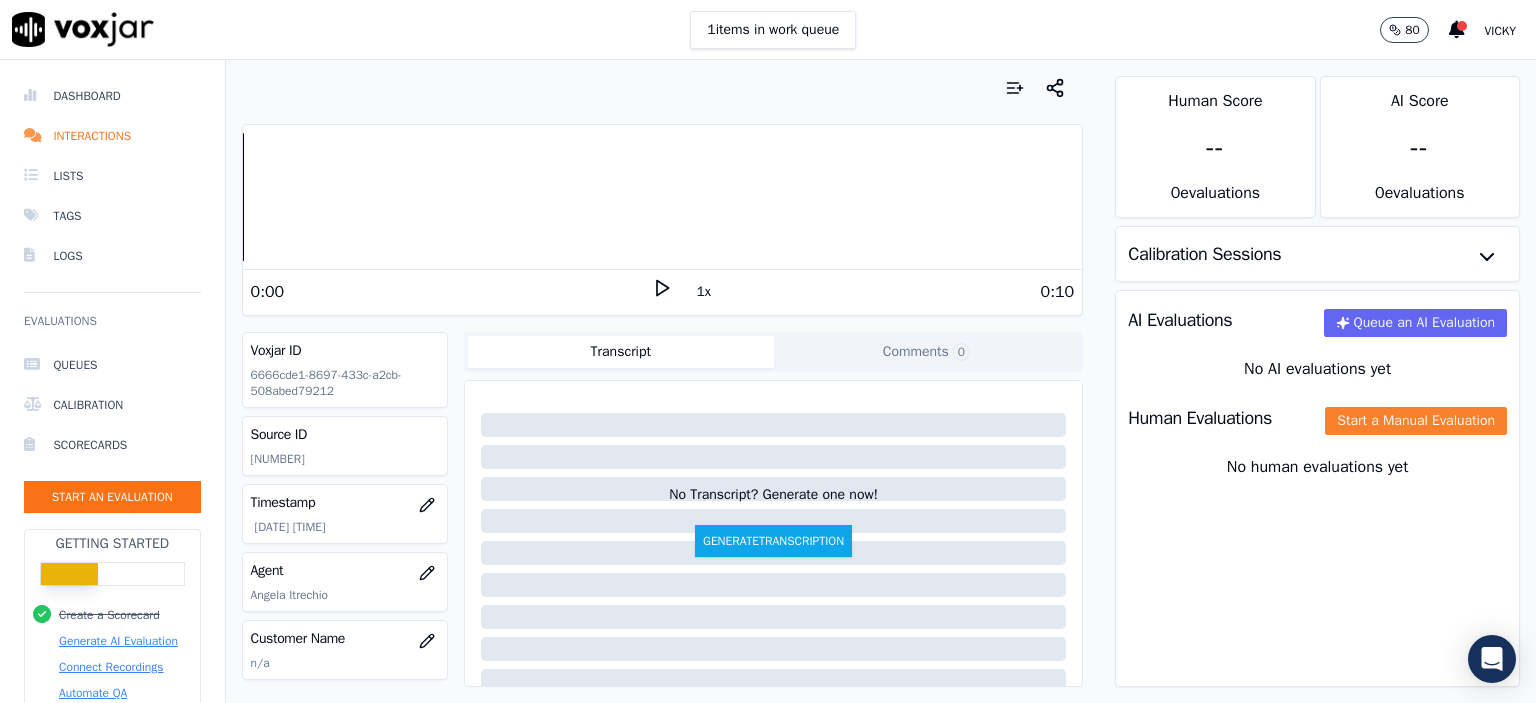 click on "Start a Manual Evaluation" 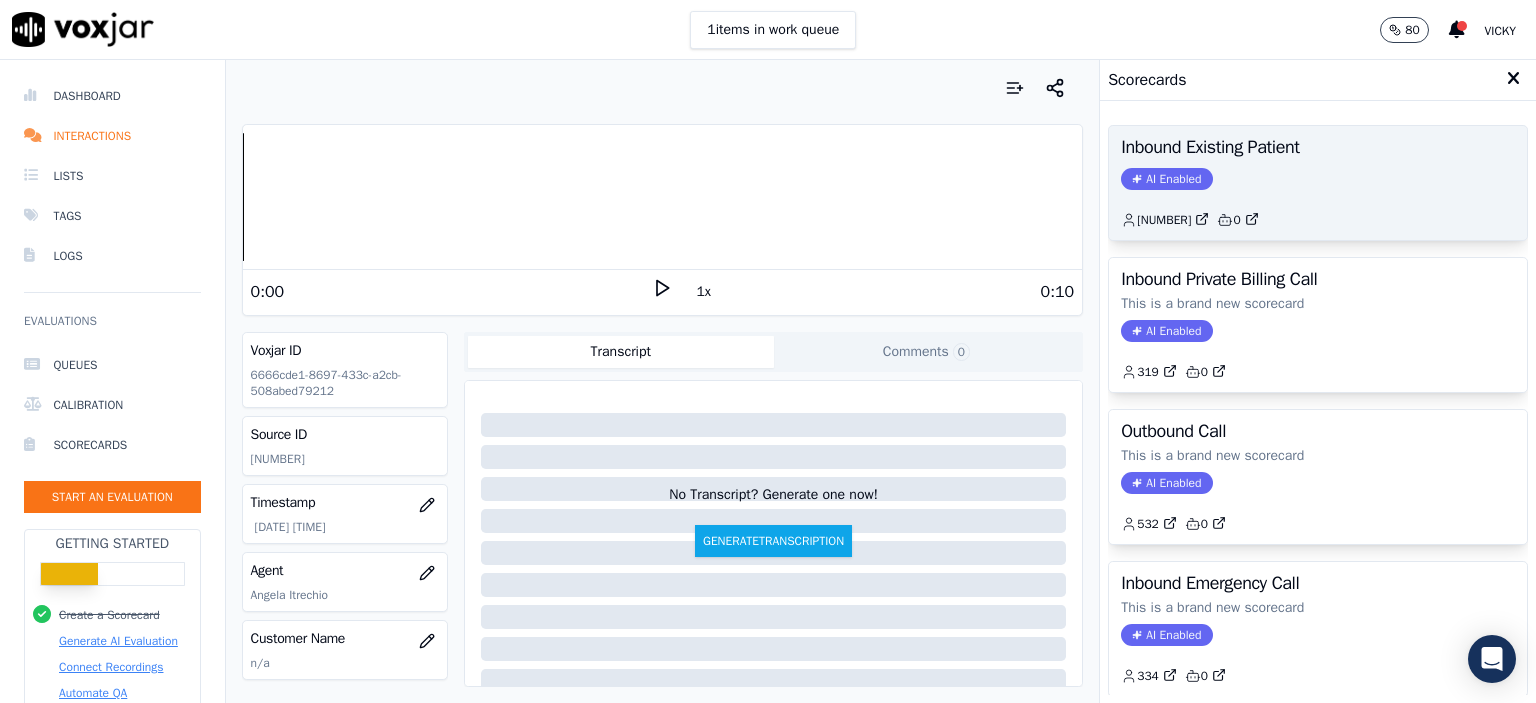click on "AI Enabled" 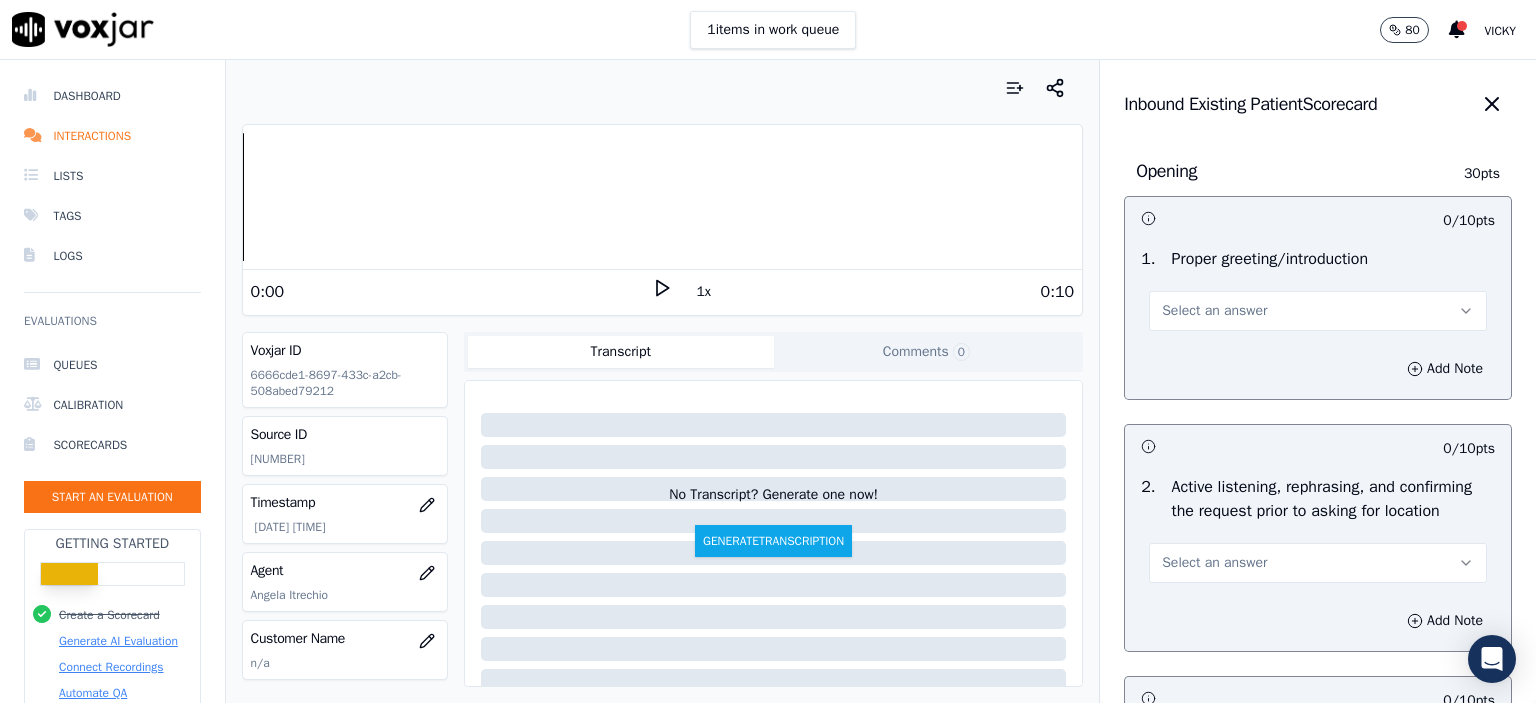 click on "Select an answer" at bounding box center [1214, 311] 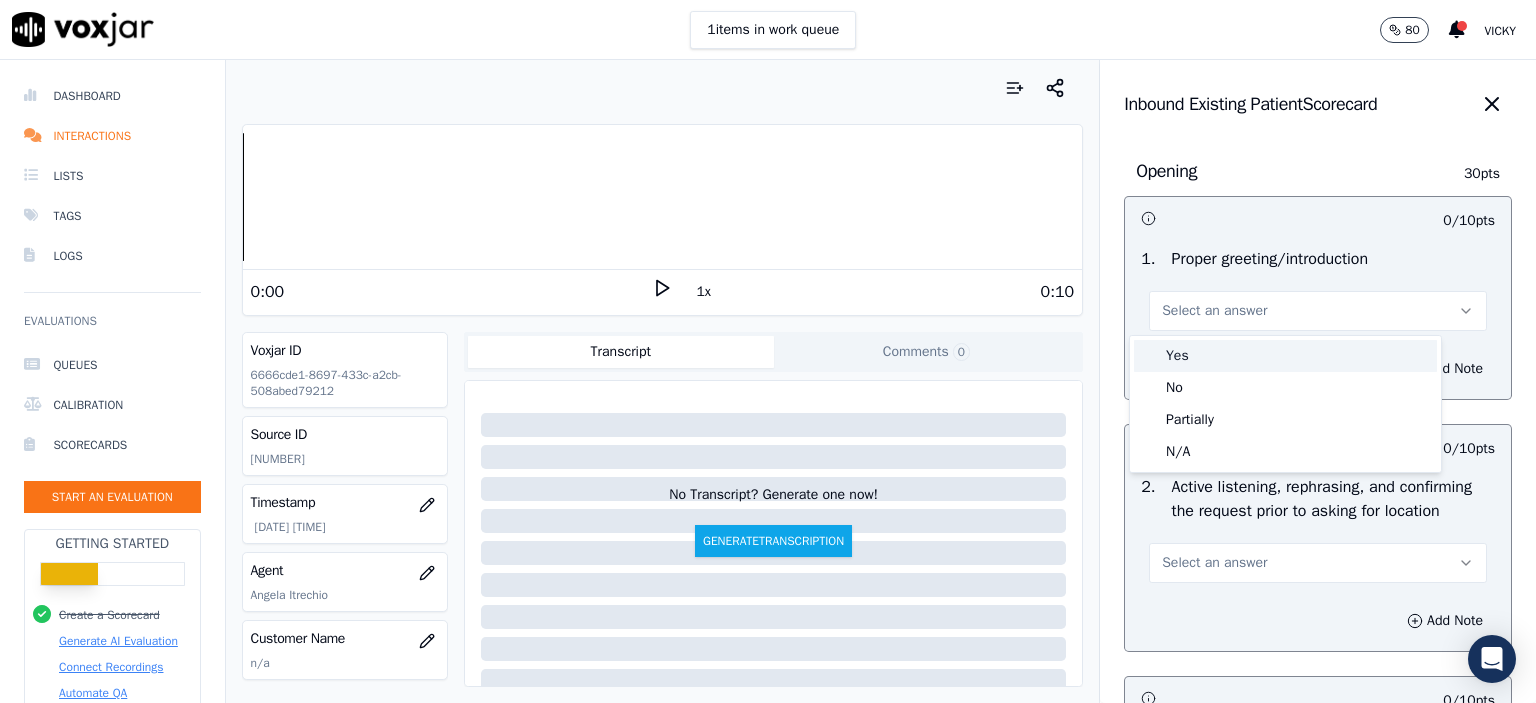 click on "Yes" at bounding box center (1285, 356) 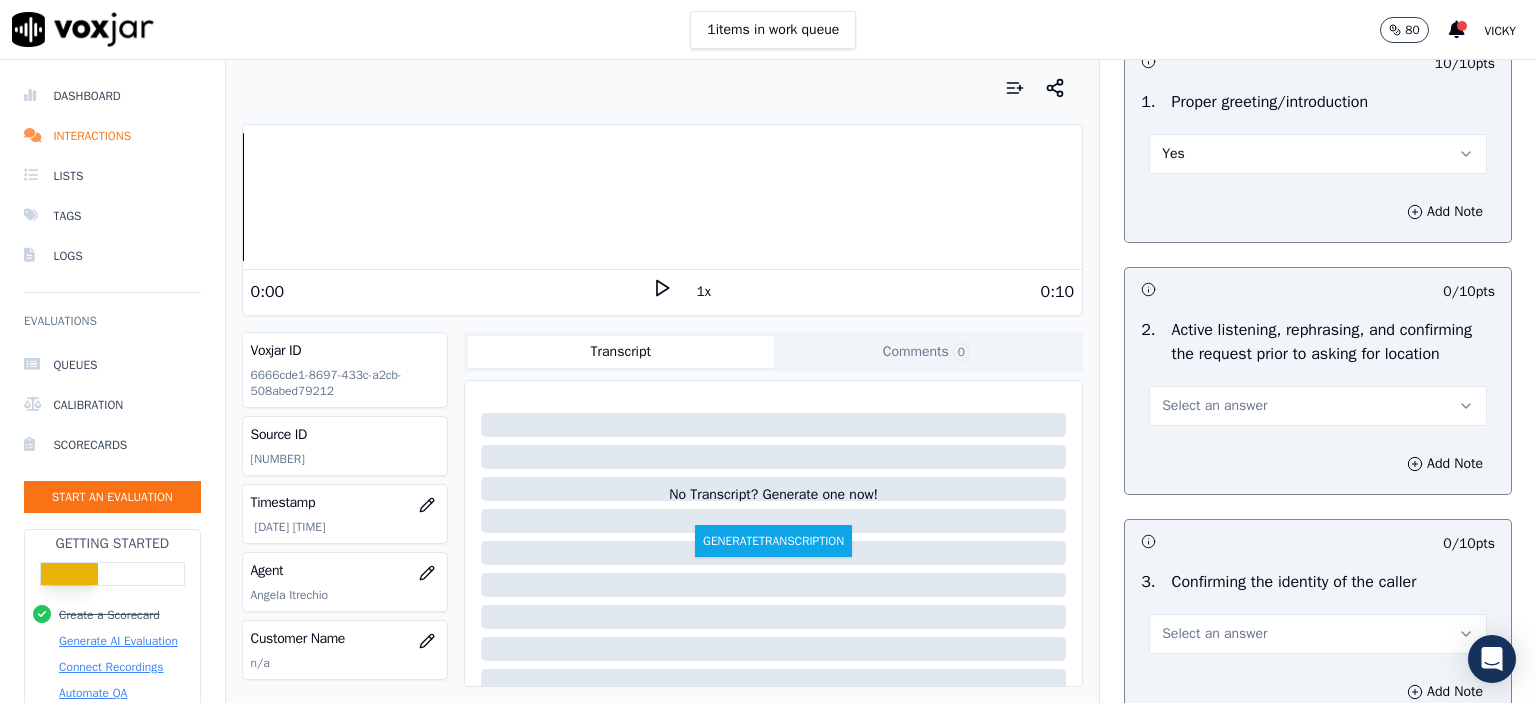 scroll, scrollTop: 200, scrollLeft: 0, axis: vertical 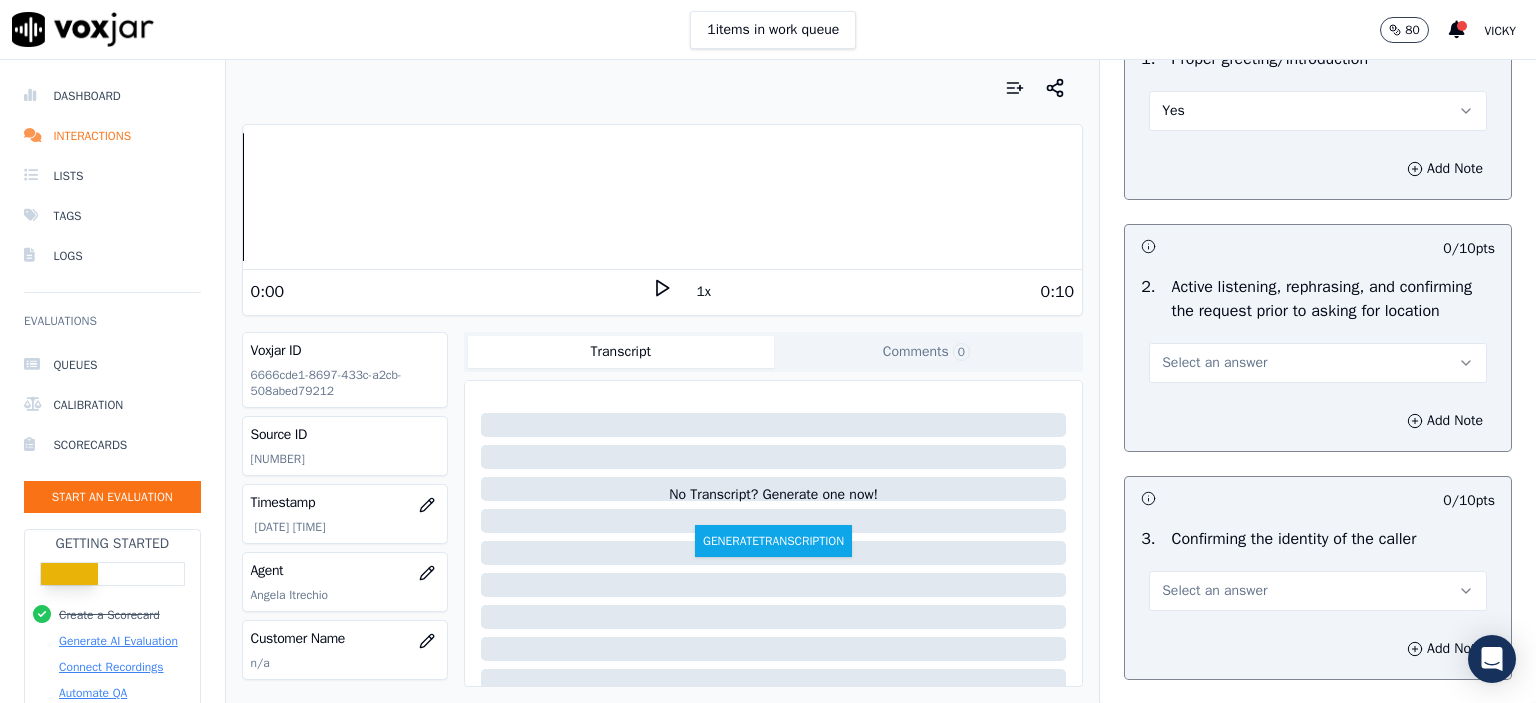 click on "Select an answer" at bounding box center [1318, 363] 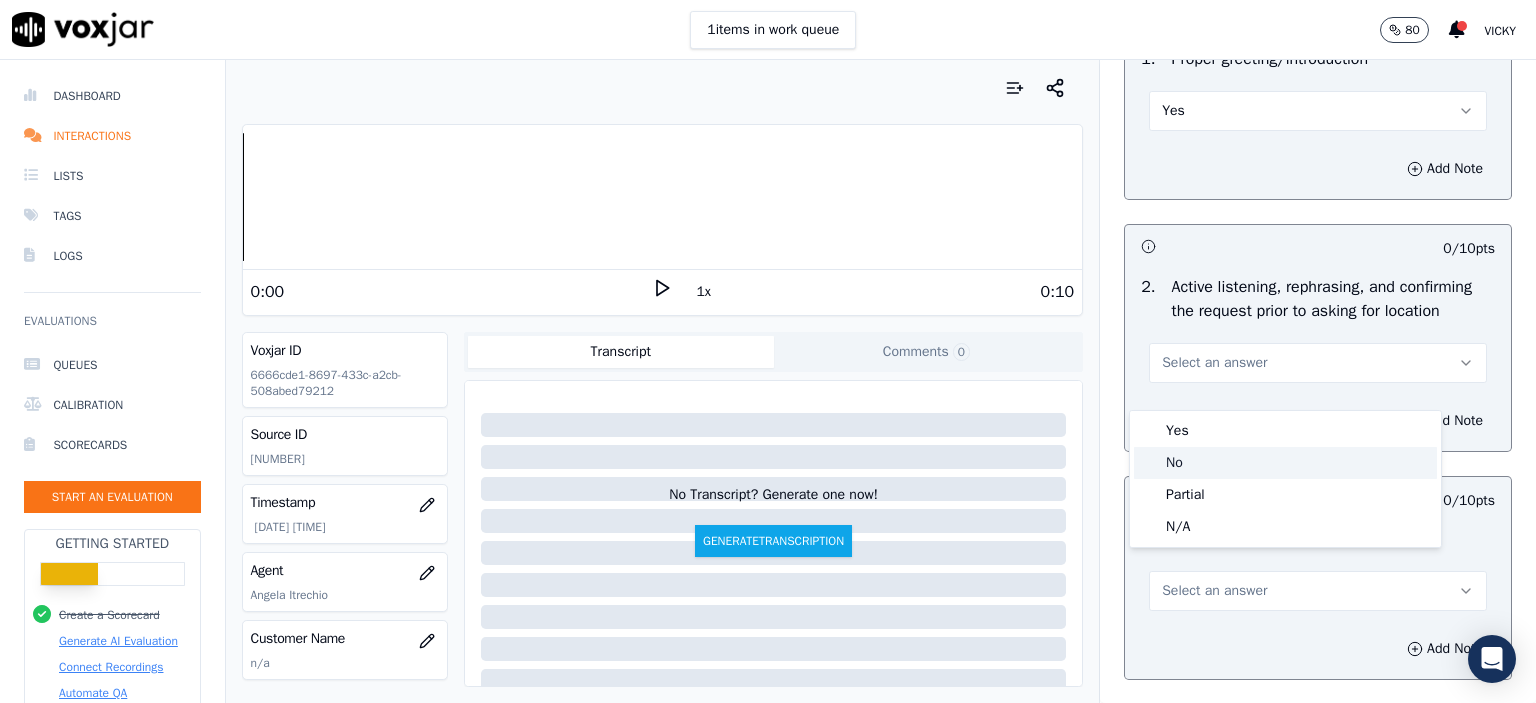 click on "No" 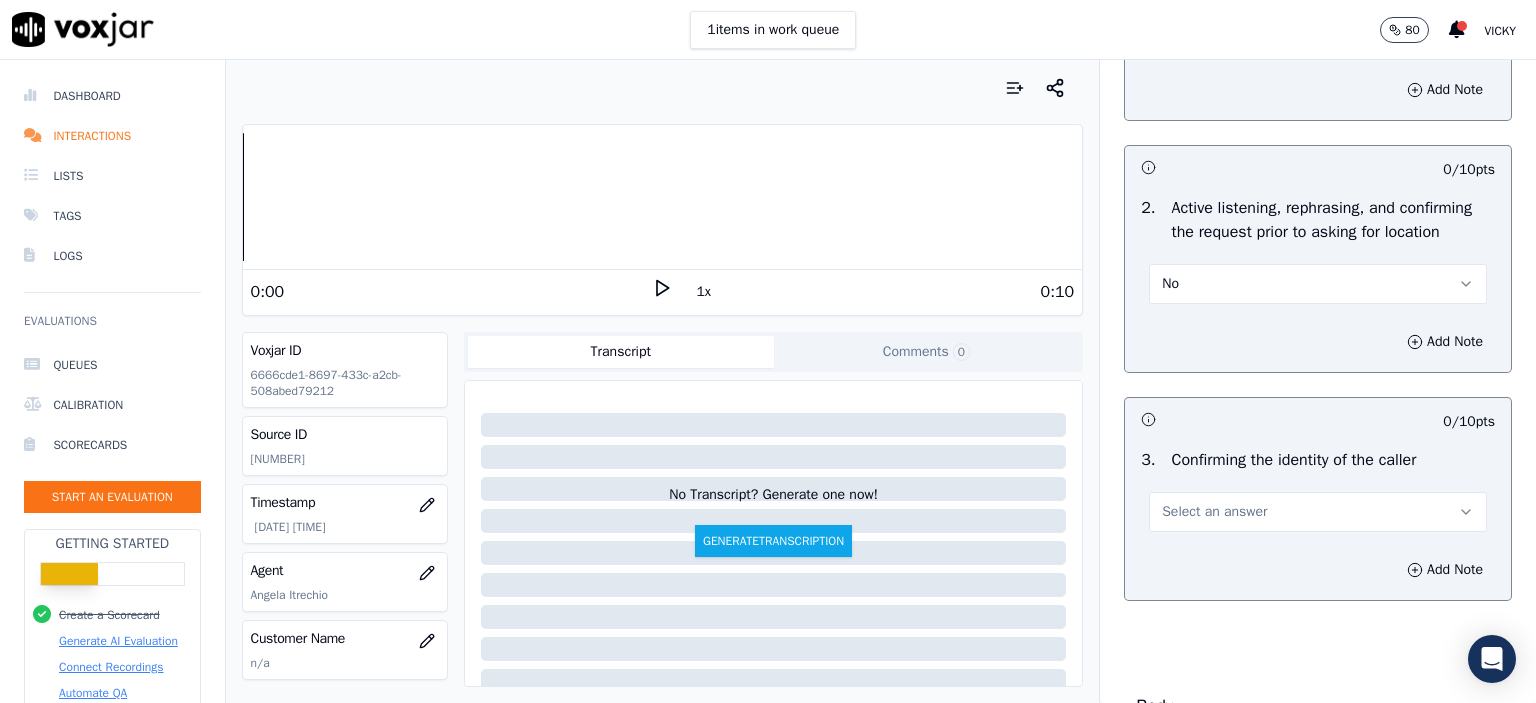 scroll, scrollTop: 400, scrollLeft: 0, axis: vertical 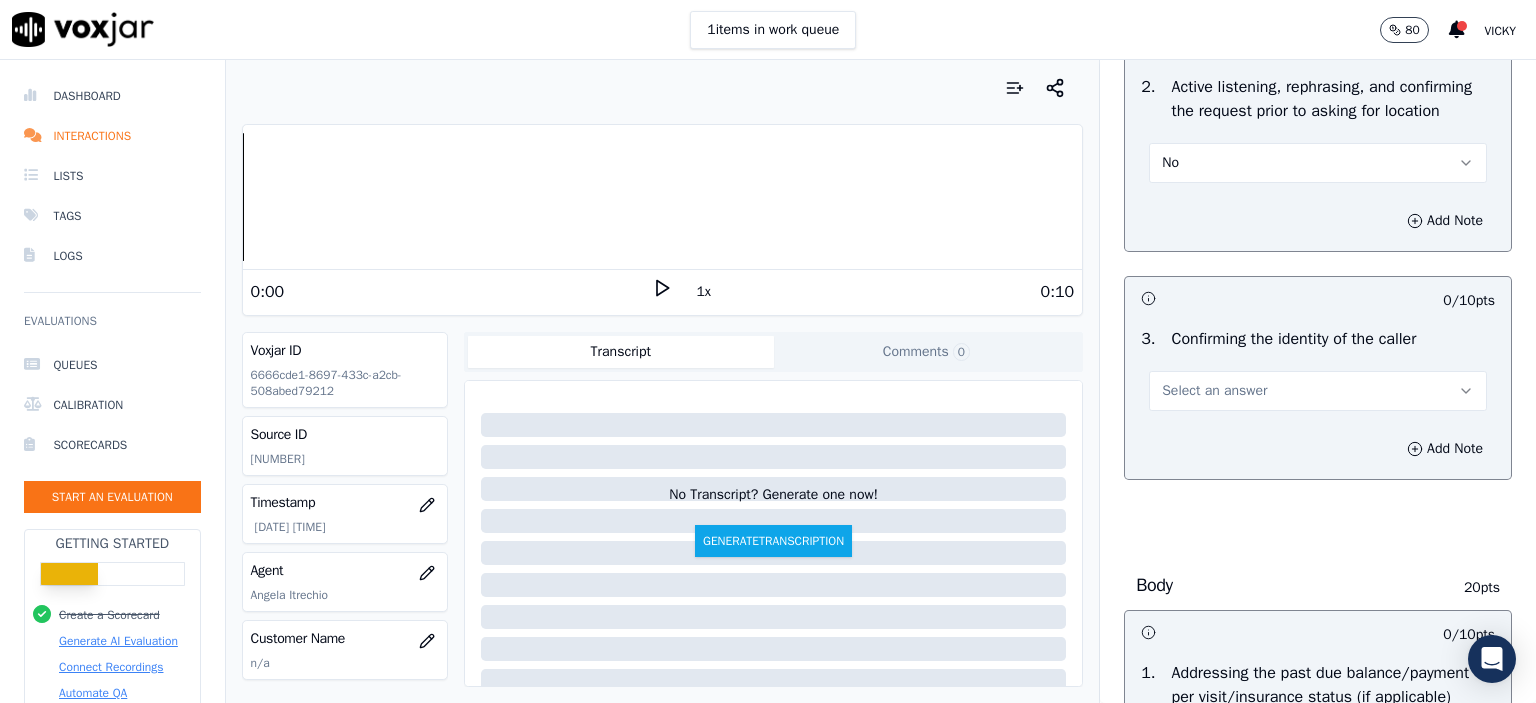 click on "Select an answer" at bounding box center [1214, 391] 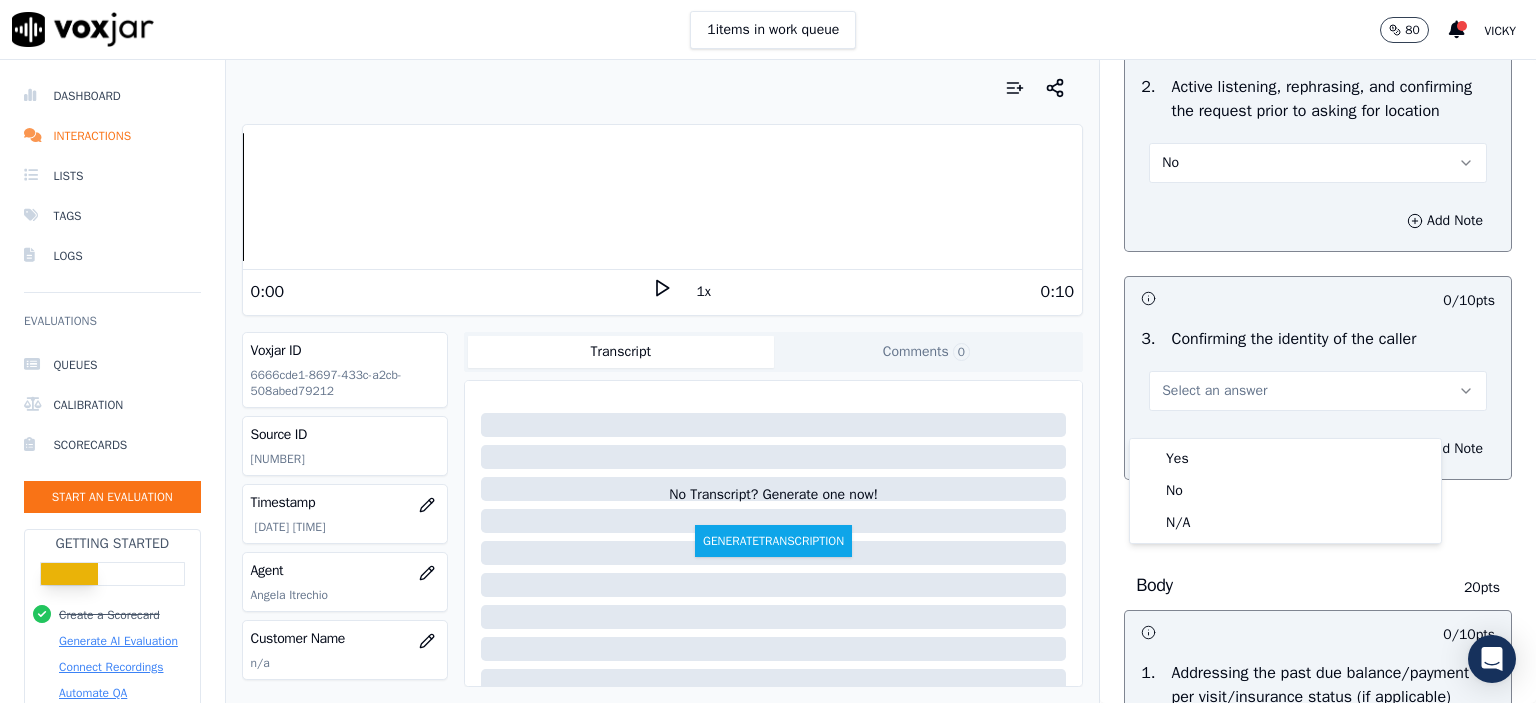 click on "Yes" at bounding box center (1285, 459) 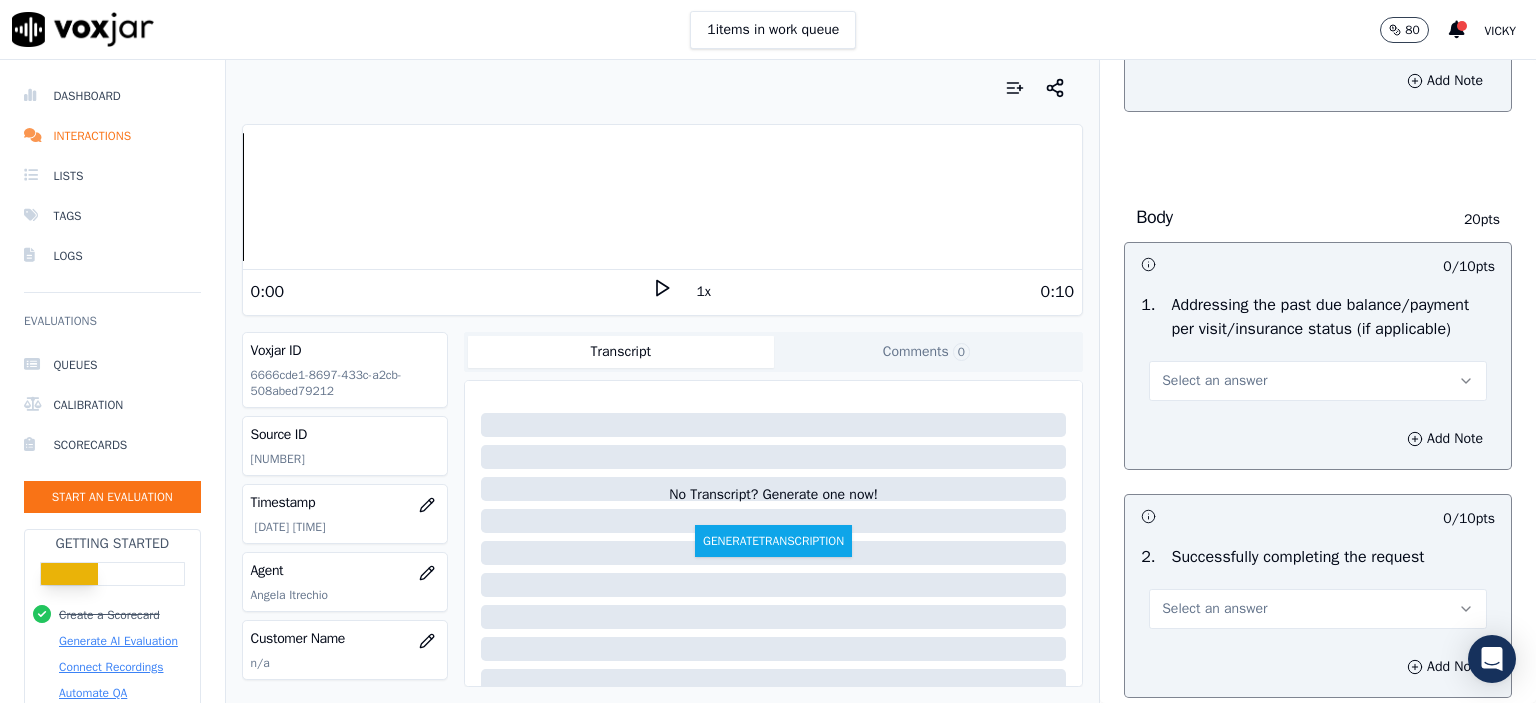 scroll, scrollTop: 800, scrollLeft: 0, axis: vertical 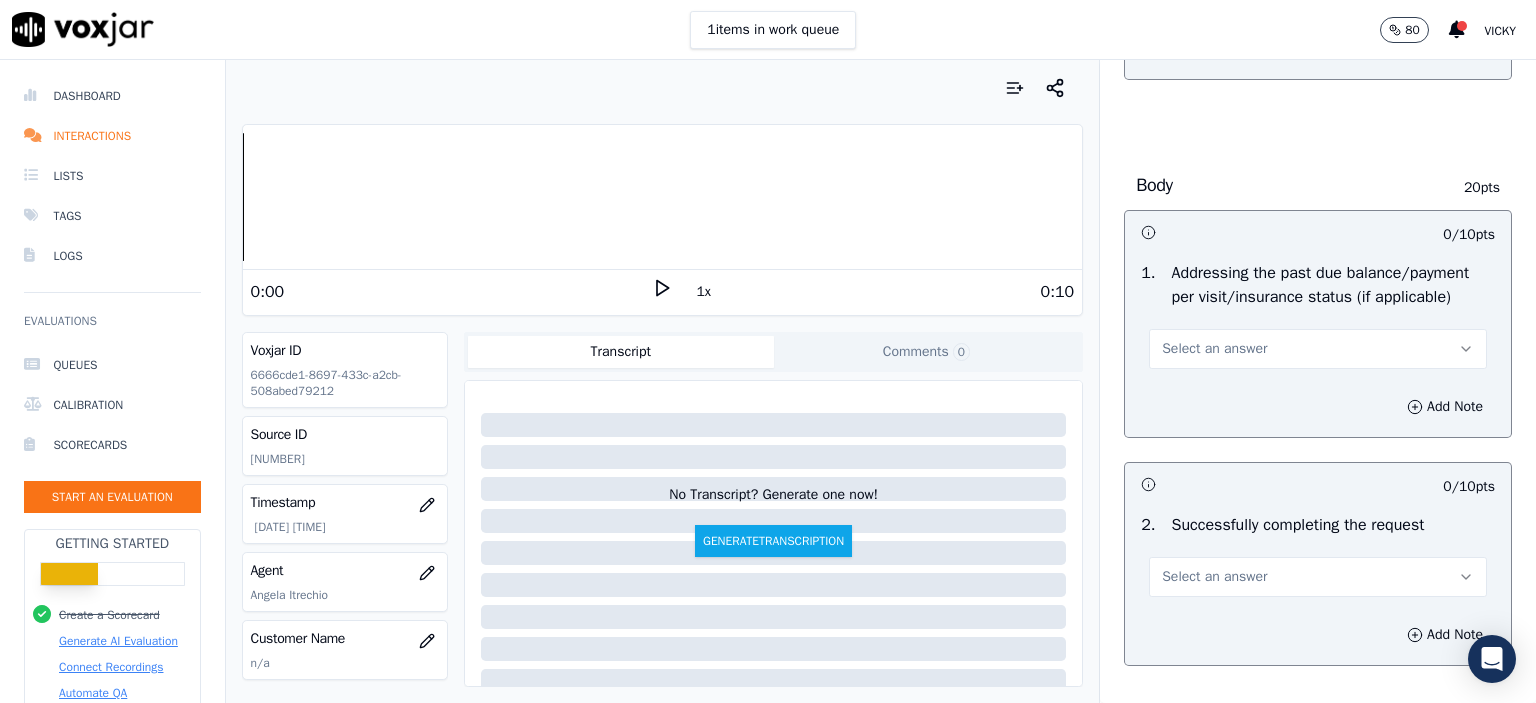 click on "Select an answer" at bounding box center [1318, 349] 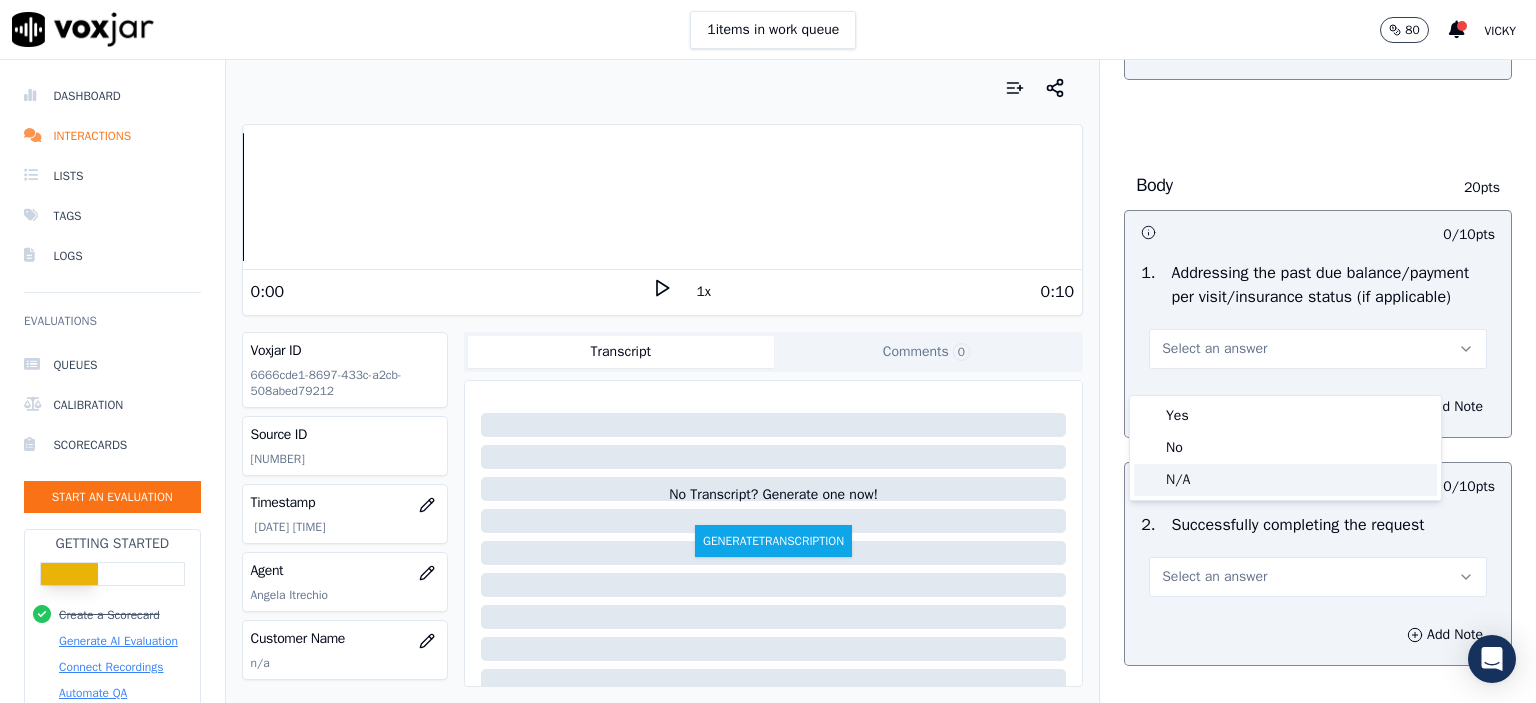 click on "N/A" 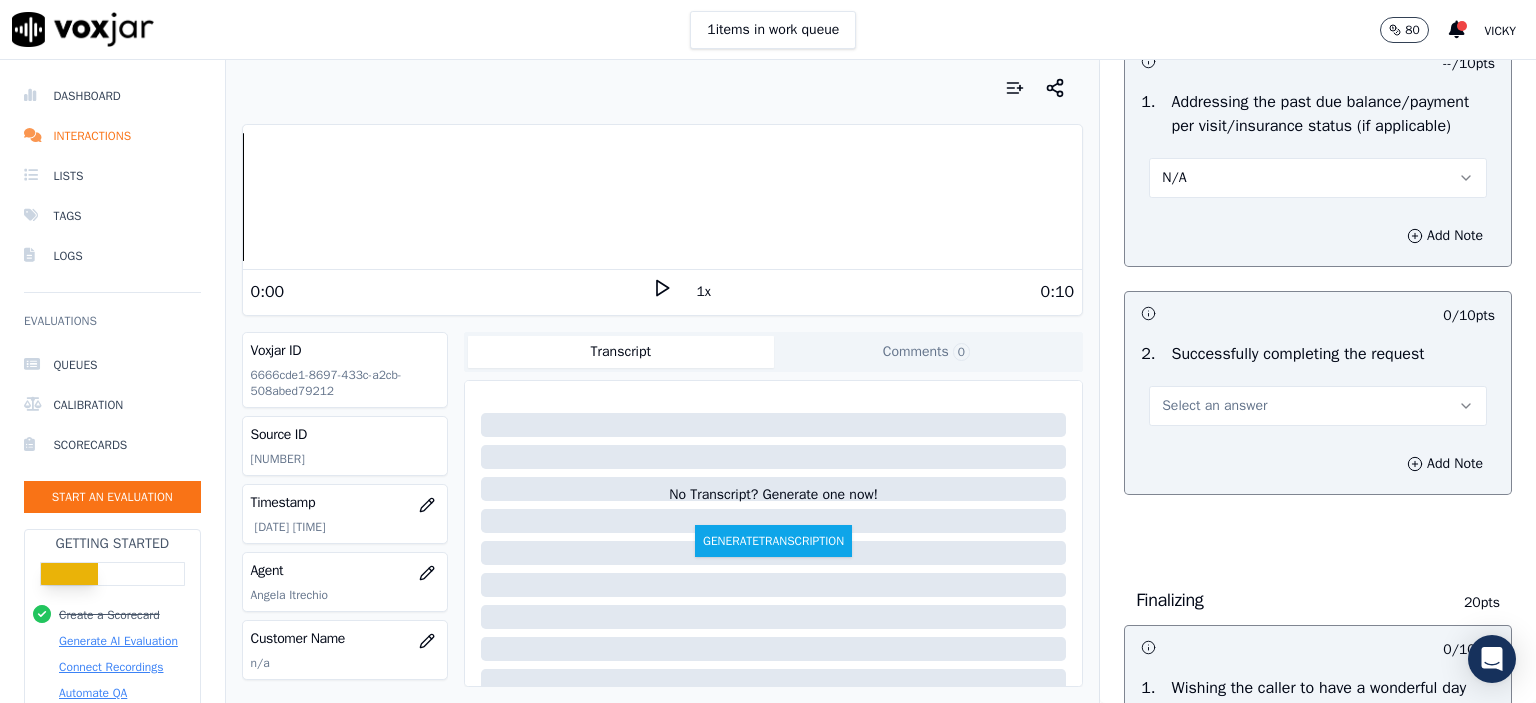 scroll, scrollTop: 1000, scrollLeft: 0, axis: vertical 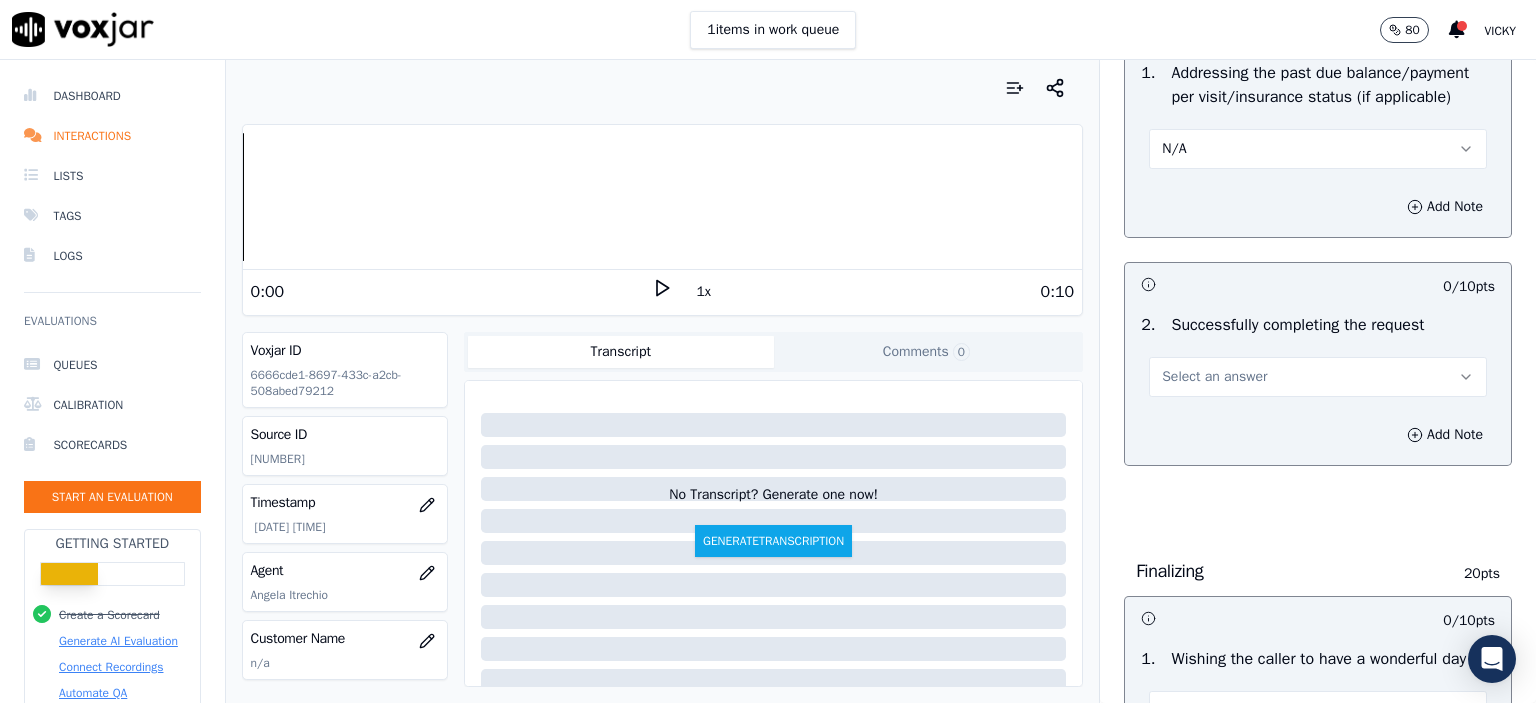 click on "Select an answer" at bounding box center [1318, 377] 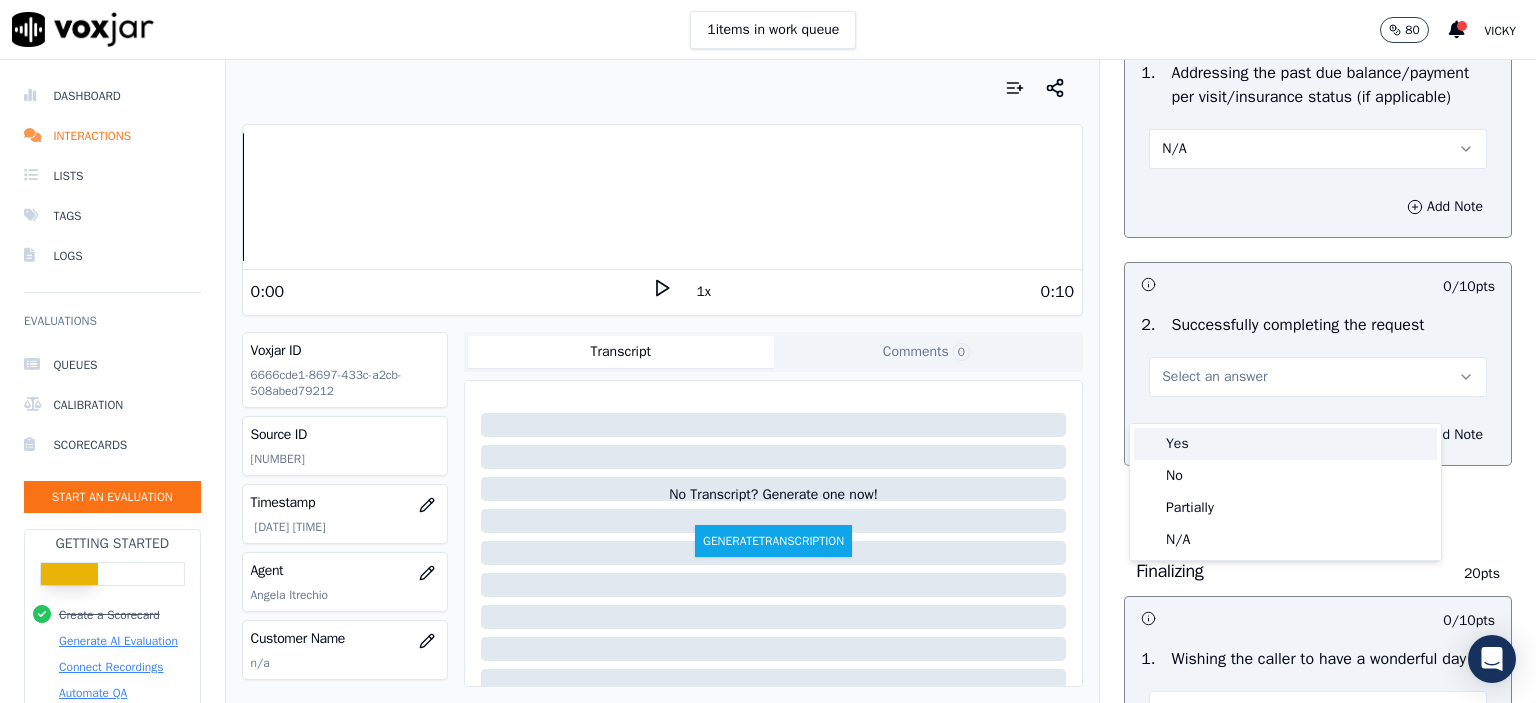 click on "Yes" at bounding box center [1285, 444] 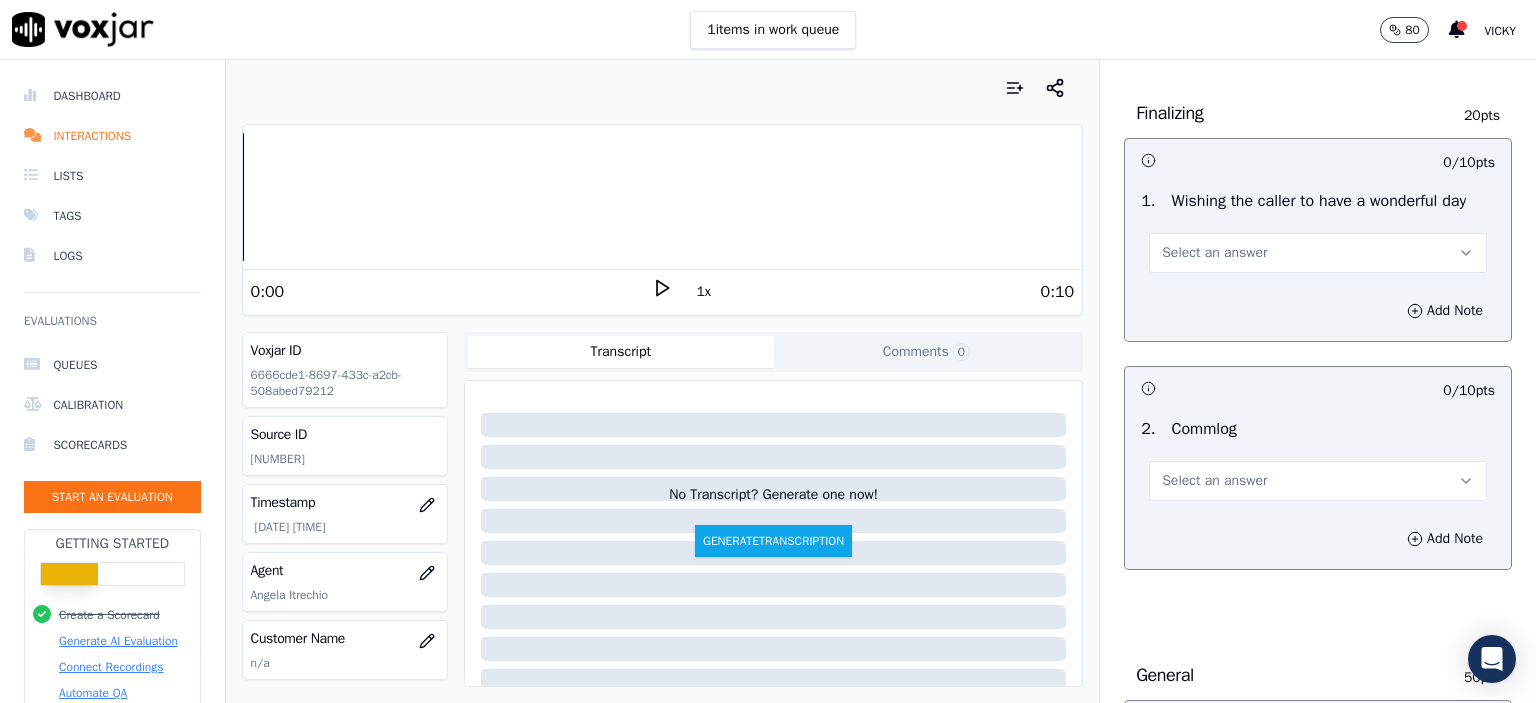 scroll, scrollTop: 1500, scrollLeft: 0, axis: vertical 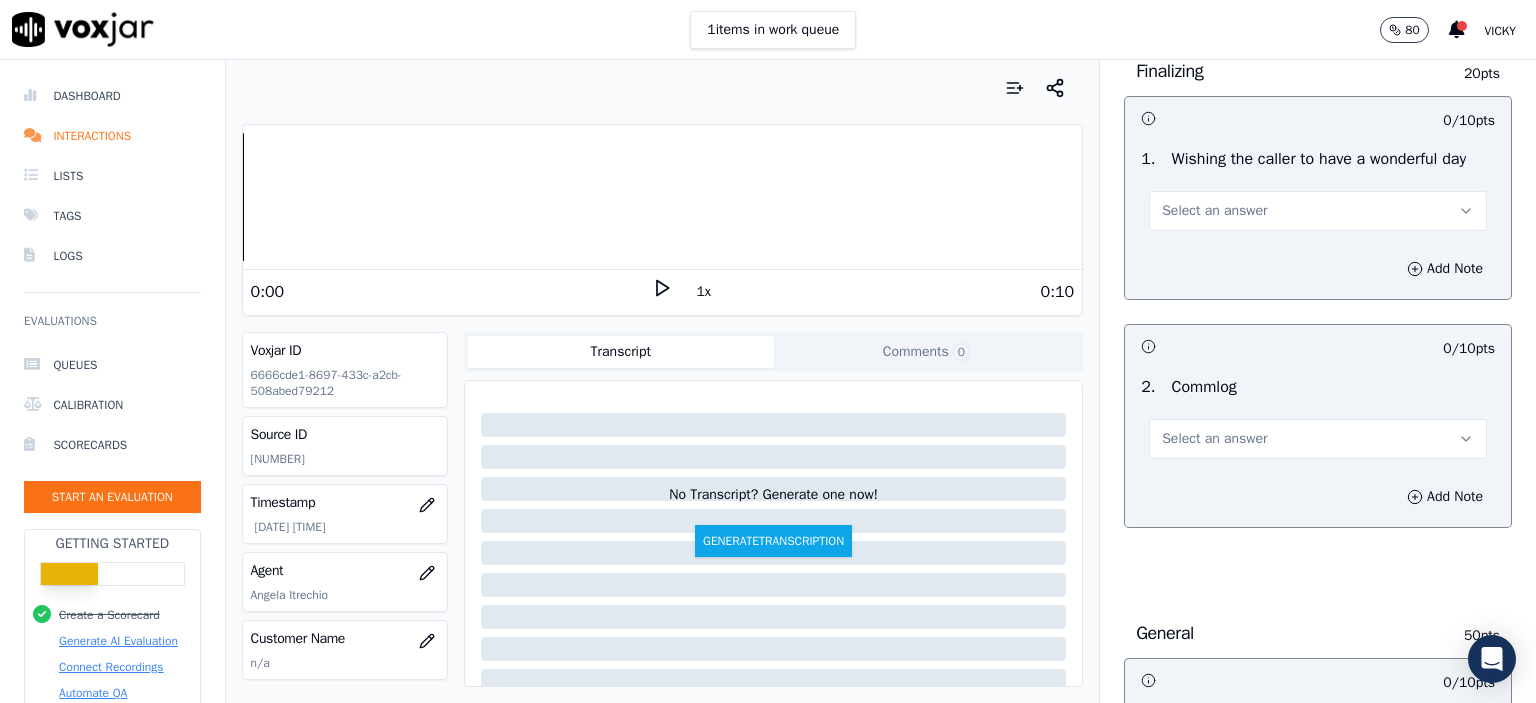 click on "Select an answer" at bounding box center (1214, 211) 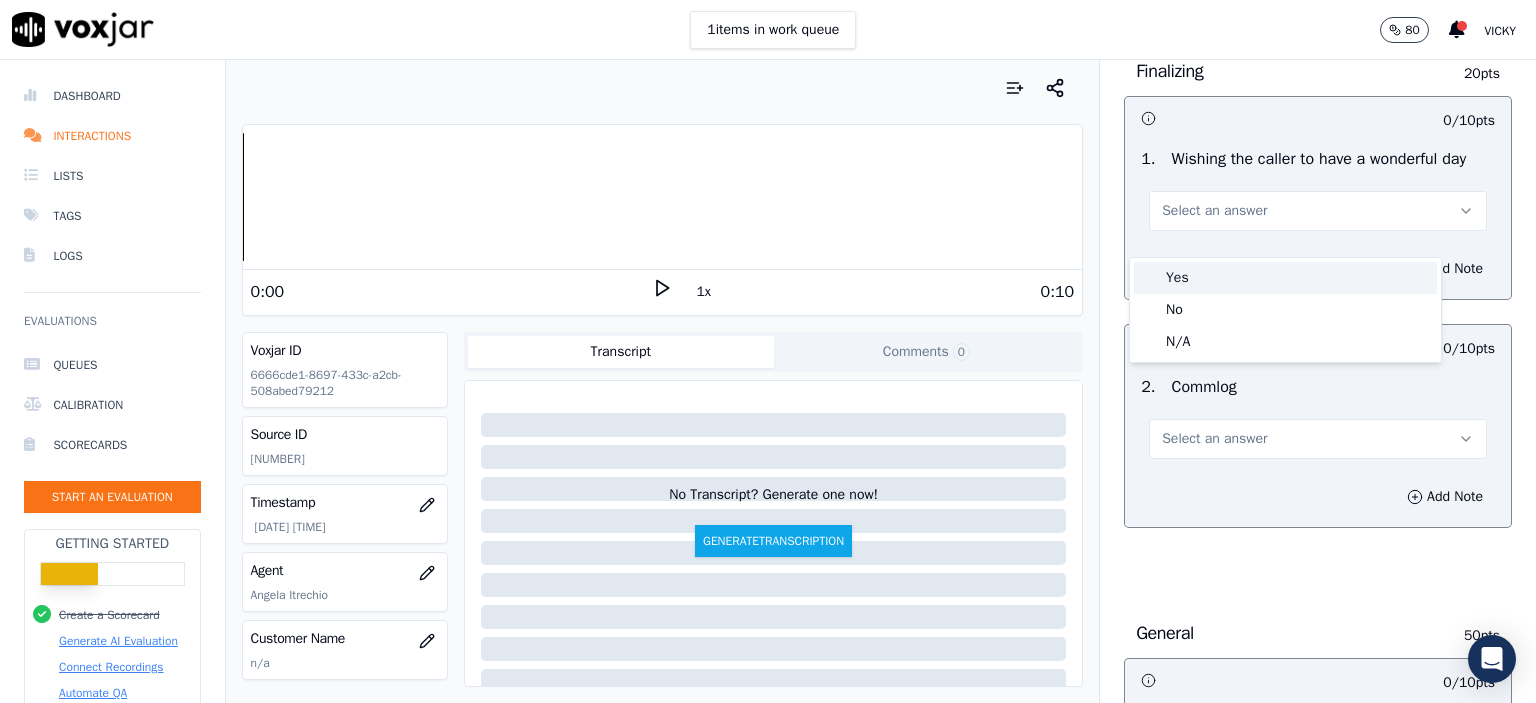 click on "Yes" at bounding box center (1285, 278) 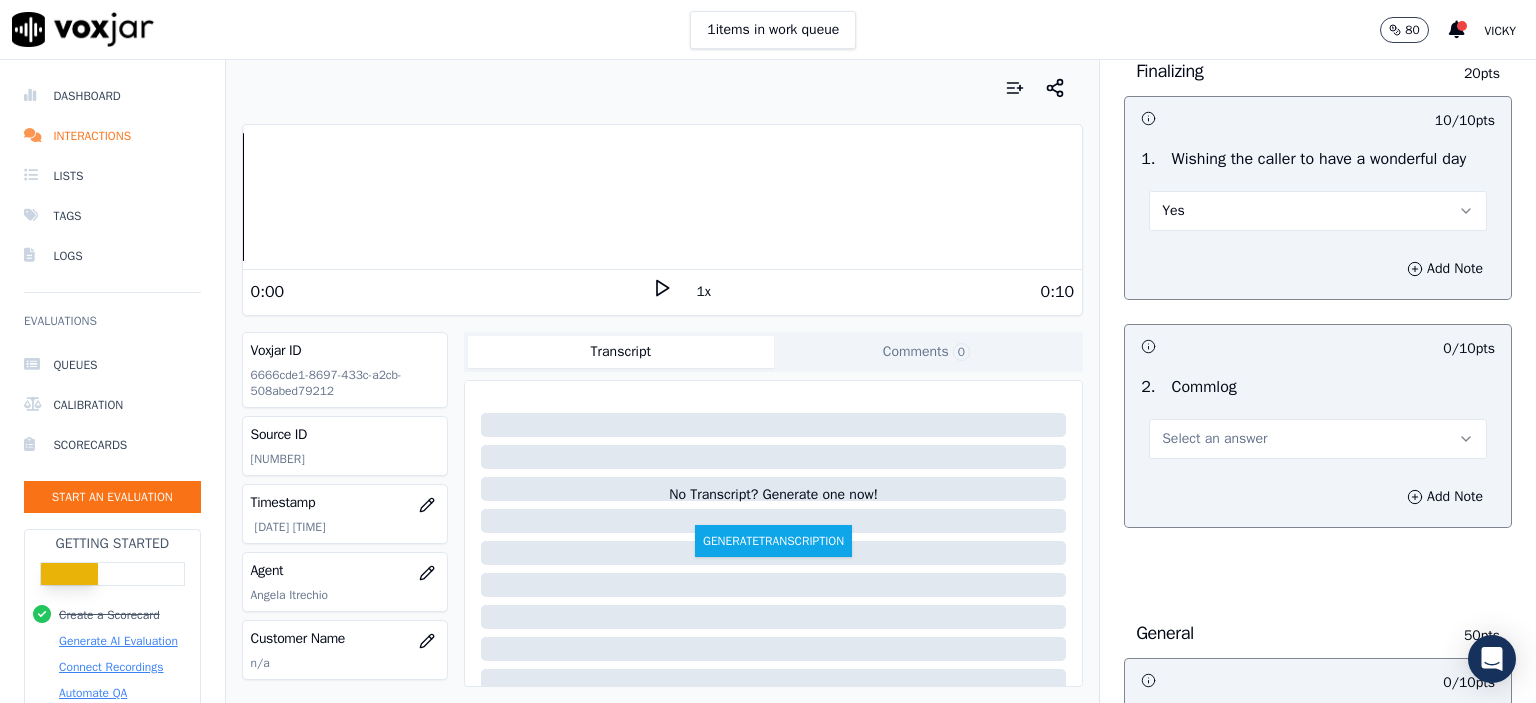 click on "Select an answer" at bounding box center (1214, 439) 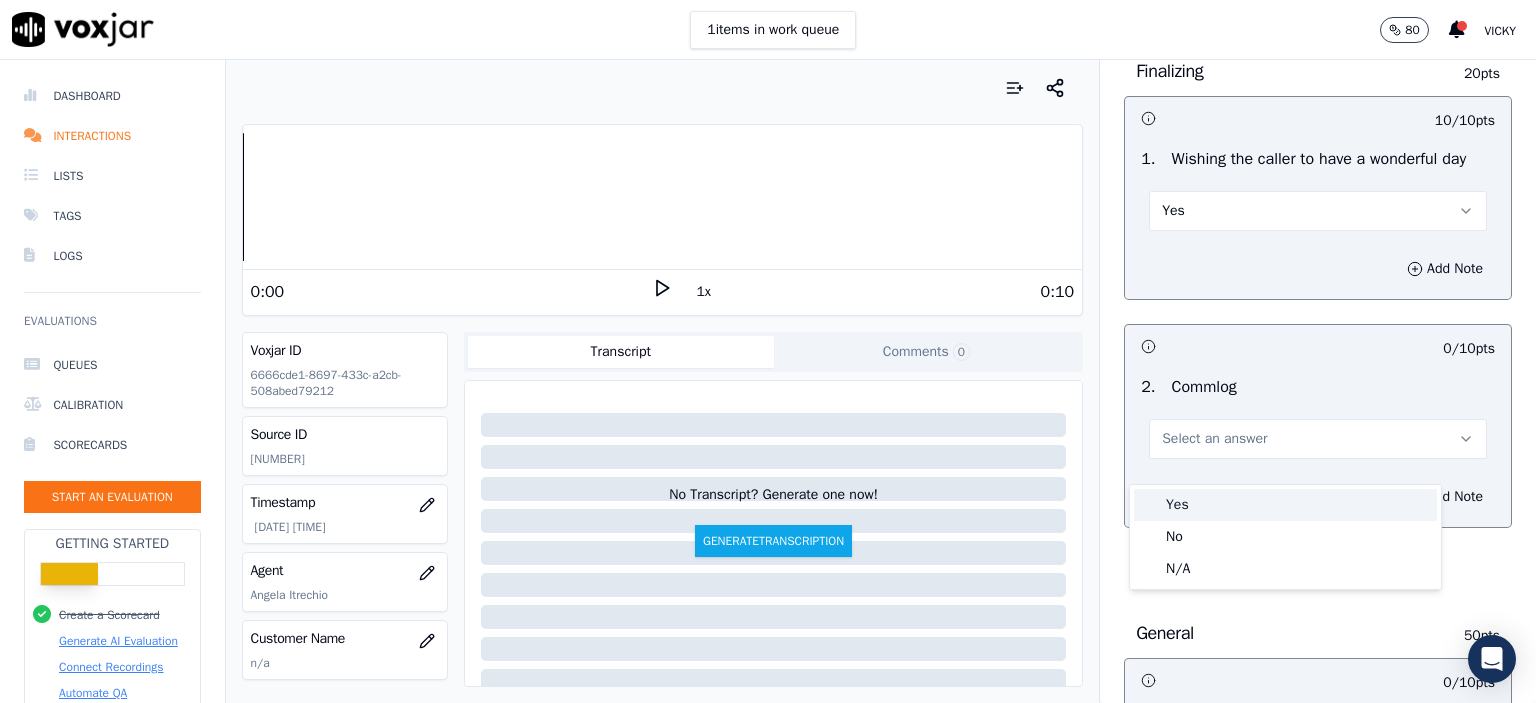click on "Yes" at bounding box center (1285, 505) 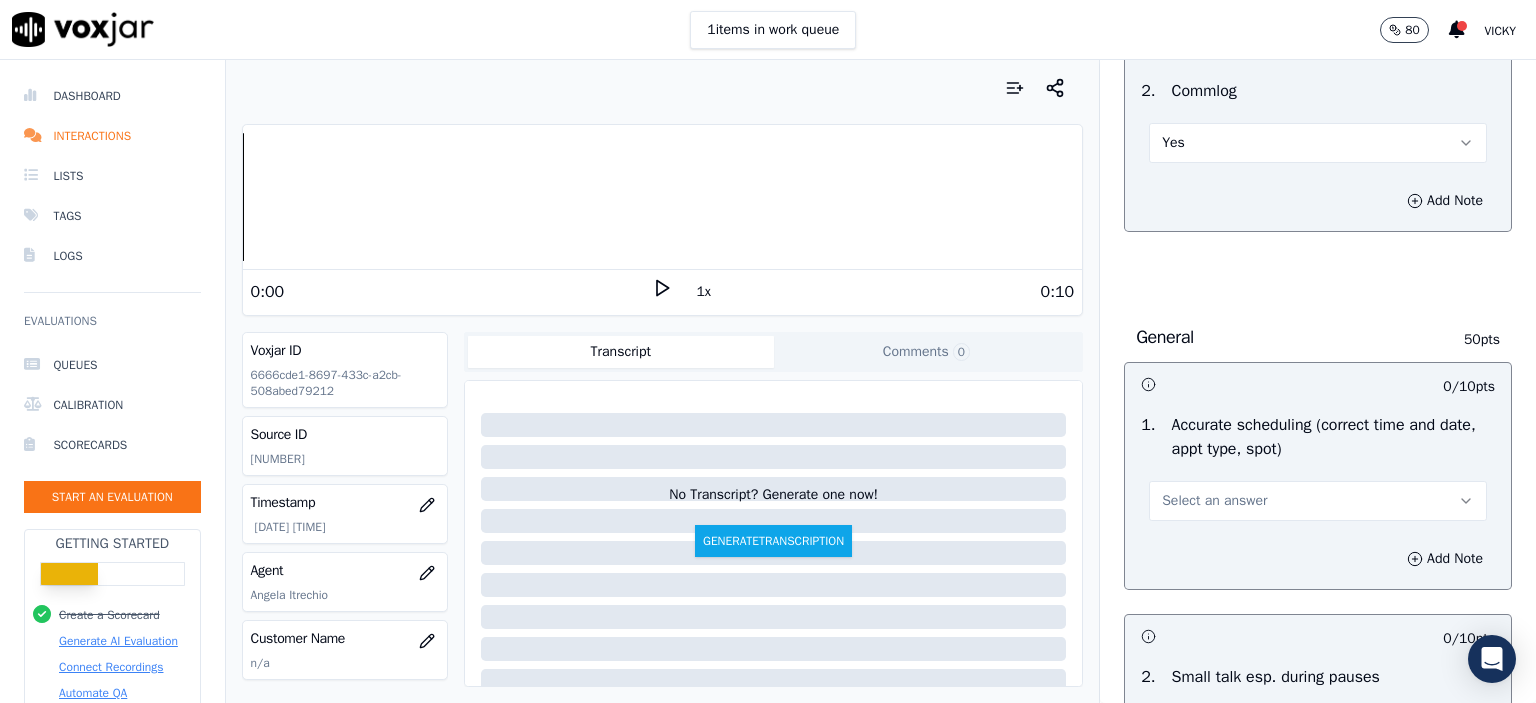 scroll, scrollTop: 1800, scrollLeft: 0, axis: vertical 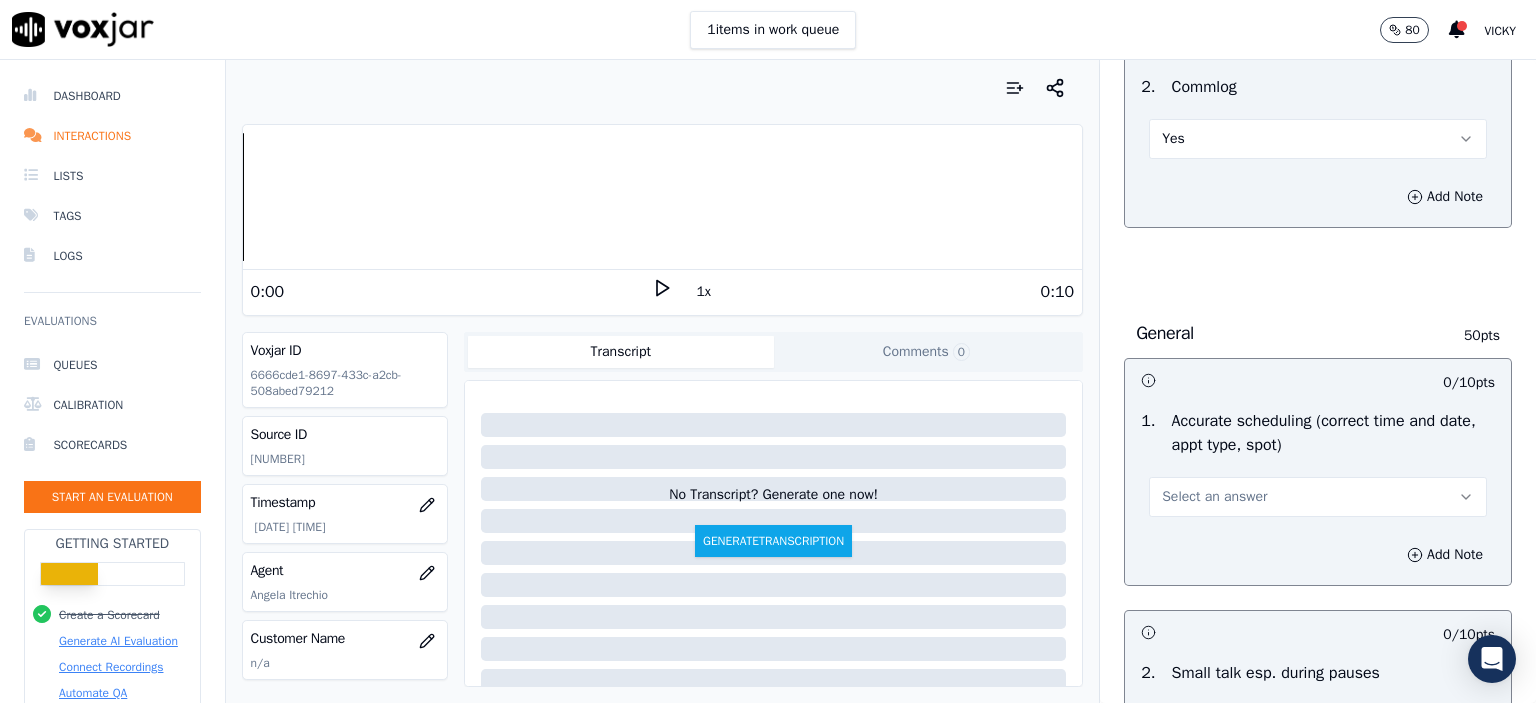 click on "Select an answer" at bounding box center (1214, 497) 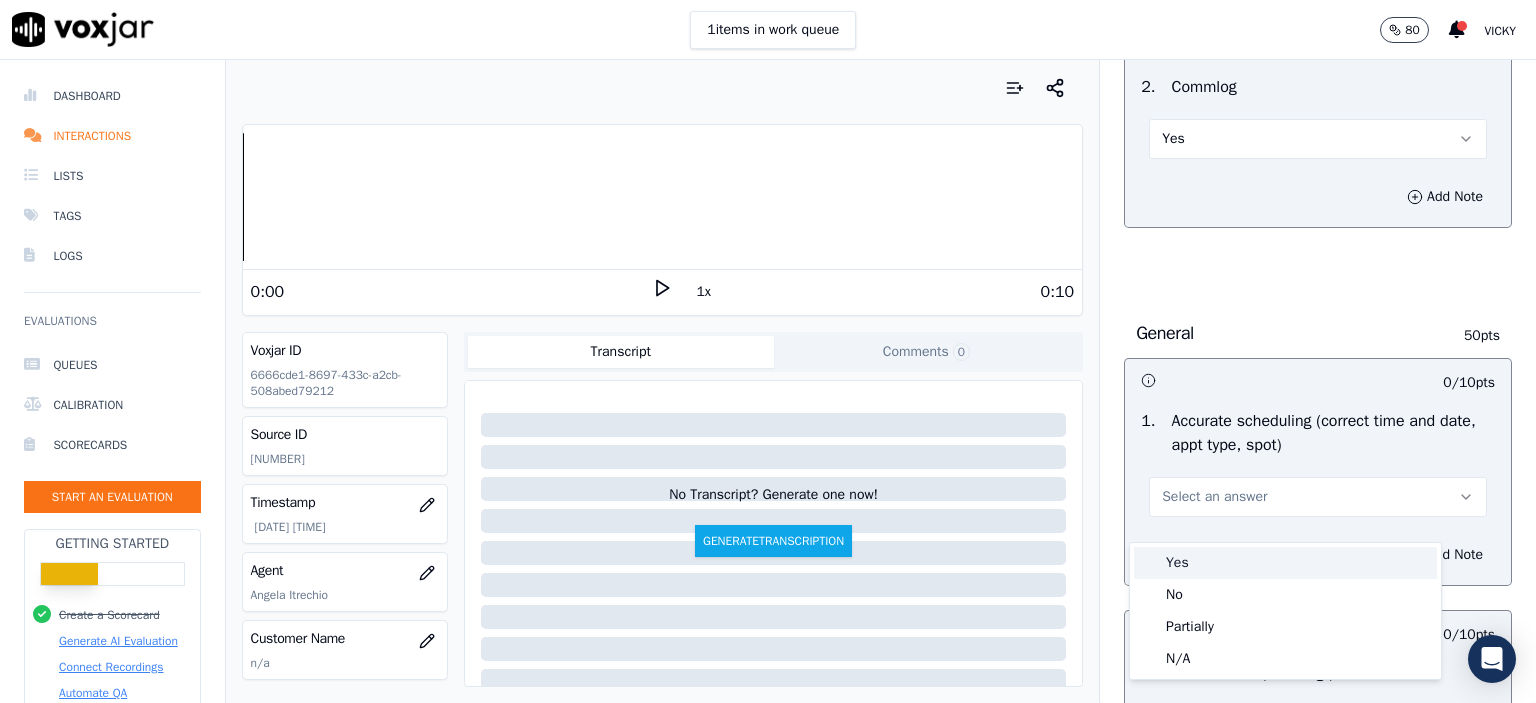 click on "Yes" at bounding box center (1285, 563) 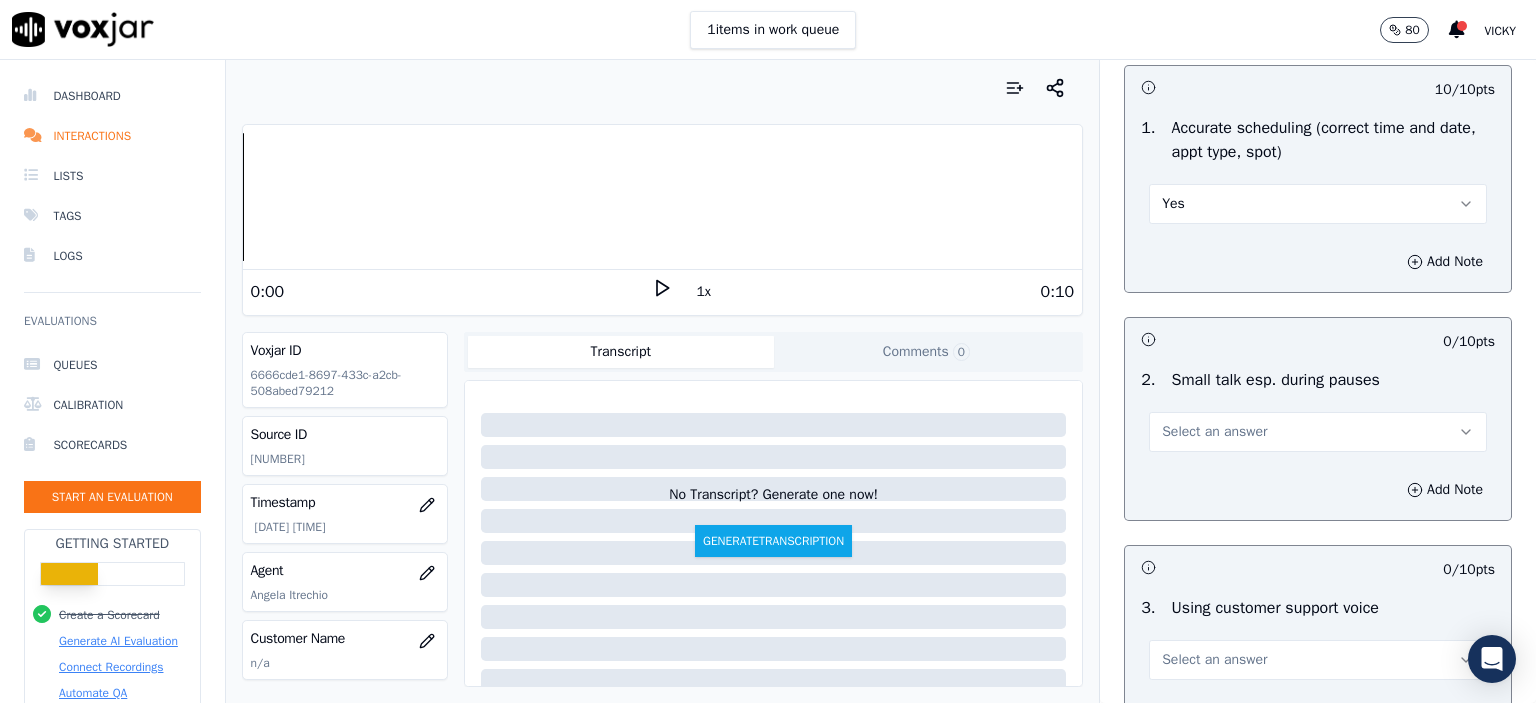 scroll, scrollTop: 2100, scrollLeft: 0, axis: vertical 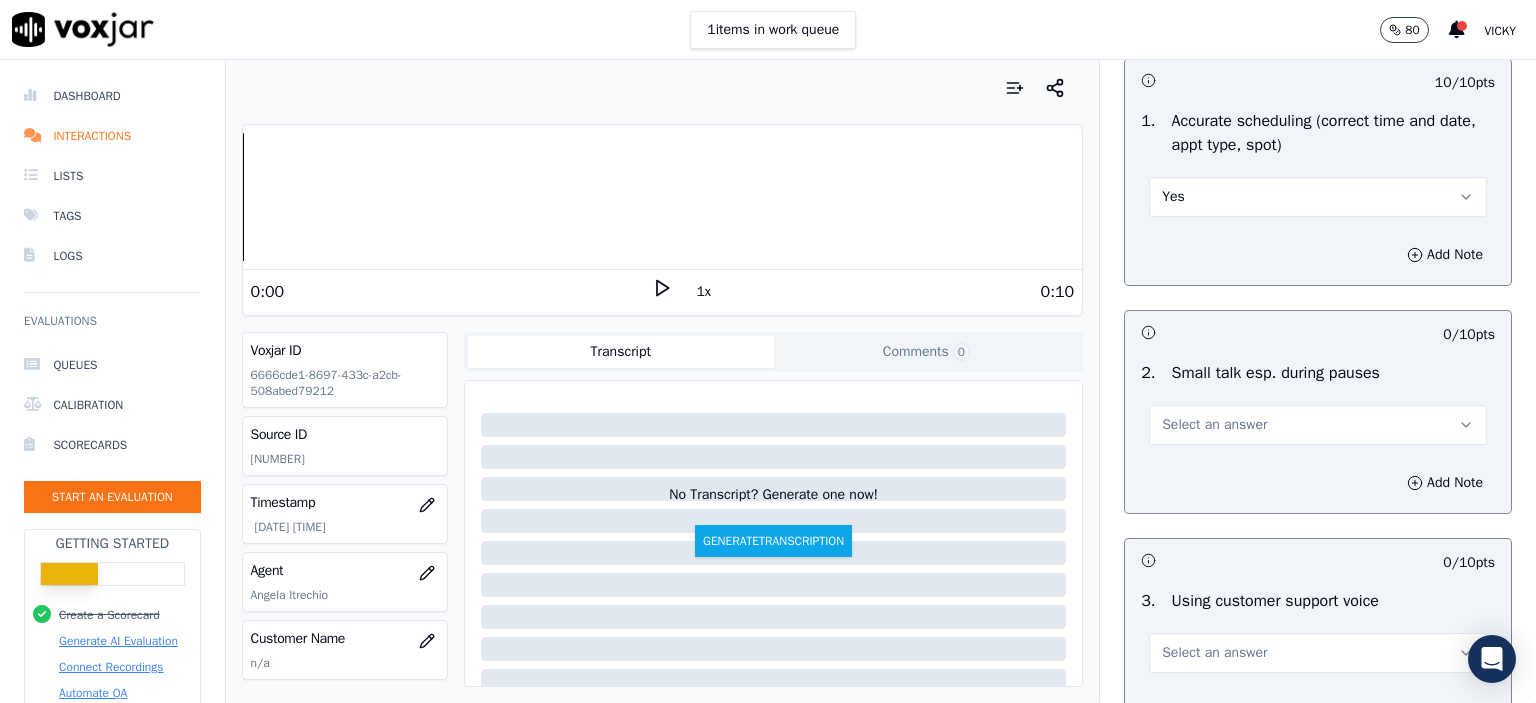 click on "Select an answer" at bounding box center (1214, 425) 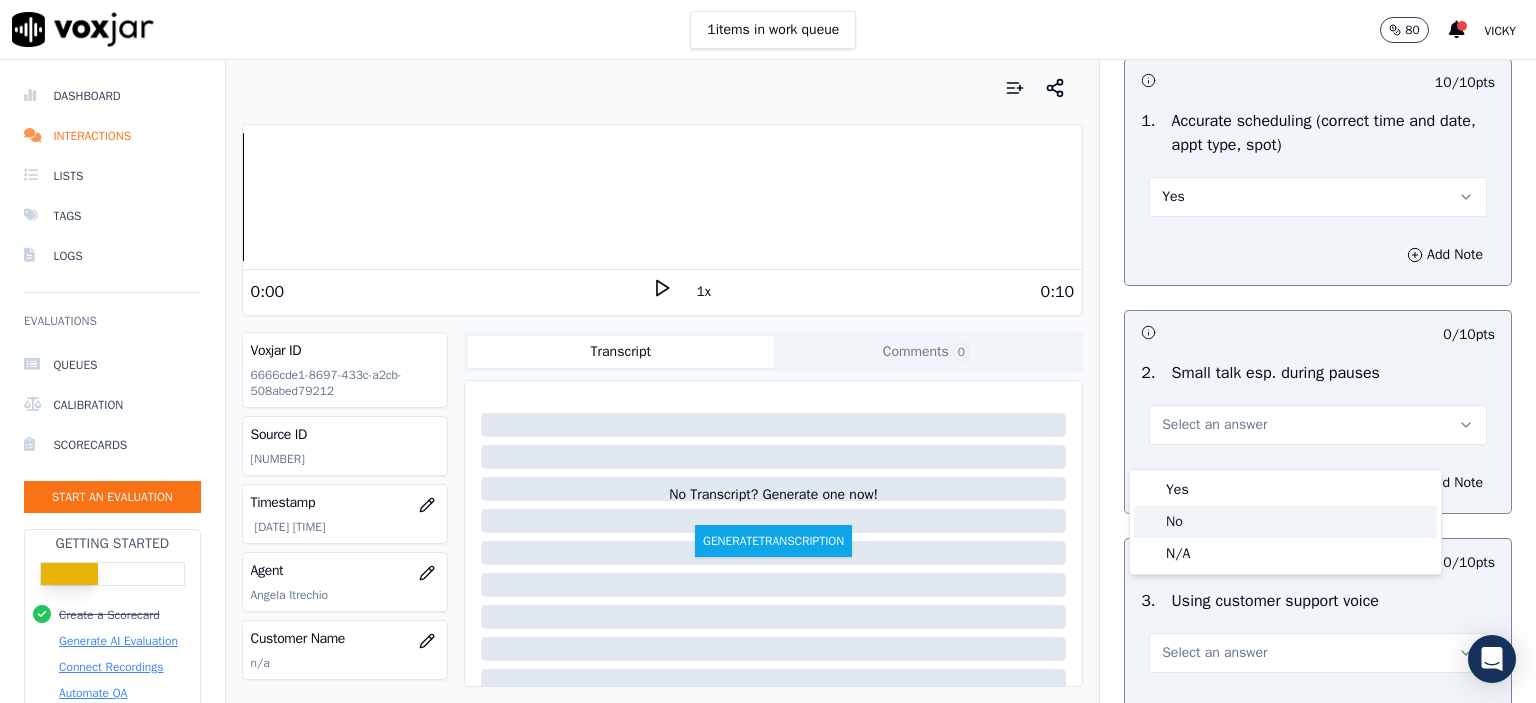 click on "No" 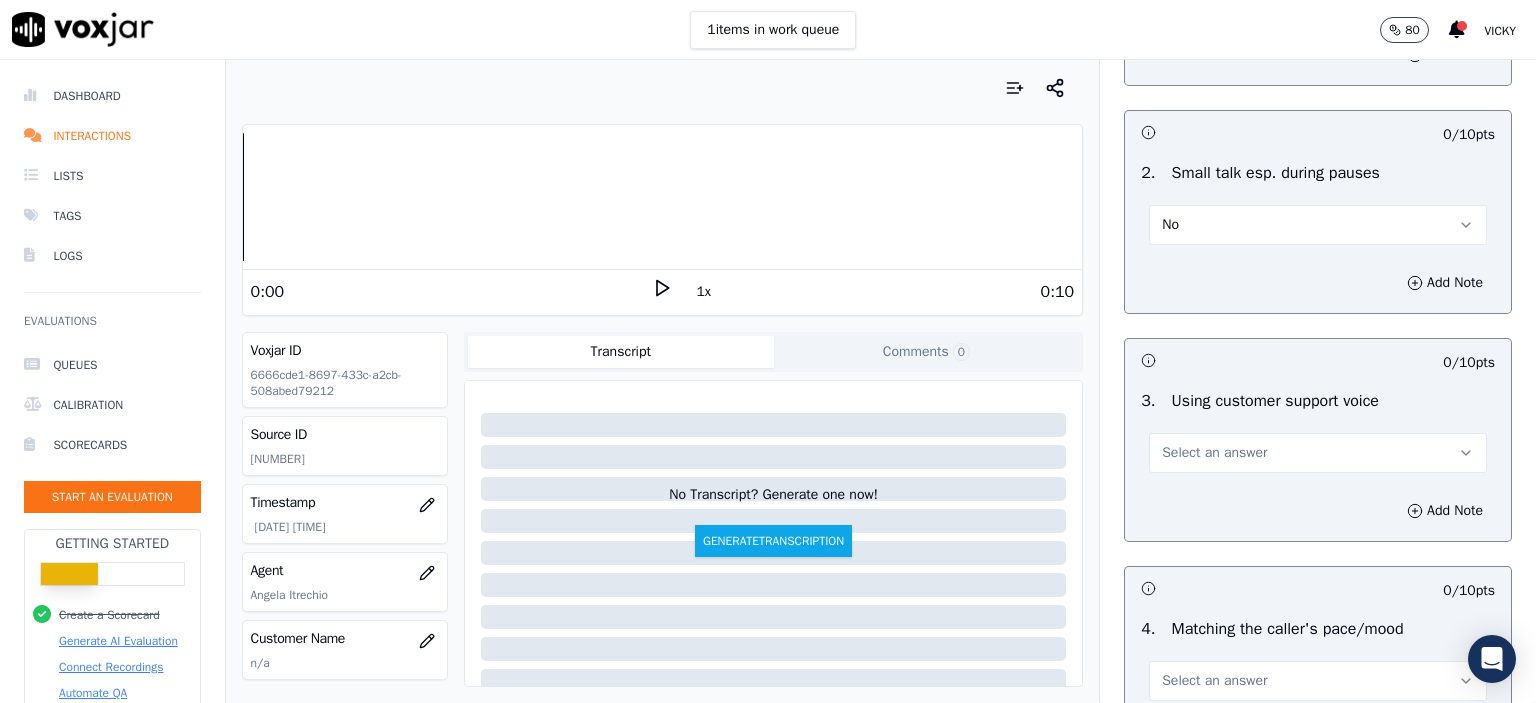 click on "Select an answer" at bounding box center [1318, 453] 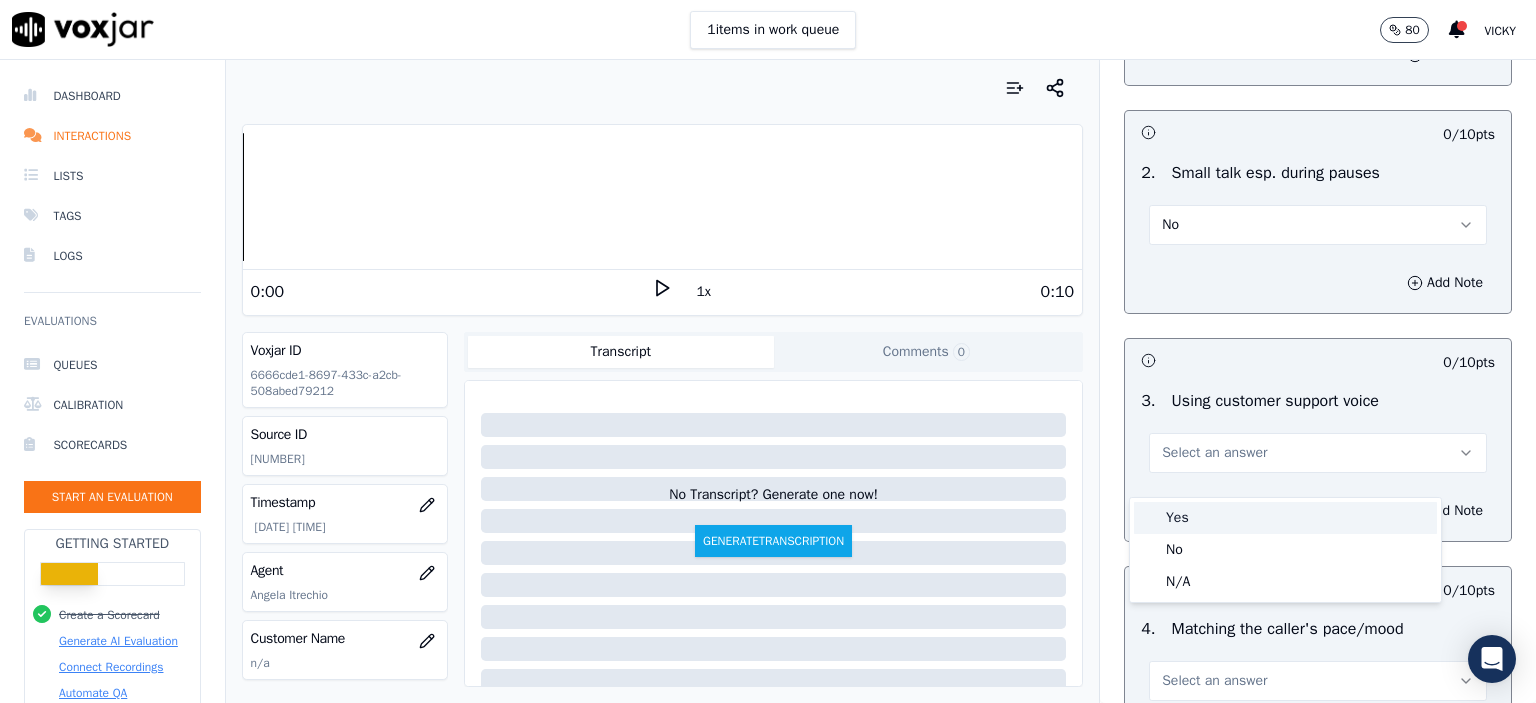 click on "Yes" at bounding box center [1285, 518] 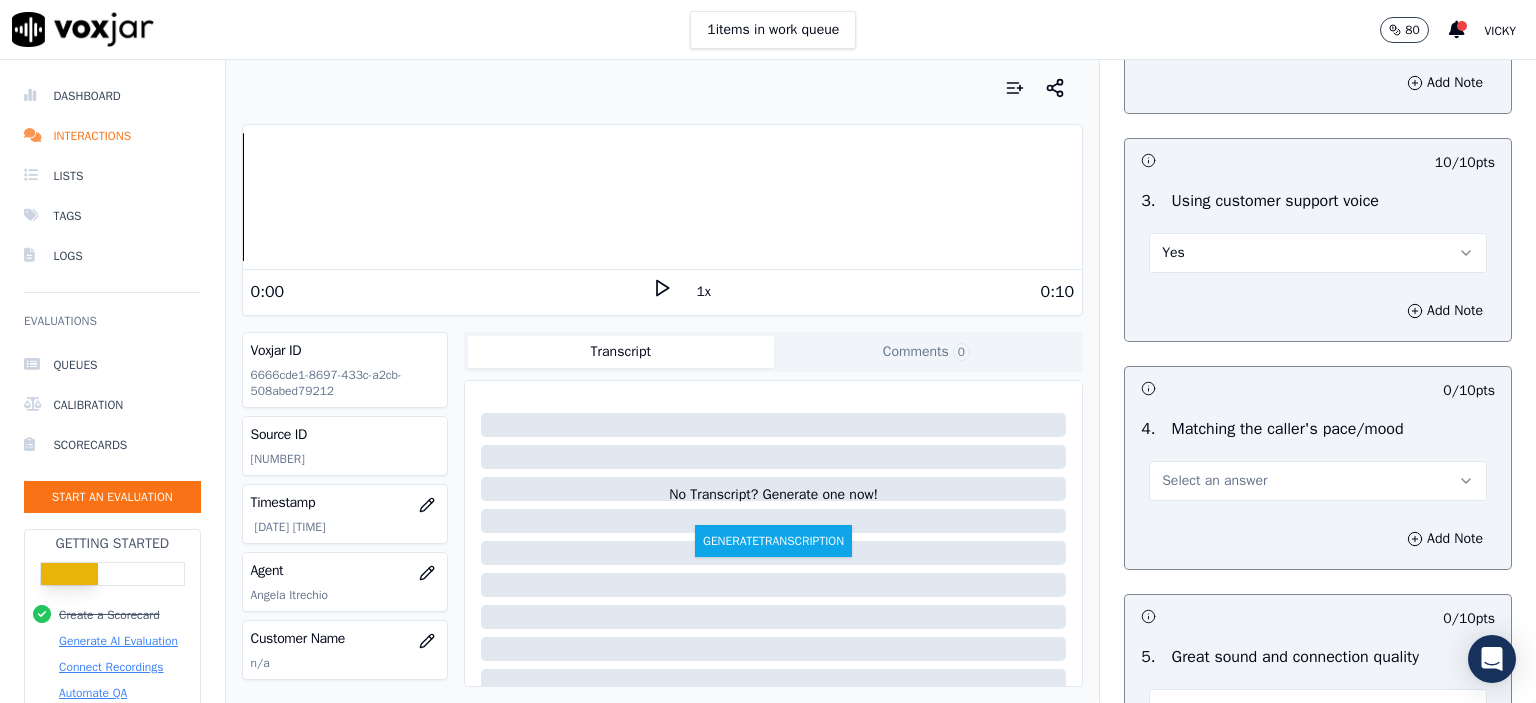 click on "Select an answer" at bounding box center (1214, 481) 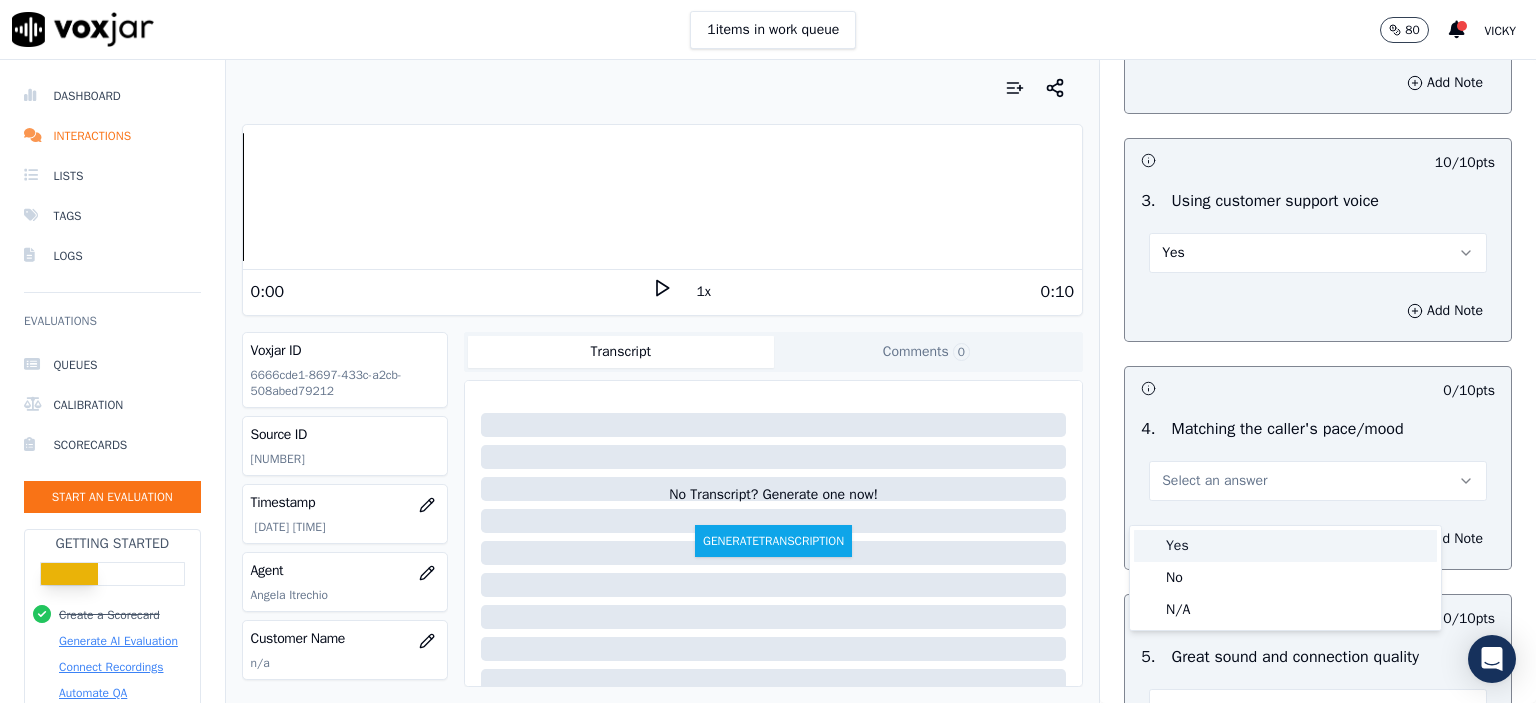 click on "Yes" at bounding box center (1285, 546) 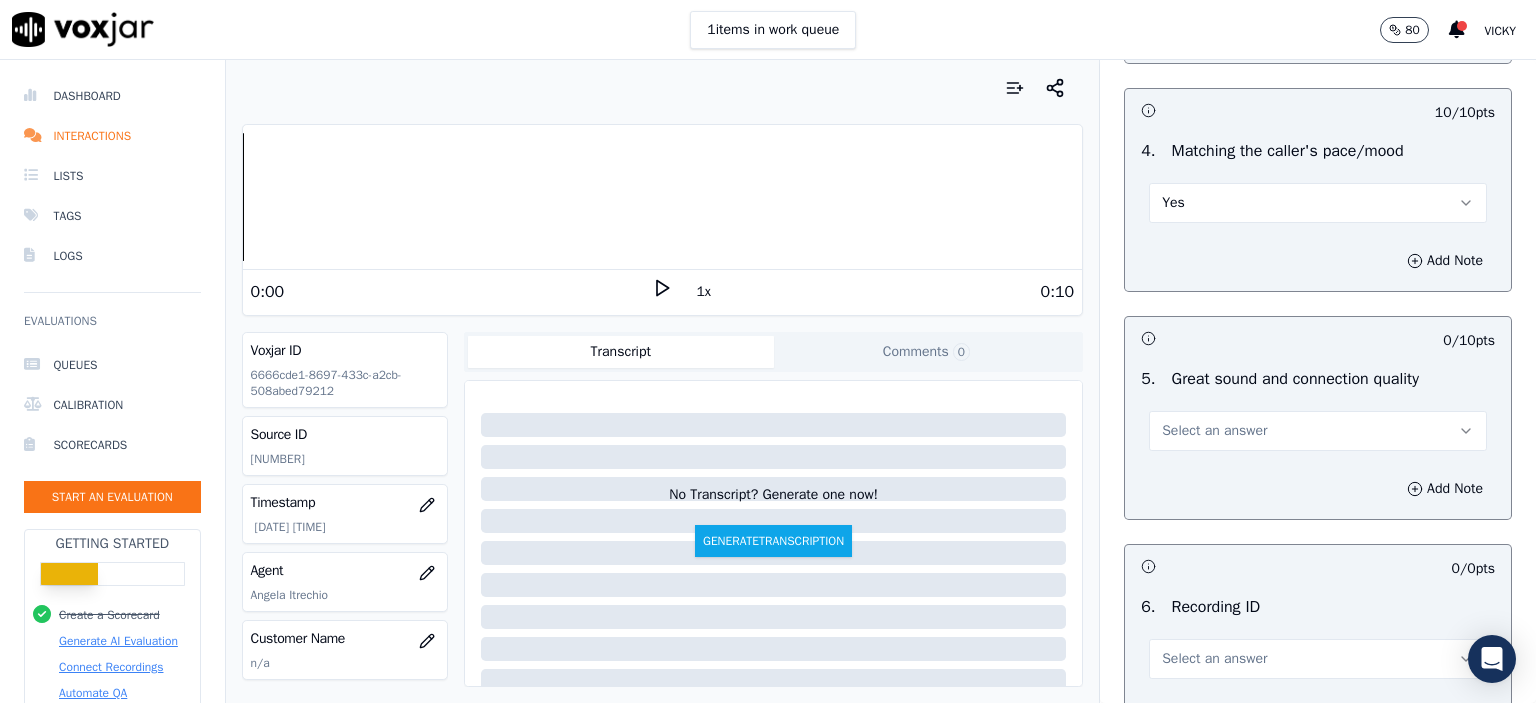 scroll, scrollTop: 2800, scrollLeft: 0, axis: vertical 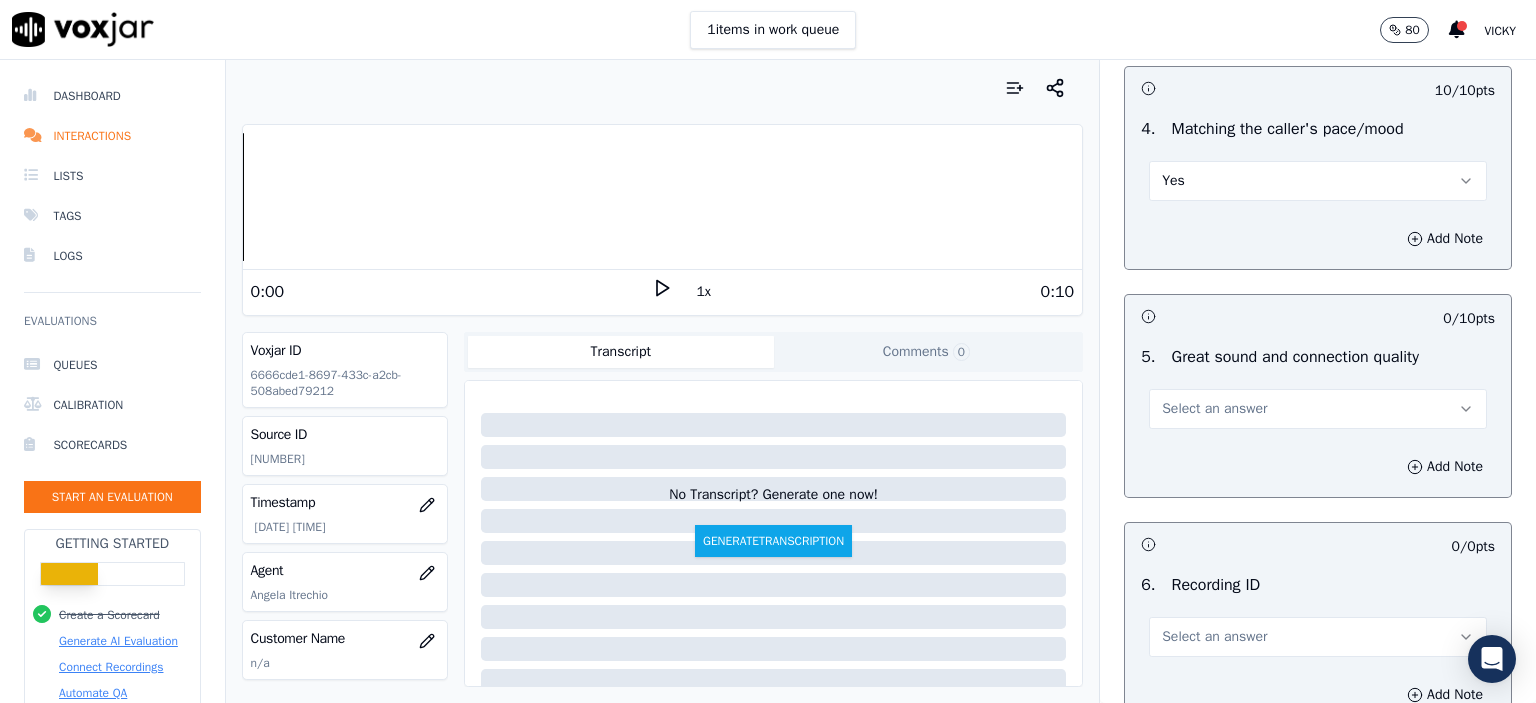 click on "Select an answer" at bounding box center (1214, 409) 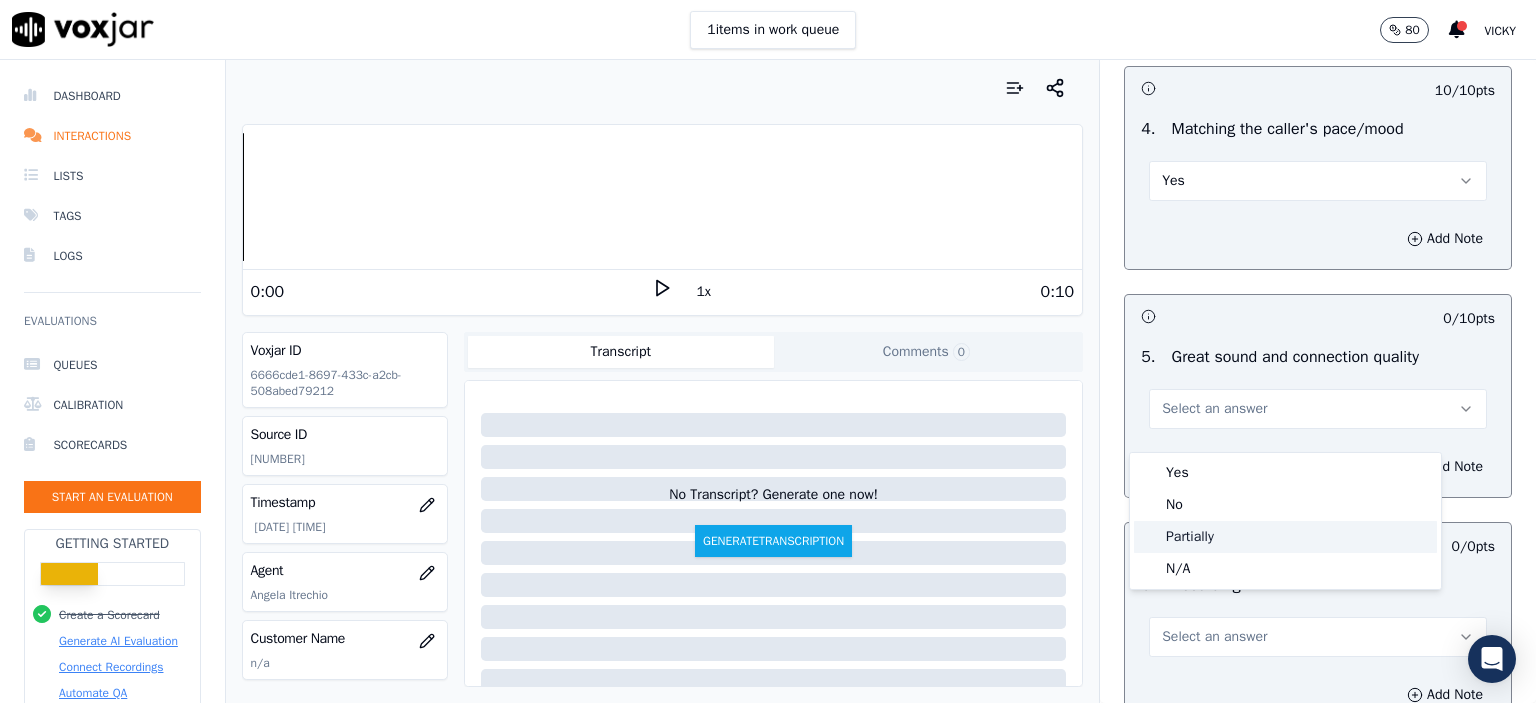 click on "Partially" 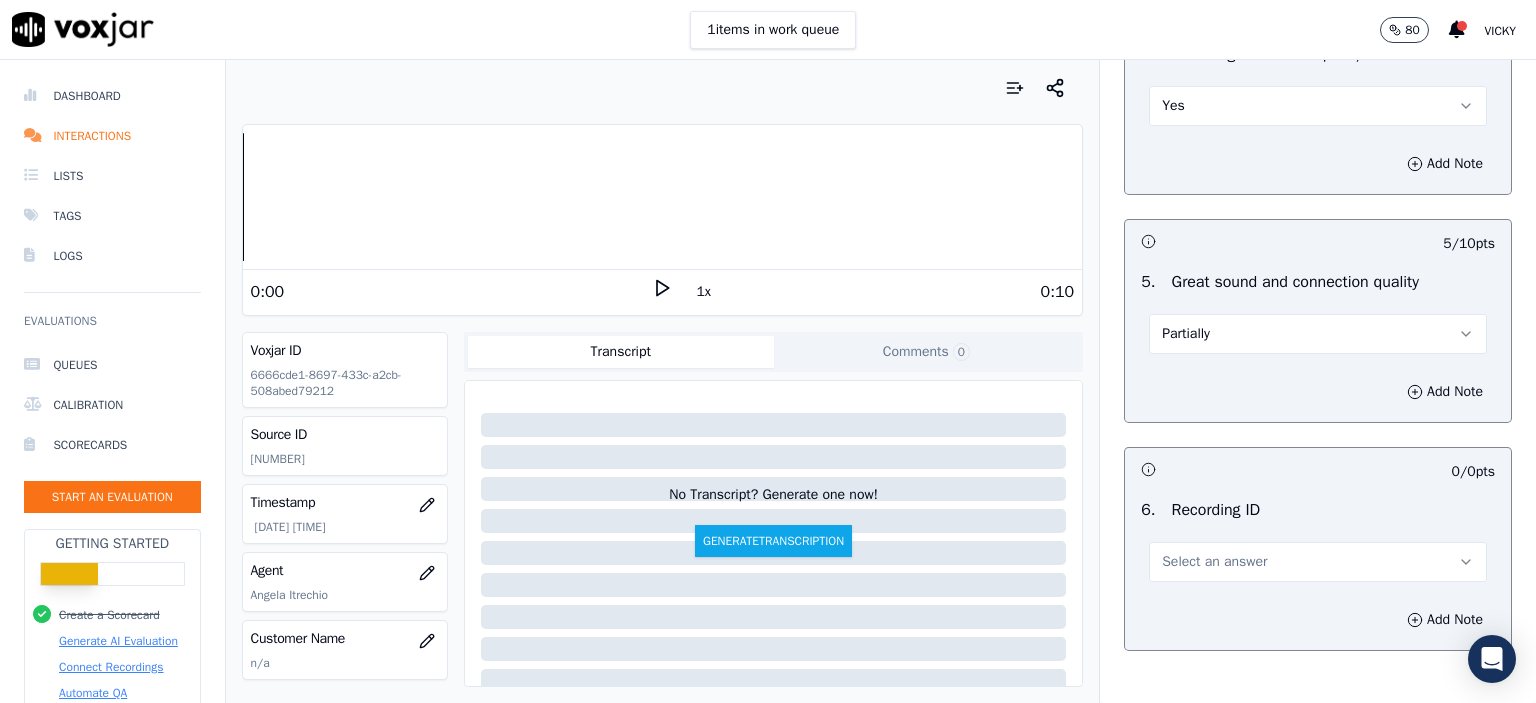 scroll, scrollTop: 3000, scrollLeft: 0, axis: vertical 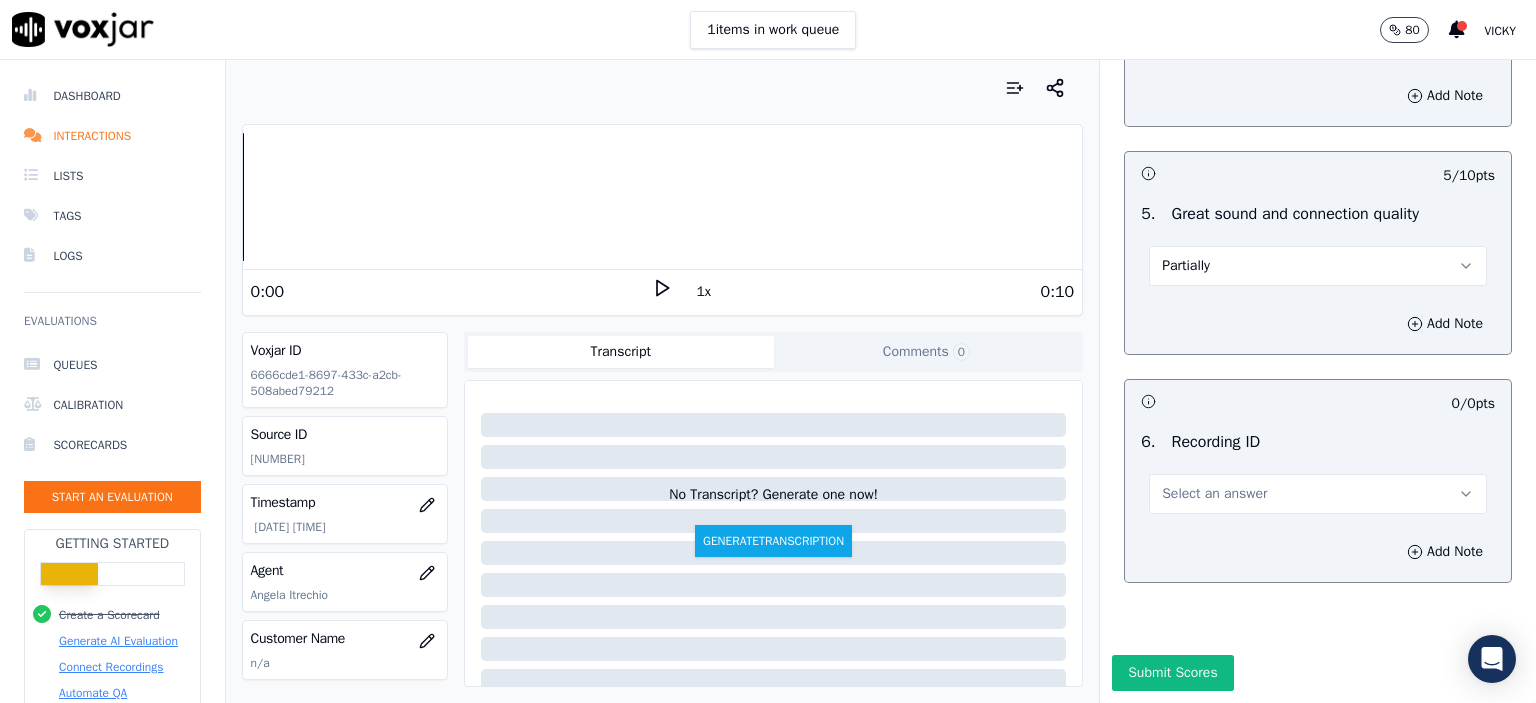 click on "Select an answer" at bounding box center (1214, 494) 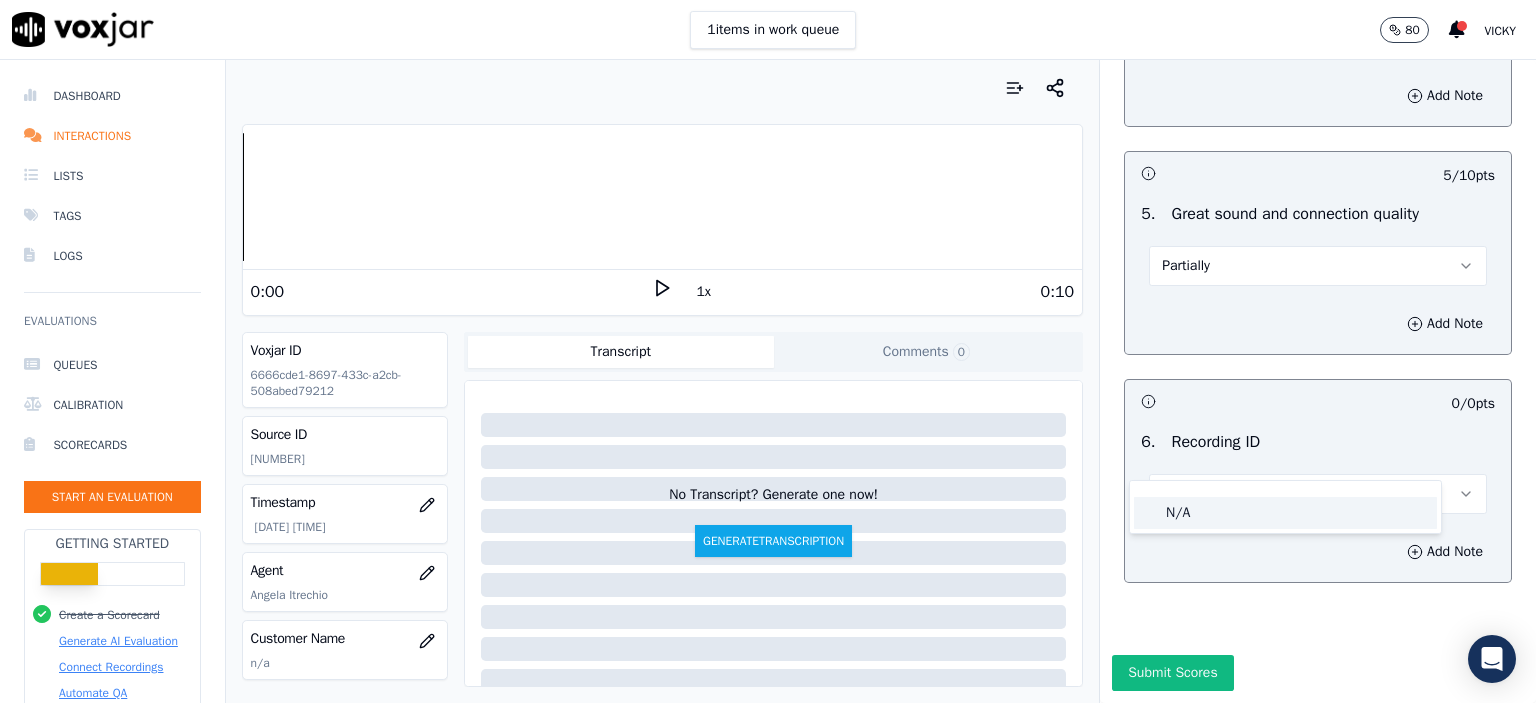 click on "N/A" at bounding box center (1285, 507) 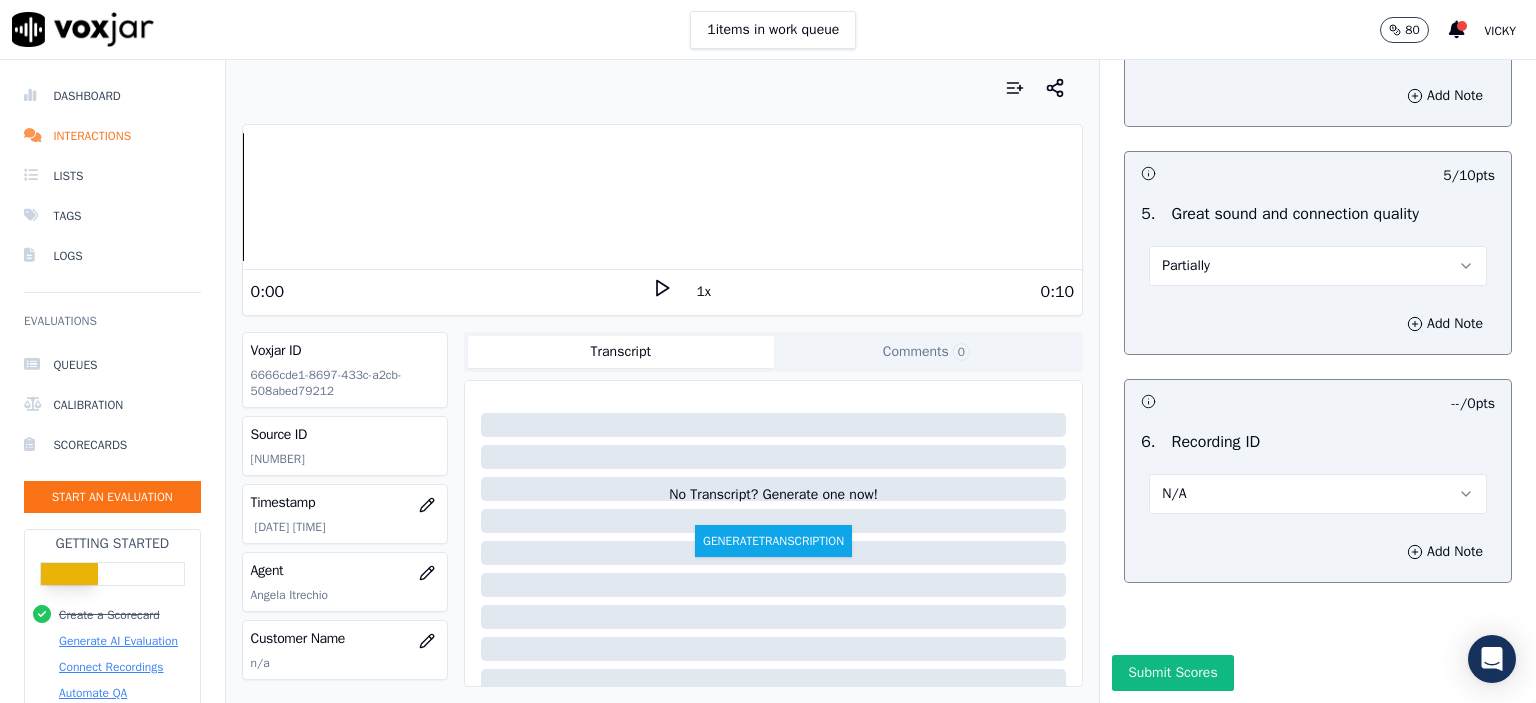 click on "Add Note" at bounding box center (1318, 552) 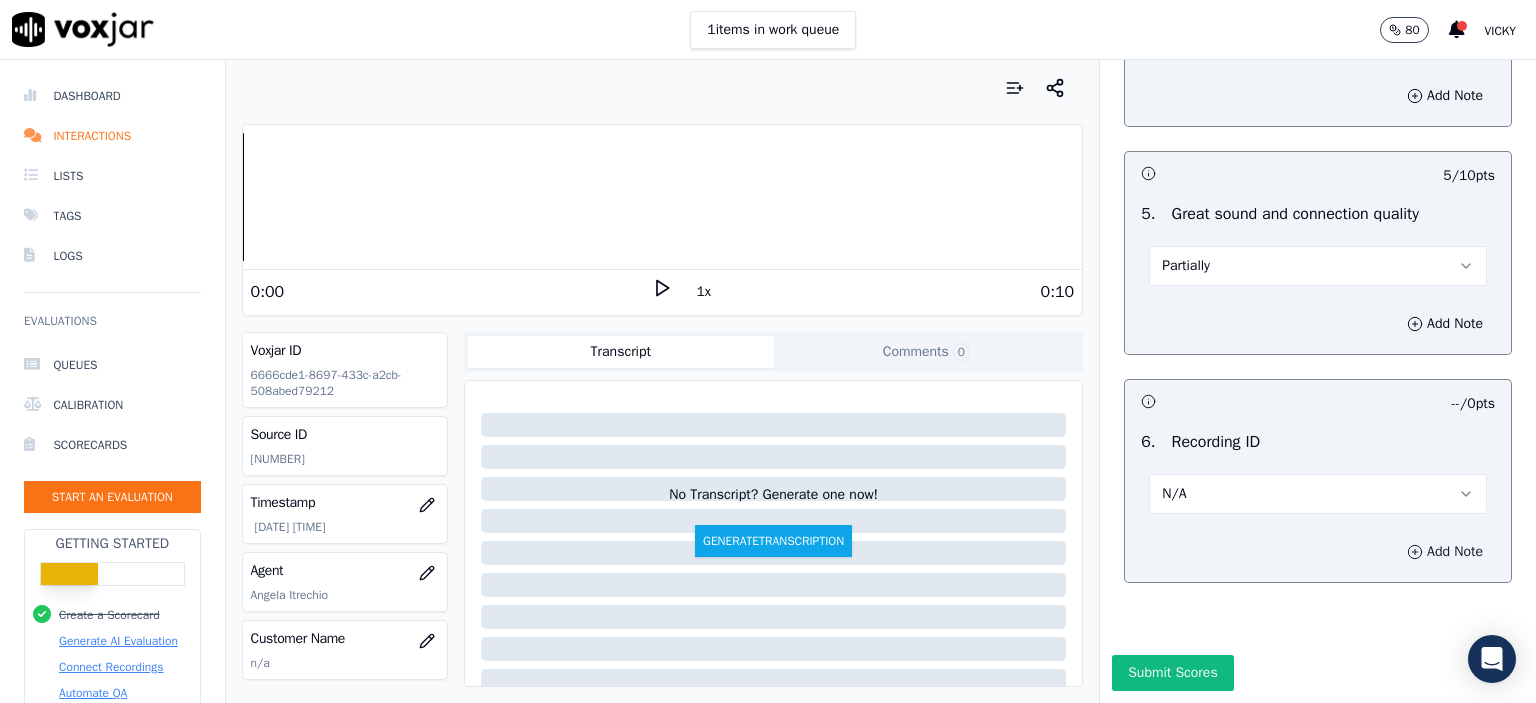 click on "Add Note" at bounding box center (1445, 552) 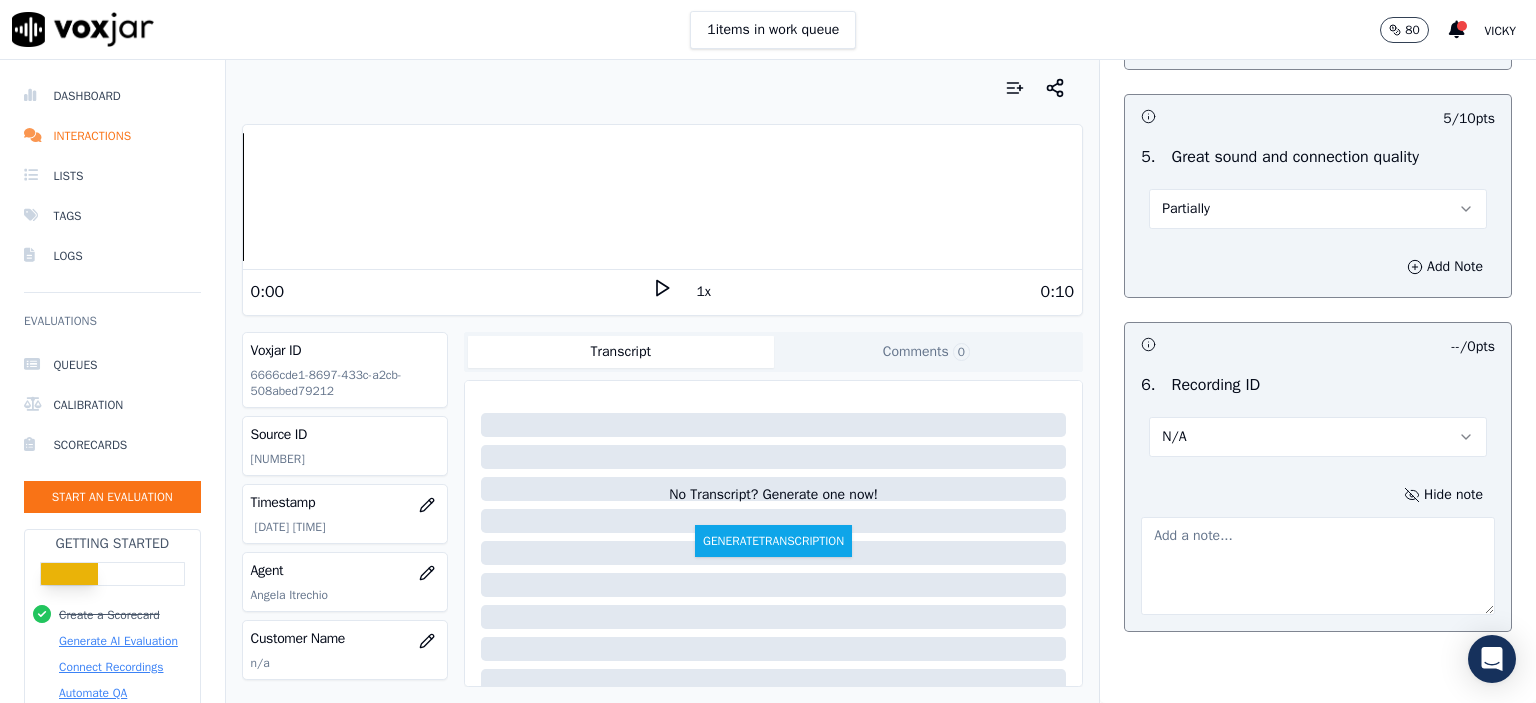 click on "Source ID   [NUMBER]" at bounding box center (345, 446) 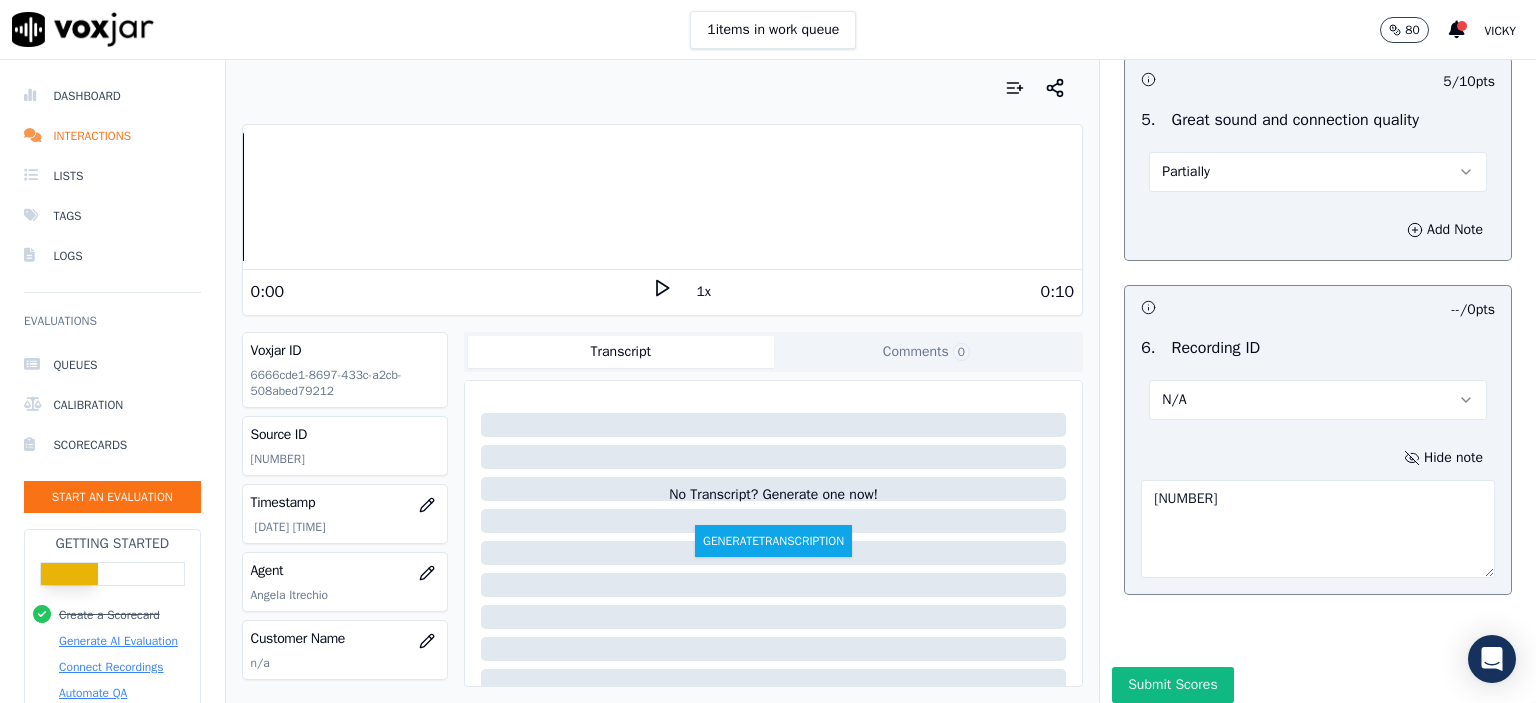 scroll, scrollTop: 3112, scrollLeft: 0, axis: vertical 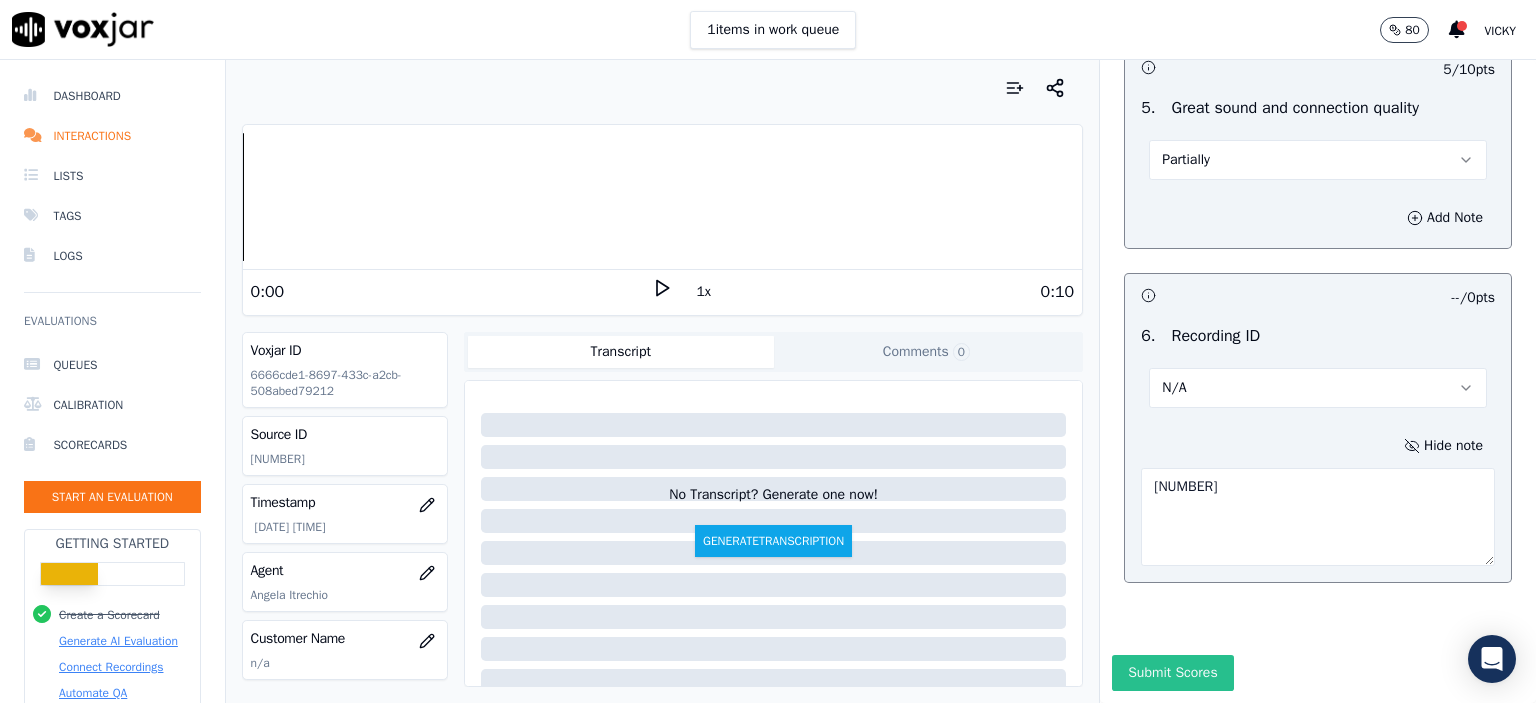 type on "[NUMBER]" 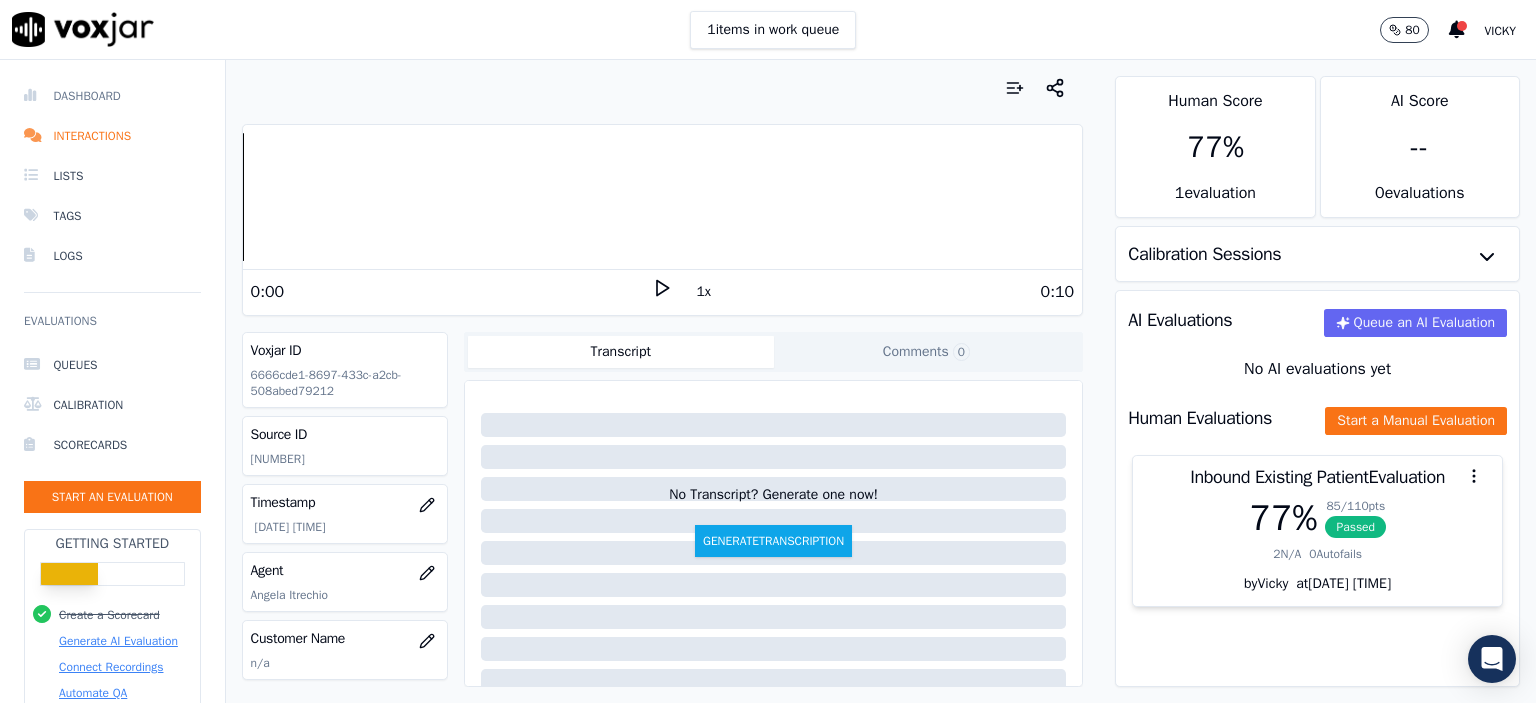 click on "Dashboard" at bounding box center (112, 96) 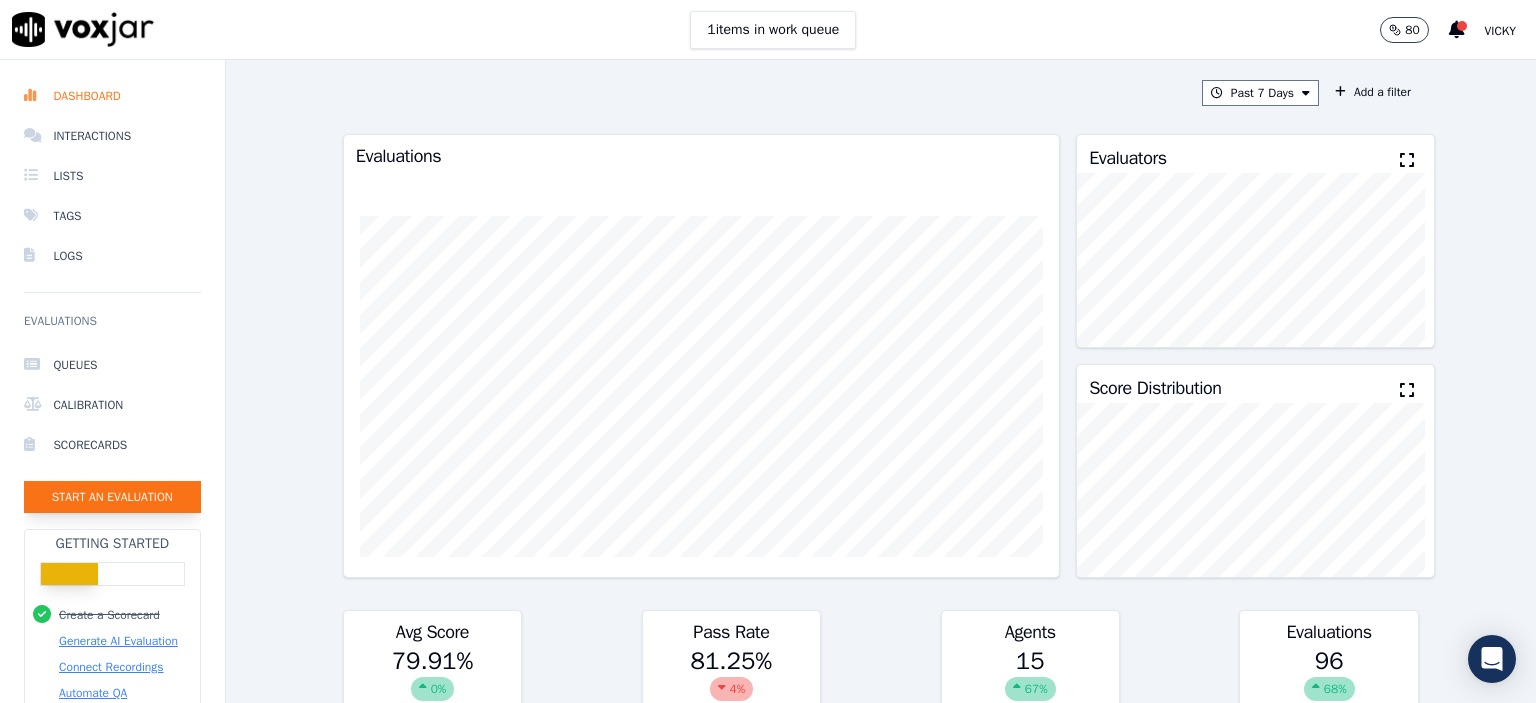 click on "Start an Evaluation" 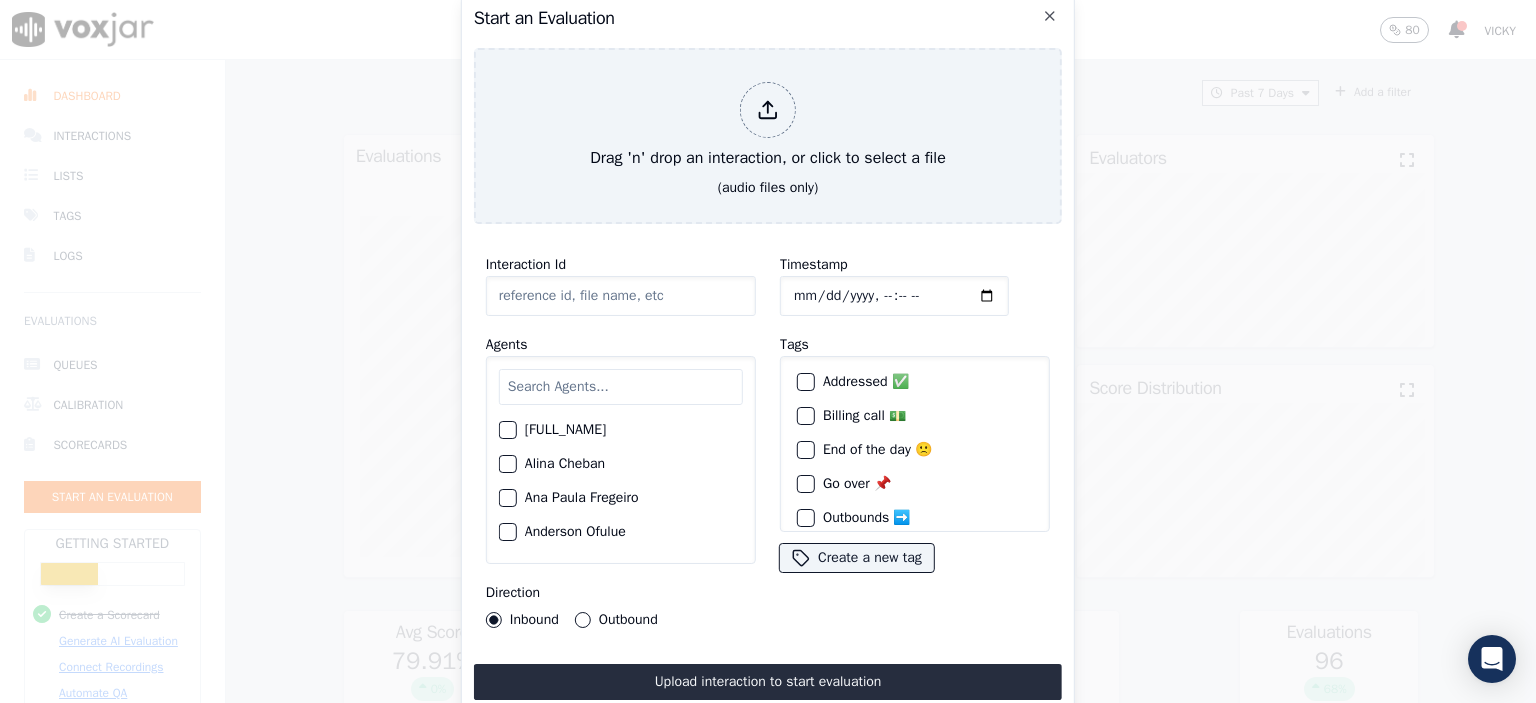click on "Interaction Id" 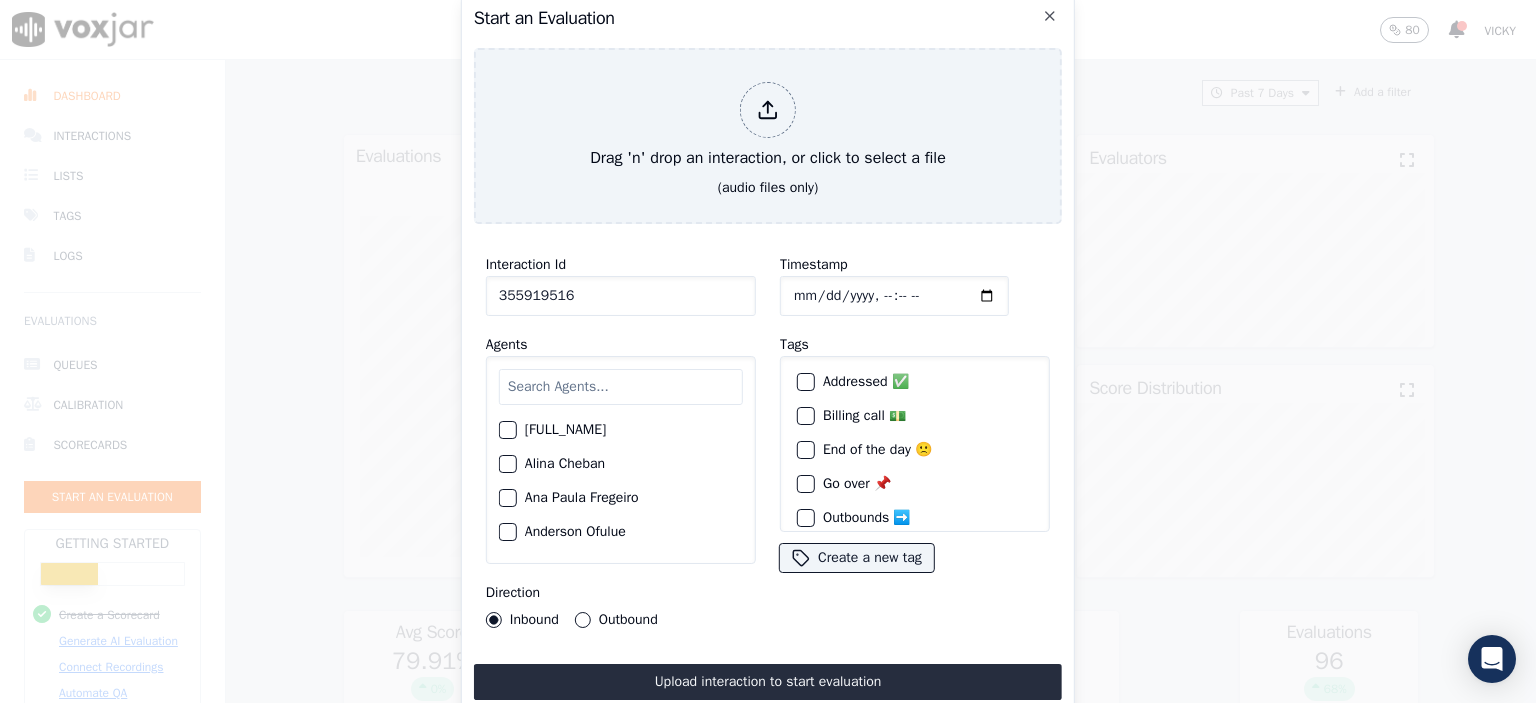 type on "355919516" 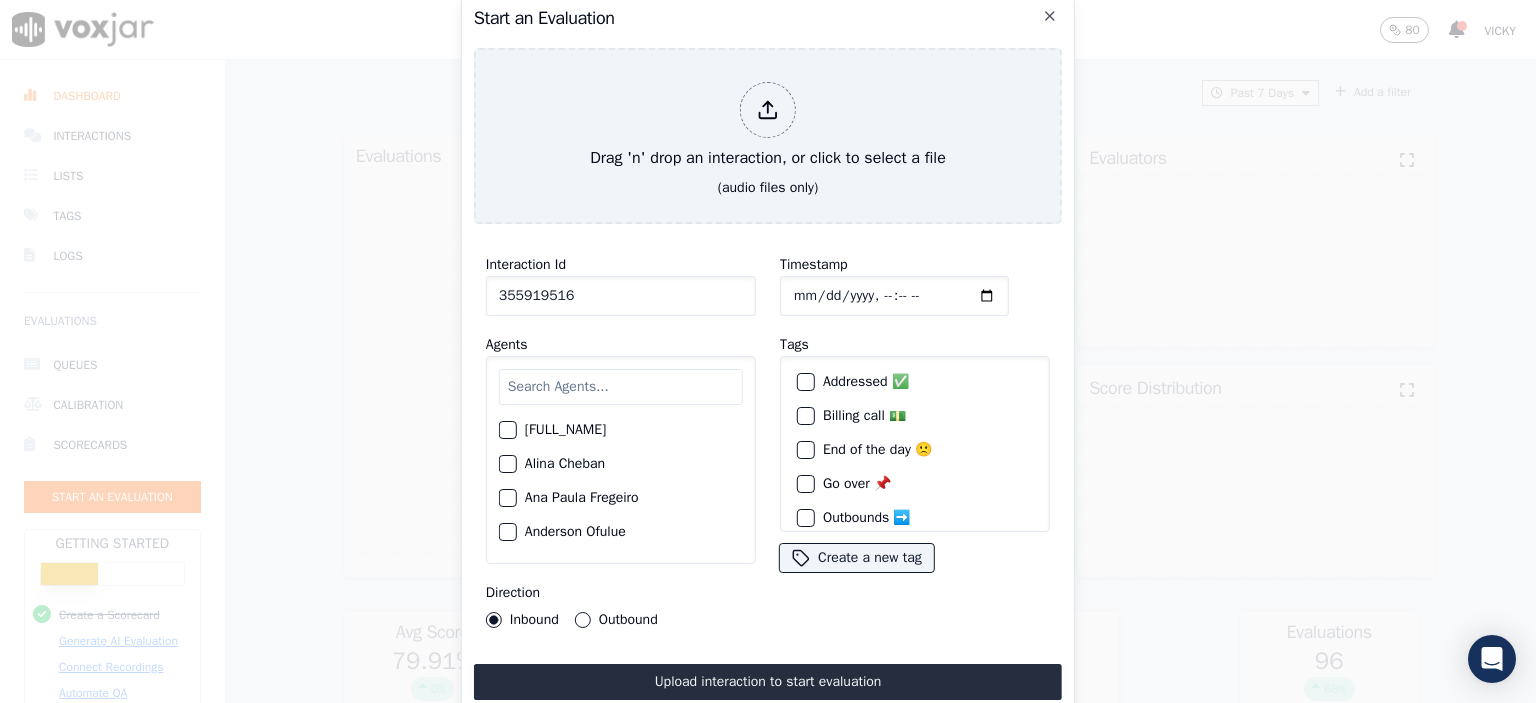 click on "Timestamp" 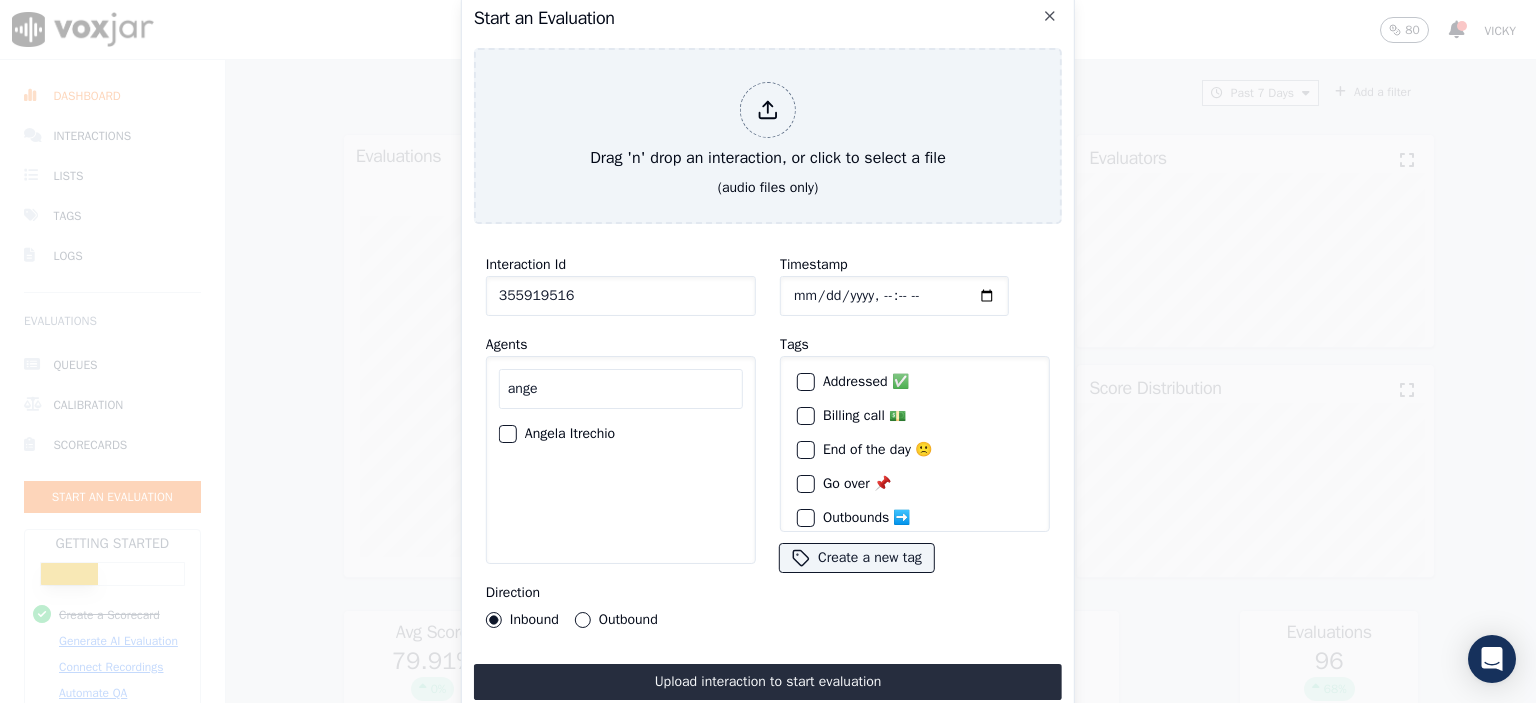 type on "ange" 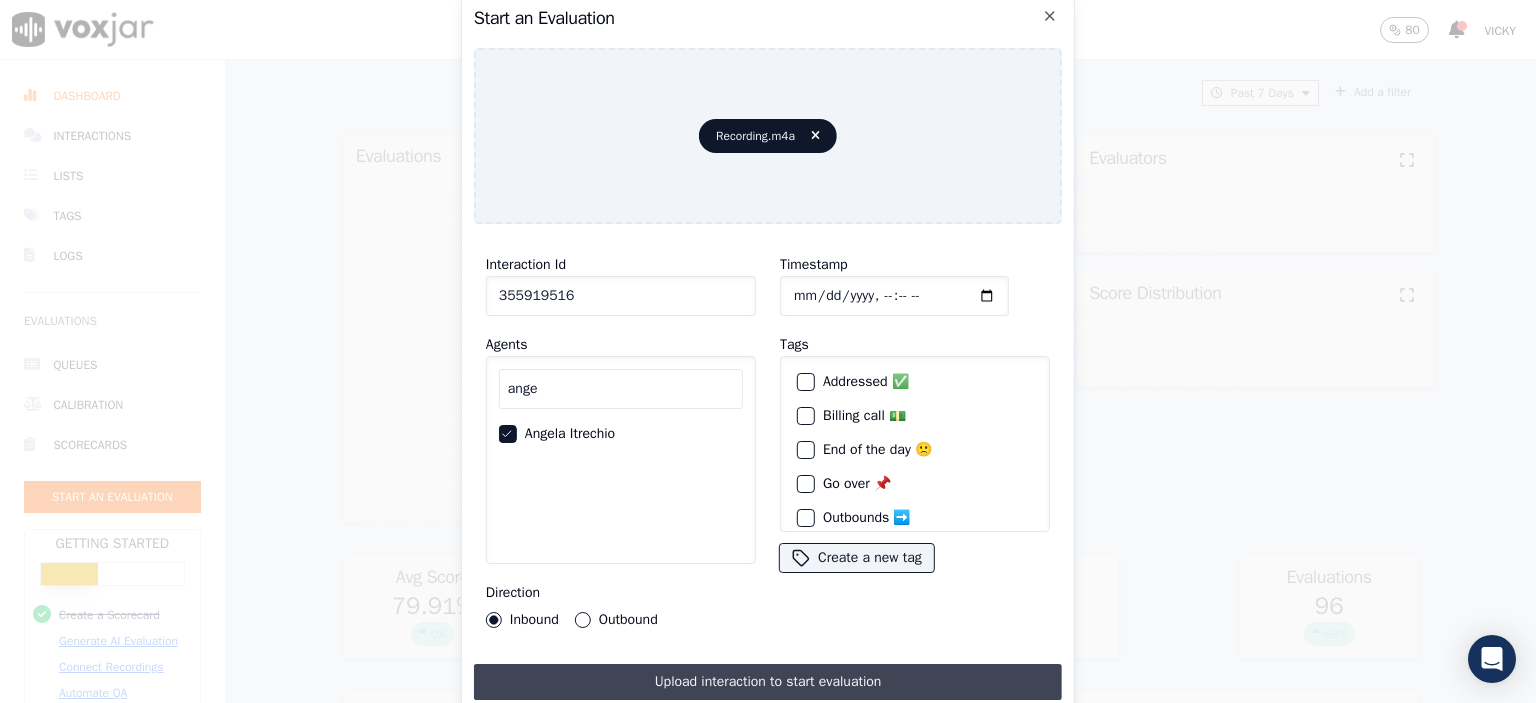 click on "Upload interaction to start evaluation" at bounding box center [768, 682] 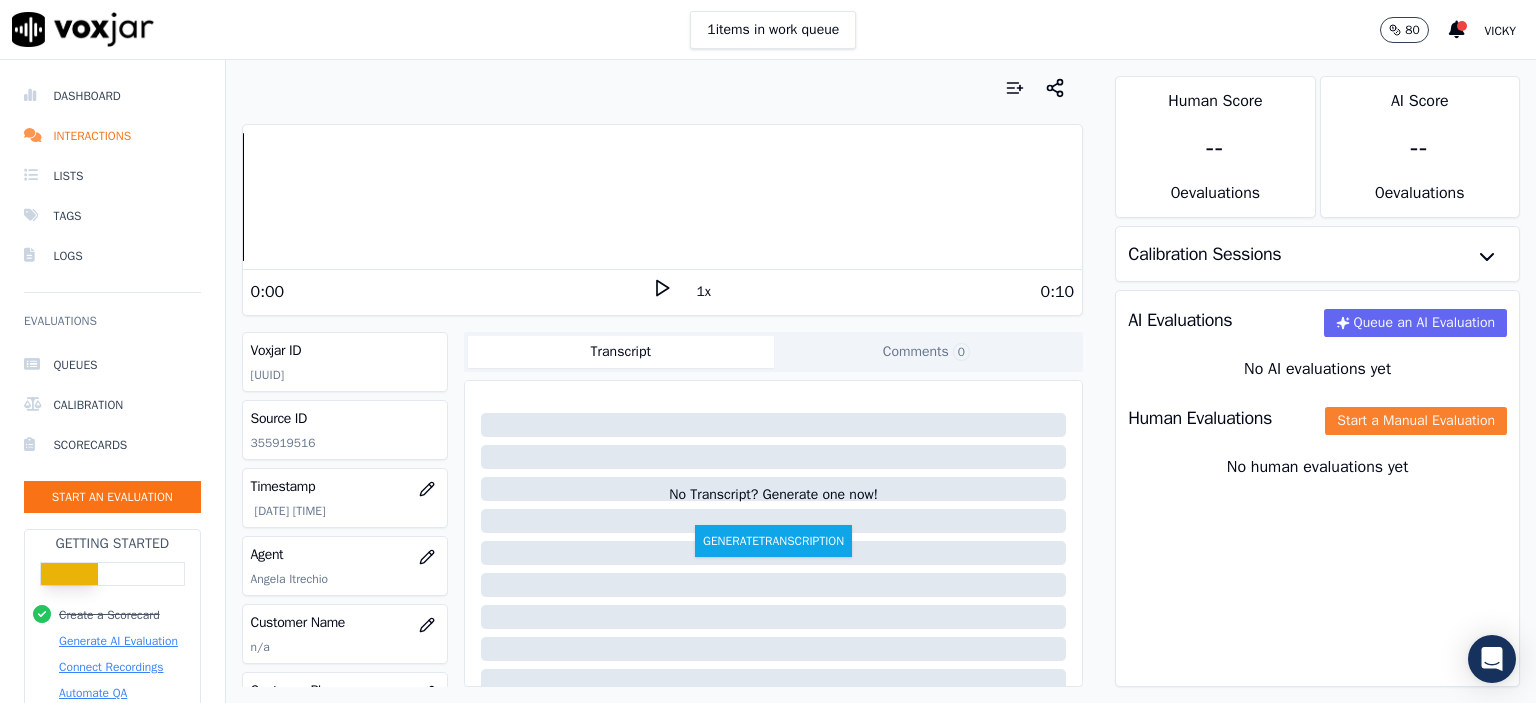click on "Start a Manual Evaluation" 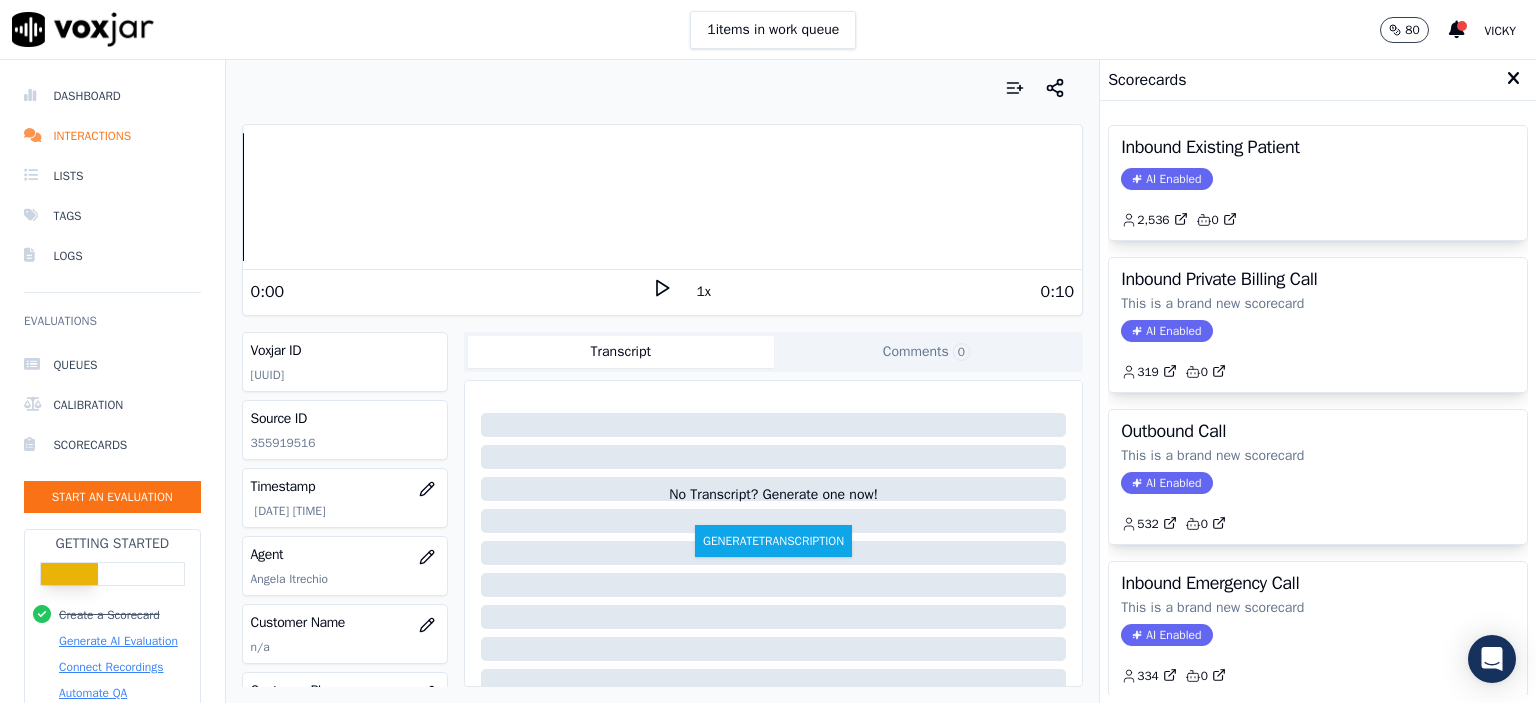 drag, startPoint x: 1253, startPoint y: 184, endPoint x: 1255, endPoint y: 200, distance: 16.124516 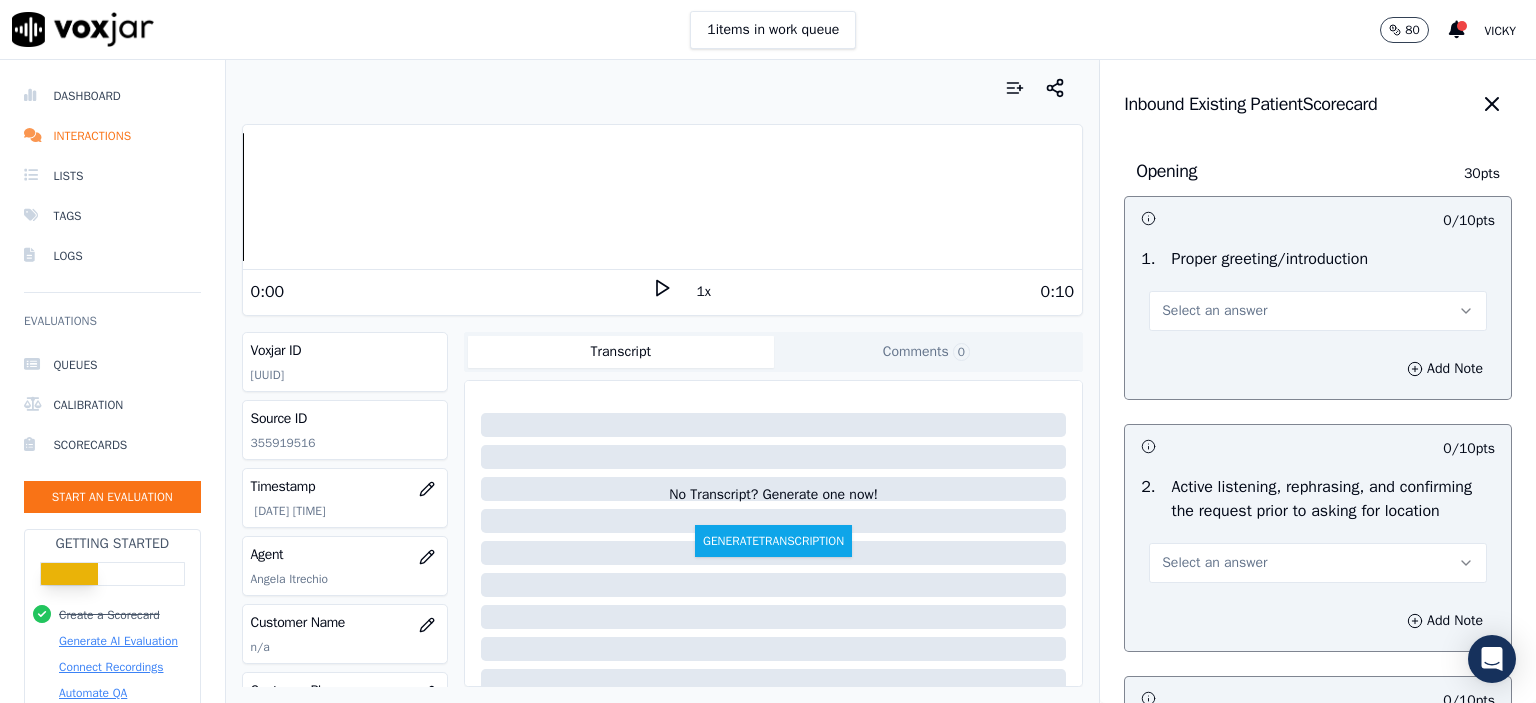click on "Select an answer" at bounding box center [1318, 311] 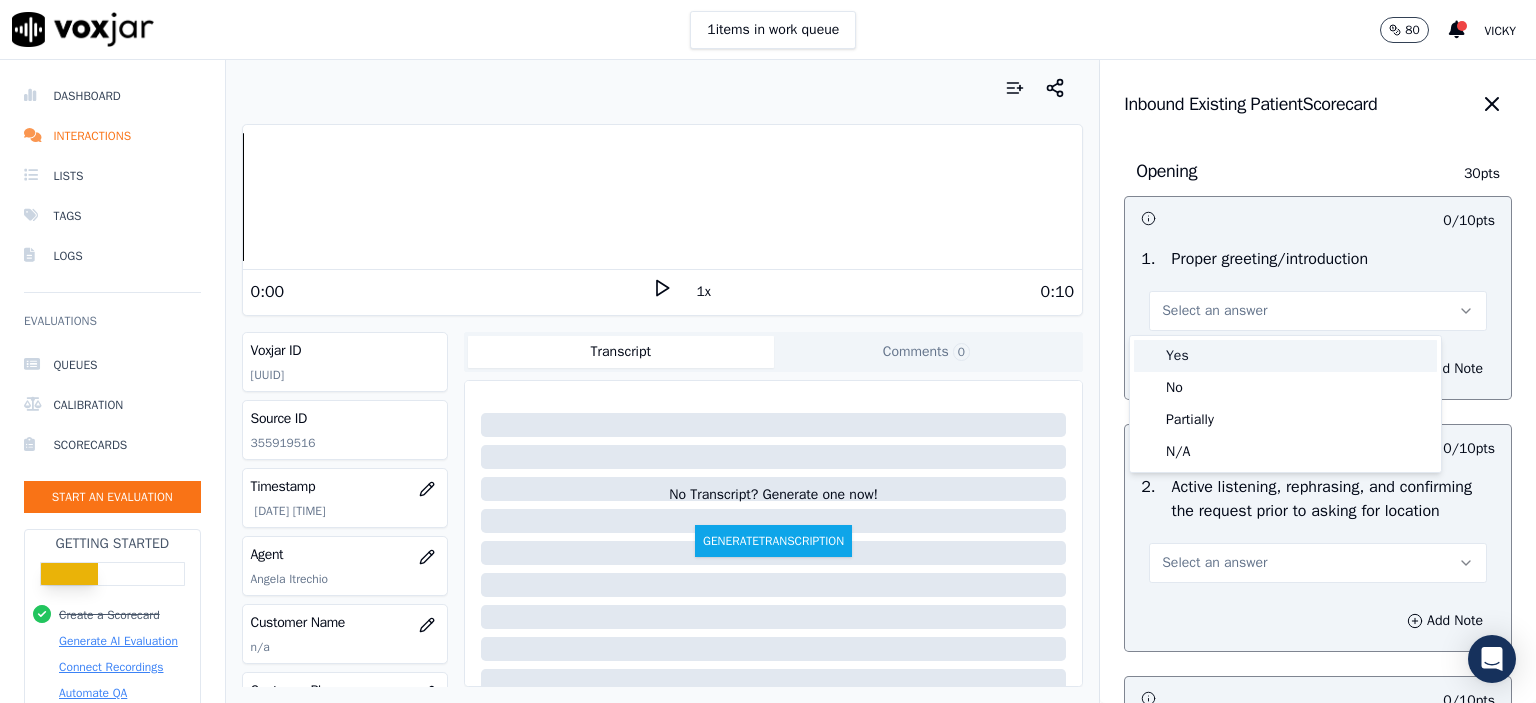click on "Yes" at bounding box center [1285, 356] 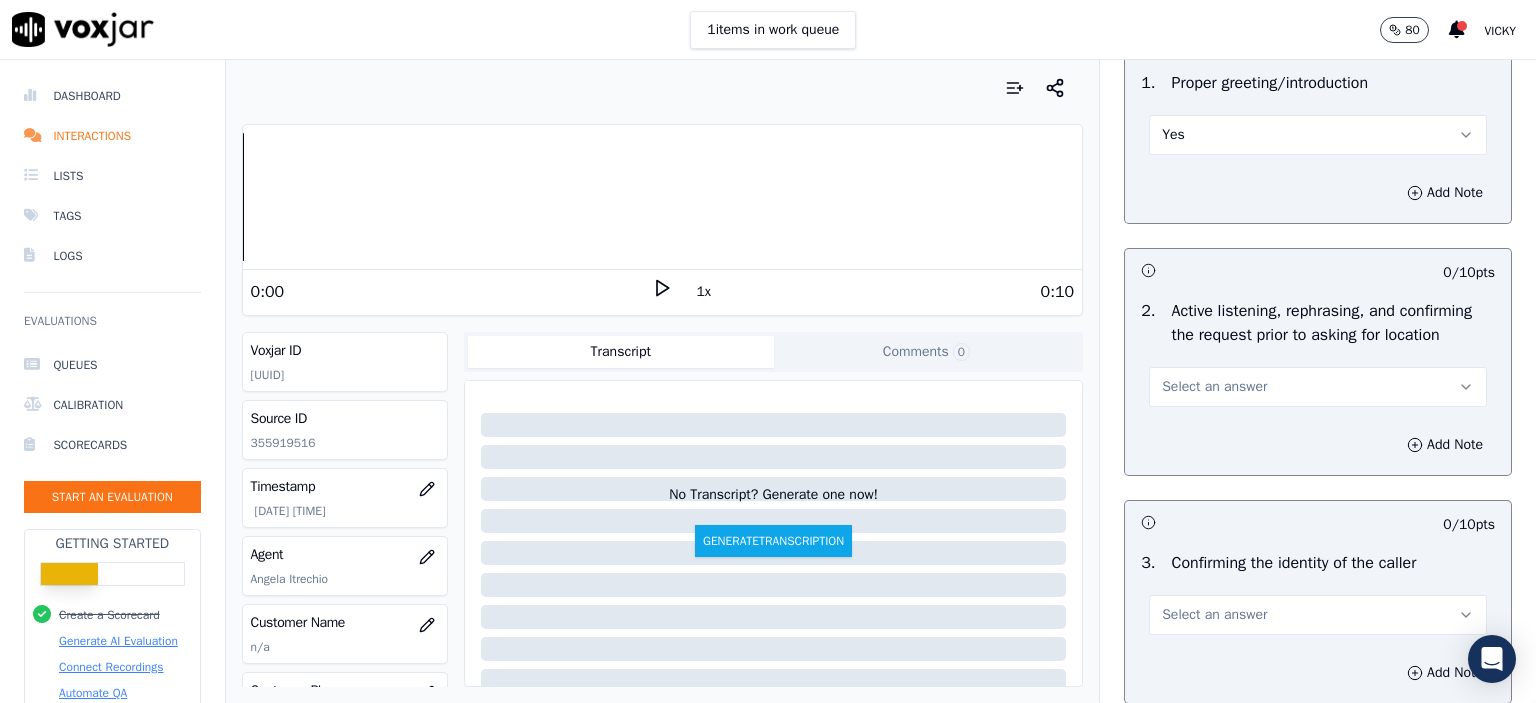scroll, scrollTop: 200, scrollLeft: 0, axis: vertical 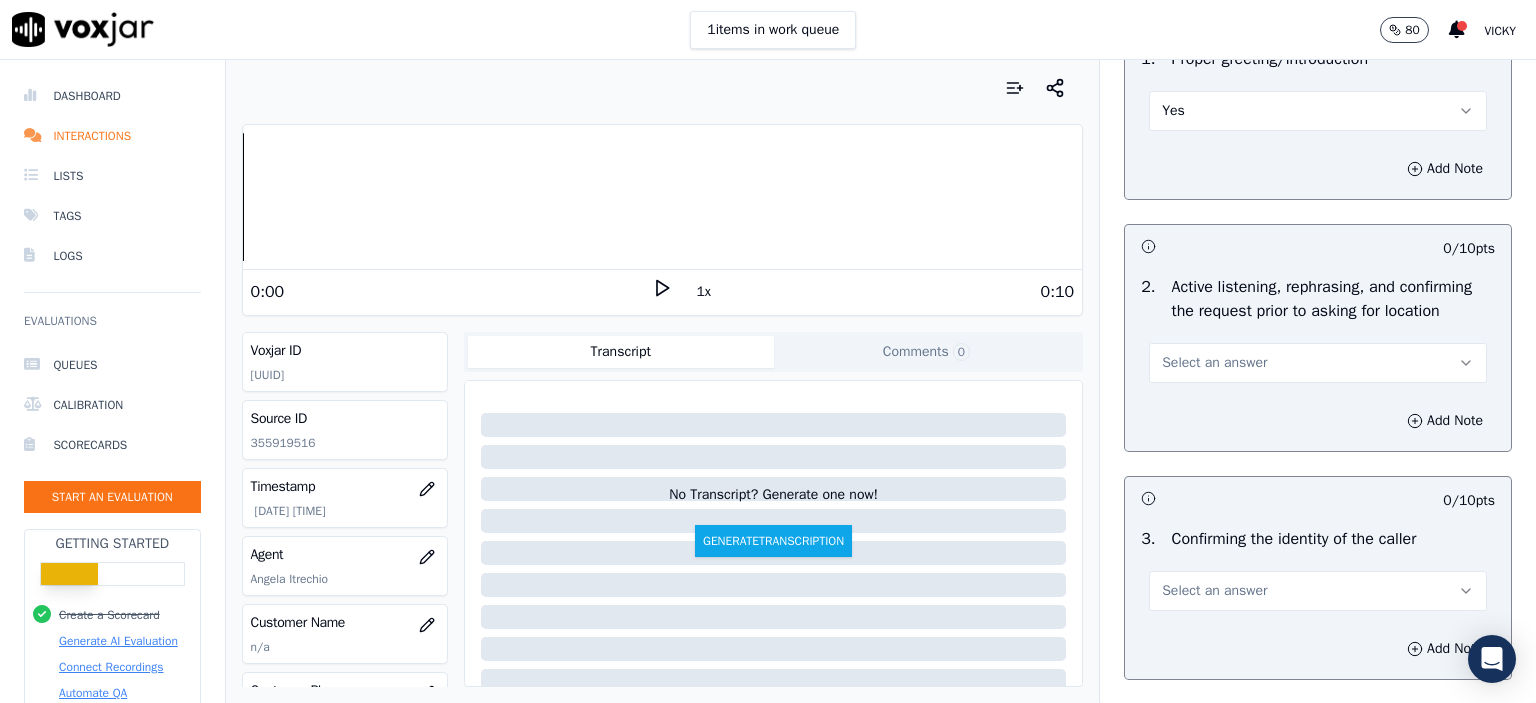 click on "Select an answer" at bounding box center [1318, 363] 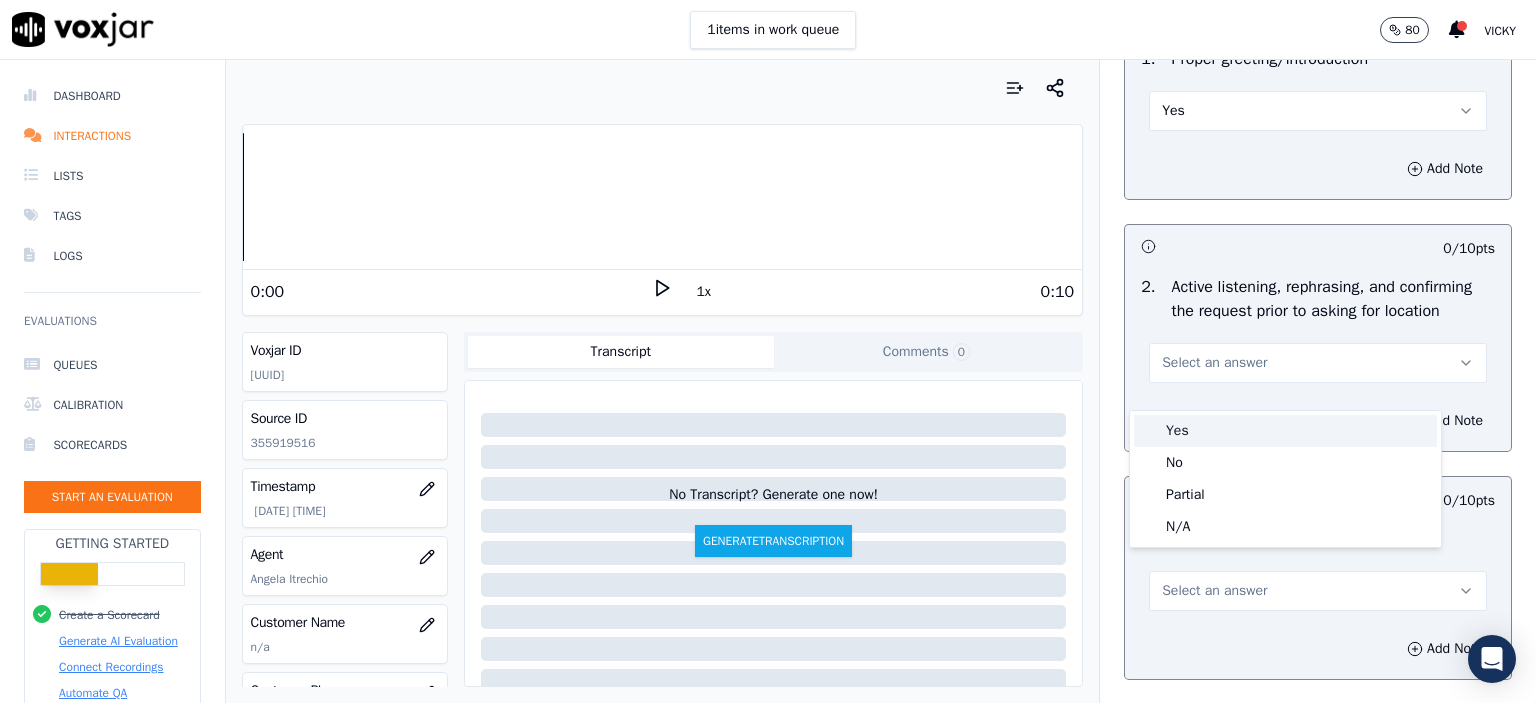 click on "Yes" at bounding box center (1285, 431) 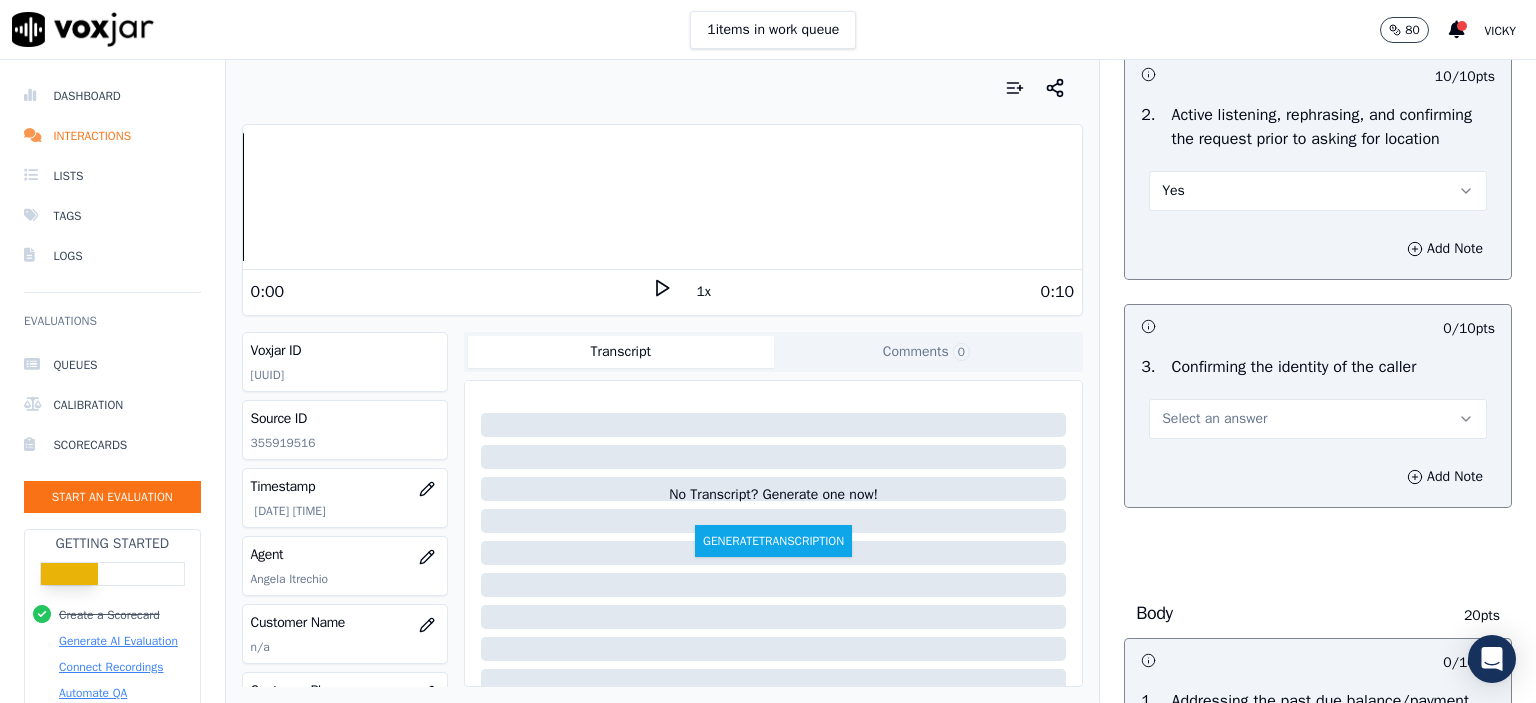 scroll, scrollTop: 400, scrollLeft: 0, axis: vertical 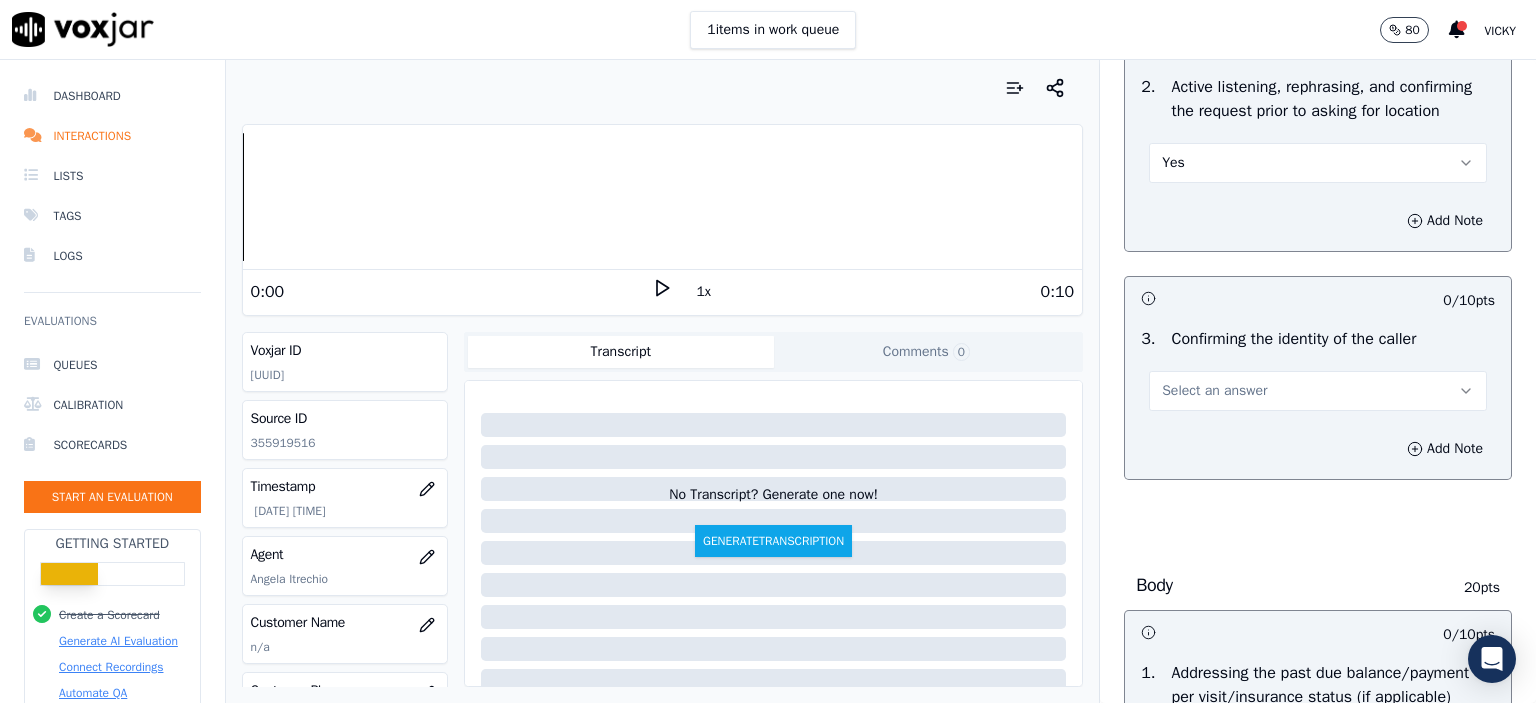 drag, startPoint x: 1256, startPoint y: 411, endPoint x: 1264, endPoint y: 429, distance: 19.697716 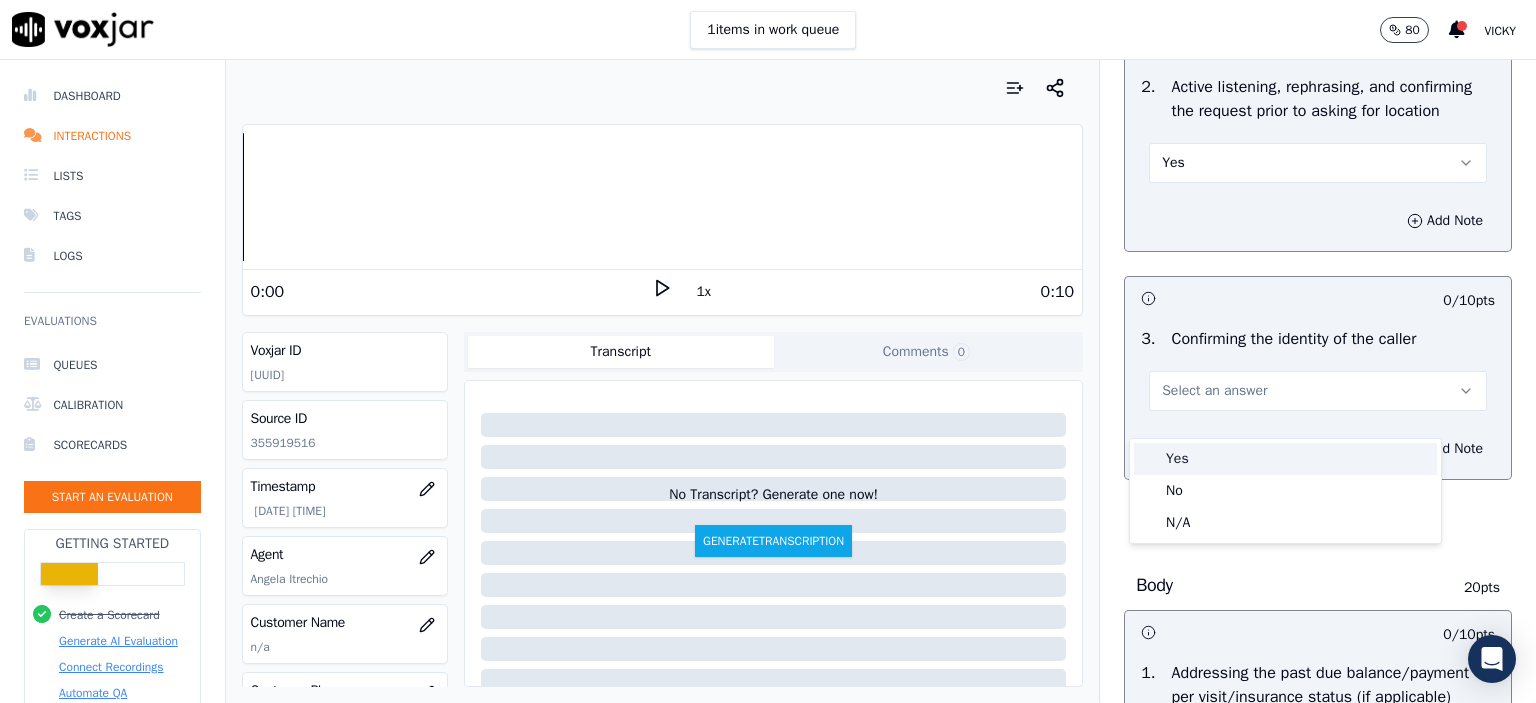 click on "Yes" at bounding box center [1285, 459] 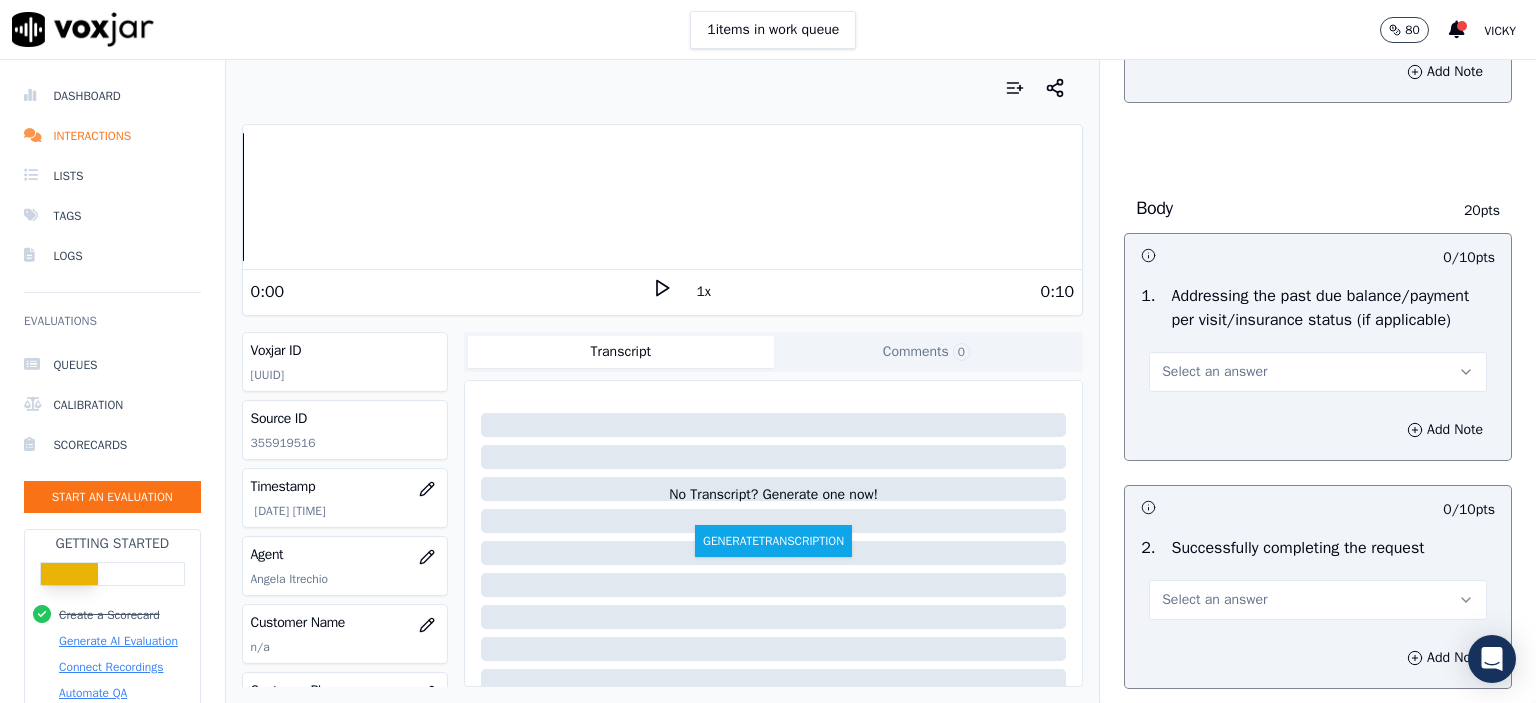 scroll, scrollTop: 800, scrollLeft: 0, axis: vertical 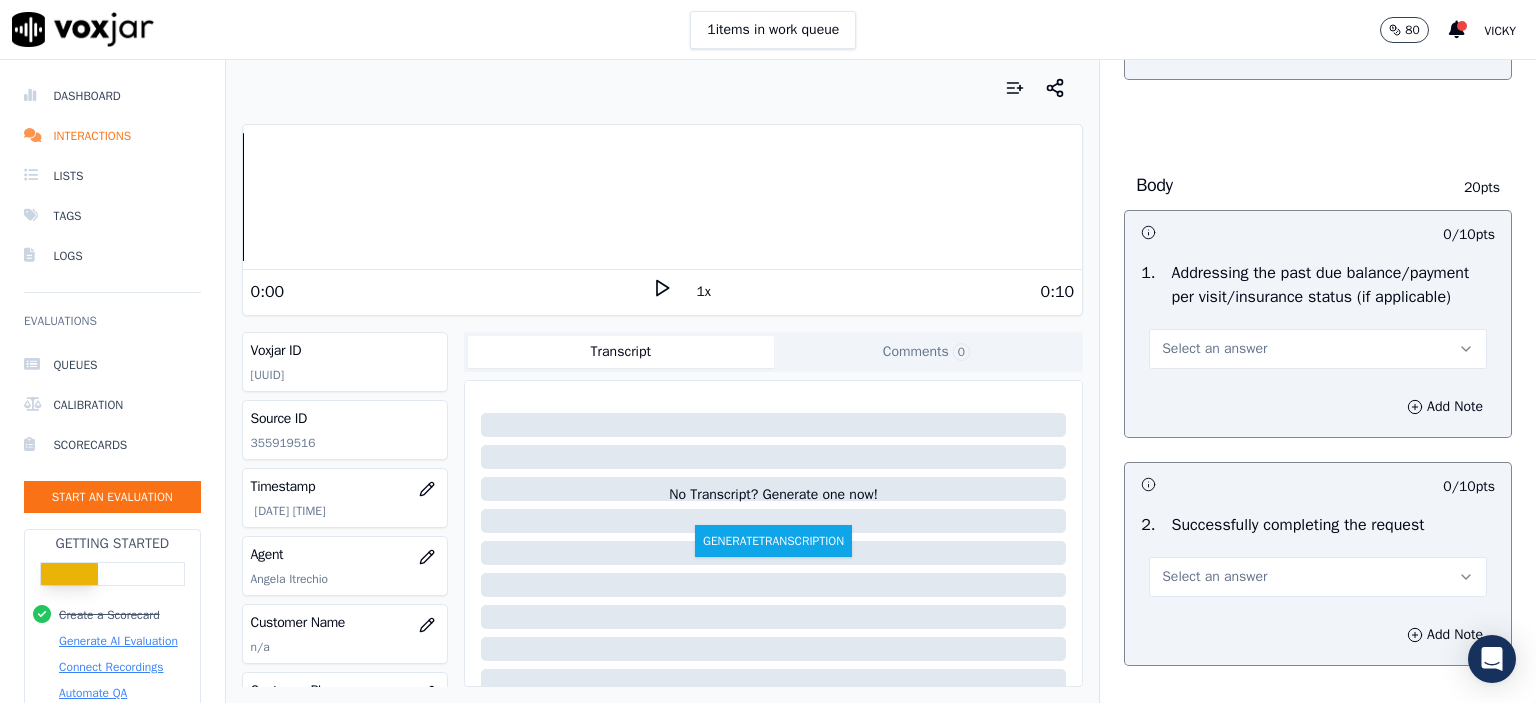 click on "Select an answer" at bounding box center (1318, 339) 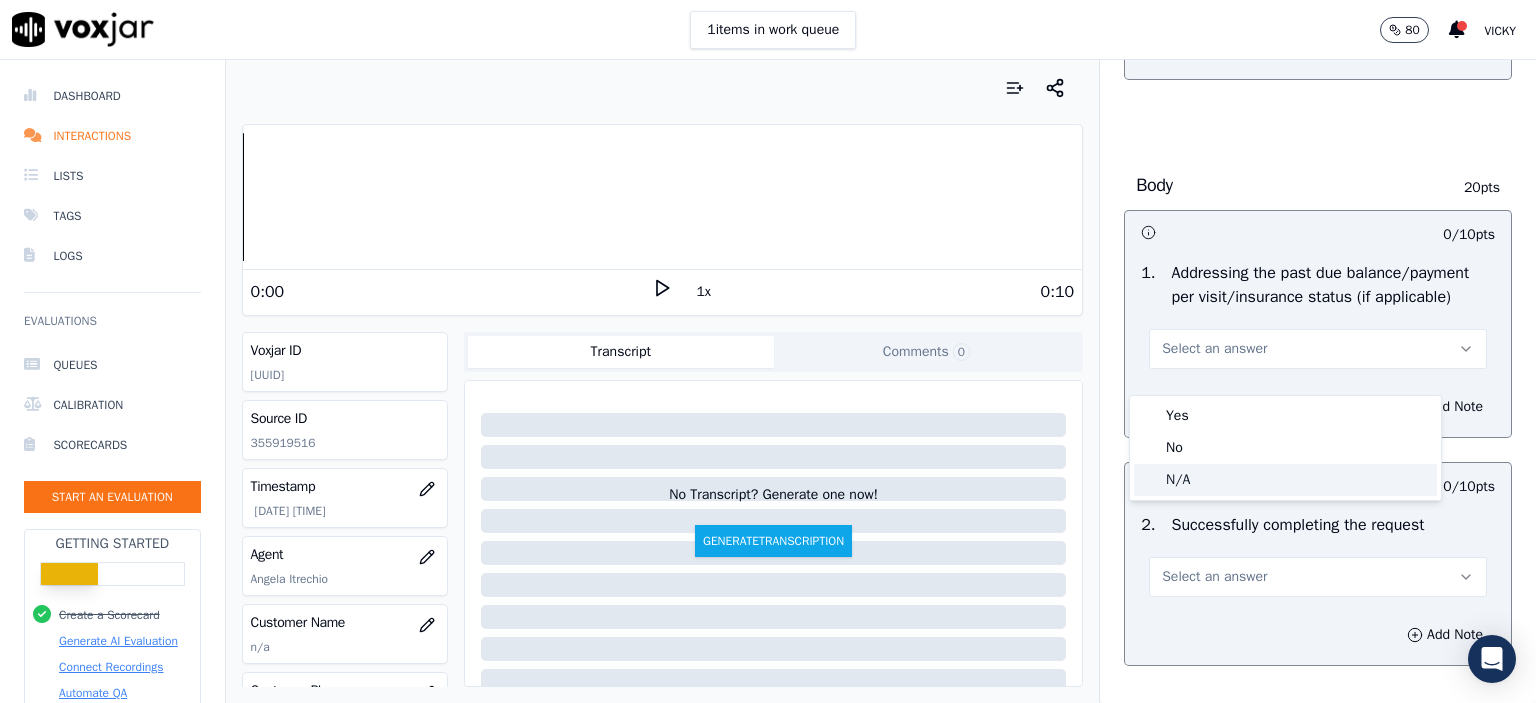 click on "N/A" 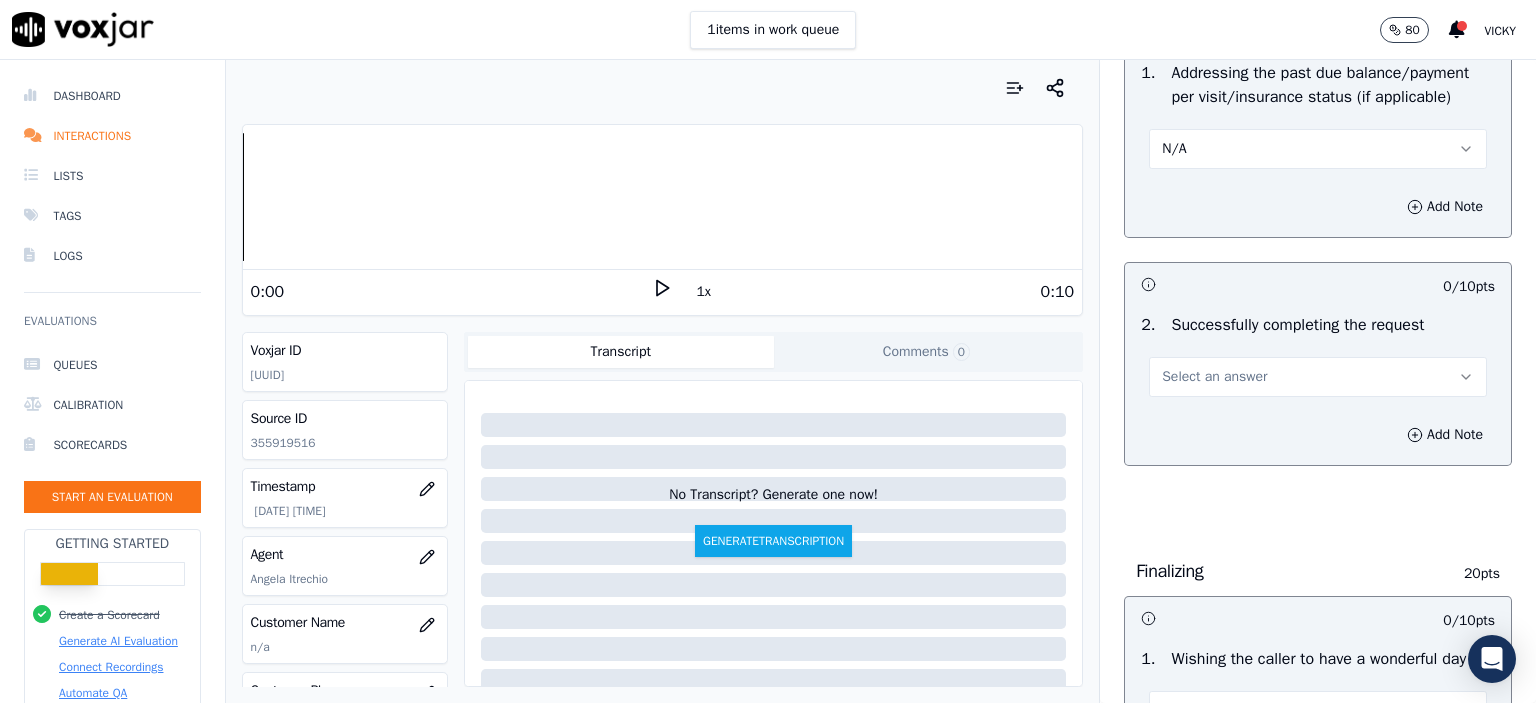 click on "Select an answer" at bounding box center (1214, 377) 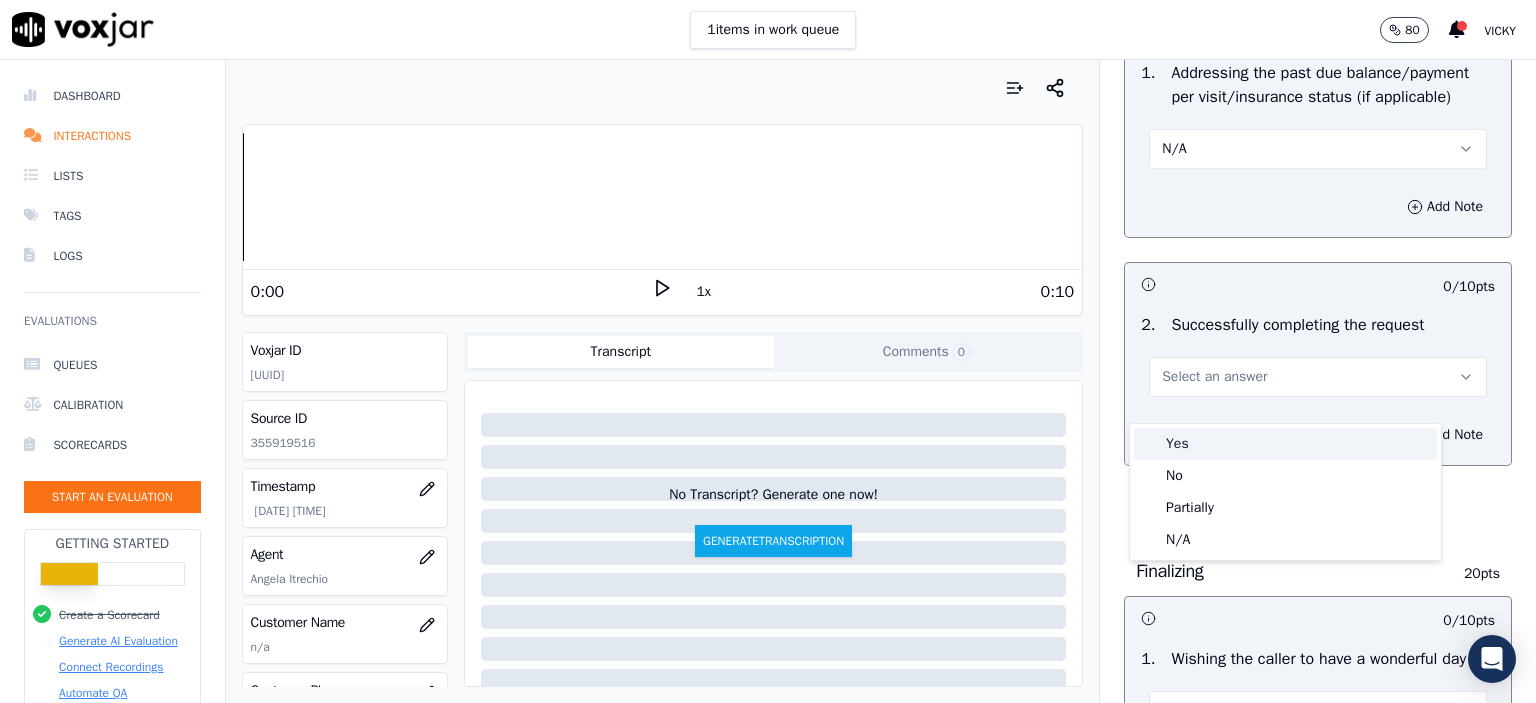 click on "Yes" at bounding box center [1285, 444] 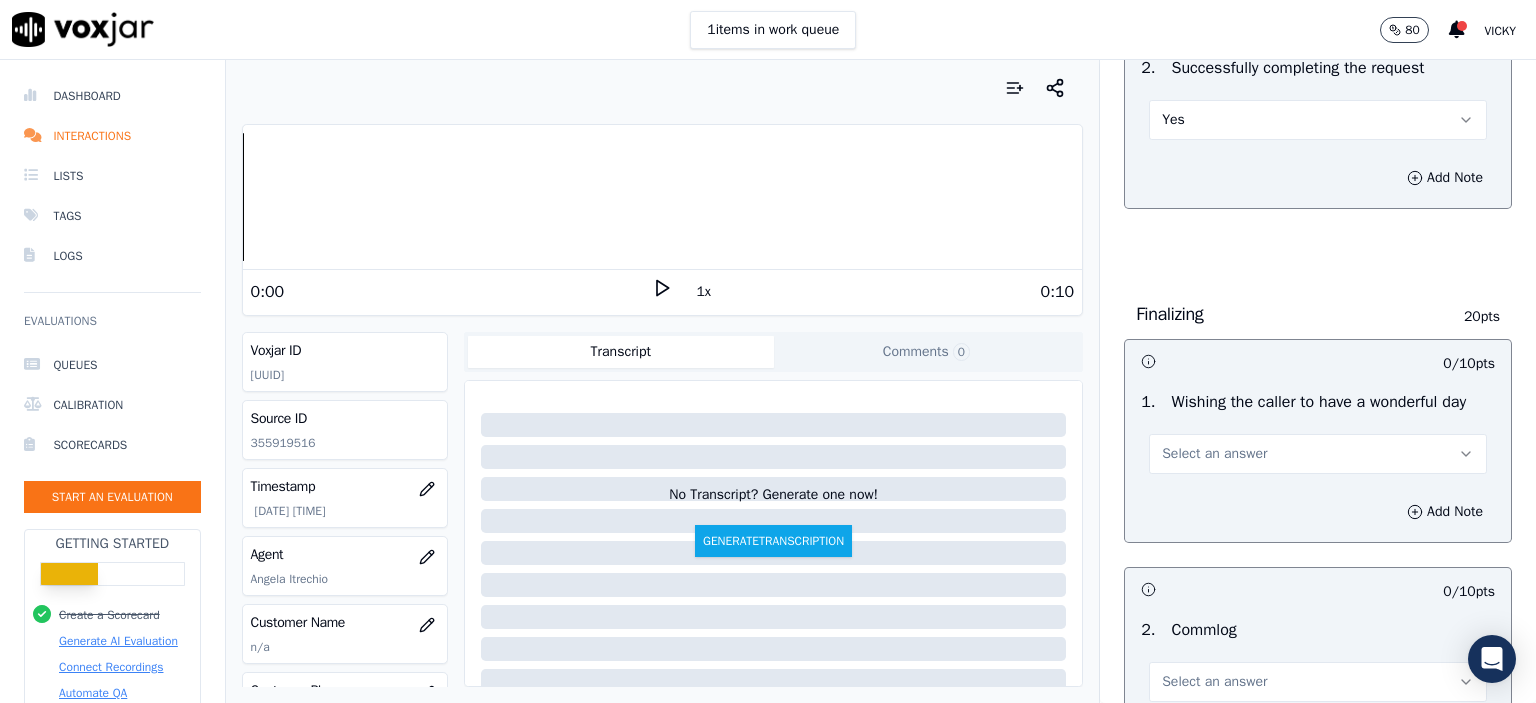 scroll, scrollTop: 1300, scrollLeft: 0, axis: vertical 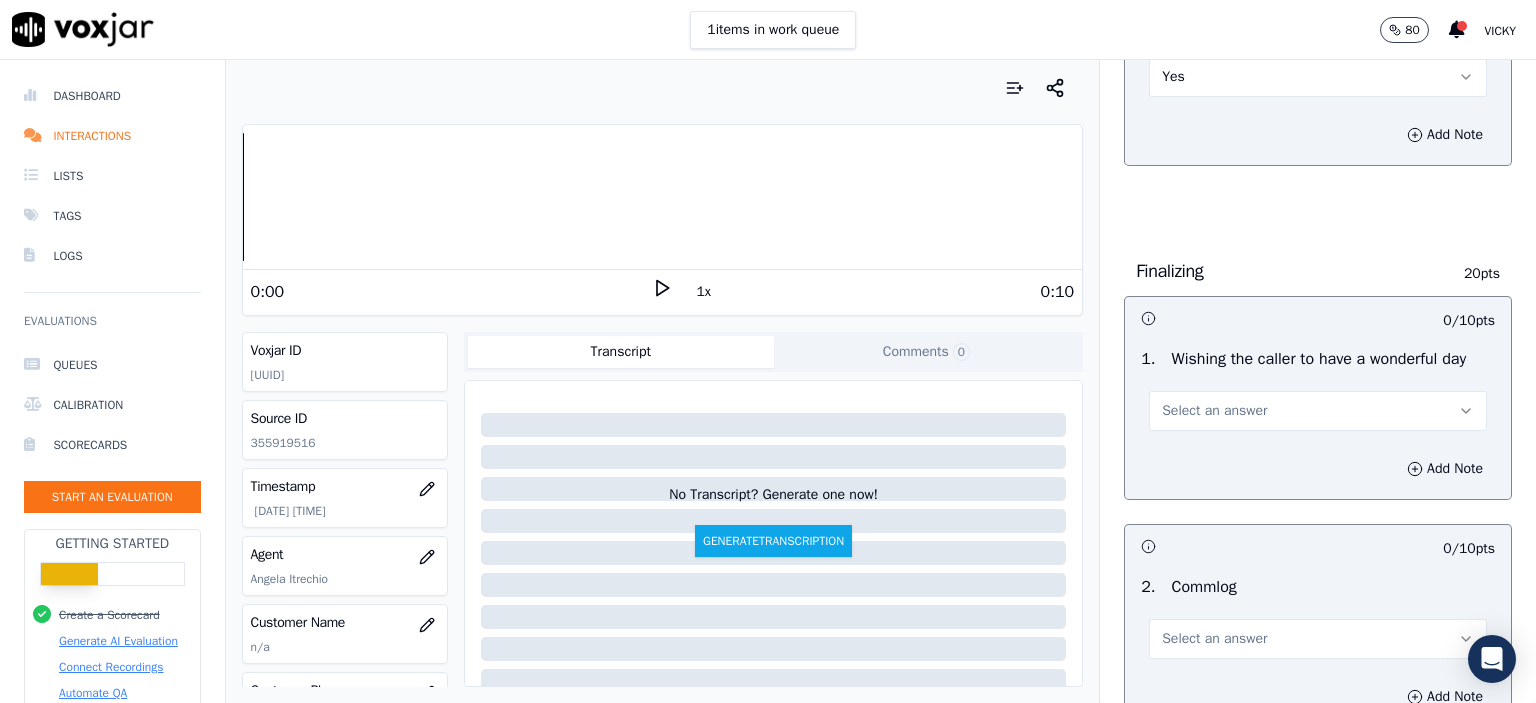click on "Select an answer" at bounding box center [1214, 411] 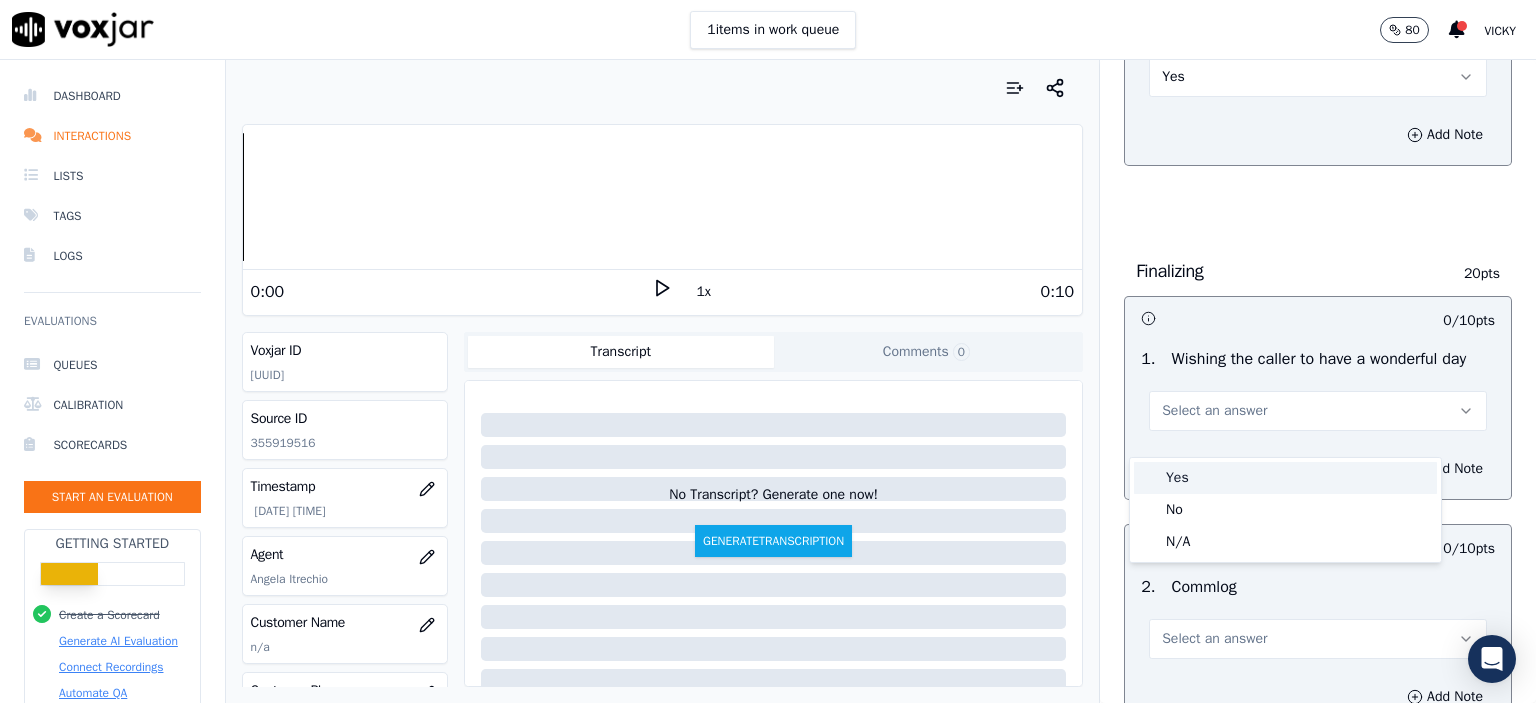click on "Yes" at bounding box center (1285, 478) 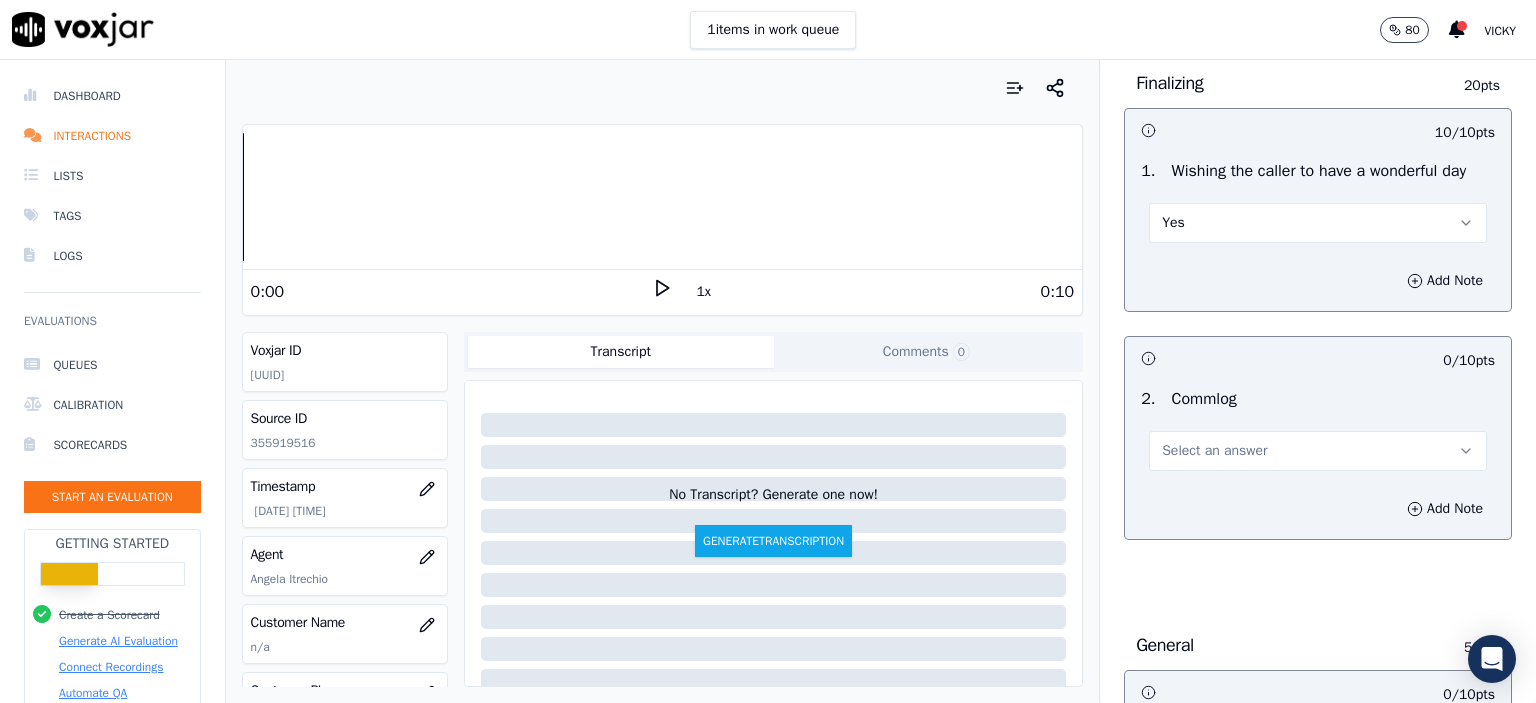 scroll, scrollTop: 1500, scrollLeft: 0, axis: vertical 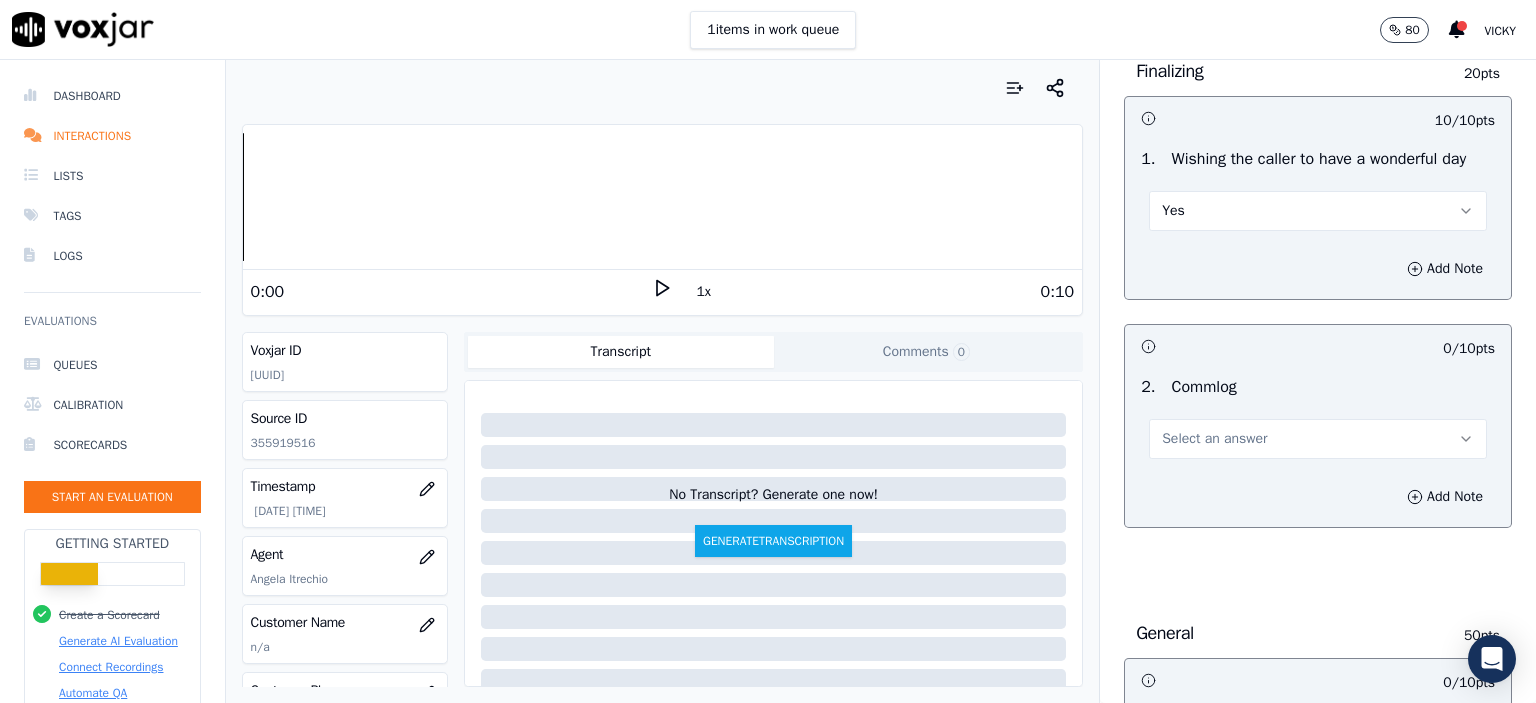 click on "Select an answer" at bounding box center (1318, 439) 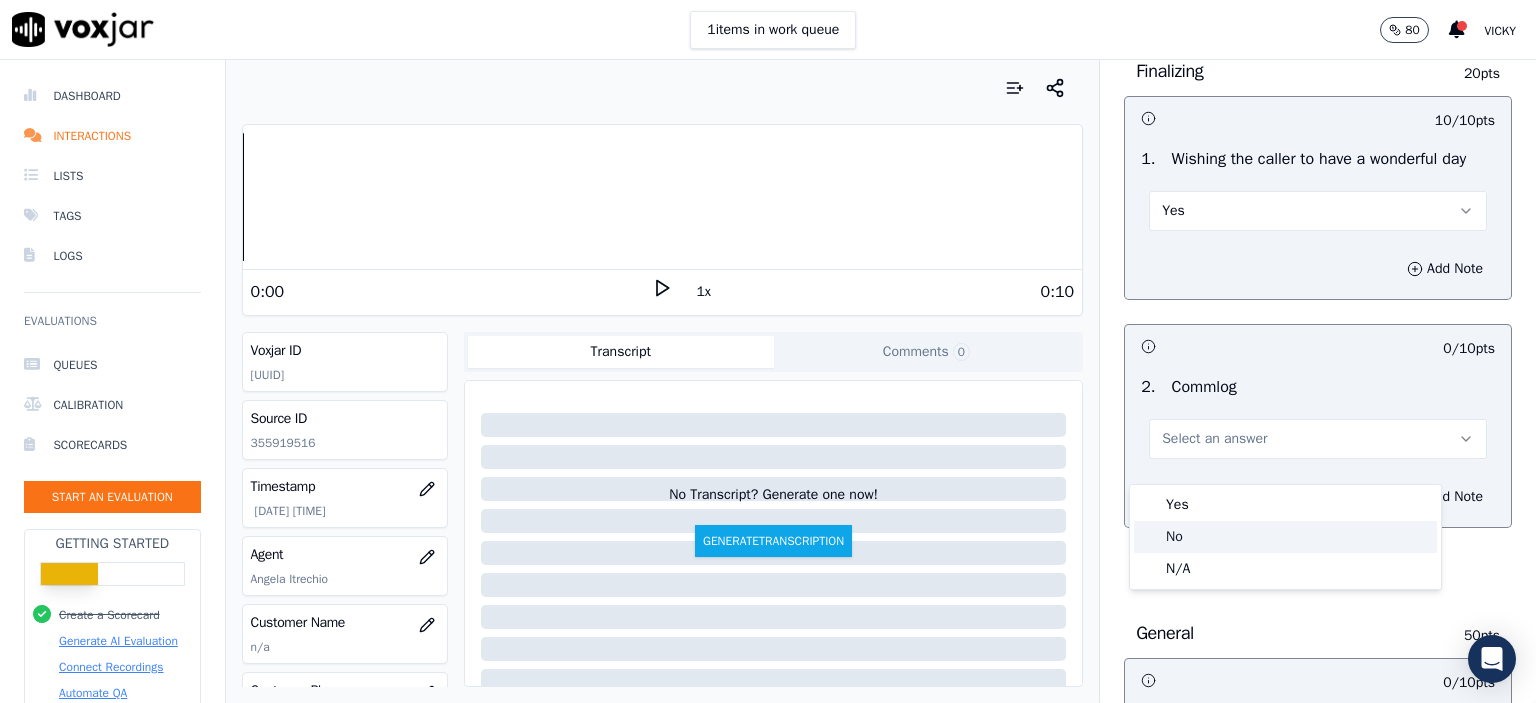 click on "No" 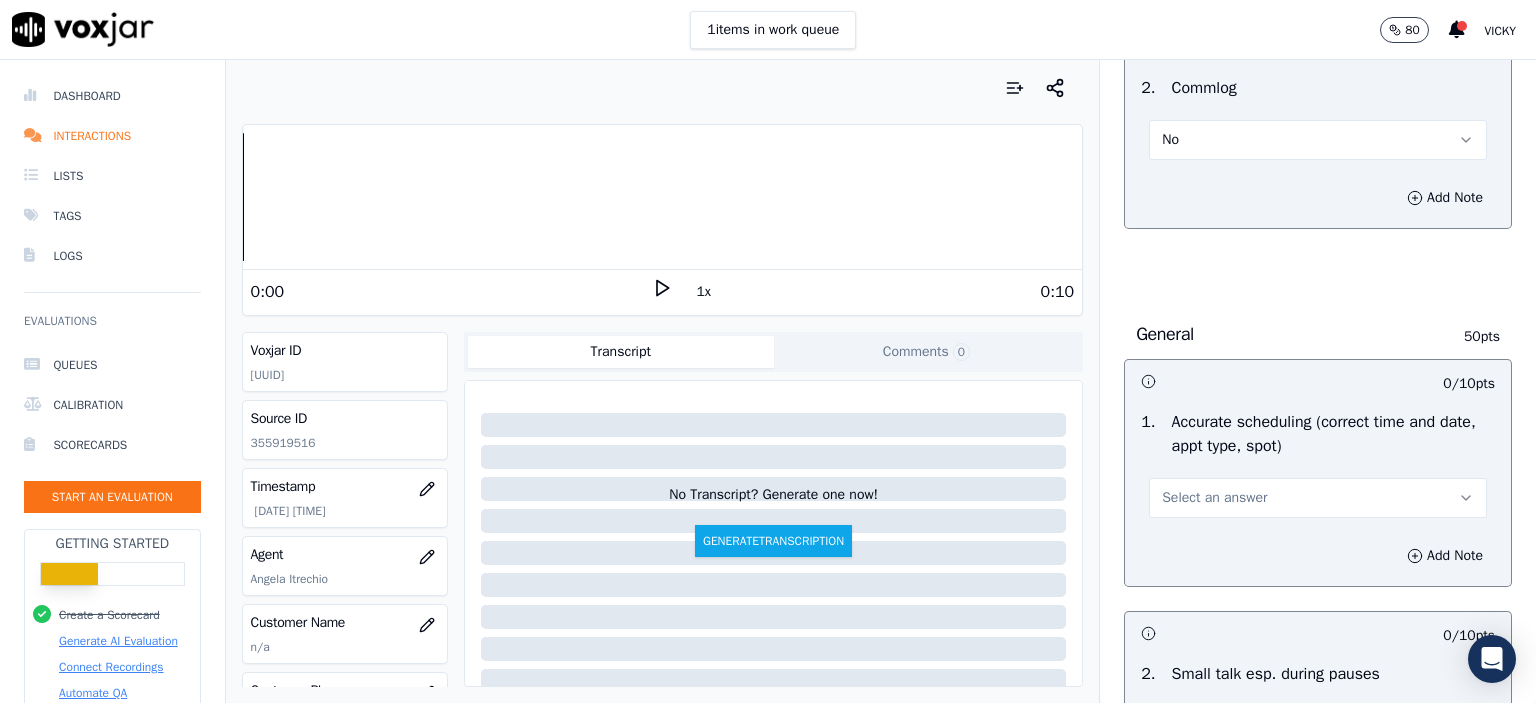 scroll, scrollTop: 1800, scrollLeft: 0, axis: vertical 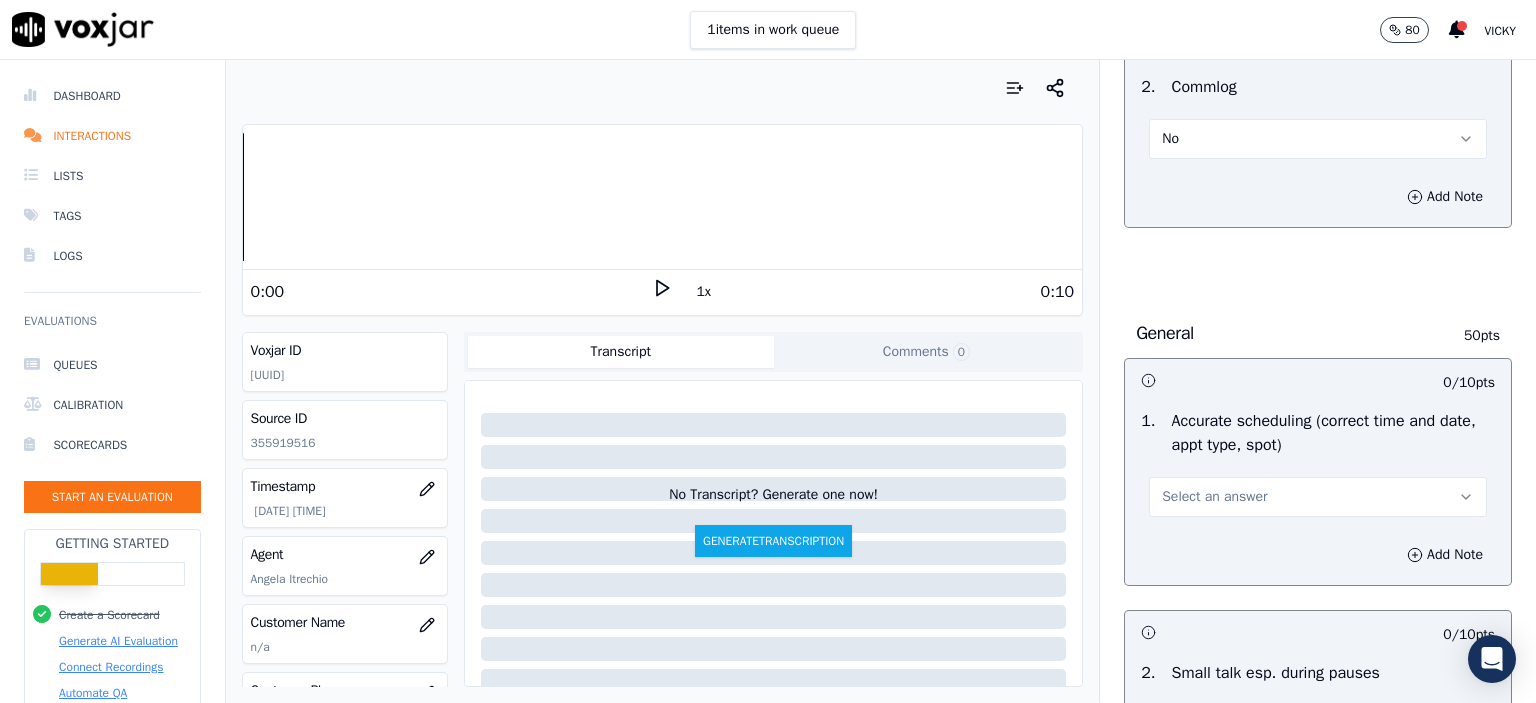 click on "Select an answer" at bounding box center (1318, 497) 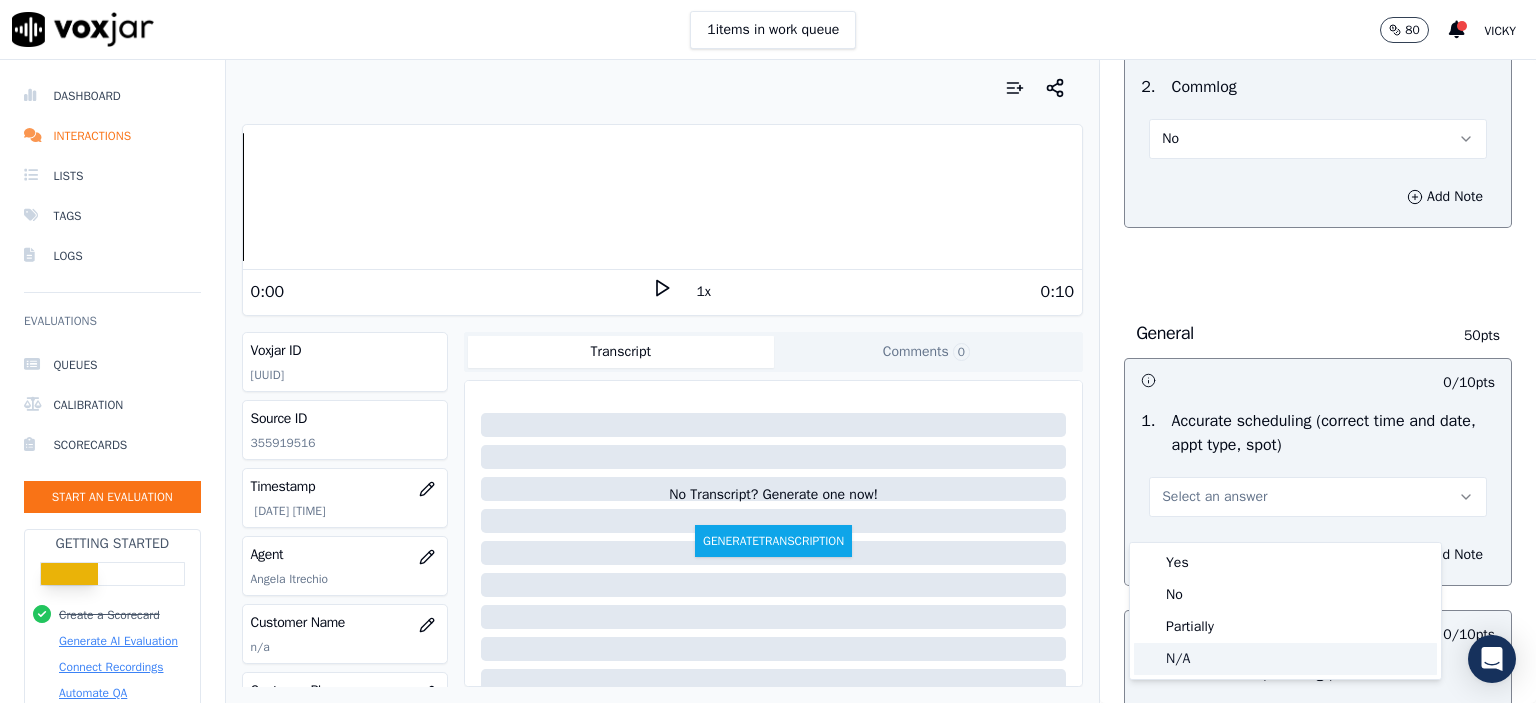 click on "N/A" 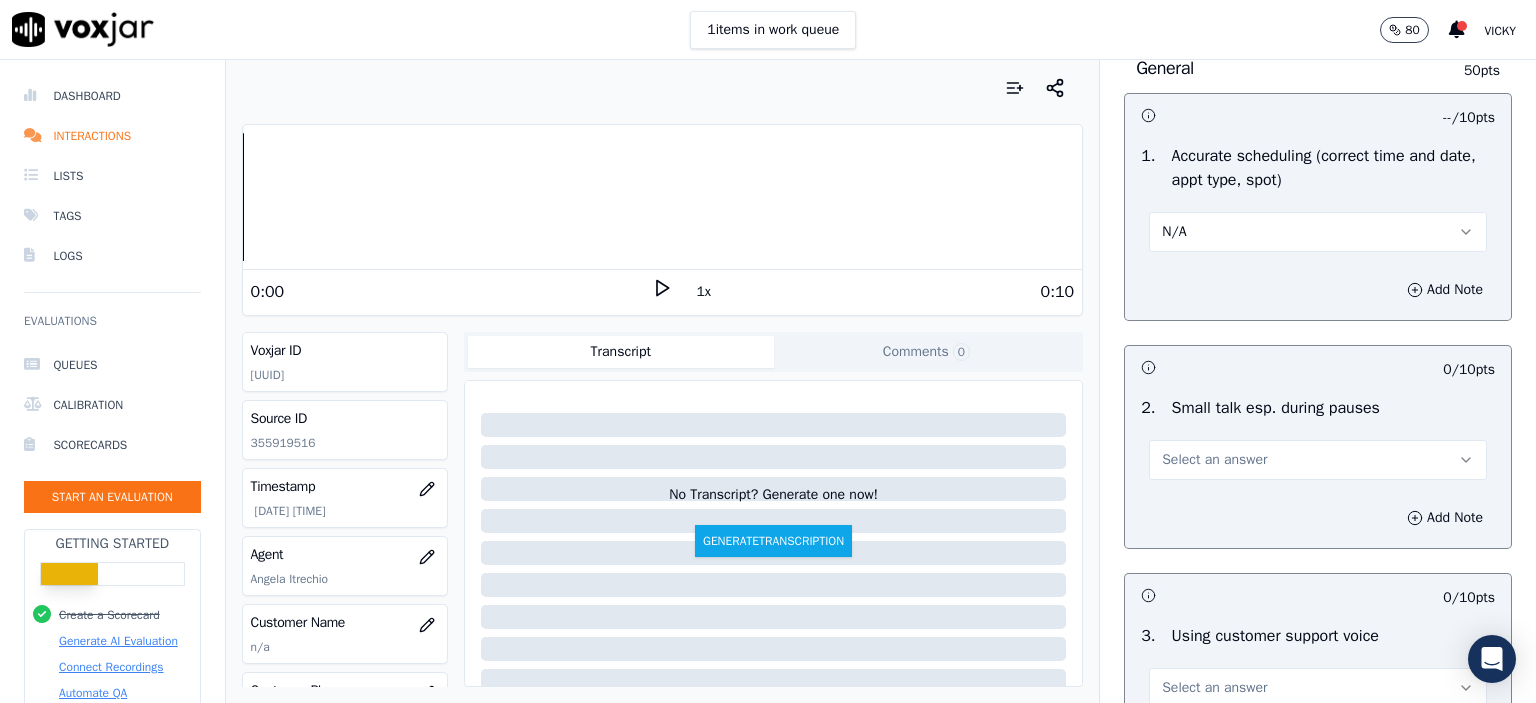 scroll, scrollTop: 2100, scrollLeft: 0, axis: vertical 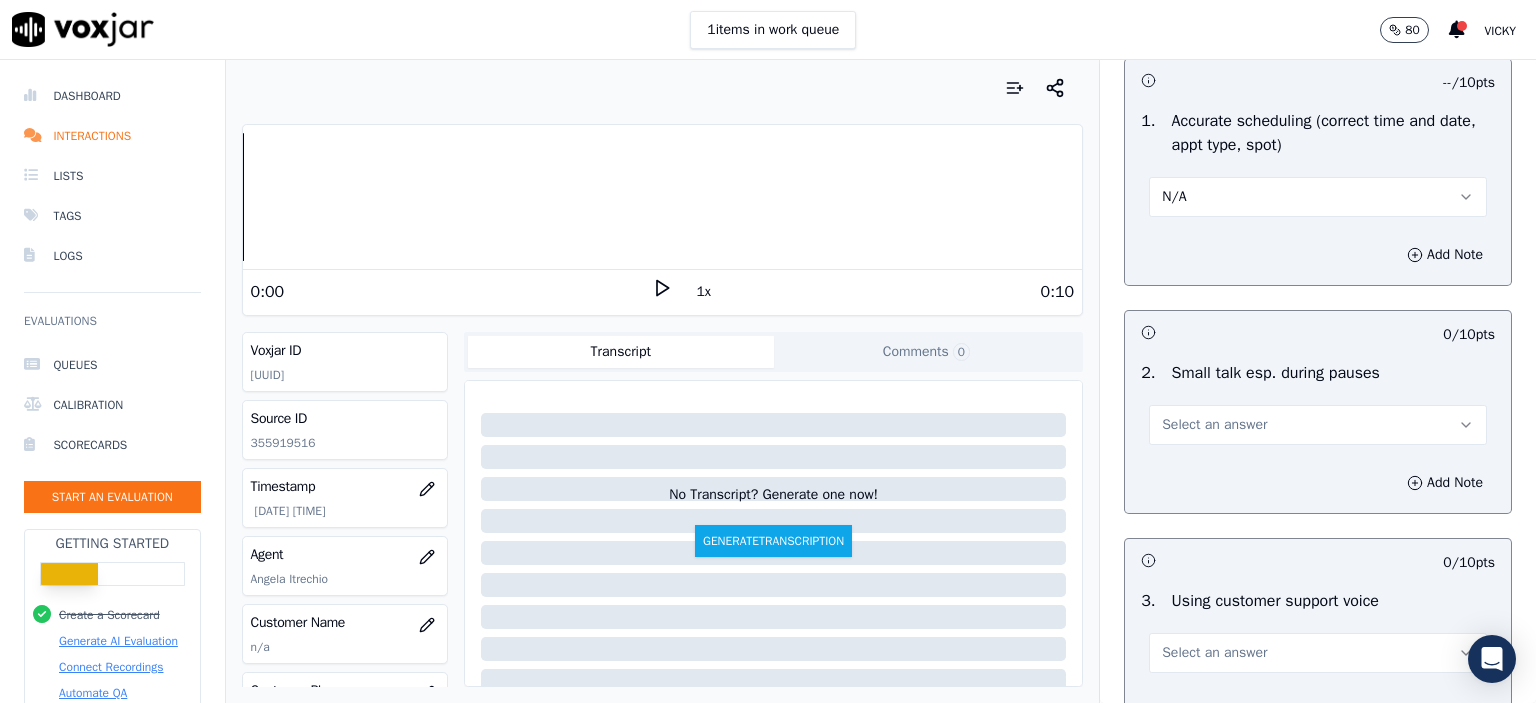 click on "Select an answer" at bounding box center (1318, 425) 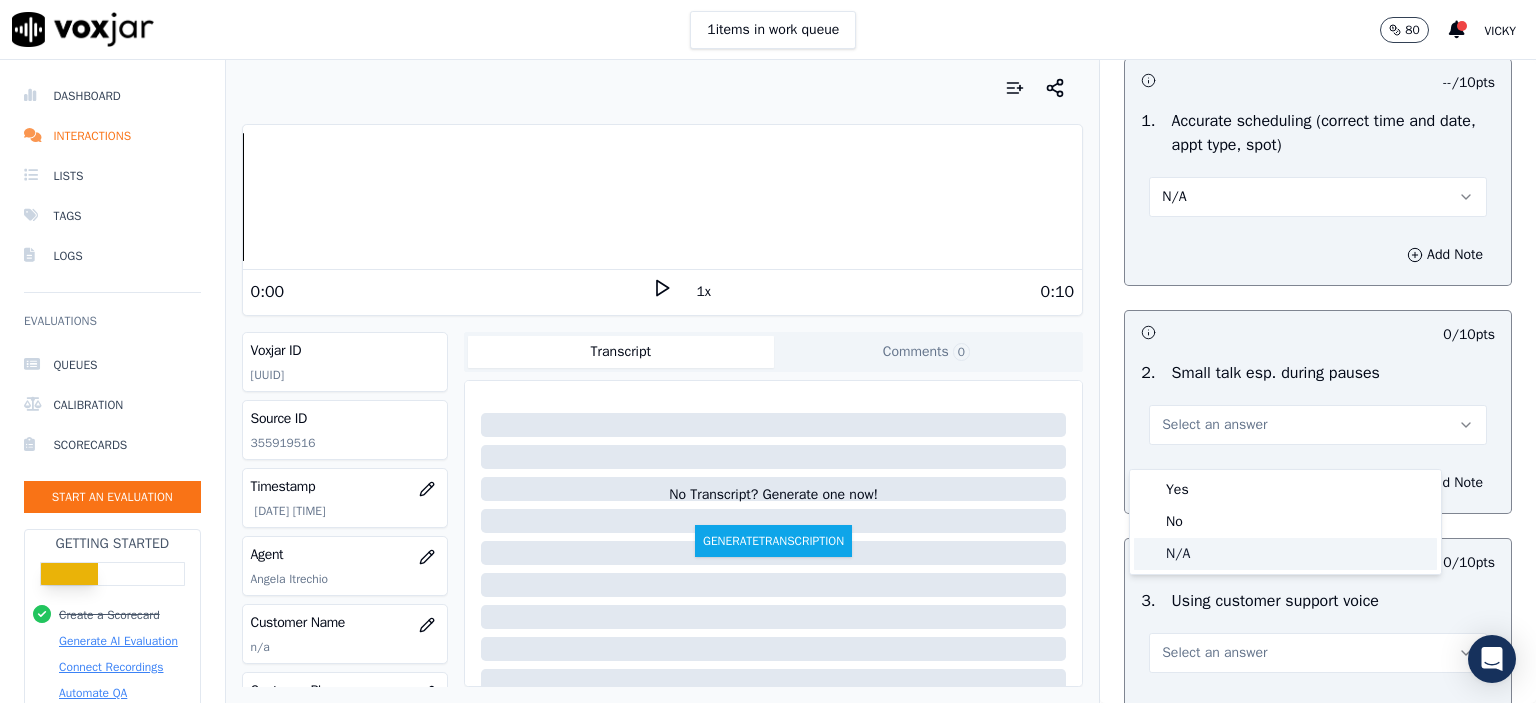 click on "N/A" 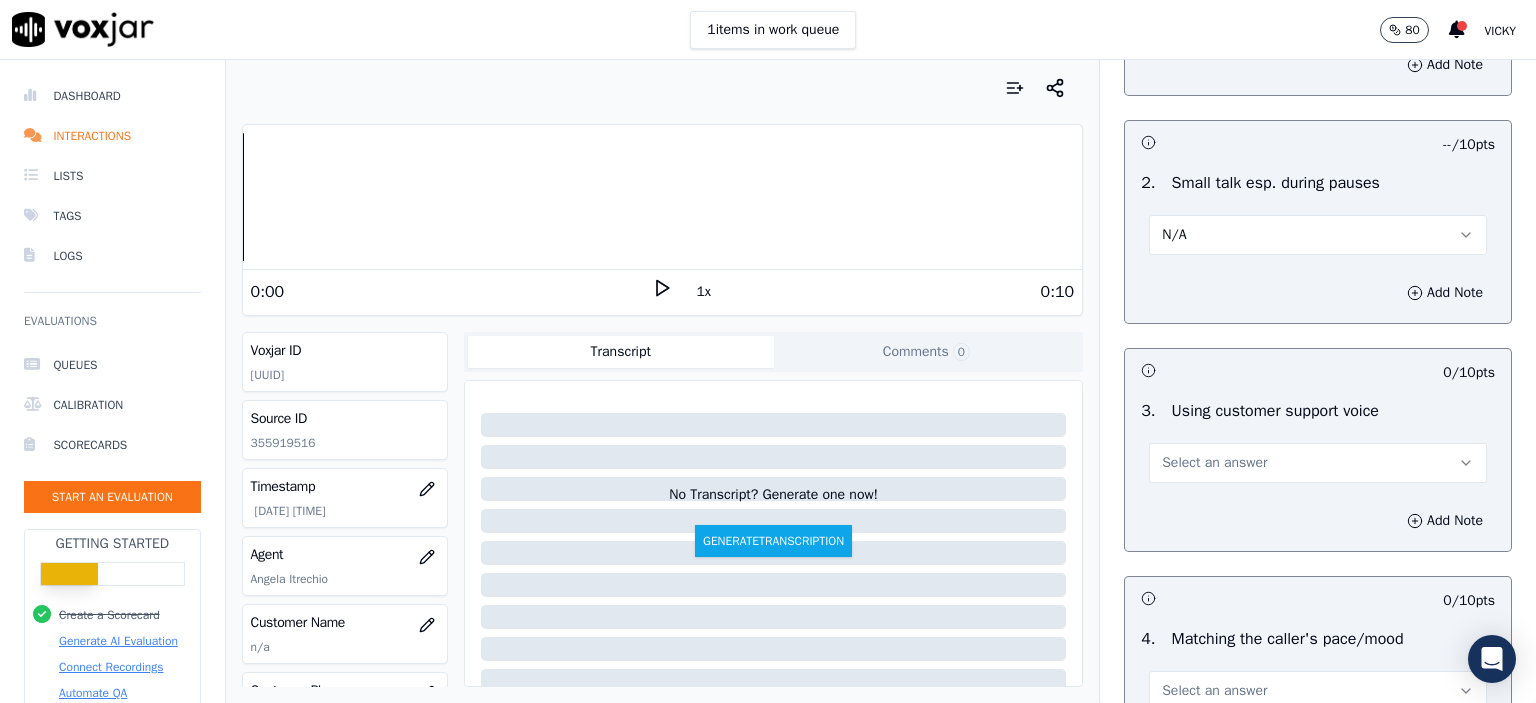 scroll, scrollTop: 2300, scrollLeft: 0, axis: vertical 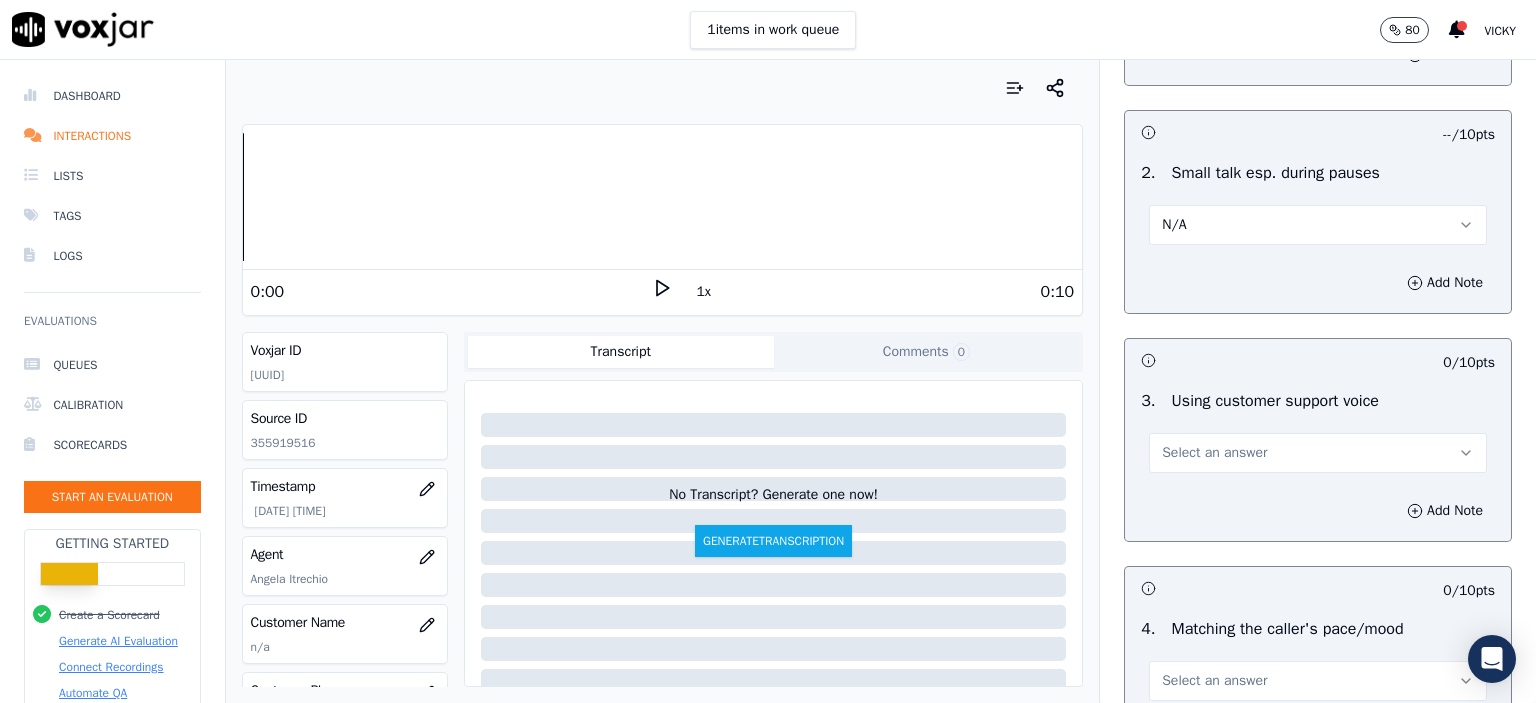 click on "Select an answer" at bounding box center [1214, 453] 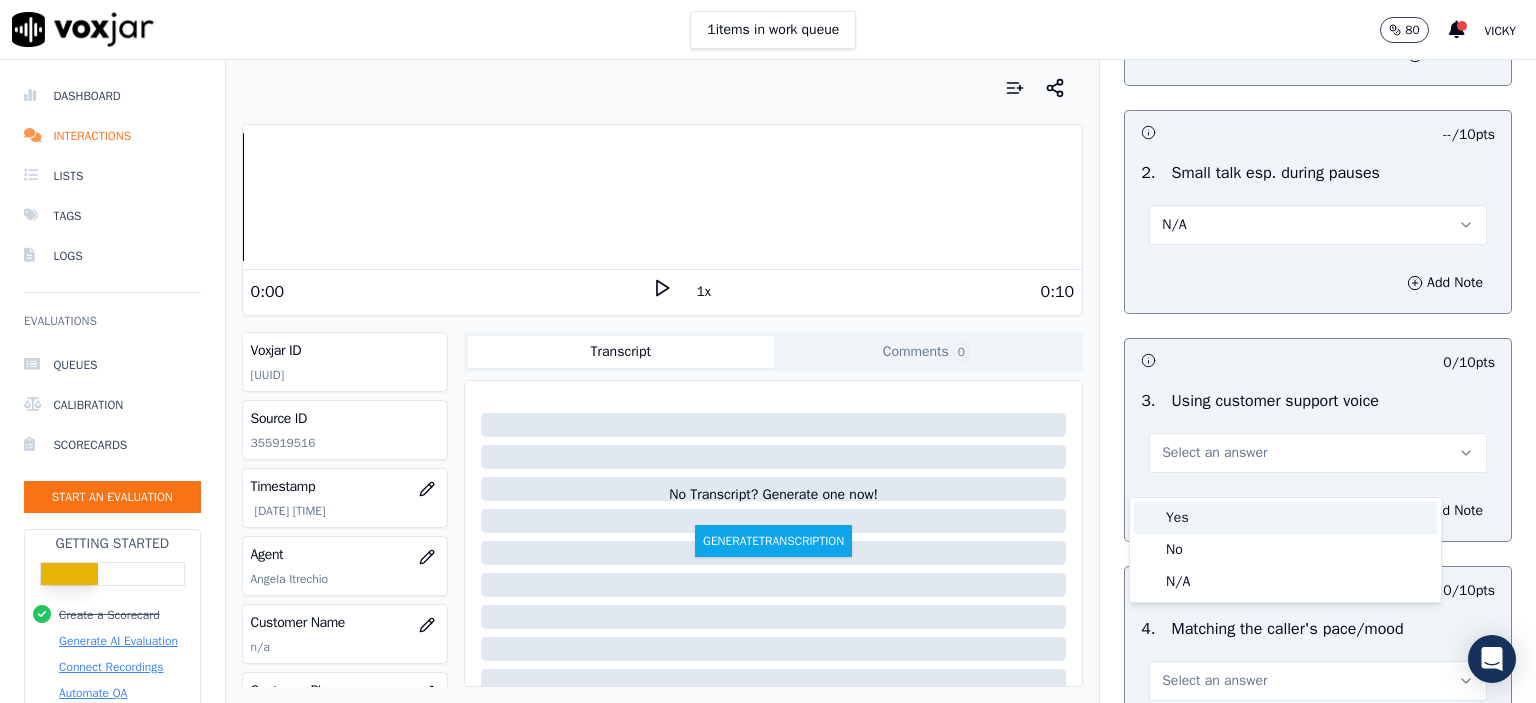 click on "No" 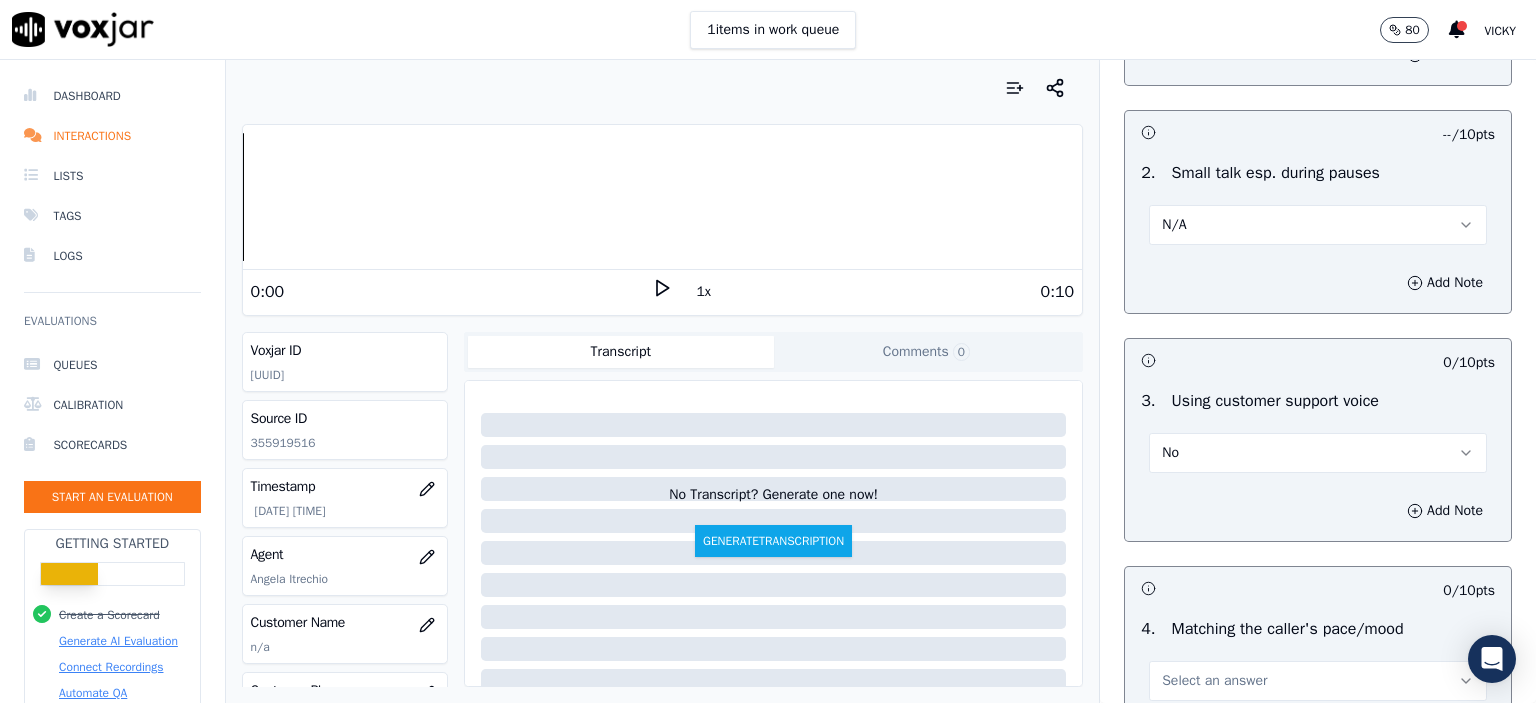 click on "No" at bounding box center [1318, 453] 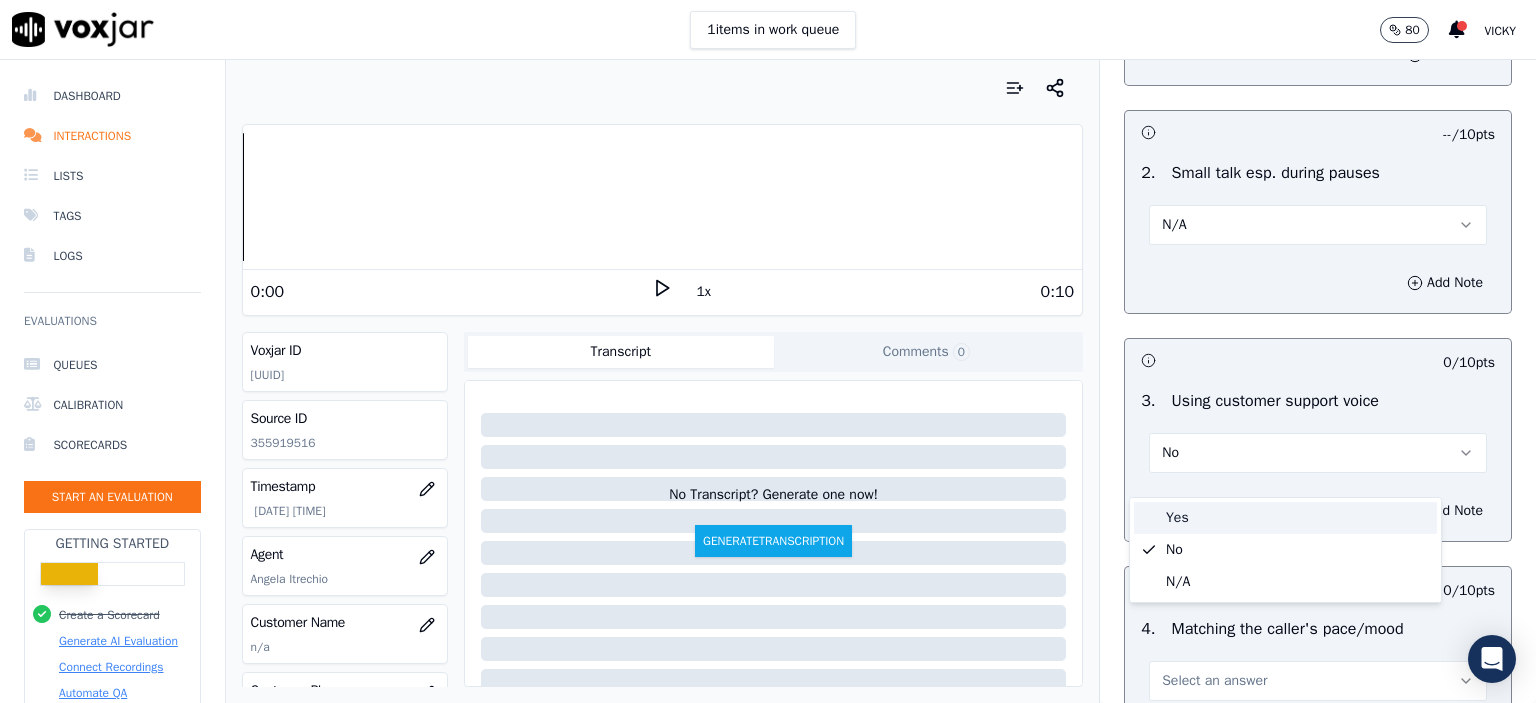 click on "Yes" at bounding box center [1285, 518] 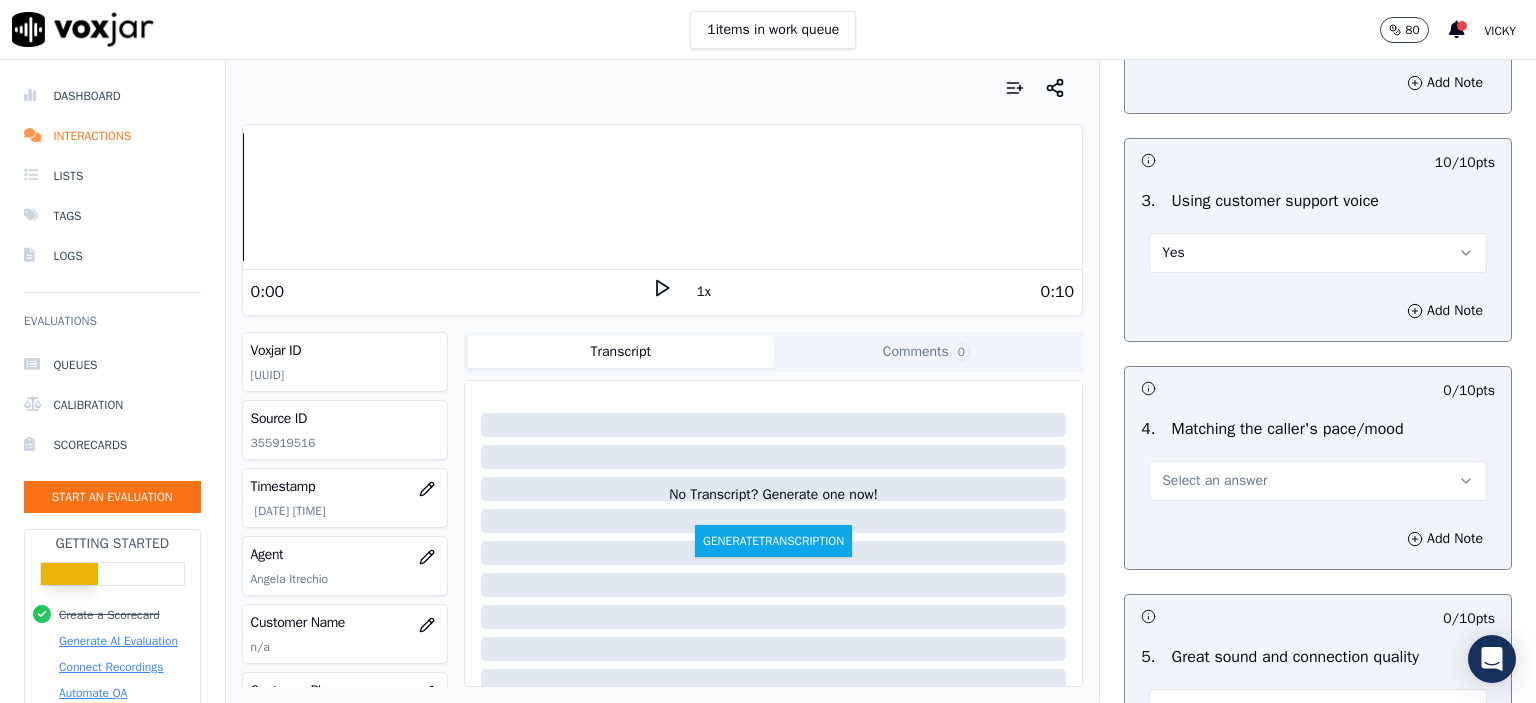 click on "Select an answer" at bounding box center [1214, 481] 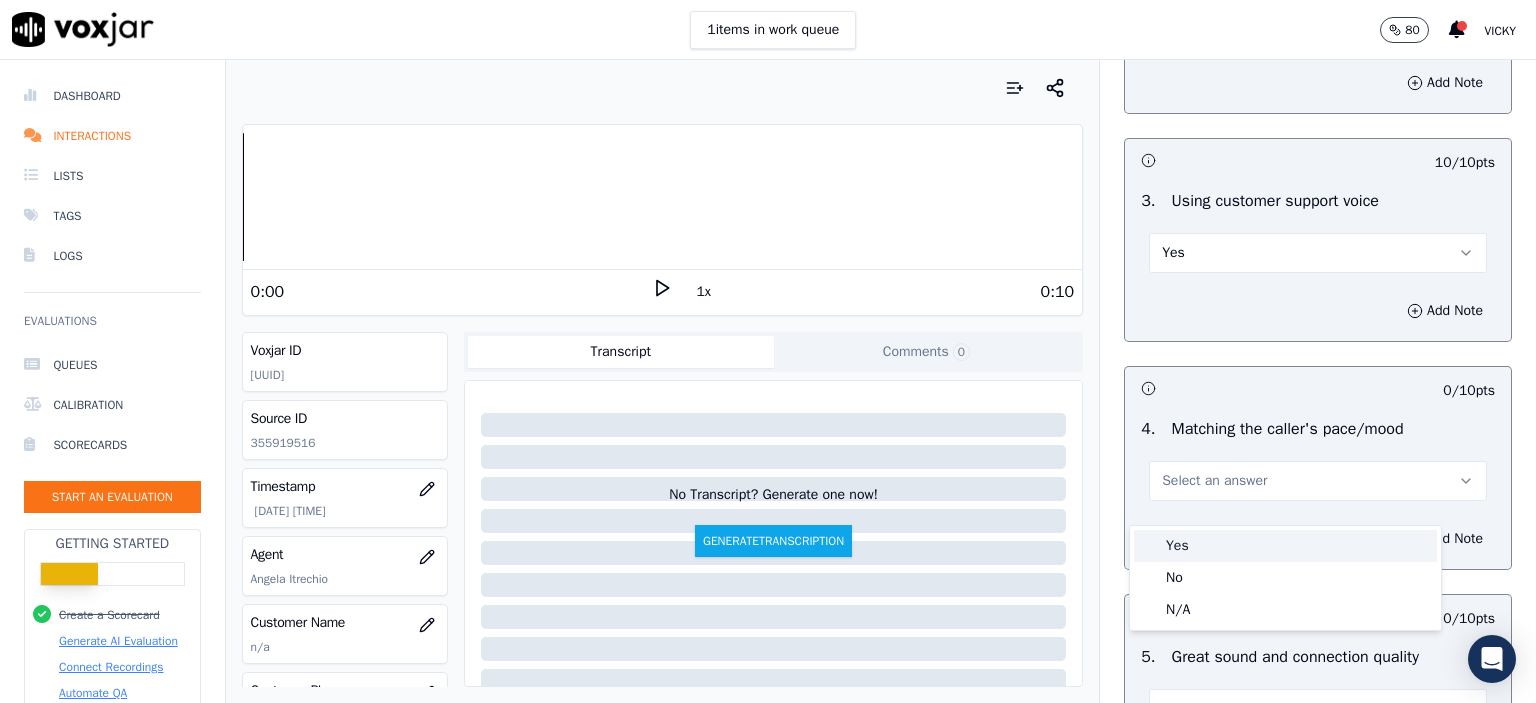 click on "Yes" at bounding box center (1285, 546) 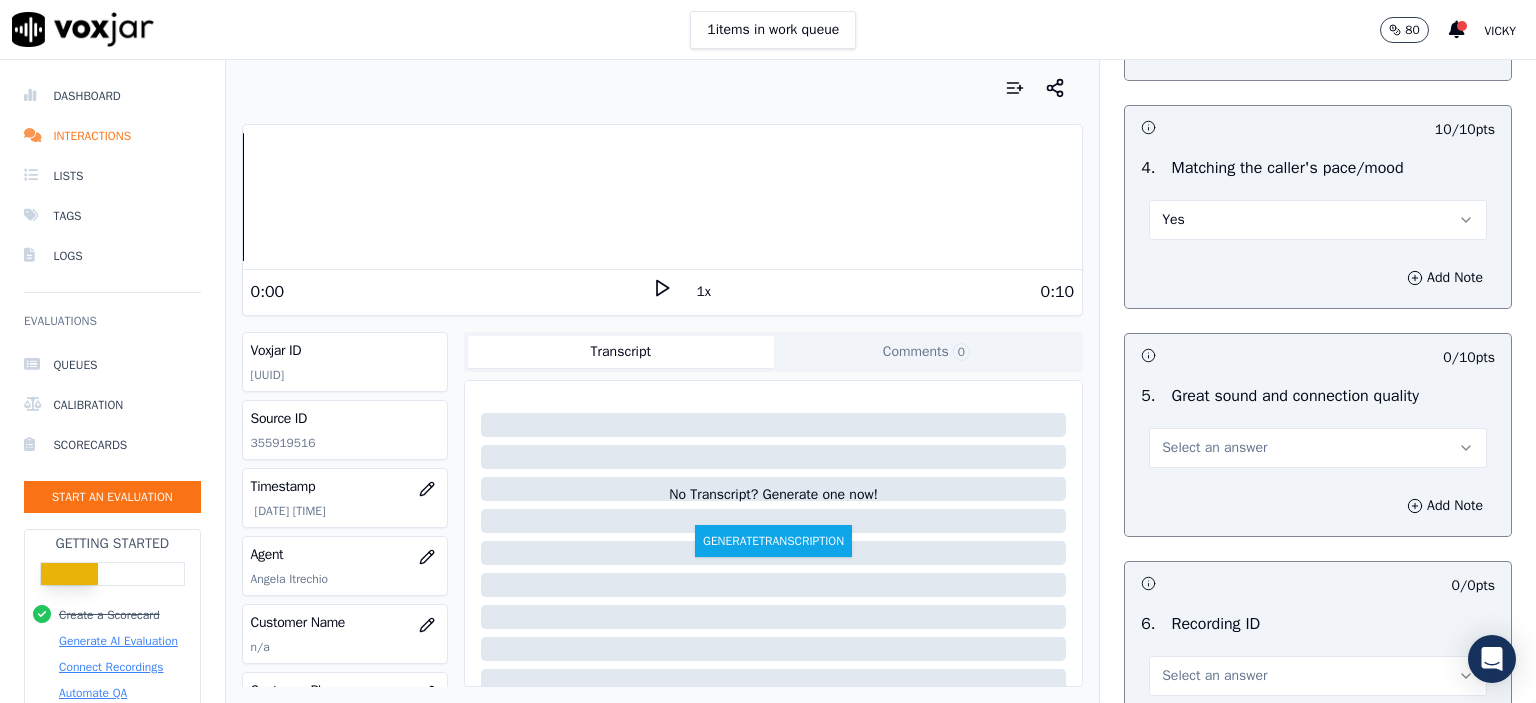 scroll, scrollTop: 2800, scrollLeft: 0, axis: vertical 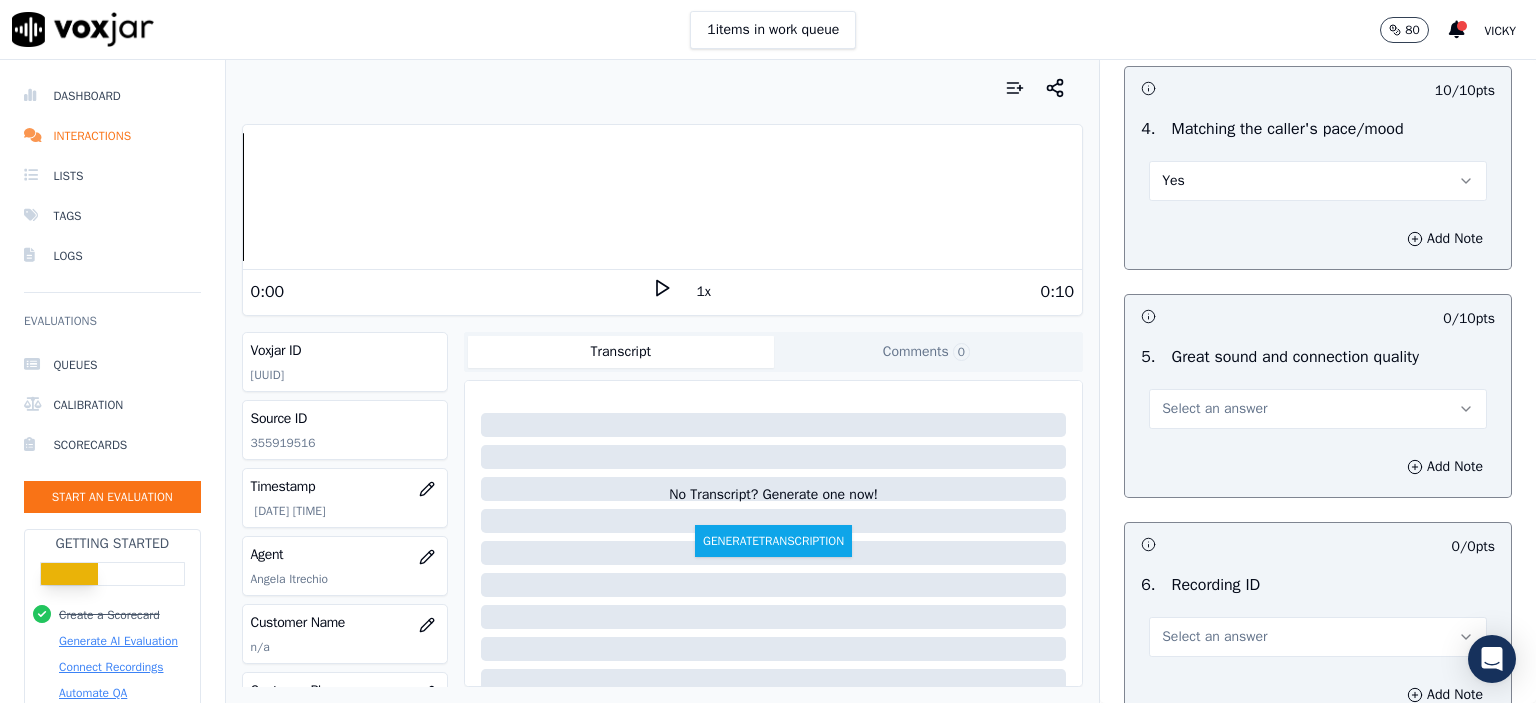 click on "Select an answer" at bounding box center (1214, 409) 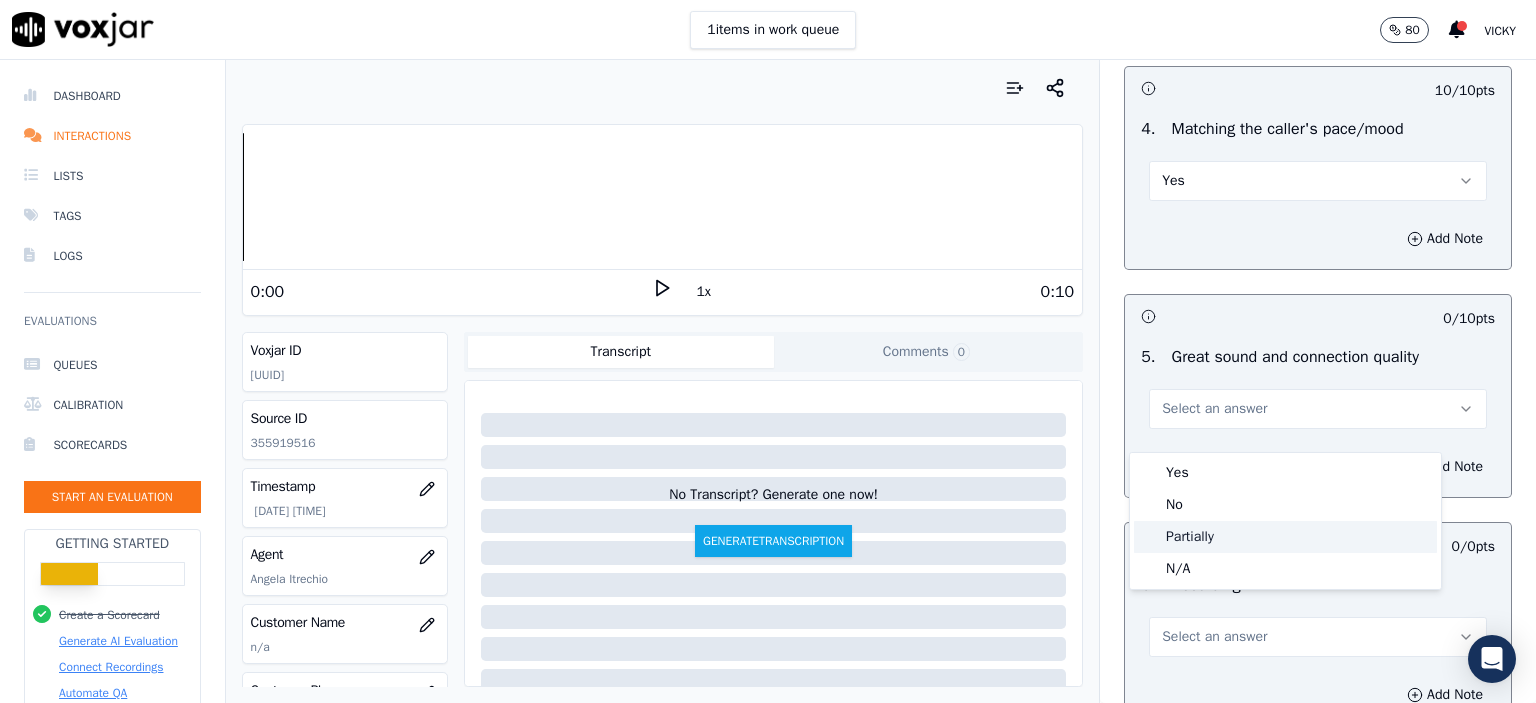 click on "Partially" 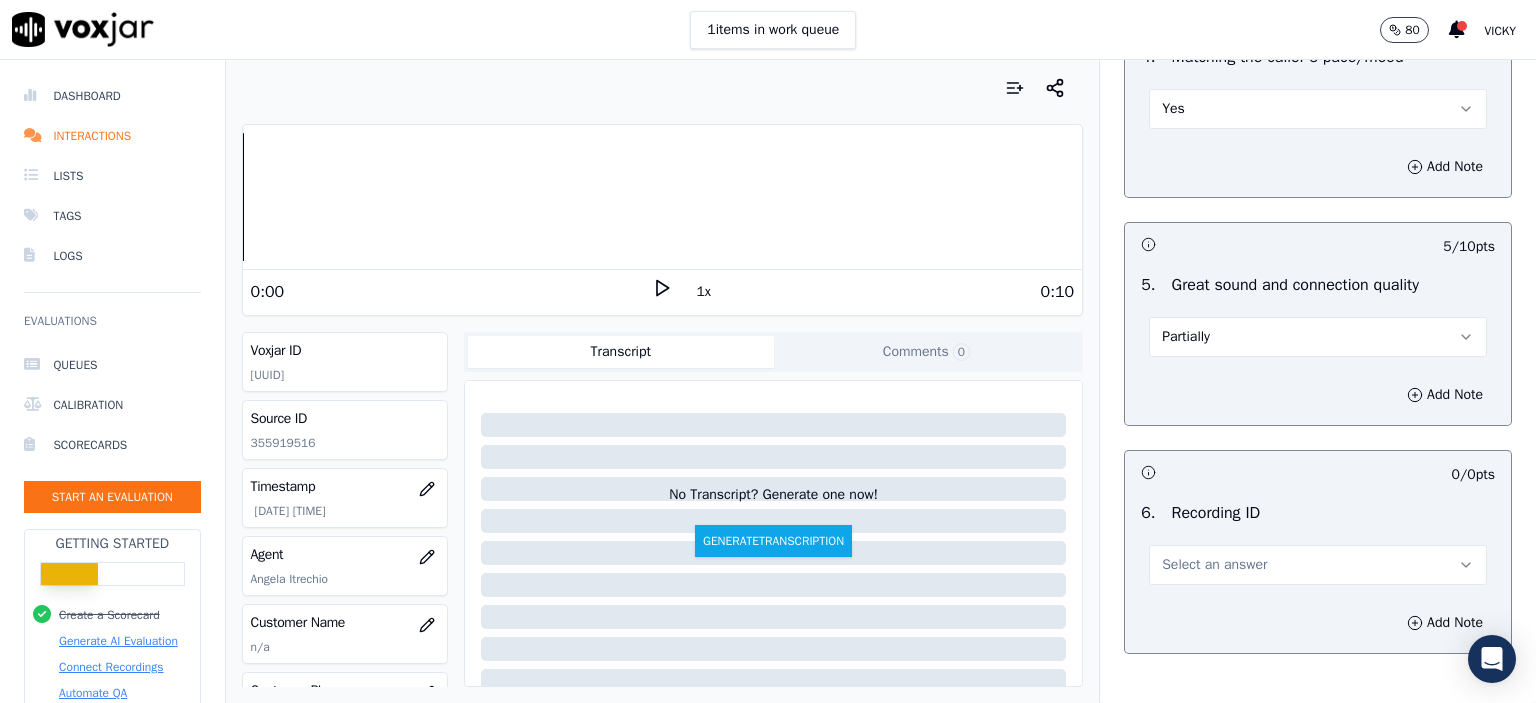 scroll, scrollTop: 3000, scrollLeft: 0, axis: vertical 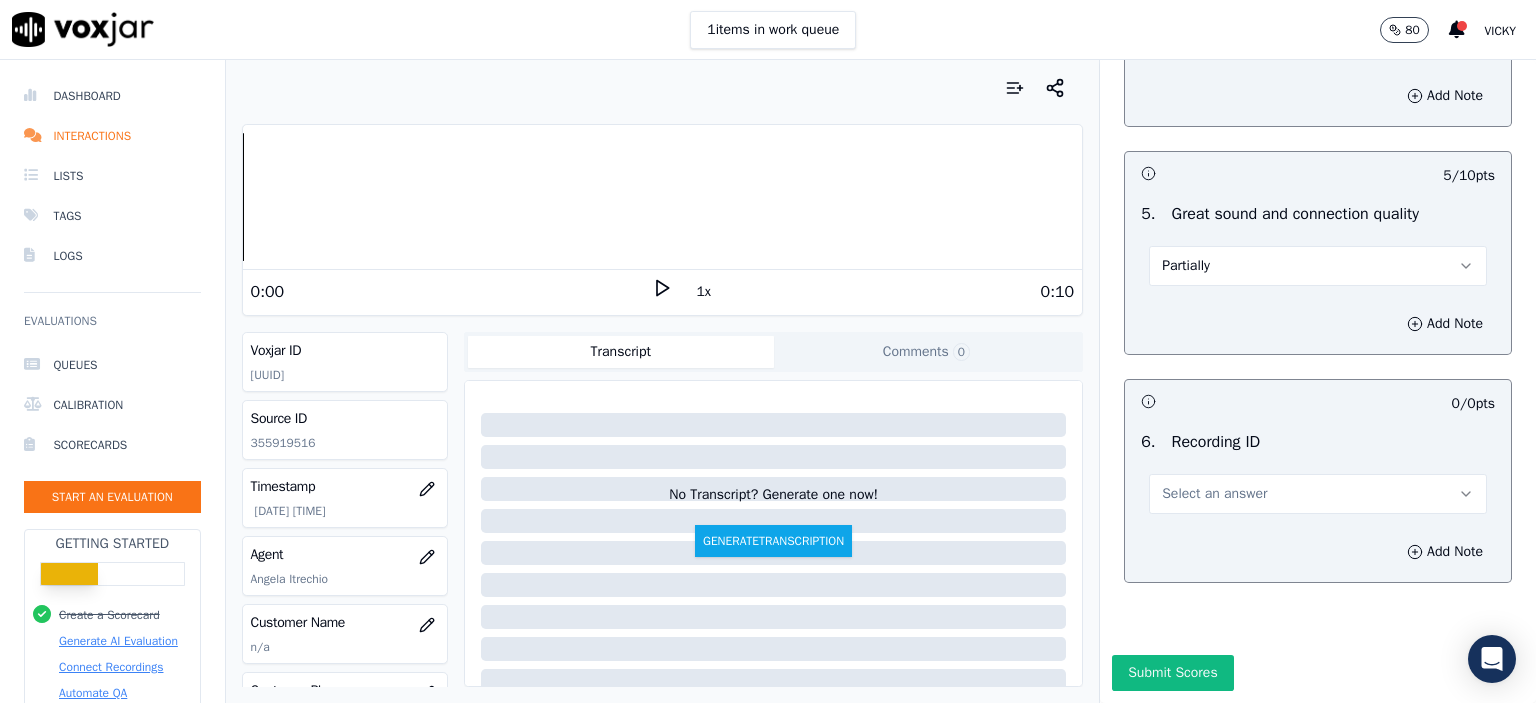 click on "Select an answer" at bounding box center (1214, 494) 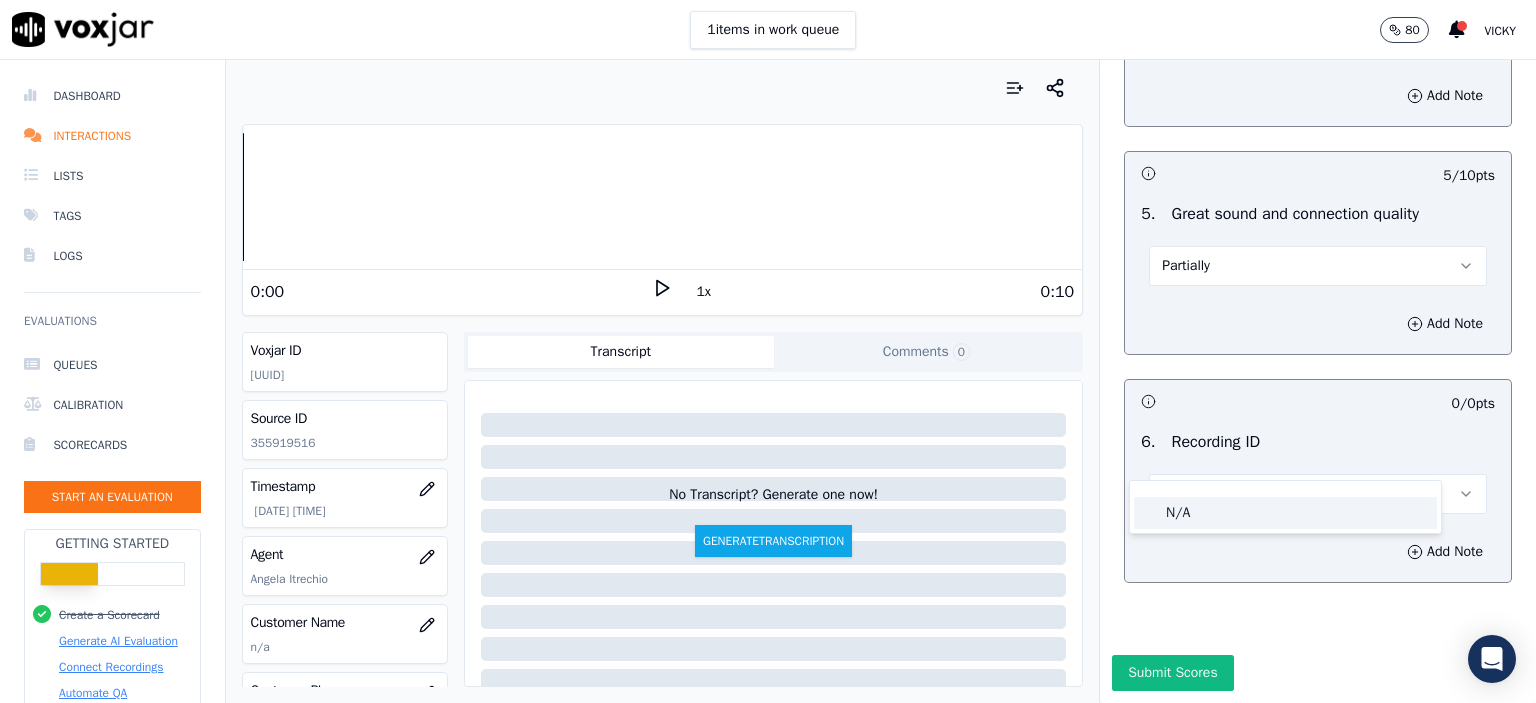 click on "N/A" 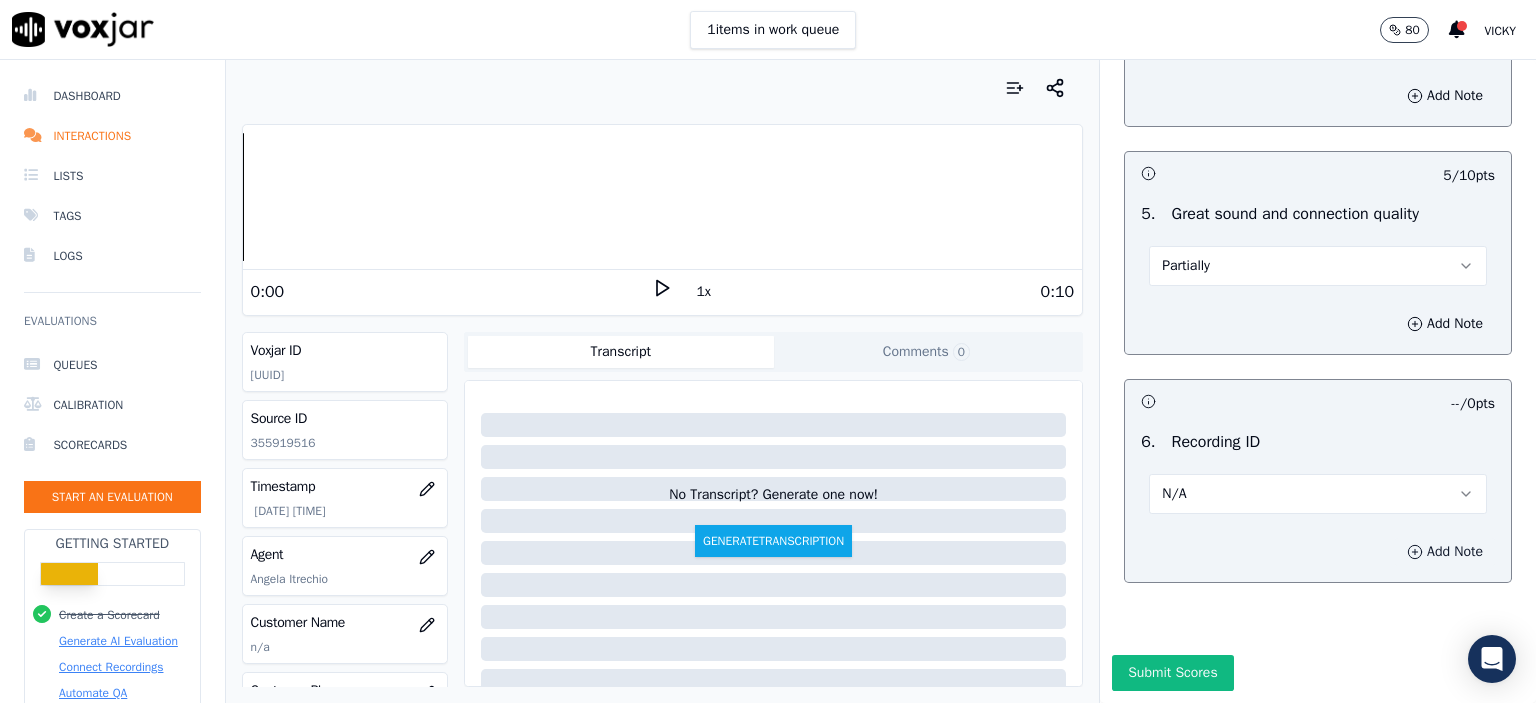 click on "Add Note" at bounding box center [1445, 552] 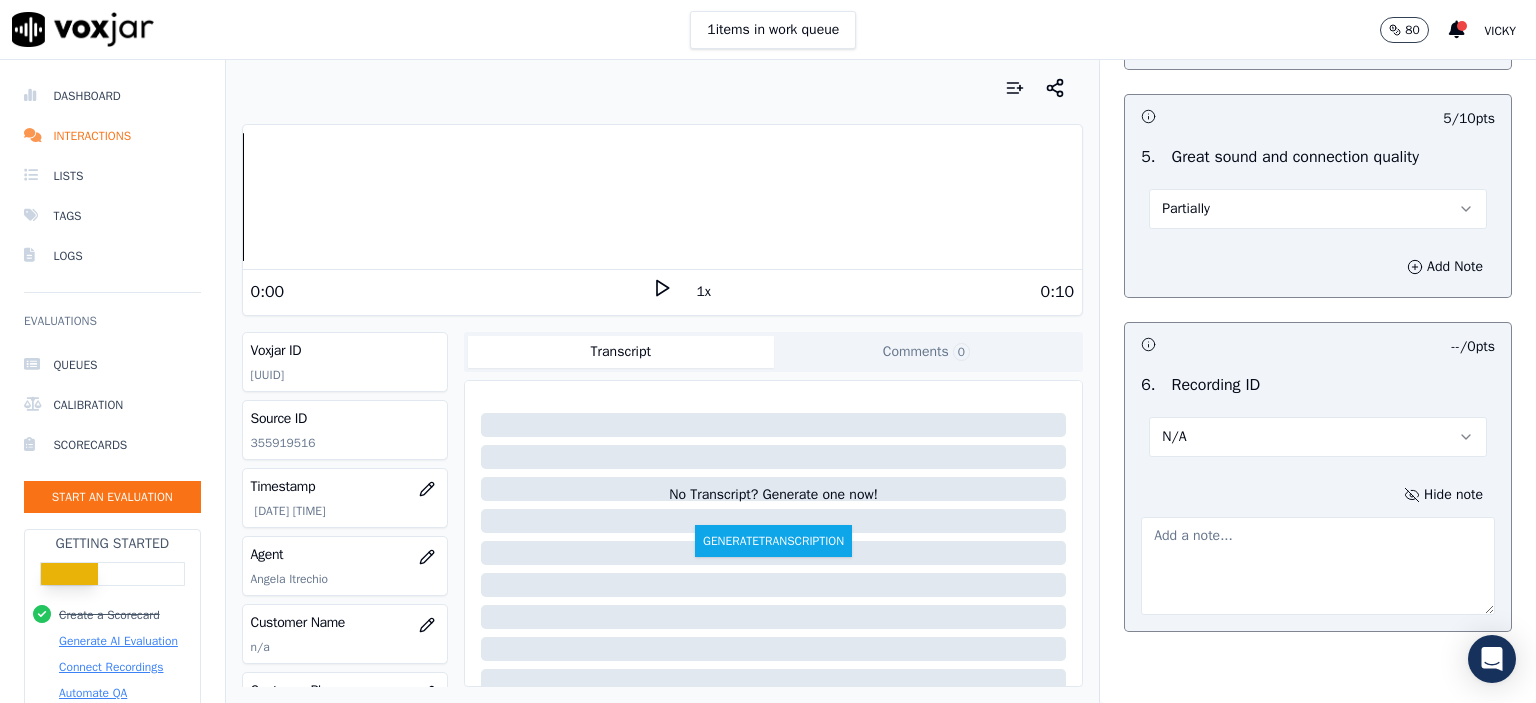 click on "355919516" 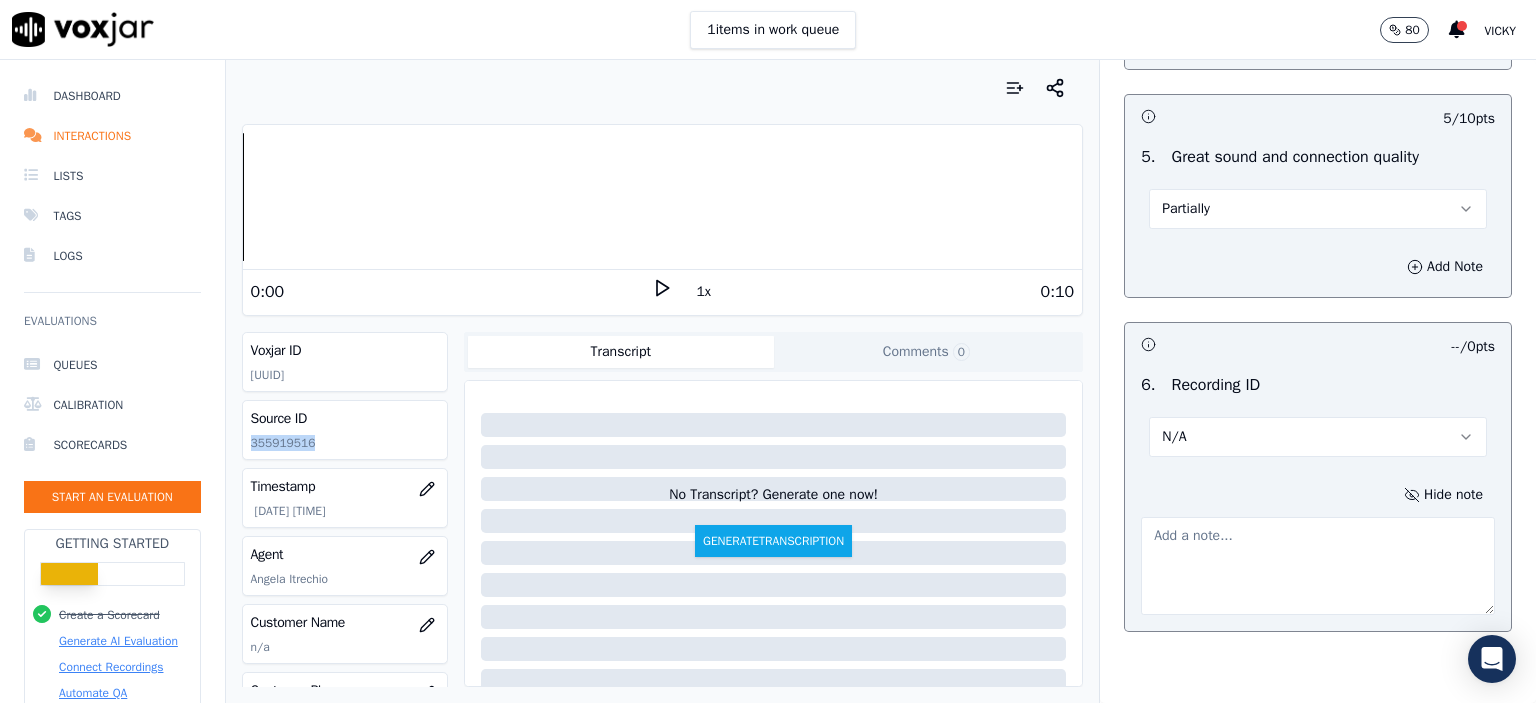 click on "355919516" 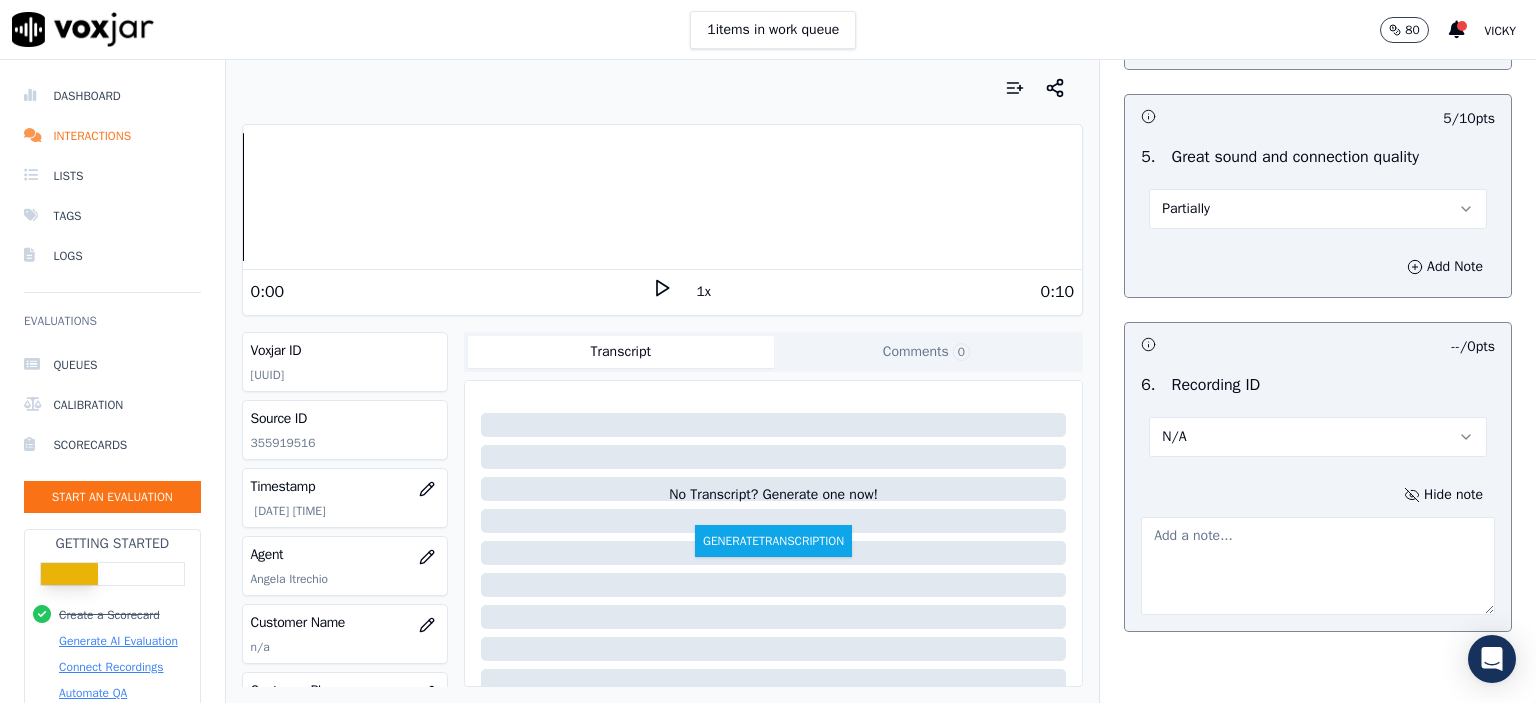 click at bounding box center (1318, 566) 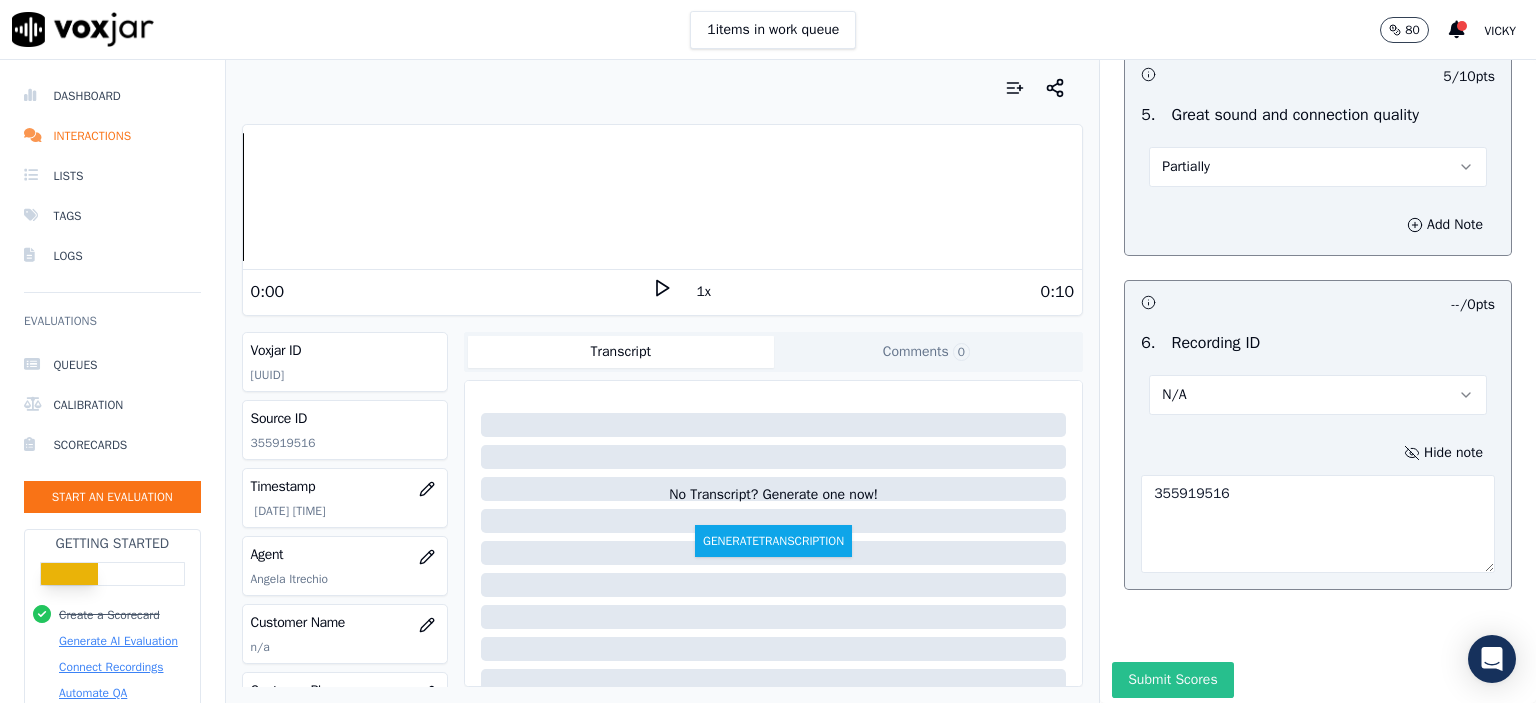 scroll, scrollTop: 3112, scrollLeft: 0, axis: vertical 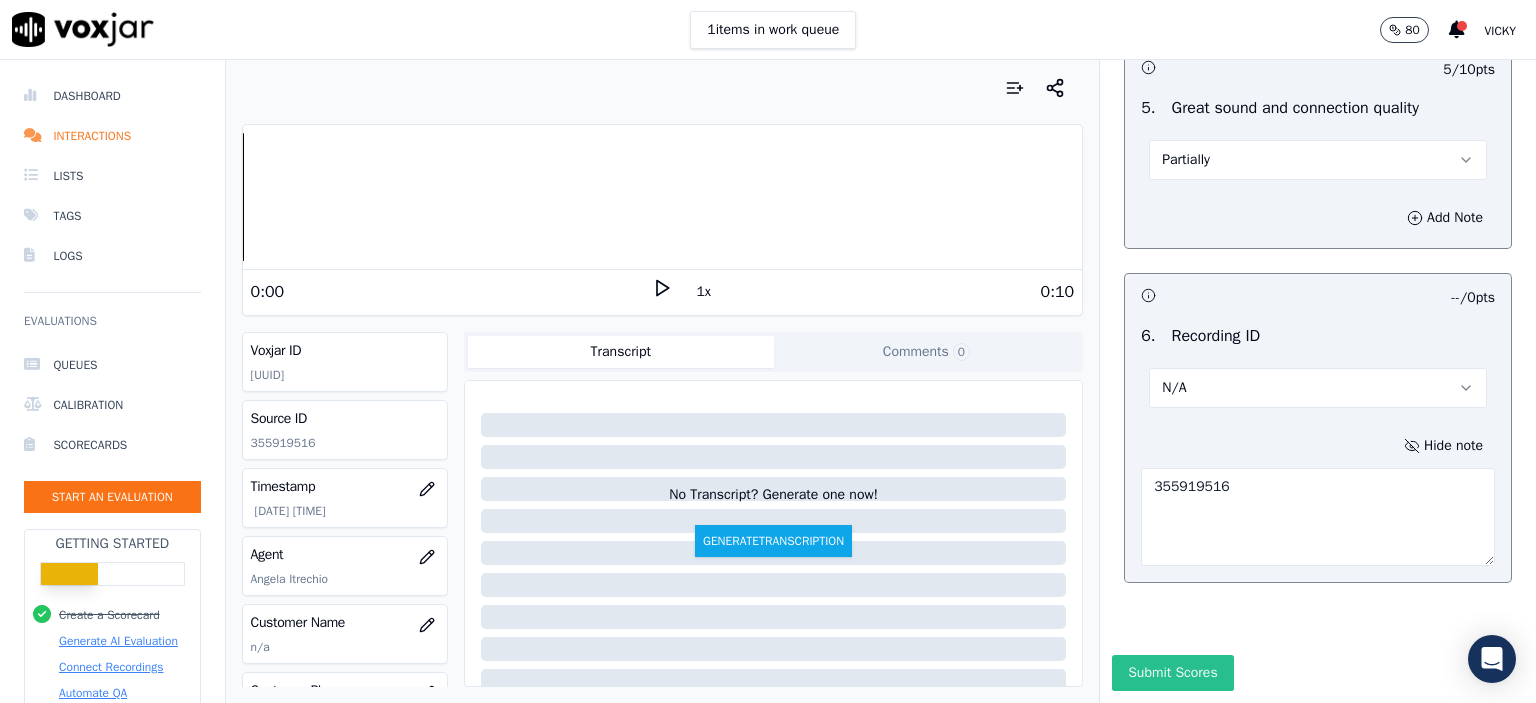 type on "355919516" 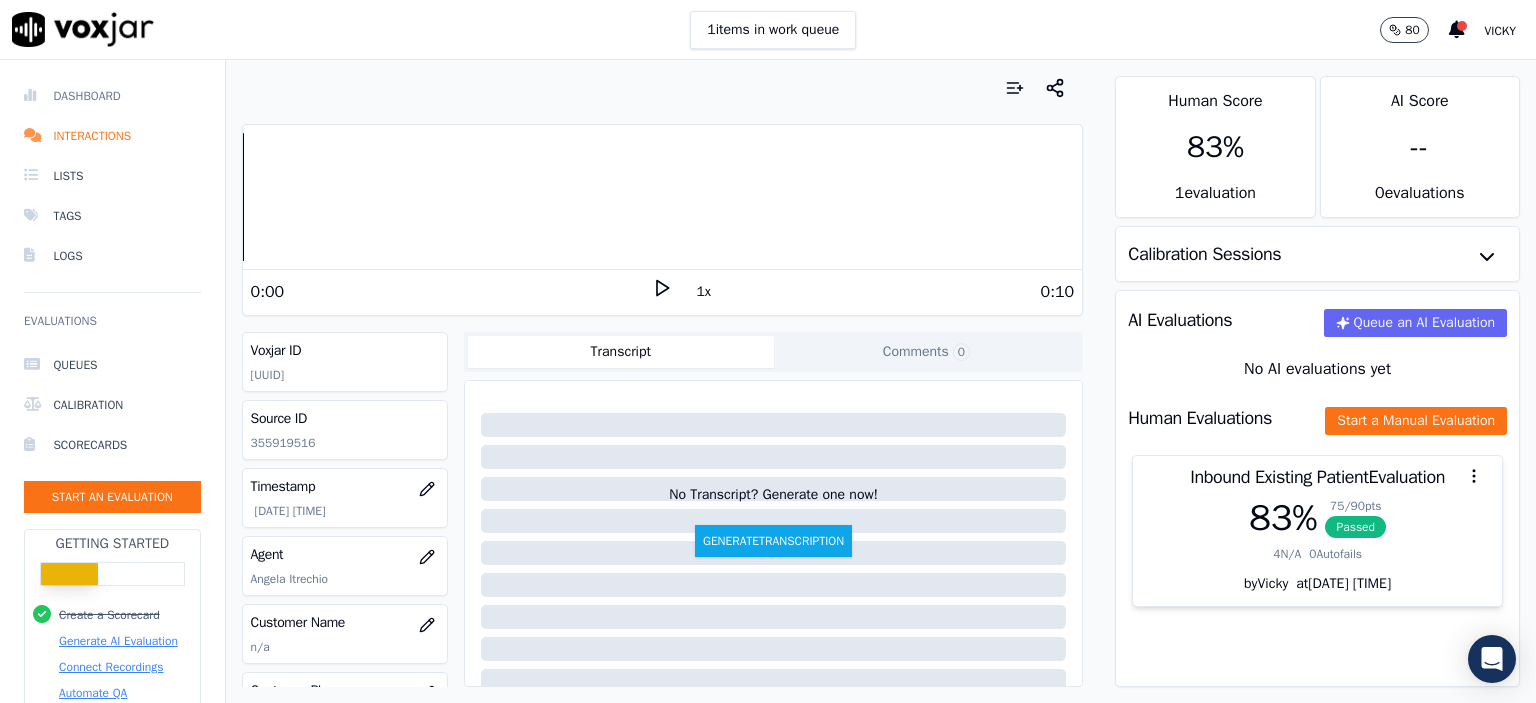click on "Dashboard" at bounding box center (112, 96) 